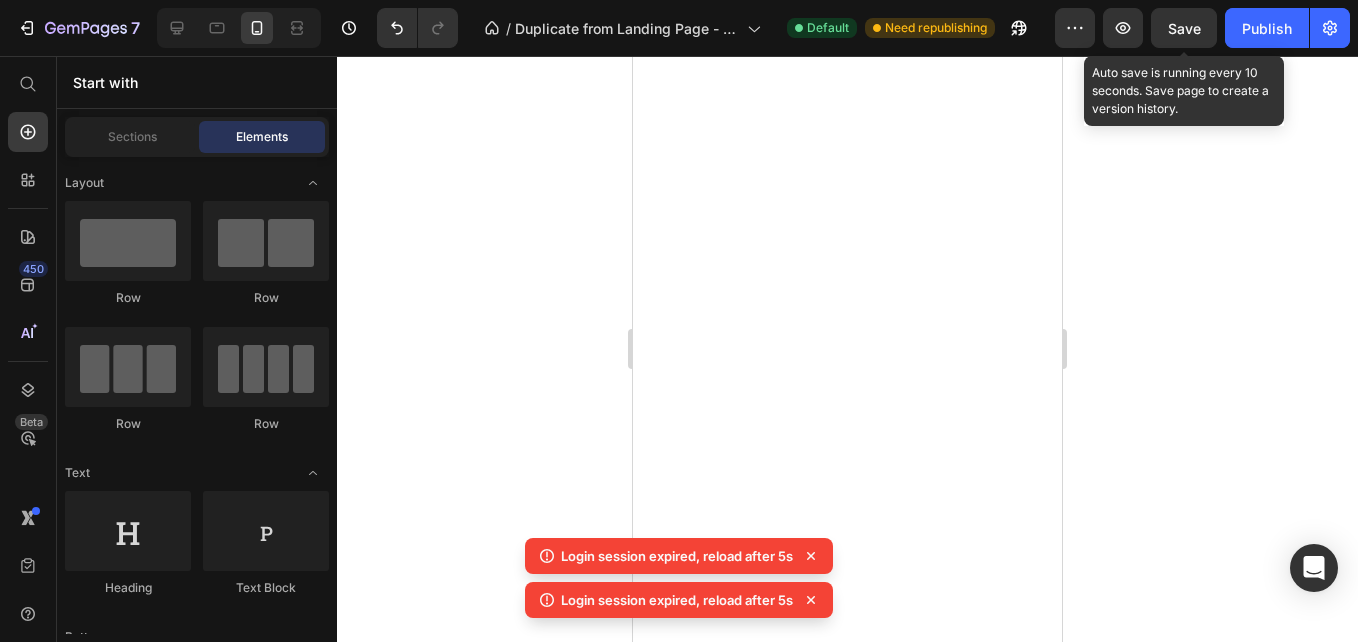 scroll, scrollTop: 0, scrollLeft: 0, axis: both 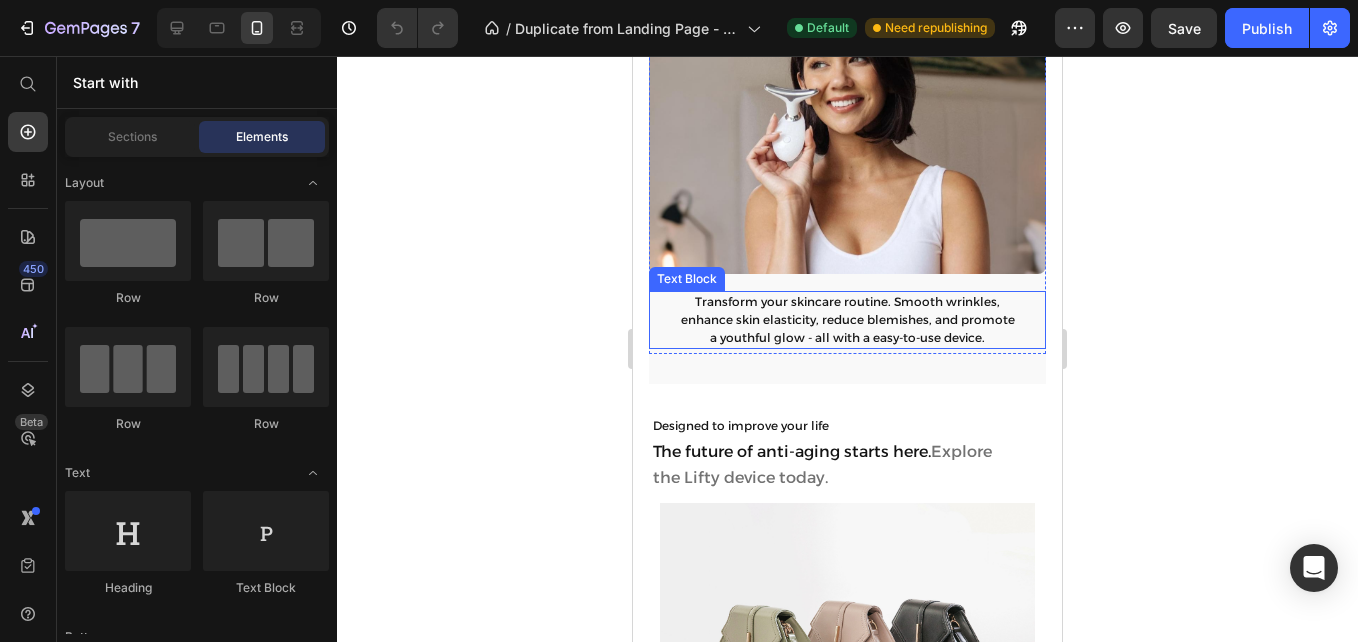 click on "Transform your skincare routine. Smooth wrinkles," at bounding box center [847, 301] 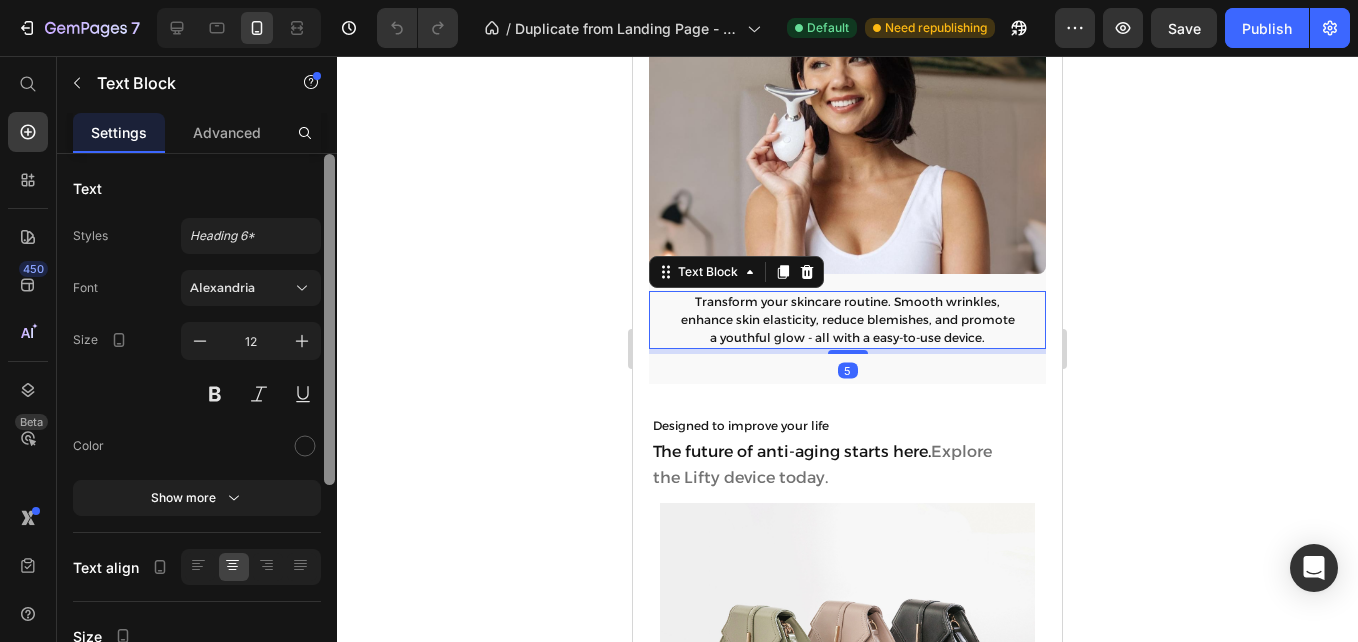 click at bounding box center [329, 319] 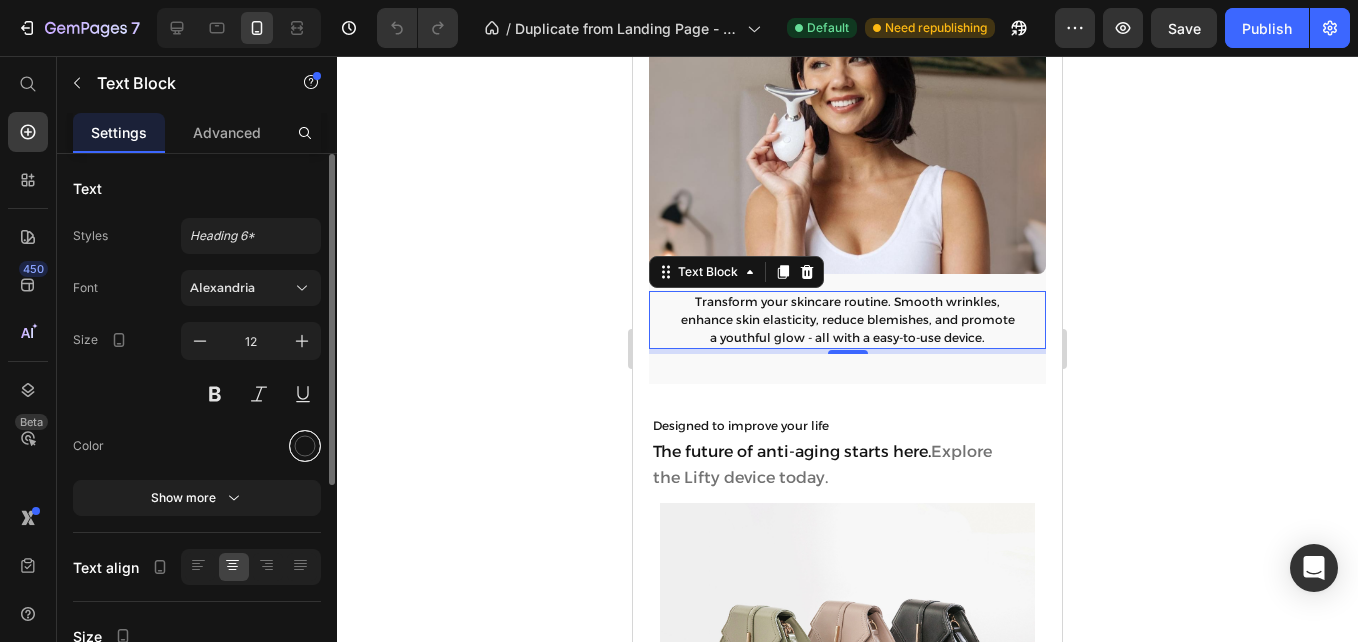click at bounding box center [305, 446] 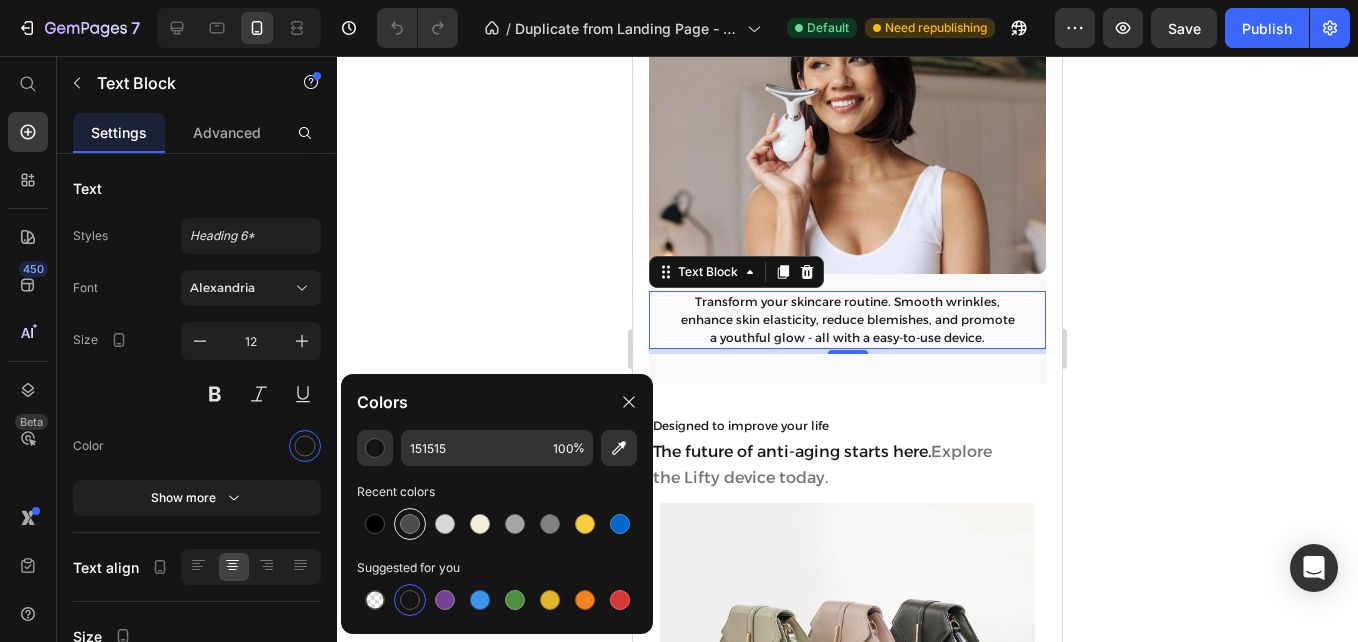 click at bounding box center (410, 524) 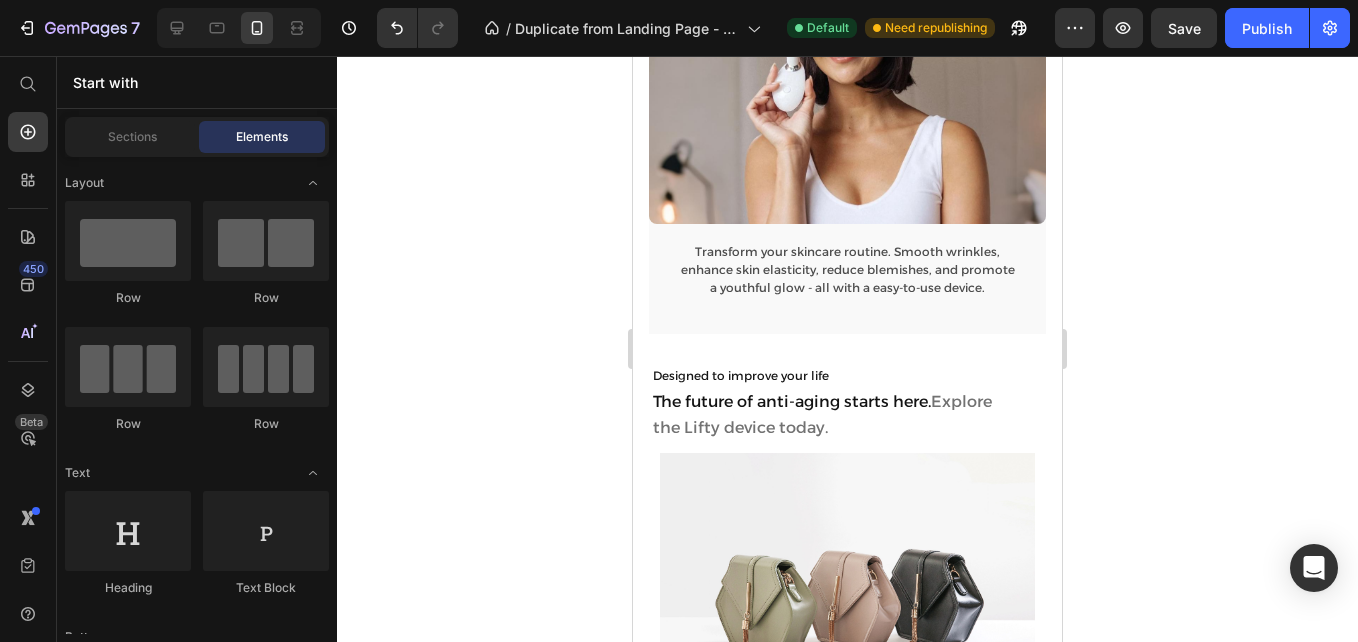 scroll, scrollTop: 1923, scrollLeft: 0, axis: vertical 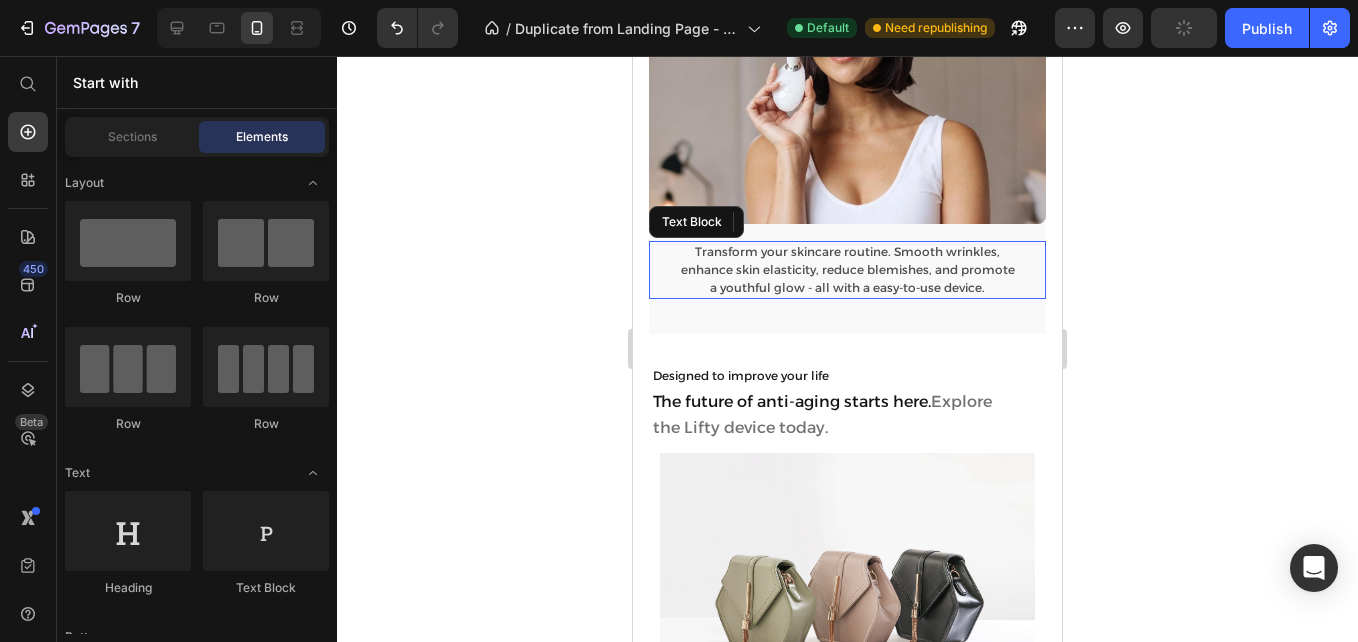 click on "enhance skin elasticity, reduce blemishes, and promote" at bounding box center [848, 269] 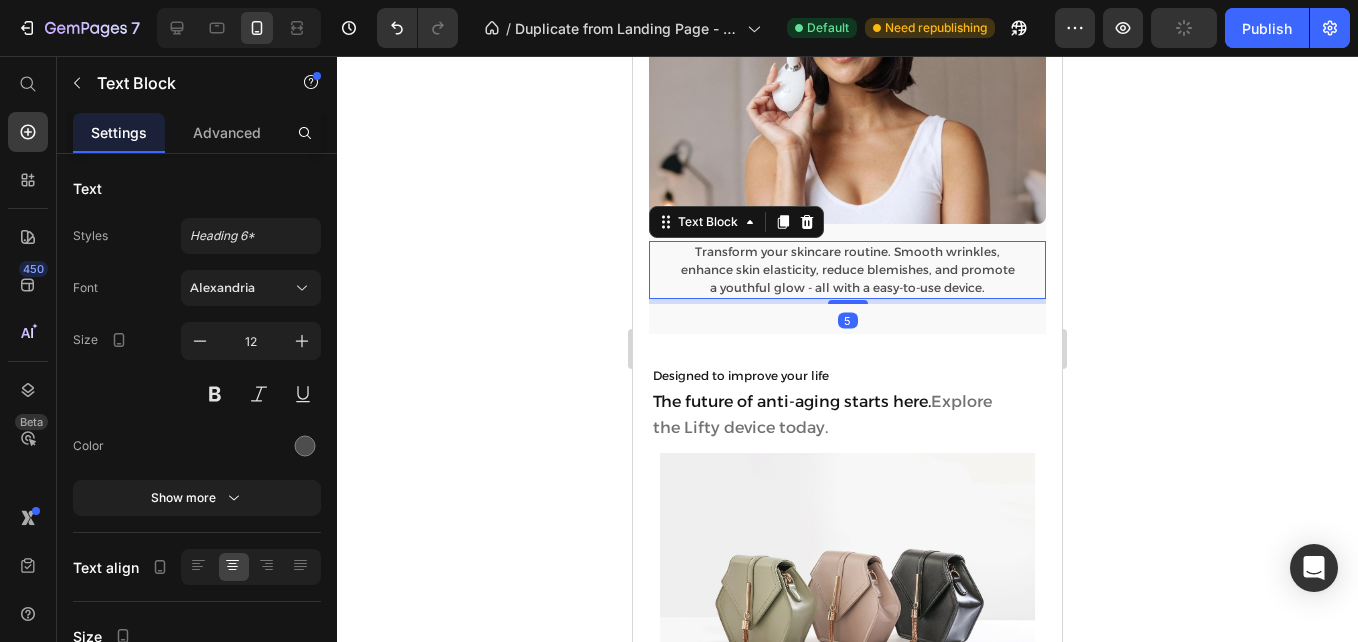 click on "a youthful glow - all with a easy-to-use device." at bounding box center (847, 287) 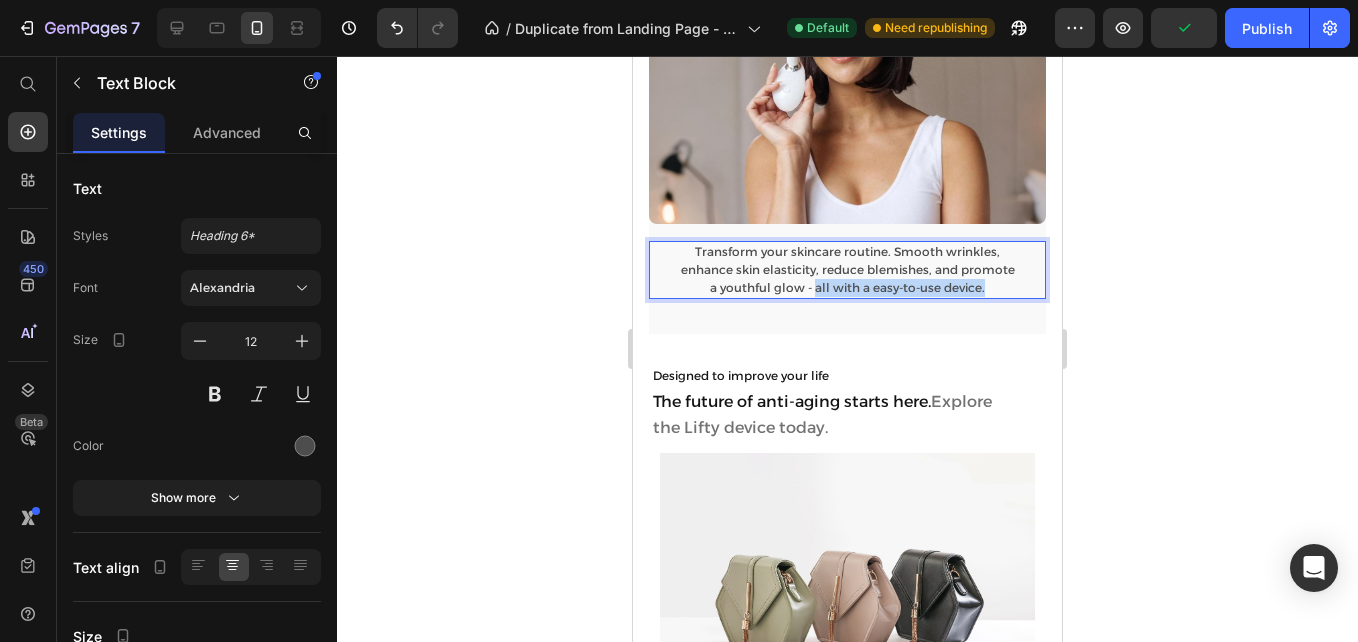 drag, startPoint x: 807, startPoint y: 278, endPoint x: 1008, endPoint y: 285, distance: 201.12186 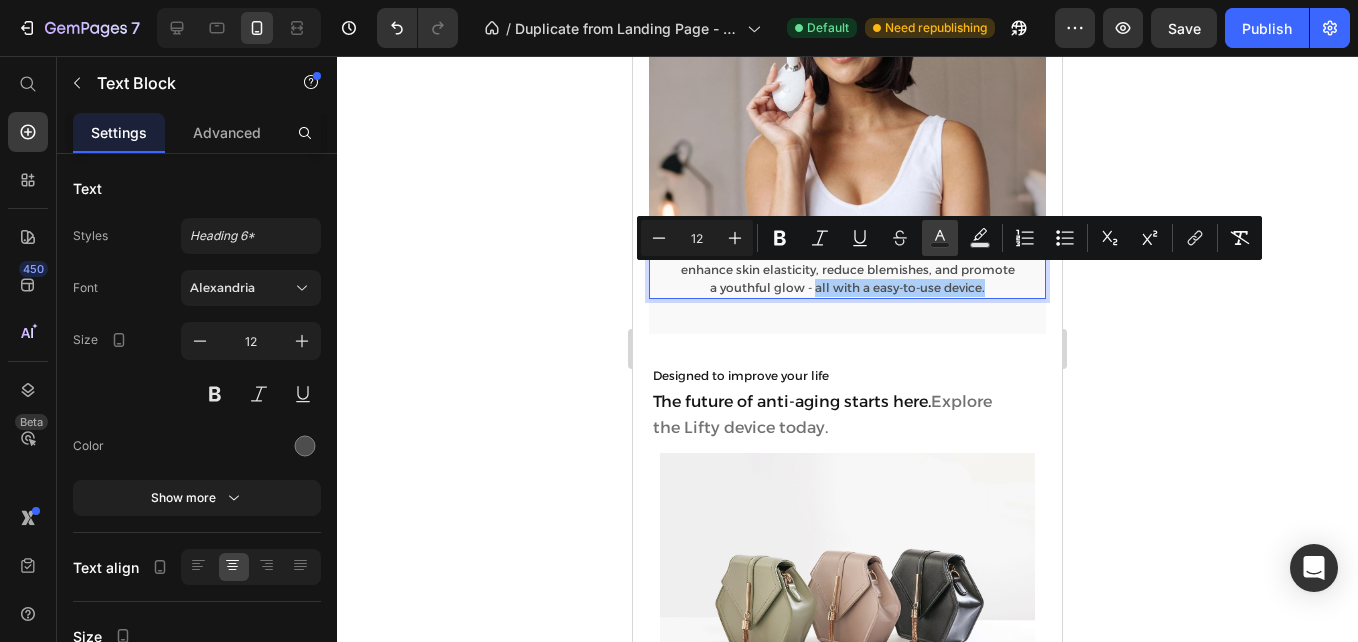 click on "Text Color" at bounding box center (940, 238) 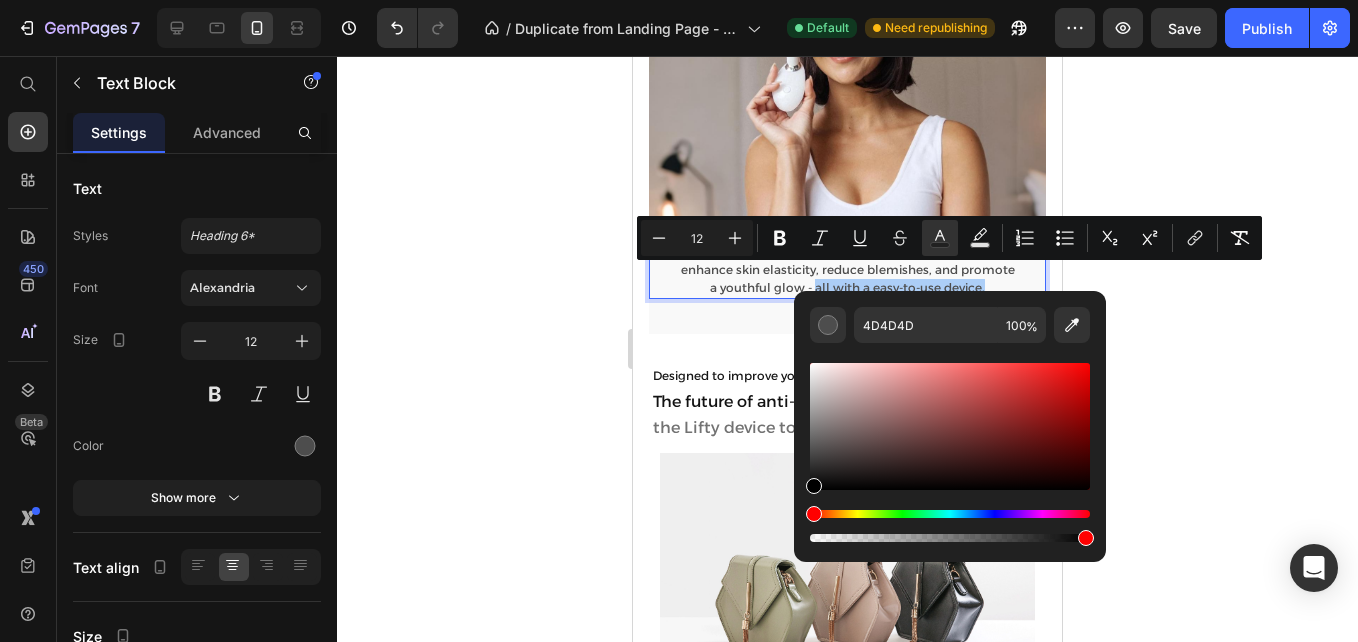 drag, startPoint x: 823, startPoint y: 465, endPoint x: 807, endPoint y: 543, distance: 79.624115 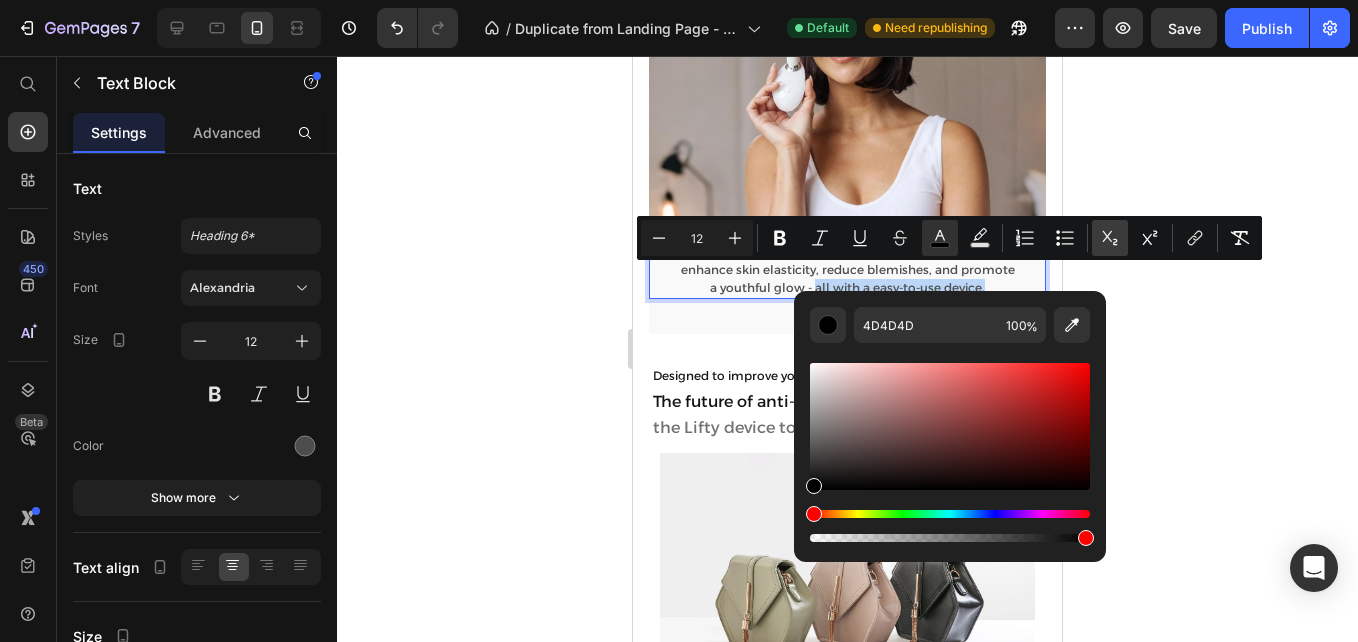 type on "000000" 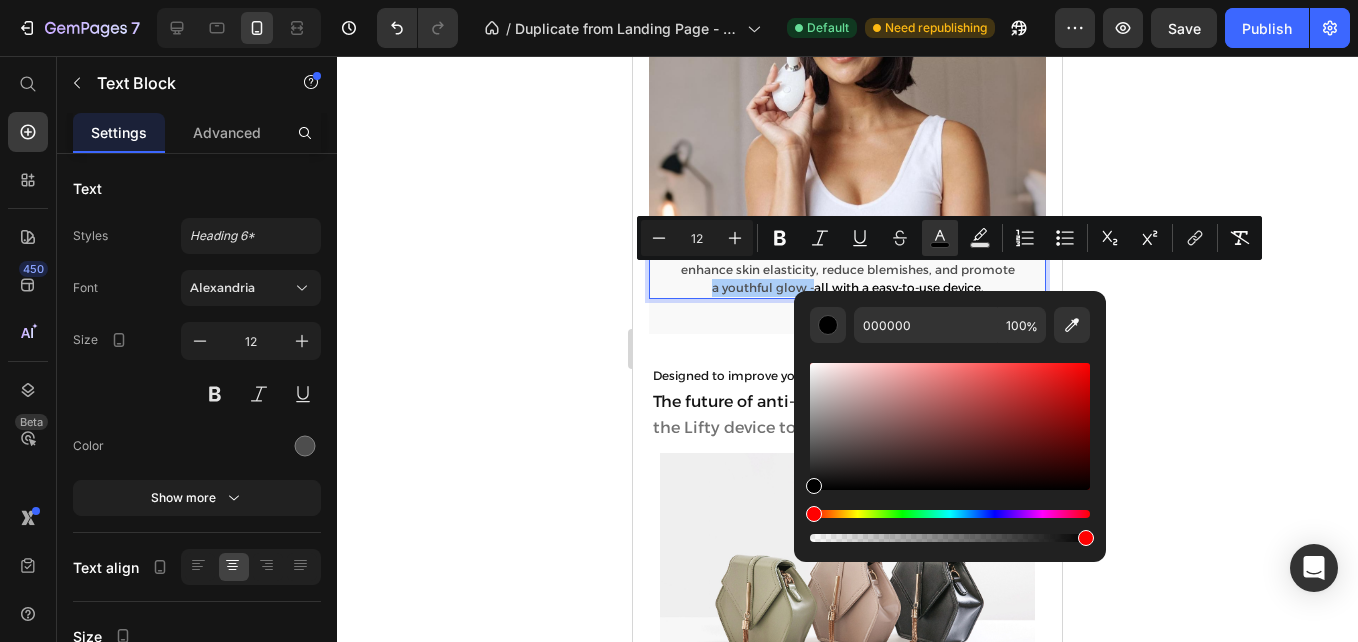click 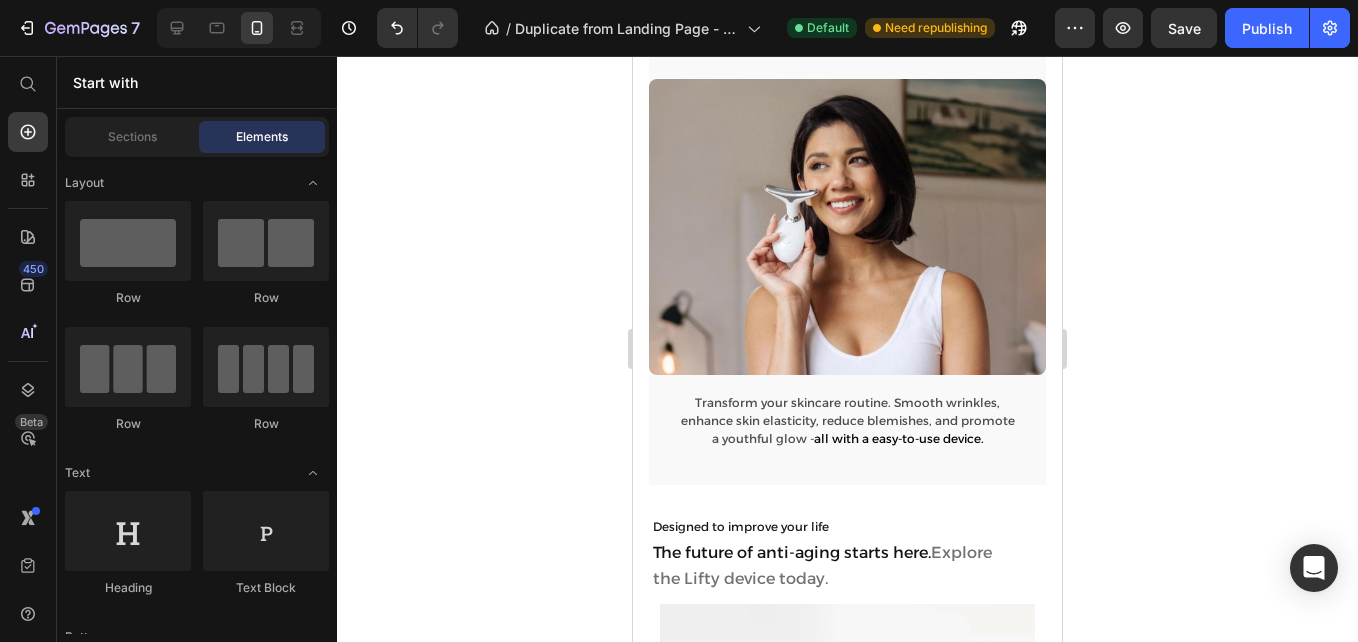 scroll, scrollTop: 1562, scrollLeft: 0, axis: vertical 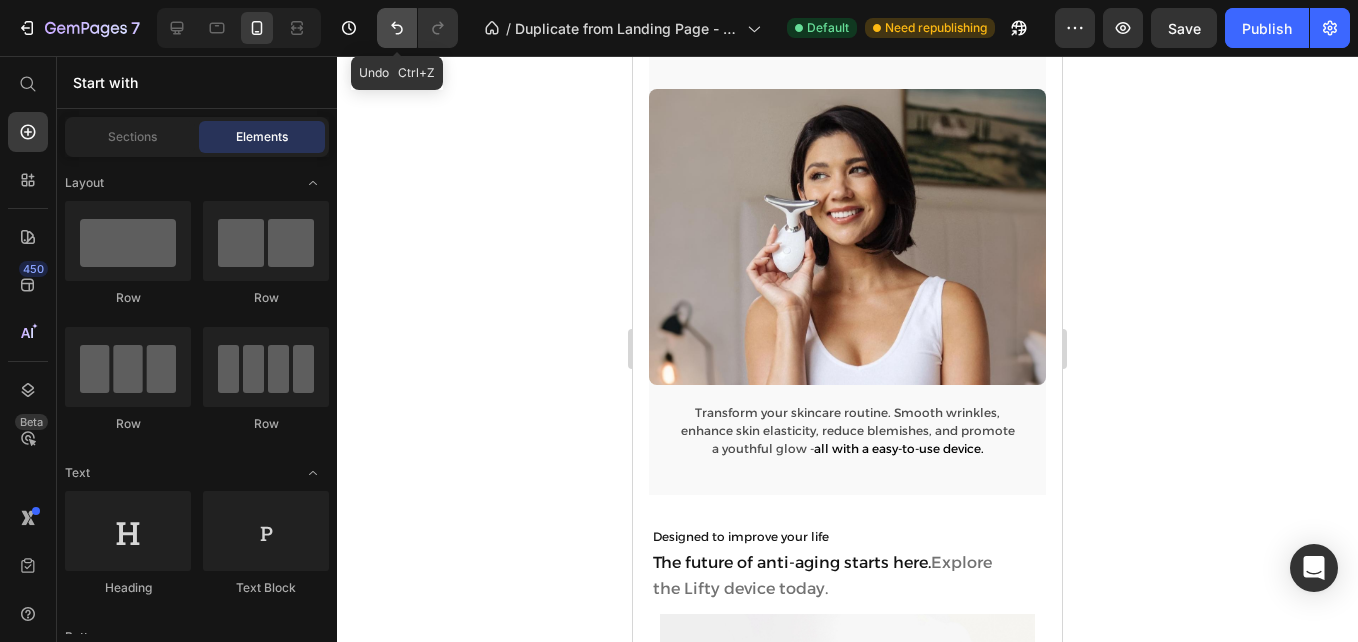 click 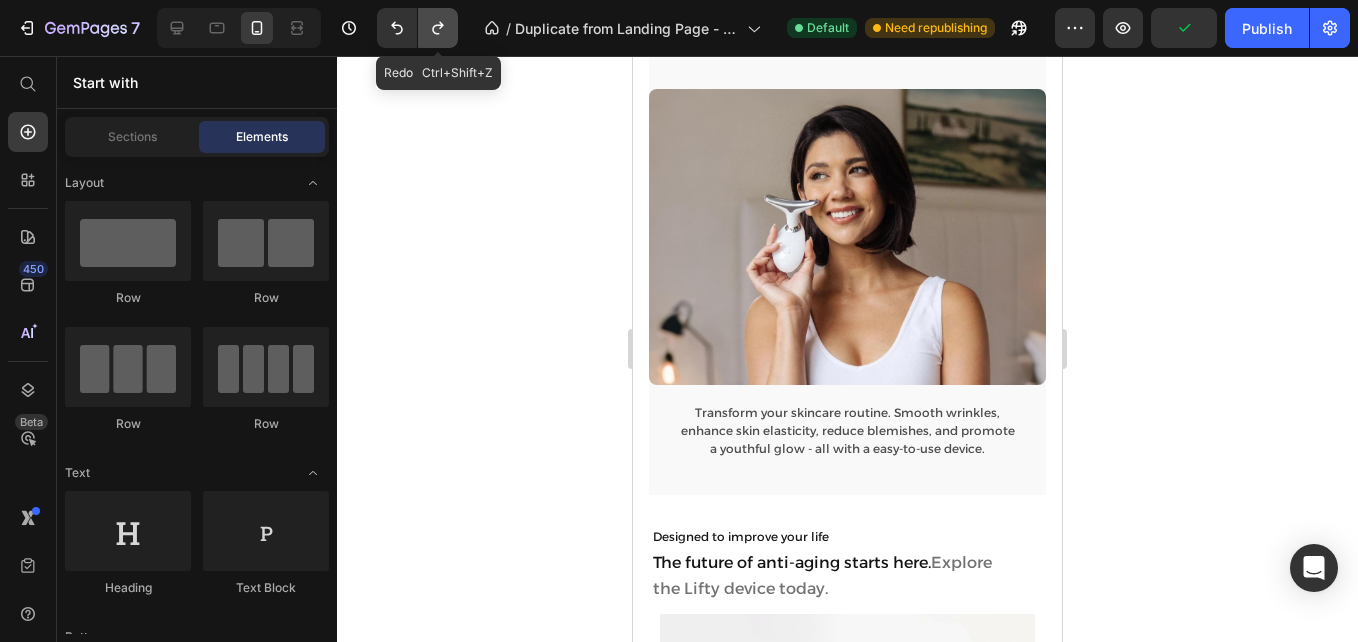 click 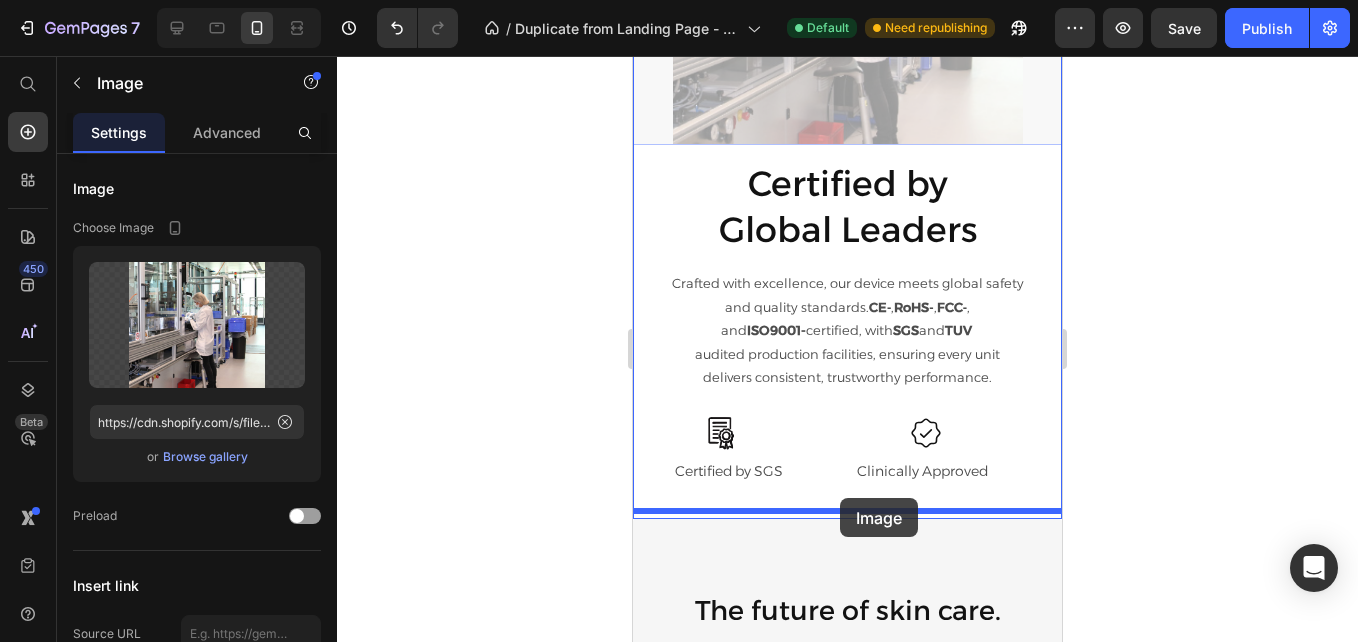 scroll, scrollTop: 3530, scrollLeft: 0, axis: vertical 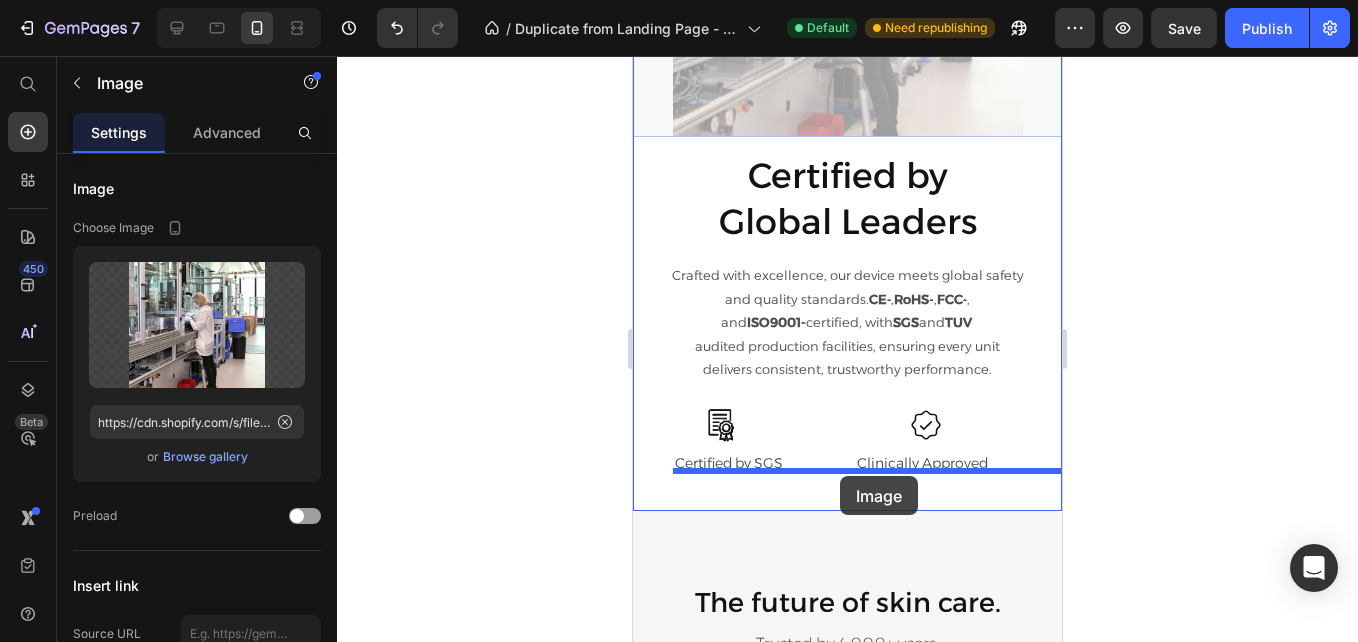 drag, startPoint x: 871, startPoint y: 133, endPoint x: 840, endPoint y: 476, distance: 344.39804 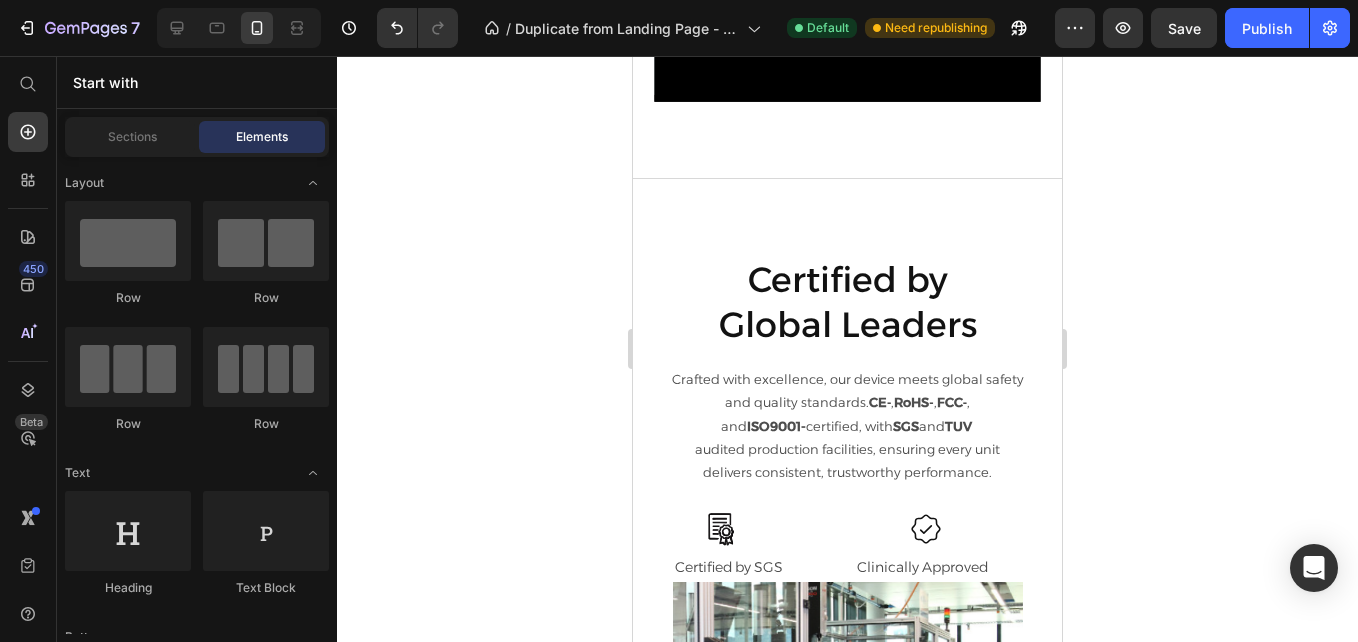 scroll, scrollTop: 3315, scrollLeft: 0, axis: vertical 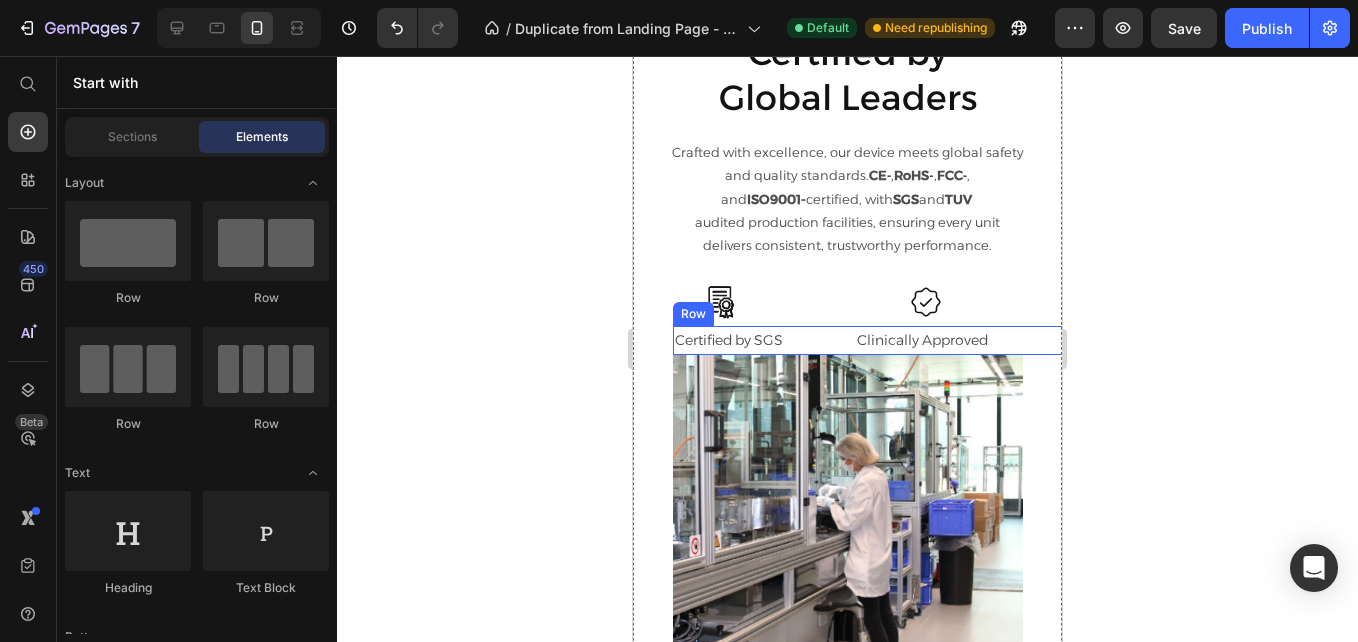 click on "Certified by SGS Text Block Clinically Approved Text Block Row" at bounding box center [887, 340] 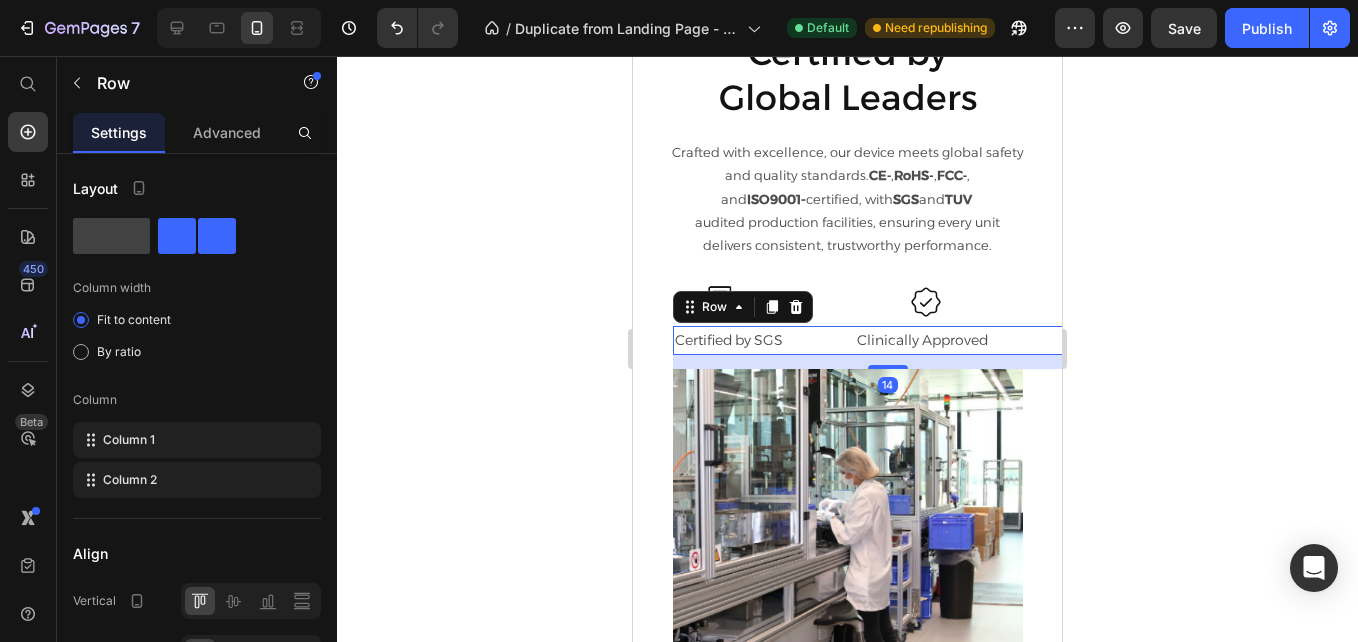 drag, startPoint x: 875, startPoint y: 347, endPoint x: 876, endPoint y: 361, distance: 14.035668 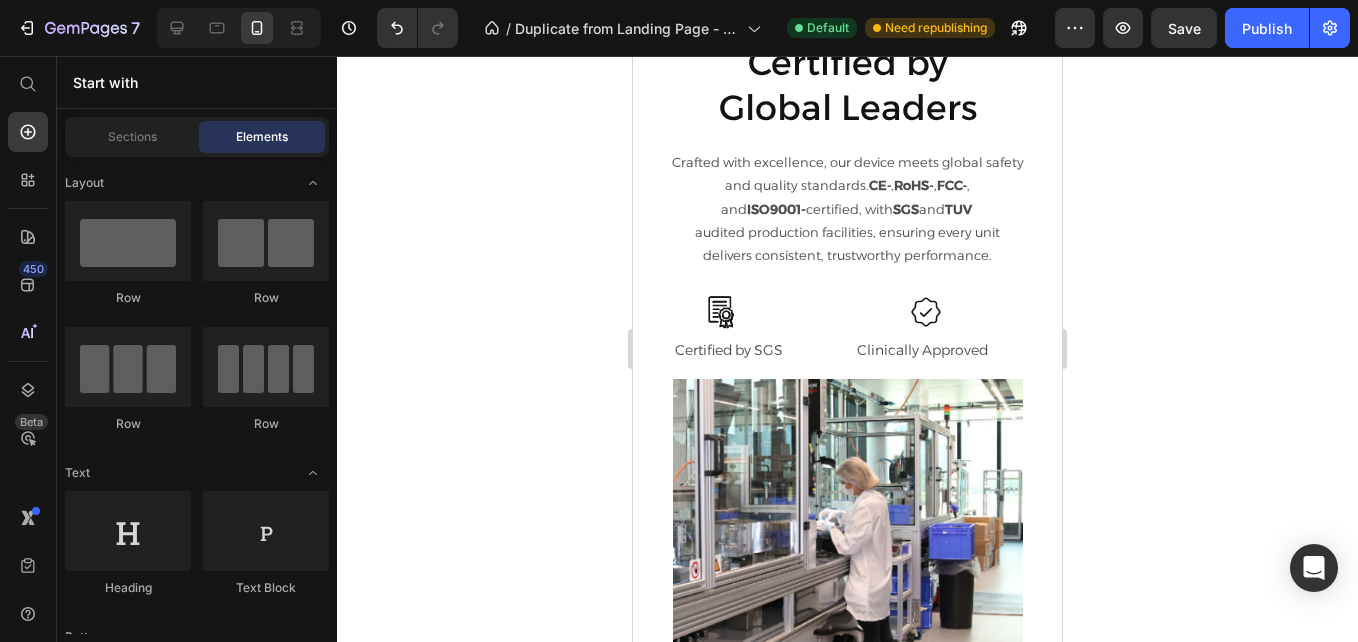 scroll, scrollTop: 3356, scrollLeft: 0, axis: vertical 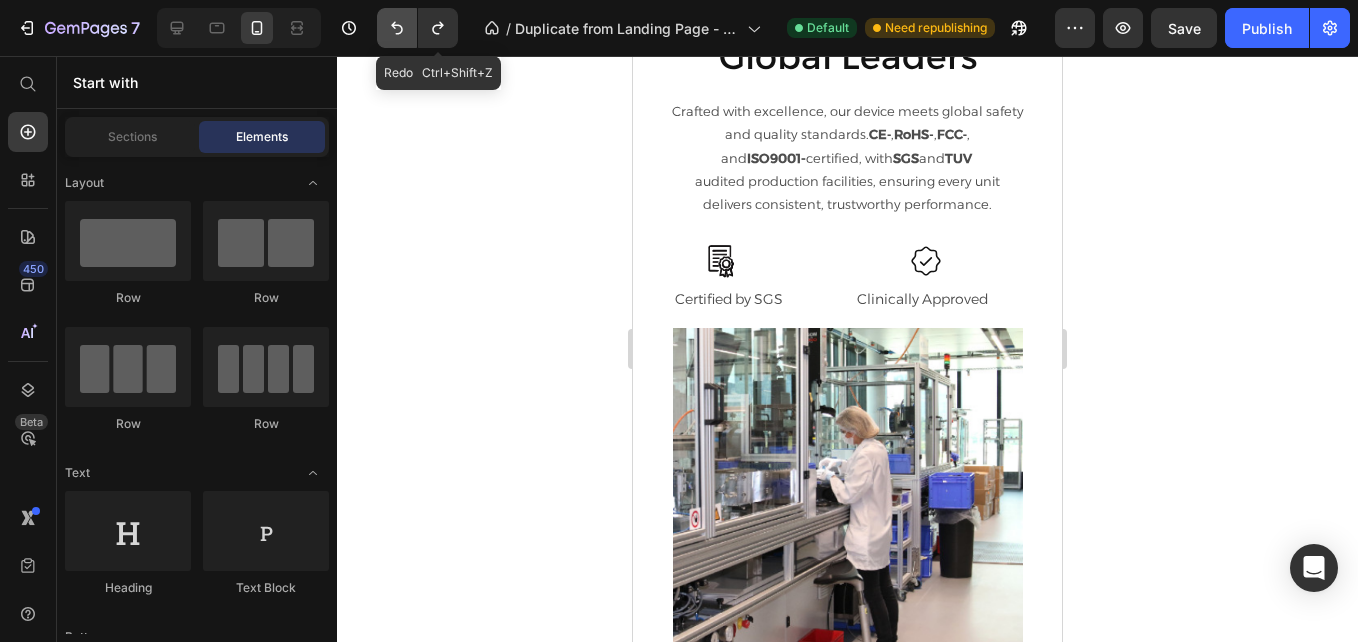 click 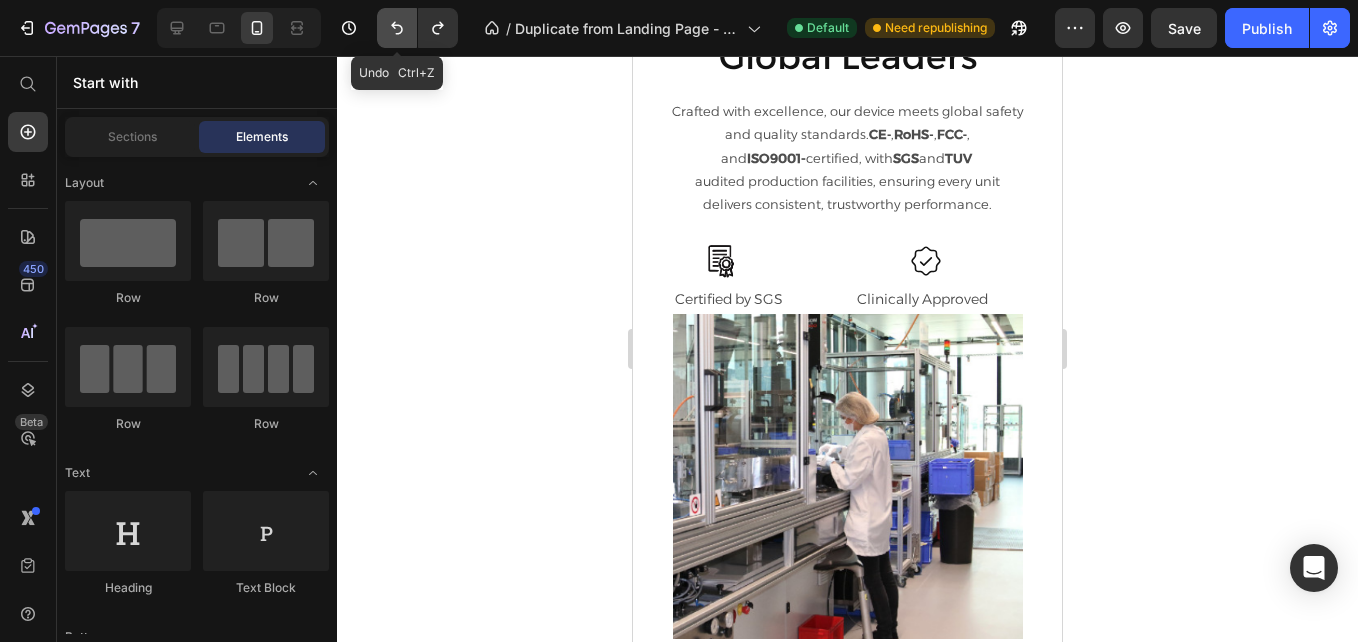 click 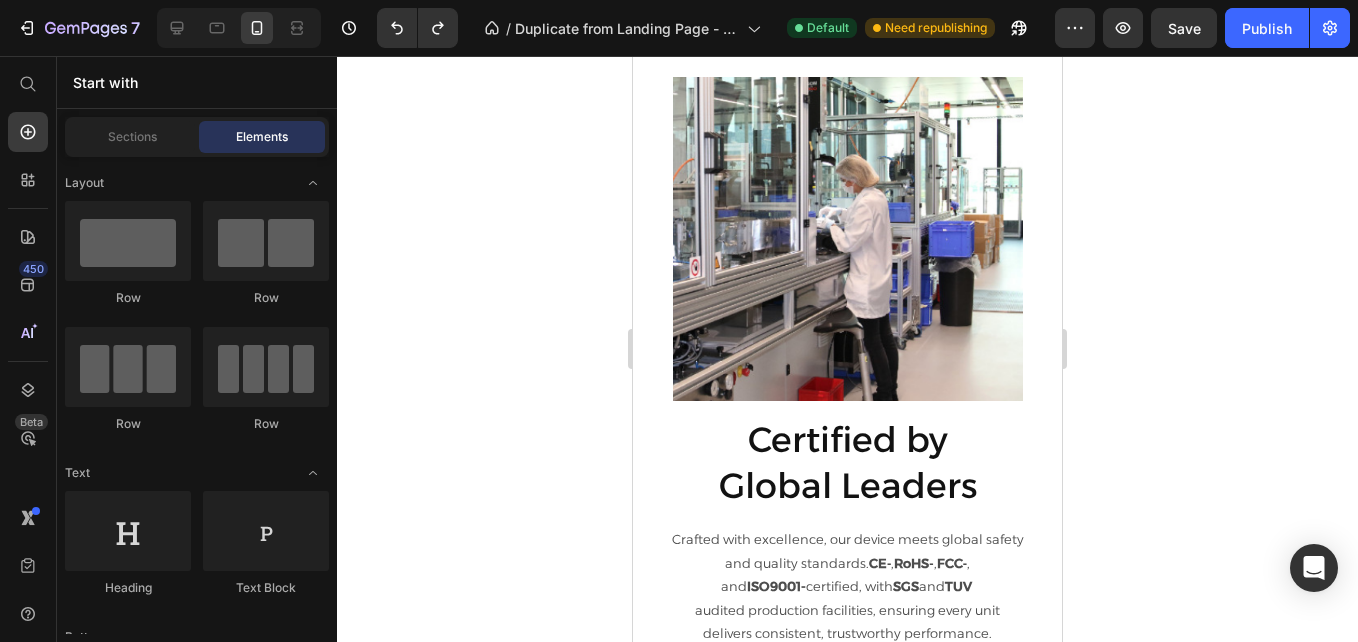 scroll, scrollTop: 3059, scrollLeft: 0, axis: vertical 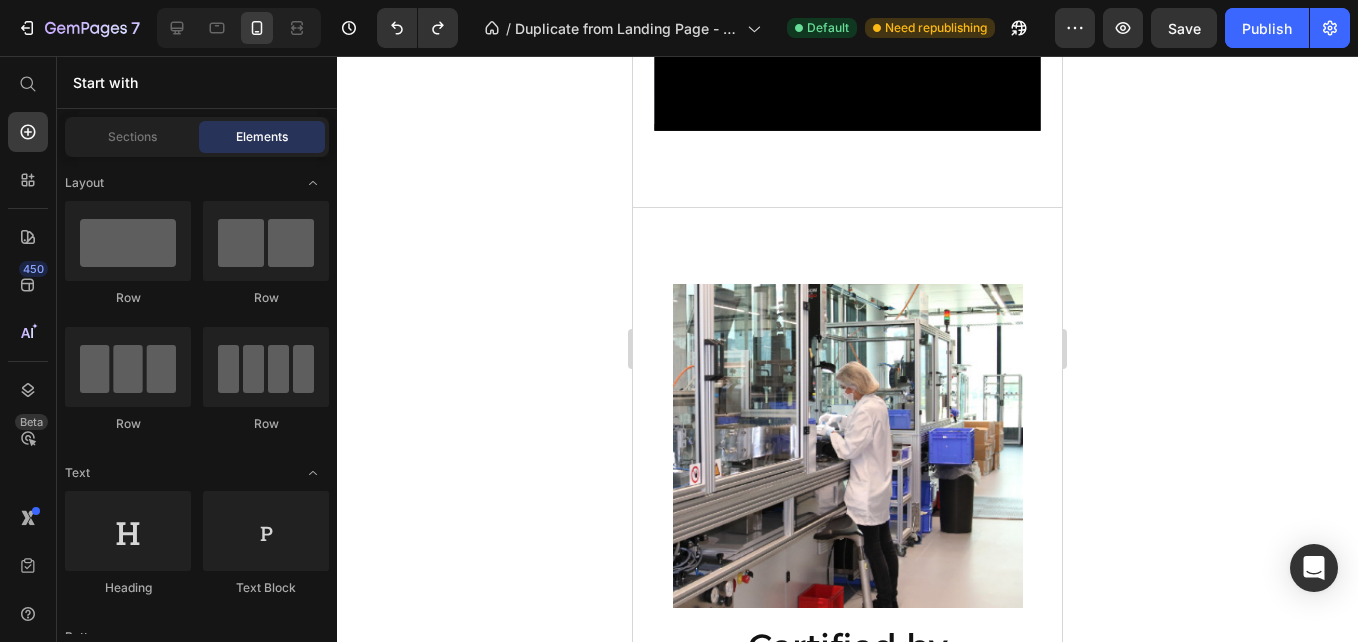click at bounding box center (847, 446) 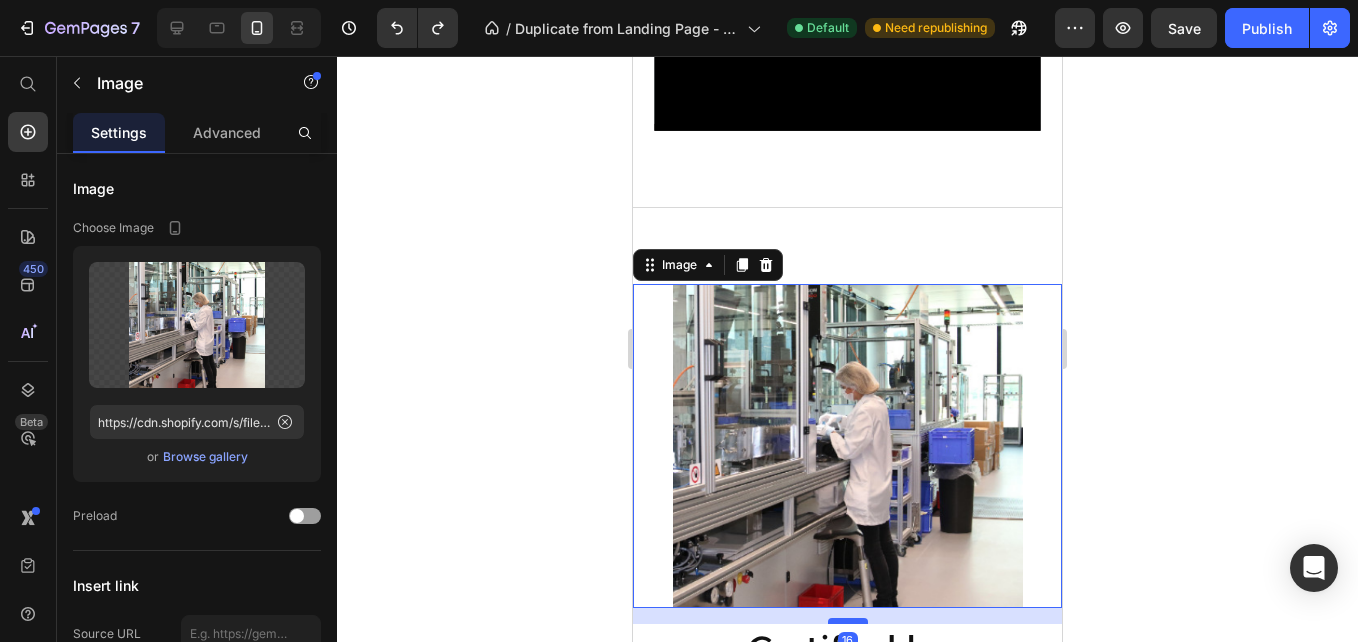 click at bounding box center (848, 621) 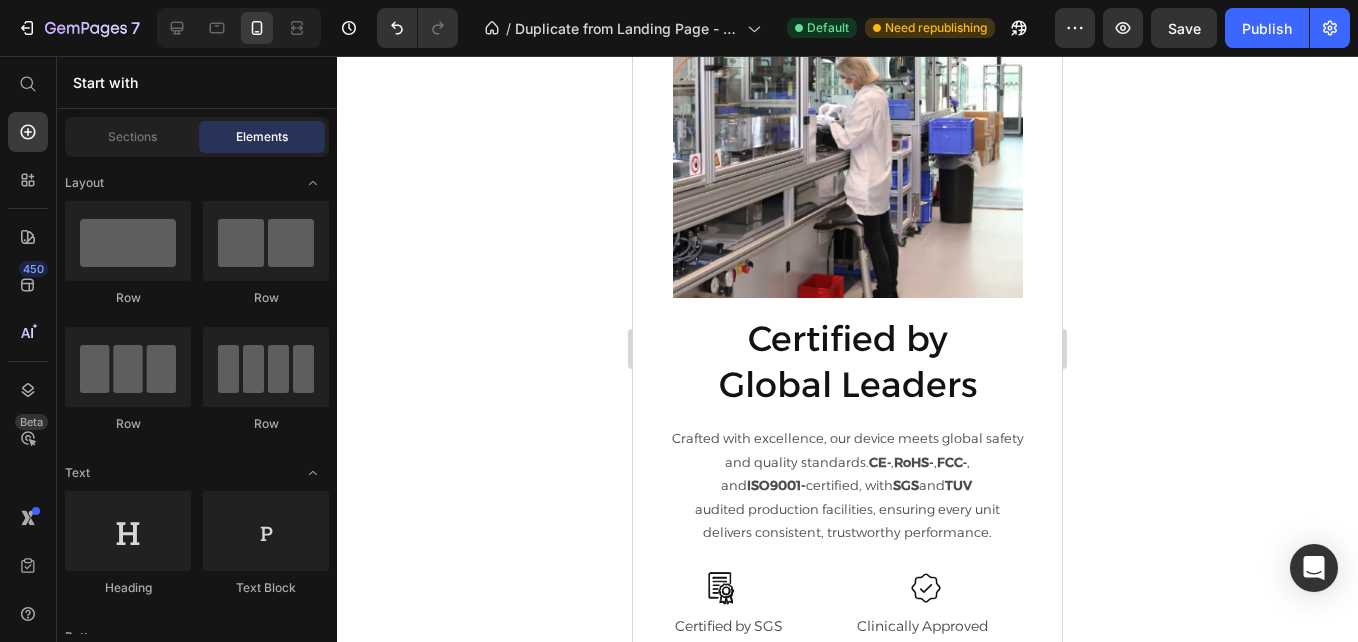 scroll, scrollTop: 3379, scrollLeft: 0, axis: vertical 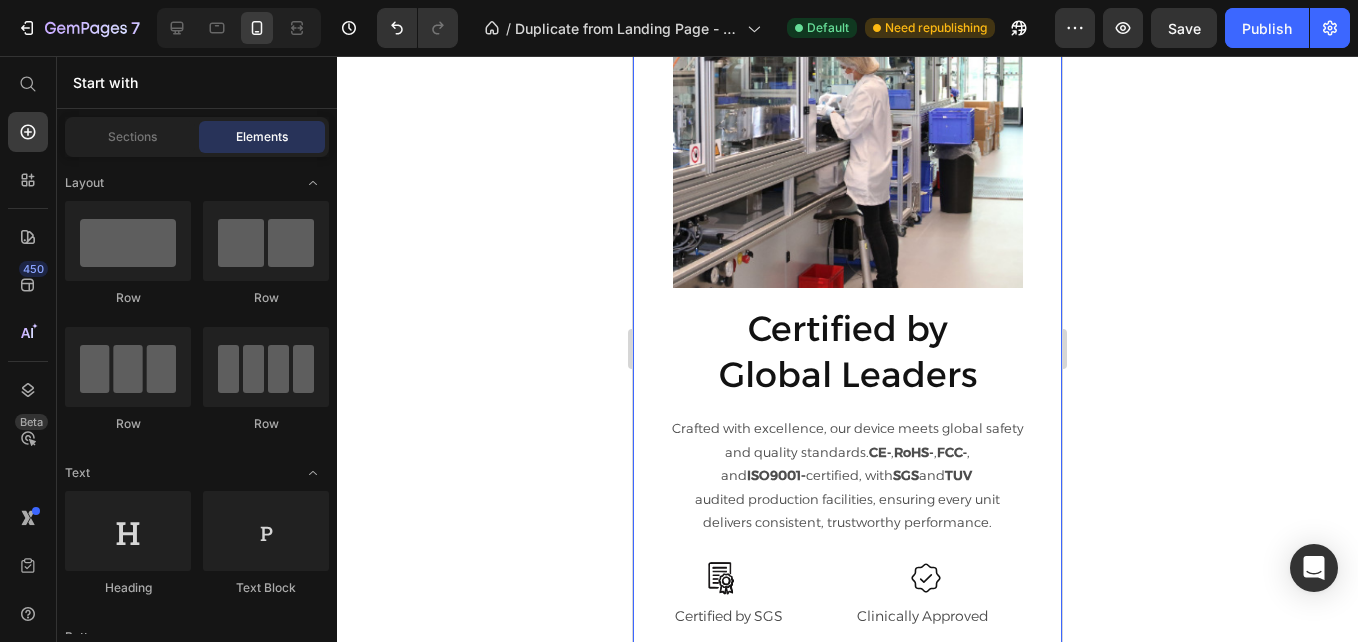 click on "Certified by [GLOBAL_LEADERS]" at bounding box center (847, 351) 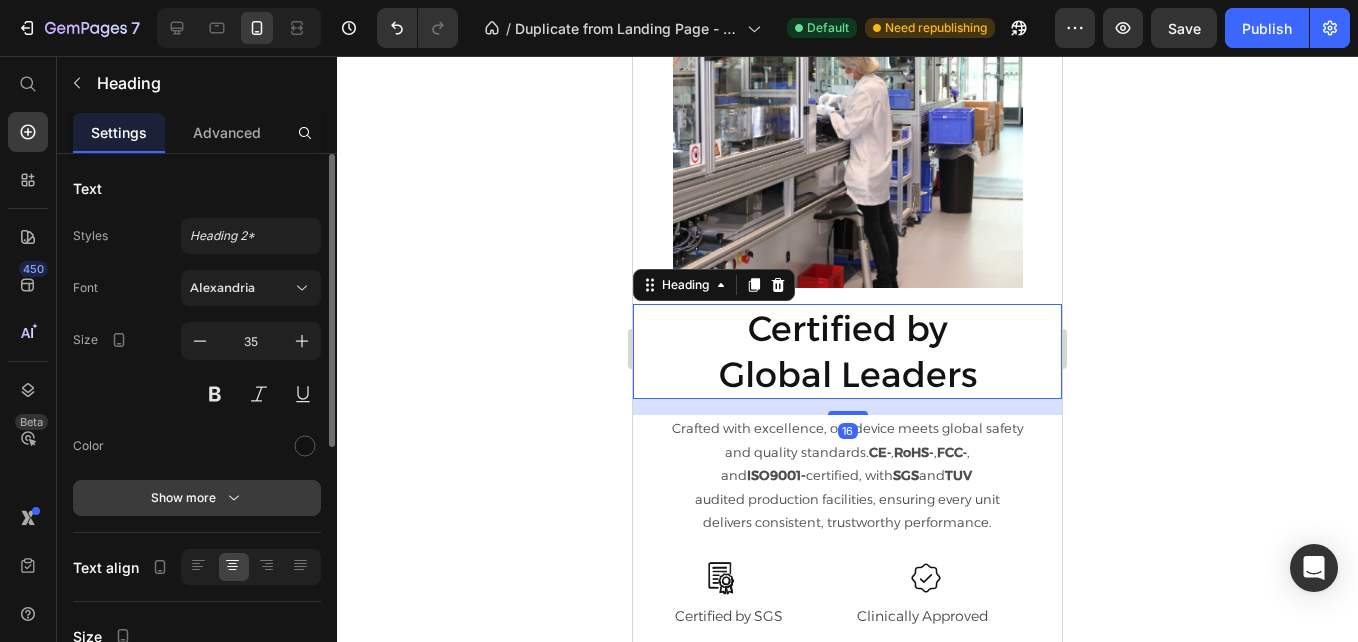 click on "Show more" at bounding box center [197, 498] 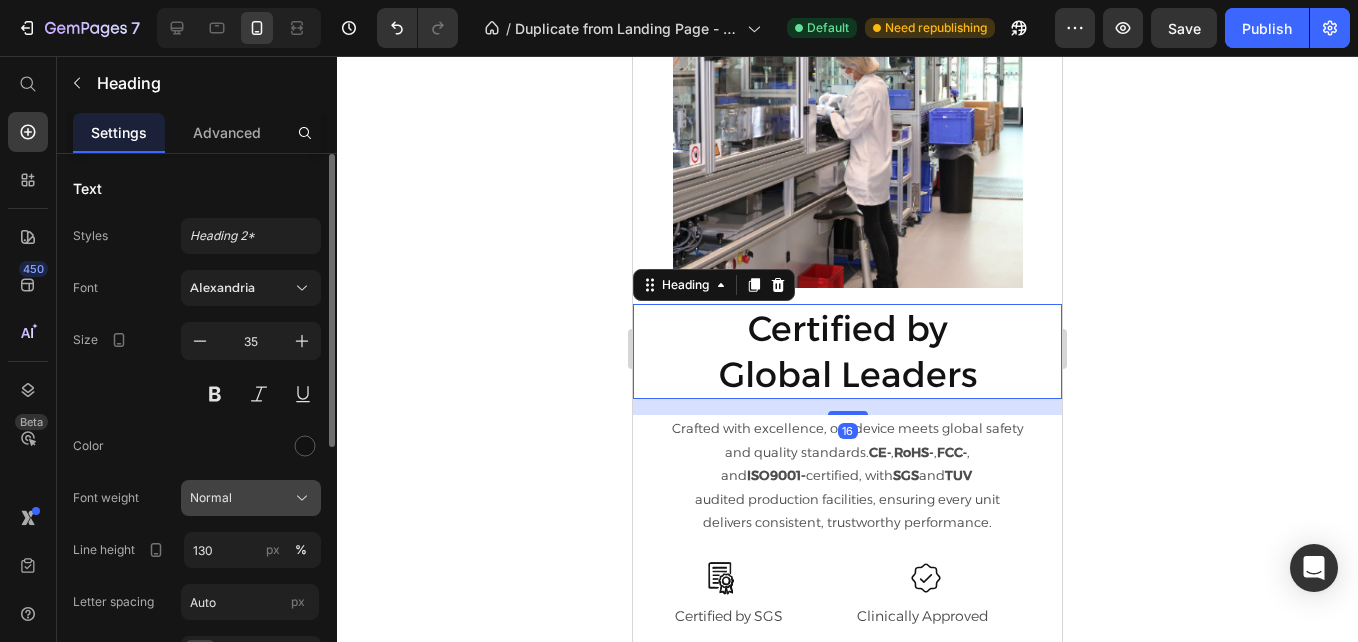 click on "Normal" at bounding box center [211, 498] 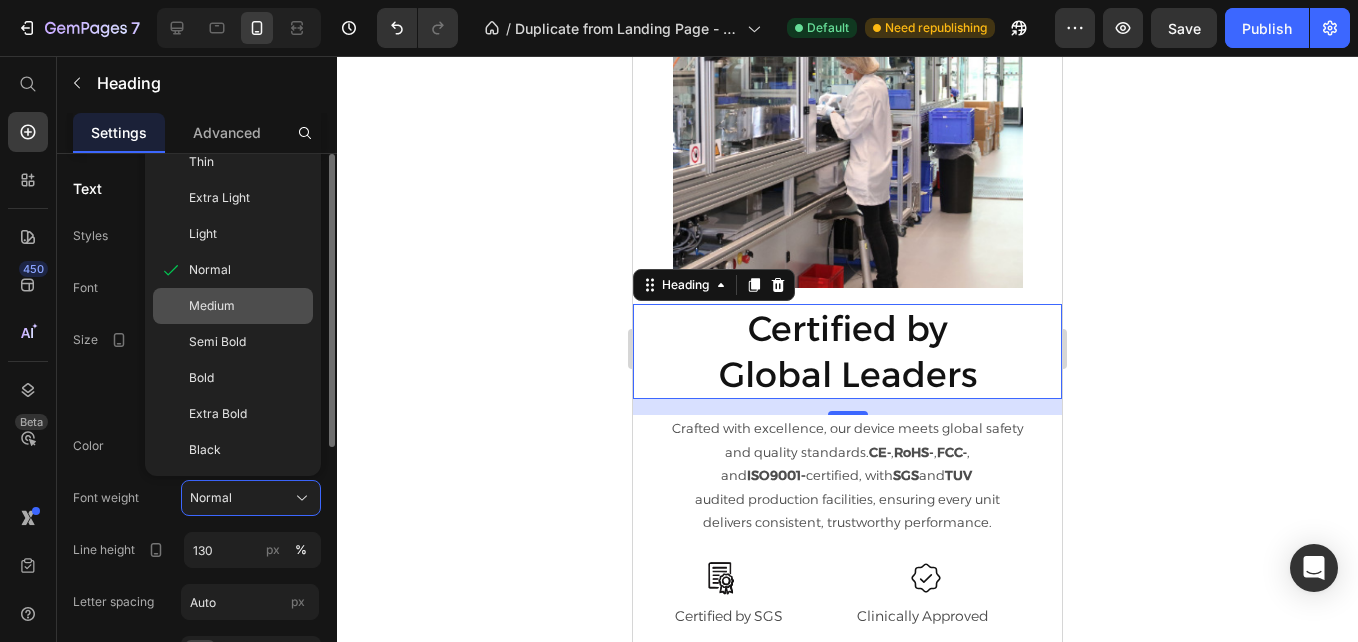 click on "Medium" at bounding box center [212, 306] 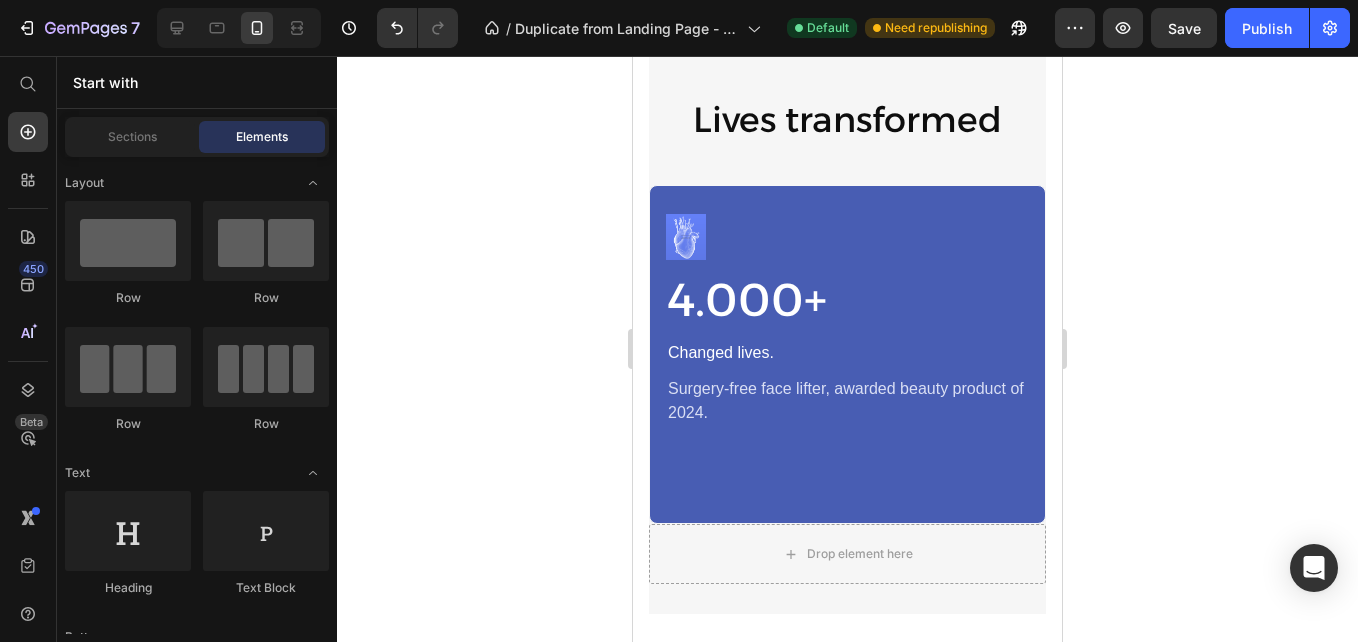 scroll, scrollTop: 4472, scrollLeft: 0, axis: vertical 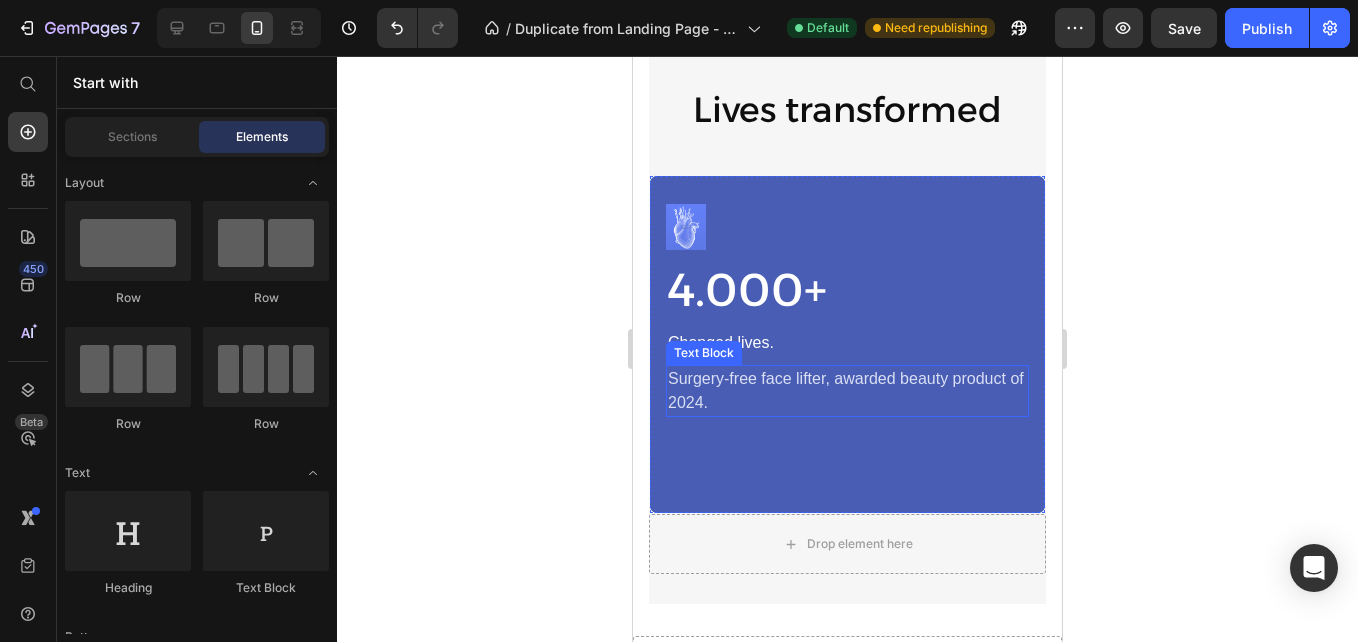 click on "Surgery-free face lifter, awarded beauty product of 2024." at bounding box center [847, 391] 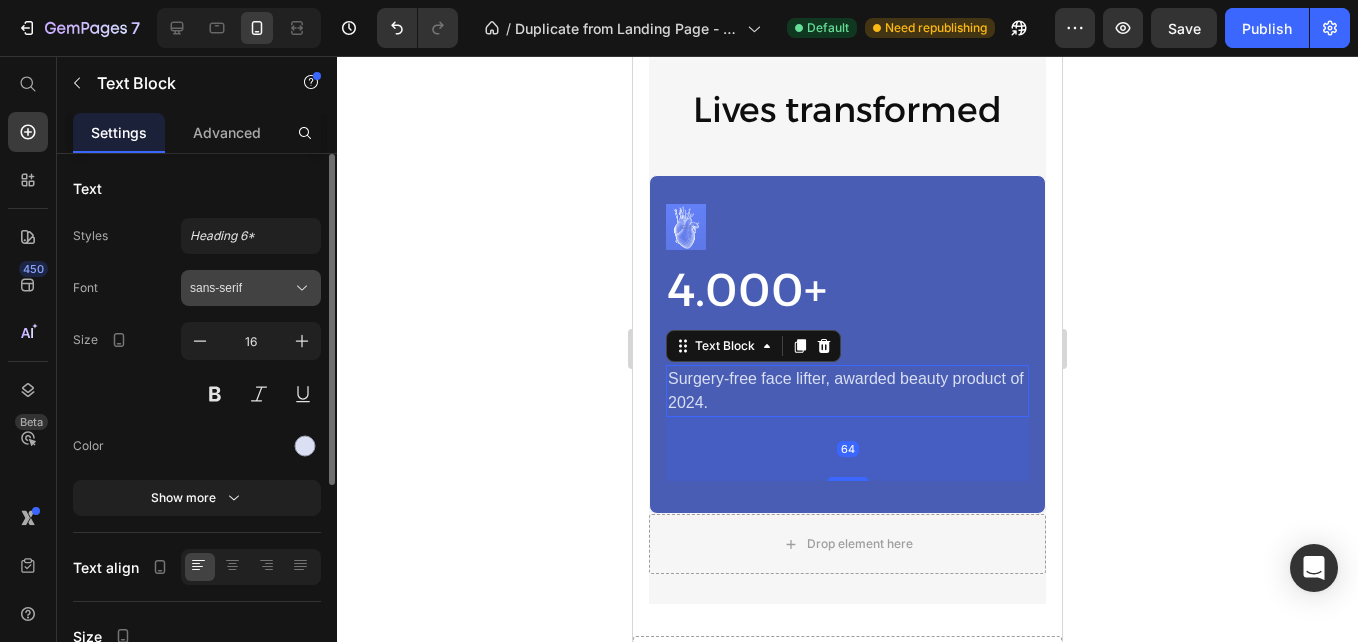 click on "sans-serif" at bounding box center [251, 288] 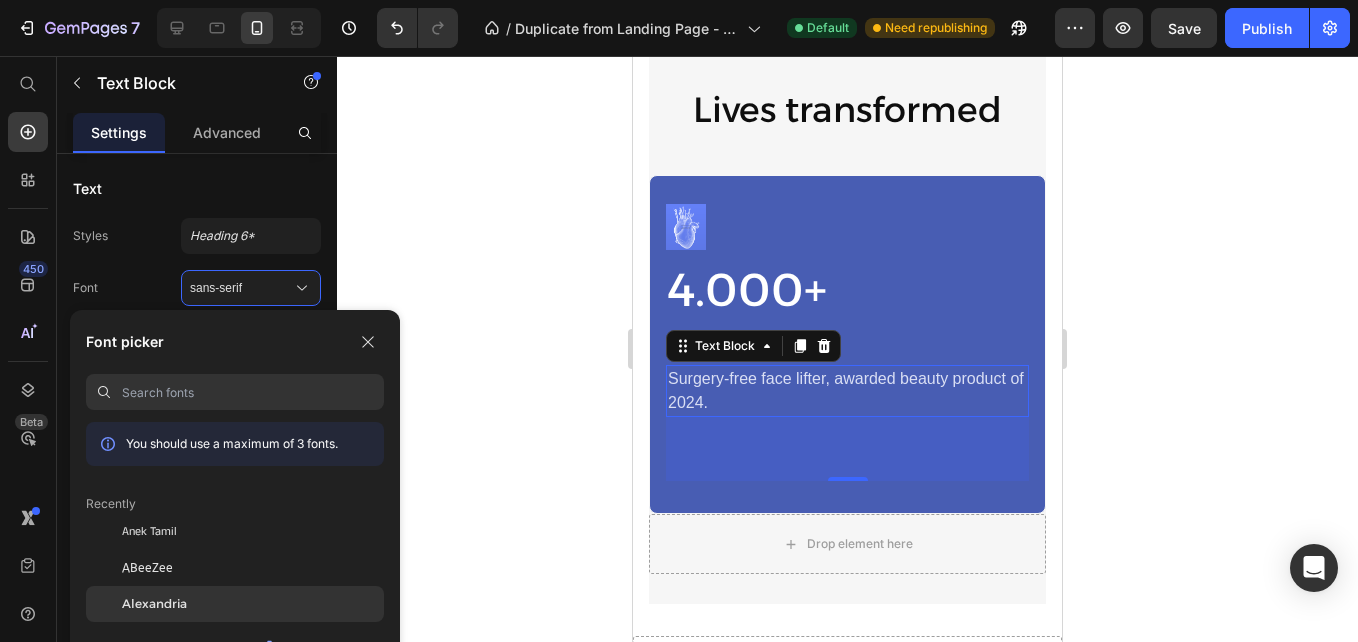 click on "Alexandria" 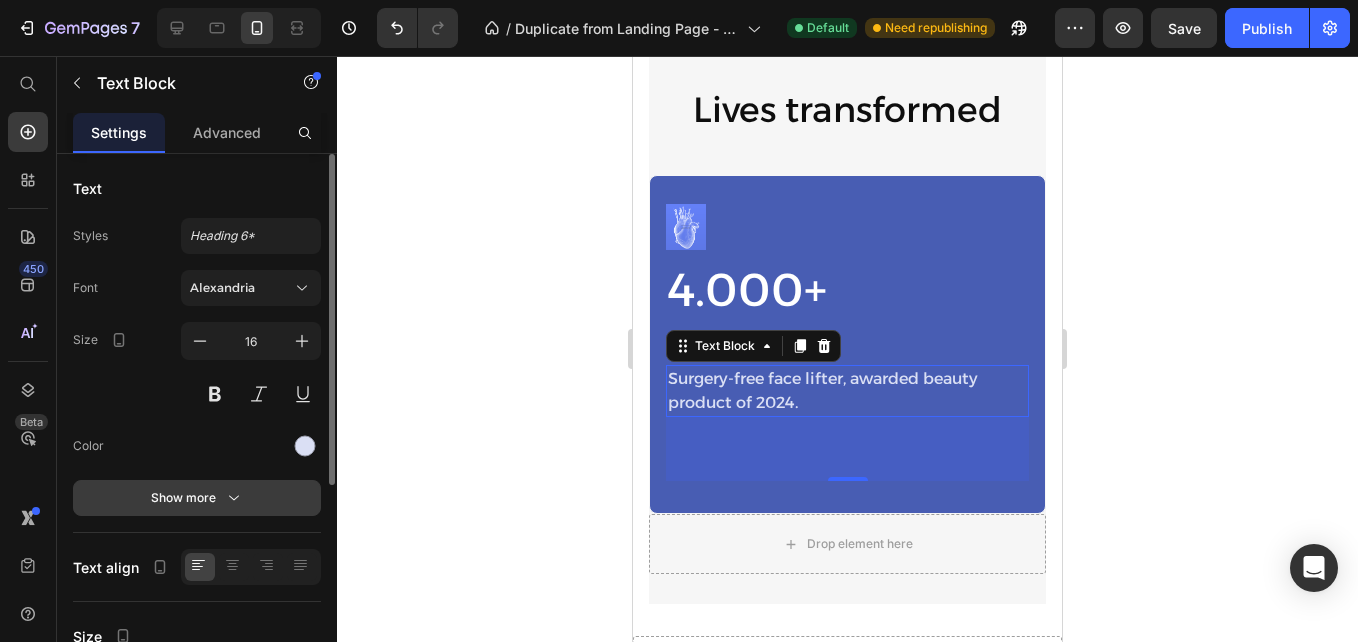 click on "Show more" at bounding box center [197, 498] 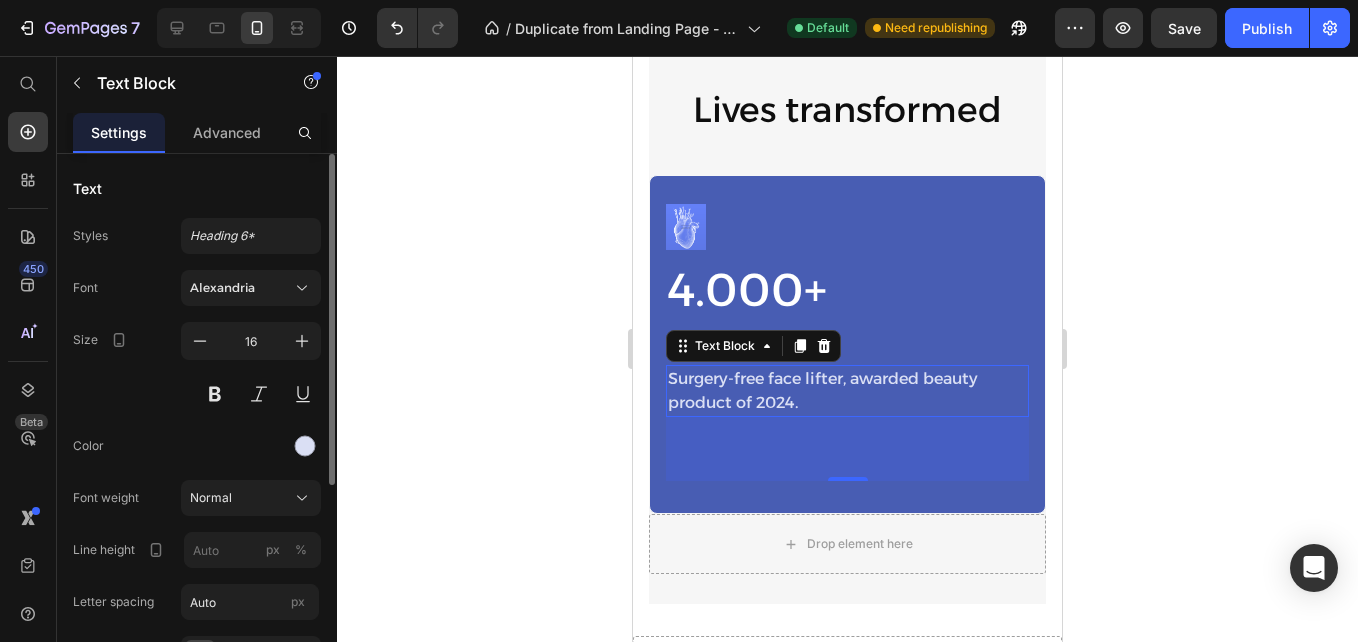 click on "Font Alexandria Size 16 Color Font weight Normal Line height px % Letter spacing Auto px Transform
AA Aa aa Shadow Show less" at bounding box center (197, 523) 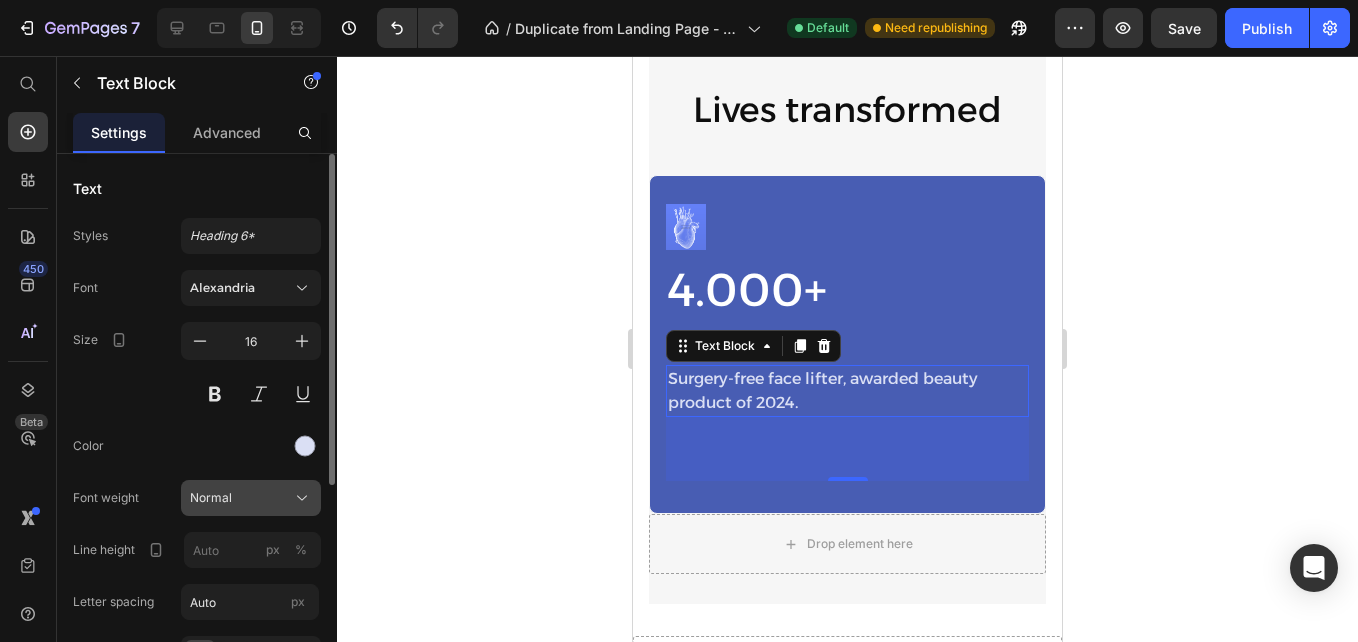 click on "Normal" at bounding box center (251, 498) 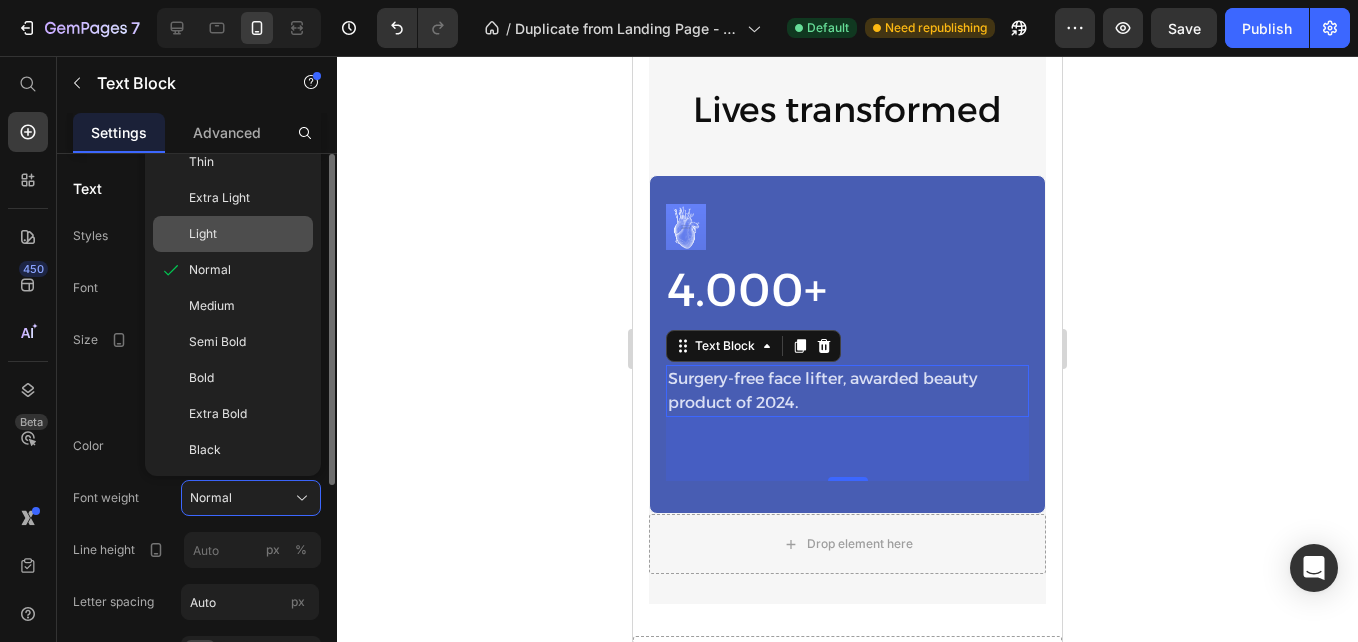 click on "Light" at bounding box center (247, 234) 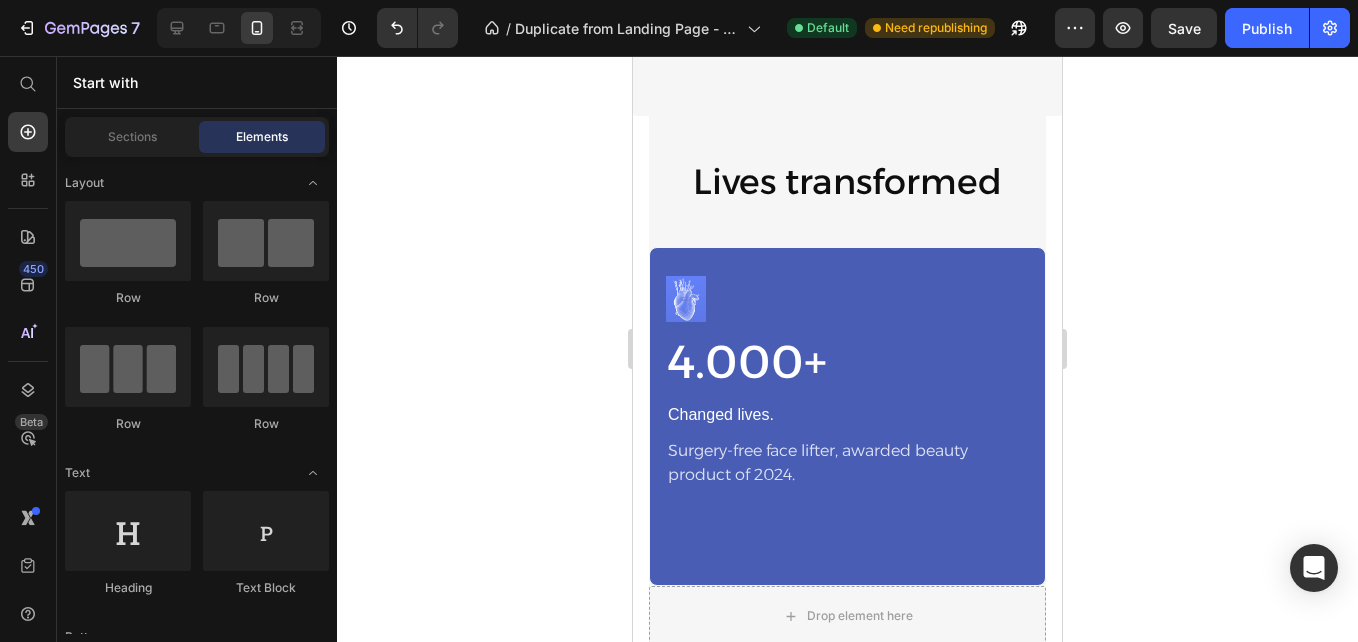 scroll, scrollTop: 4411, scrollLeft: 0, axis: vertical 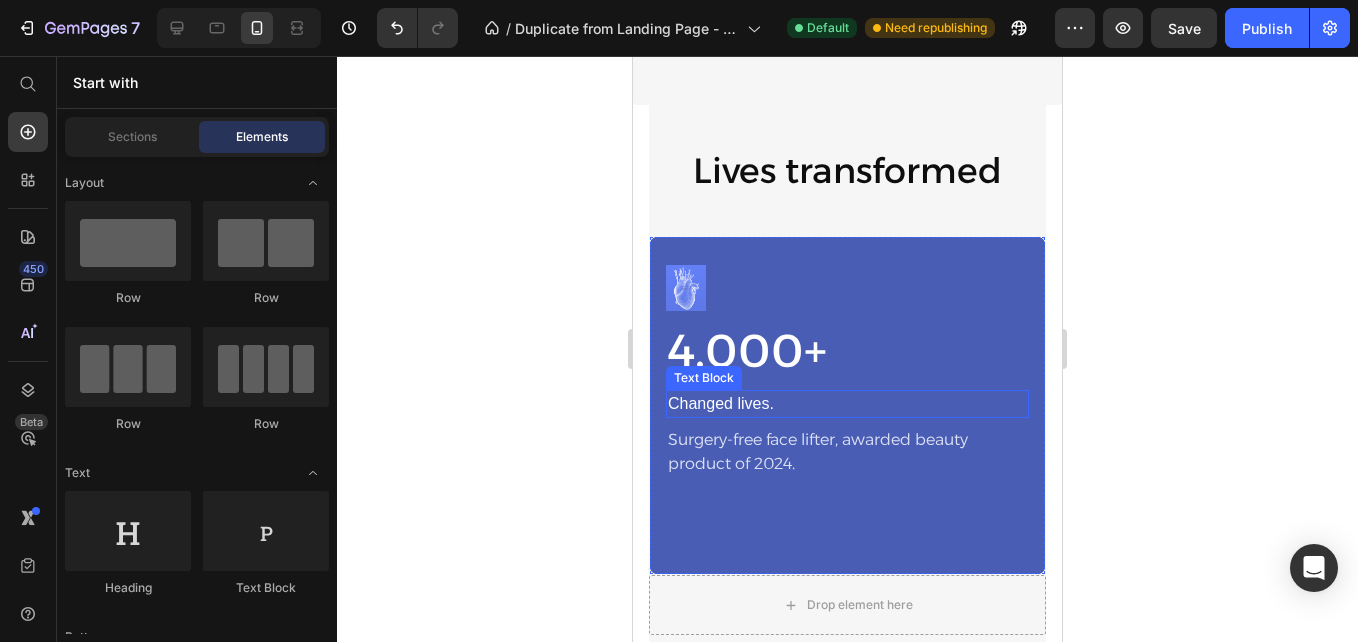click on "Changed lives." at bounding box center (847, 404) 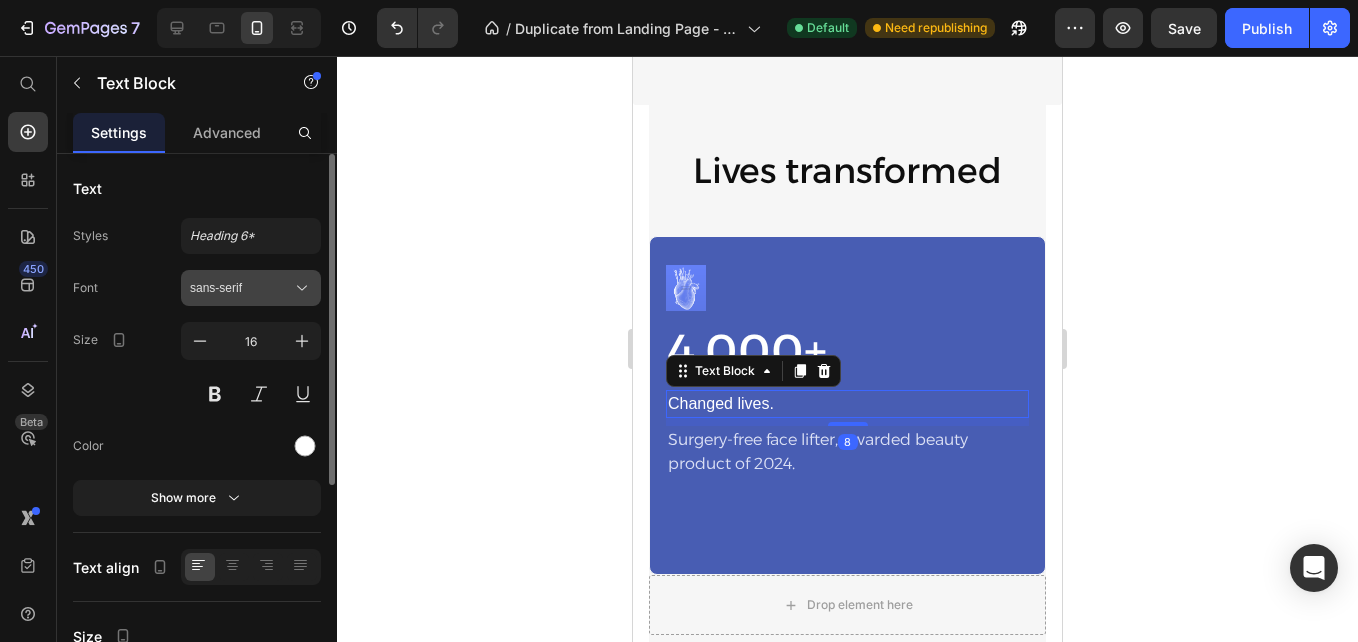 click on "sans-serif" at bounding box center [251, 288] 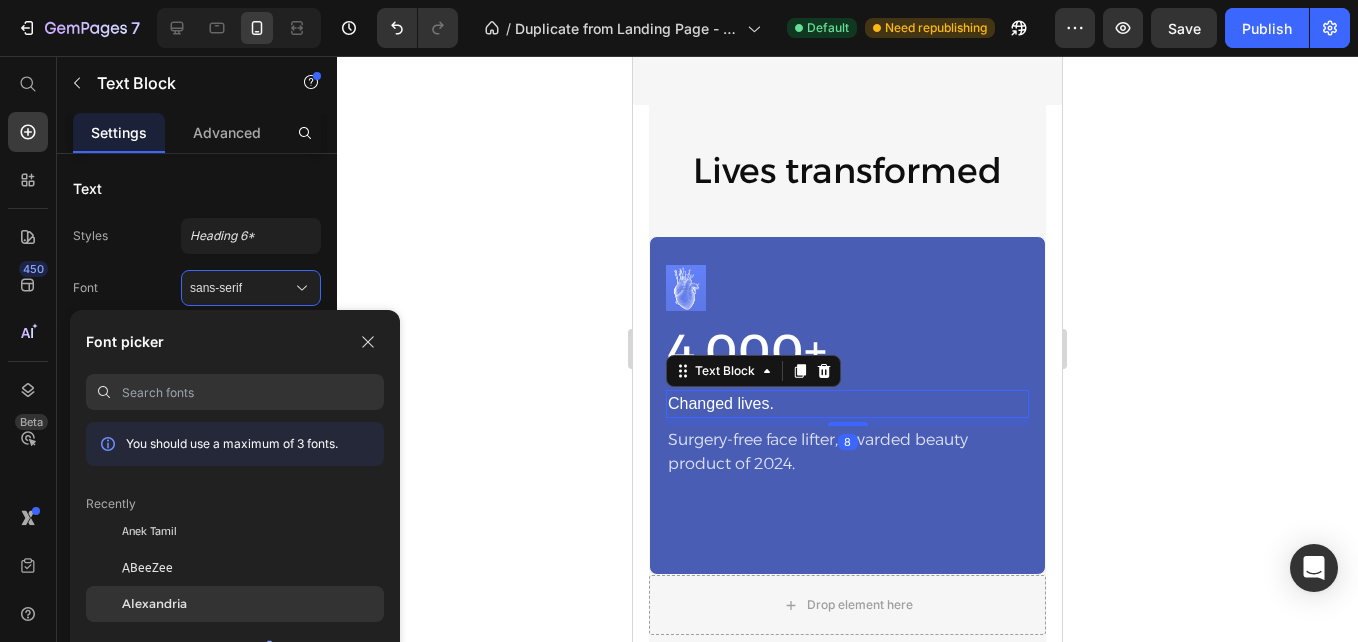 click on "Alexandria" 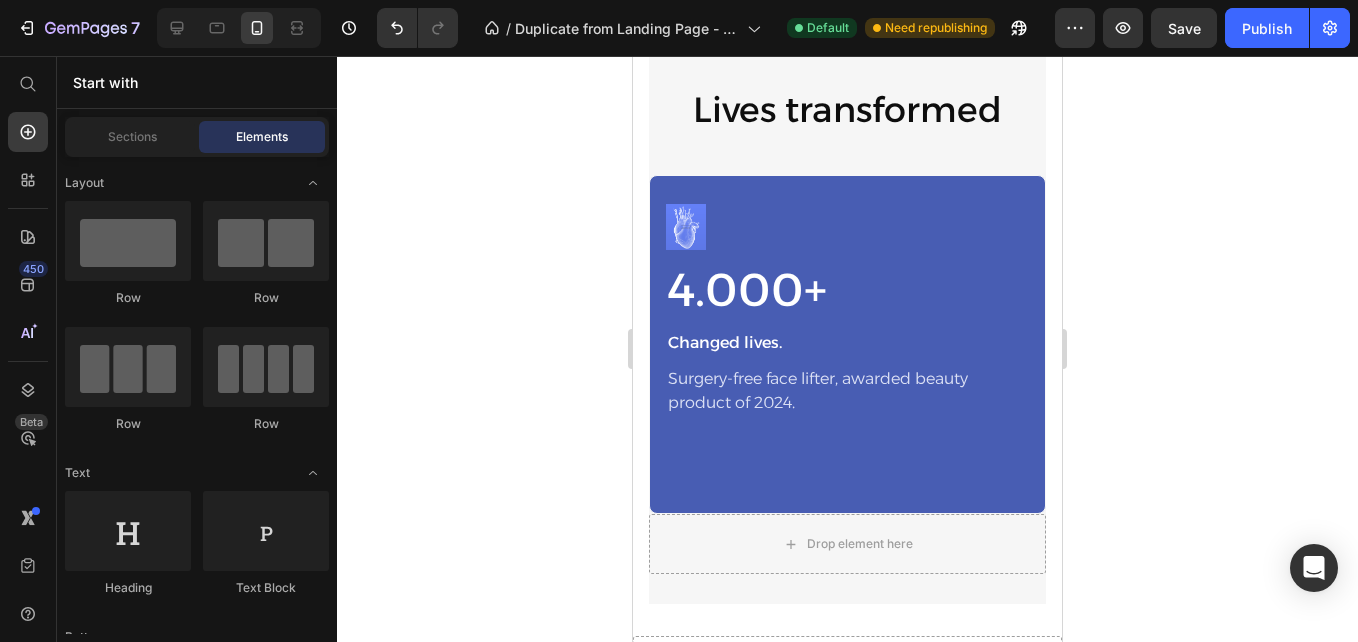 scroll, scrollTop: 4493, scrollLeft: 0, axis: vertical 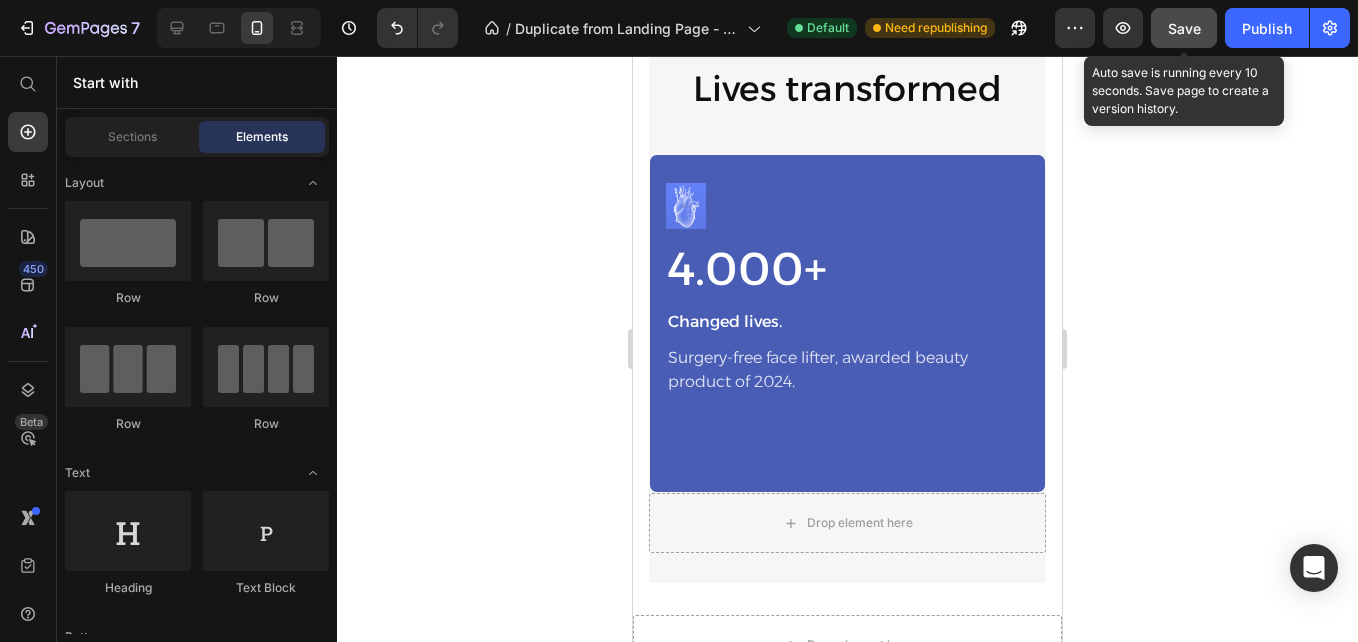 click on "Save" at bounding box center [1184, 28] 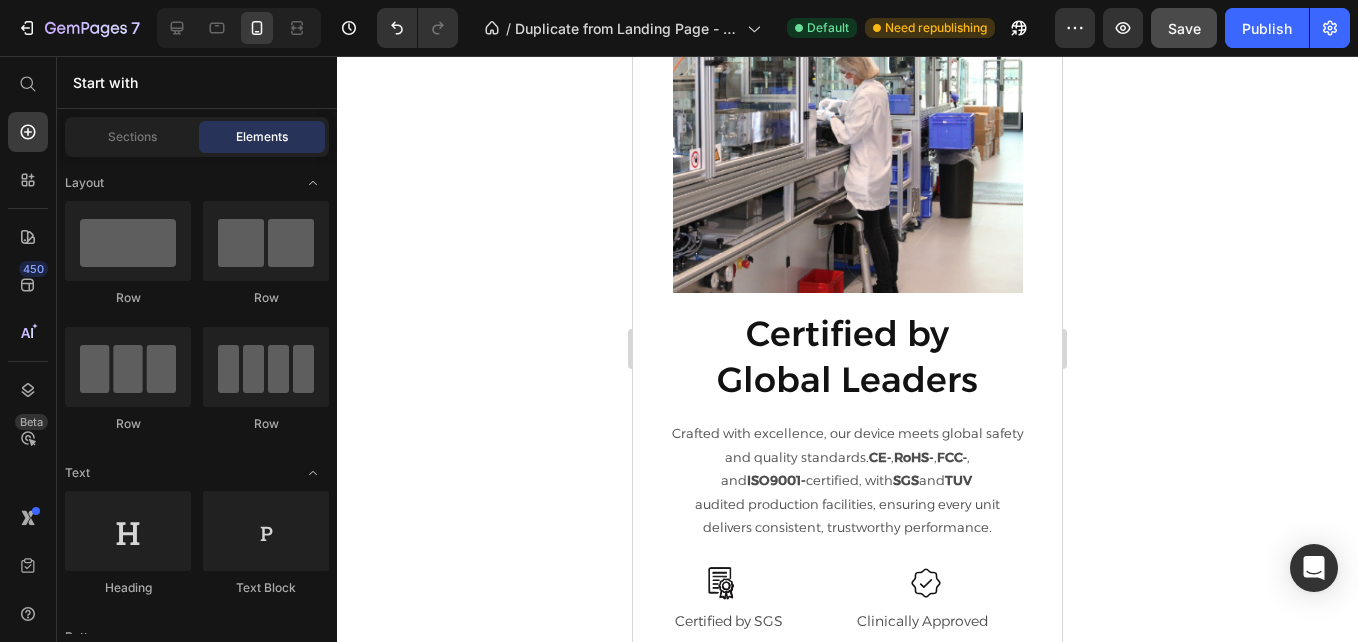 scroll, scrollTop: 3415, scrollLeft: 0, axis: vertical 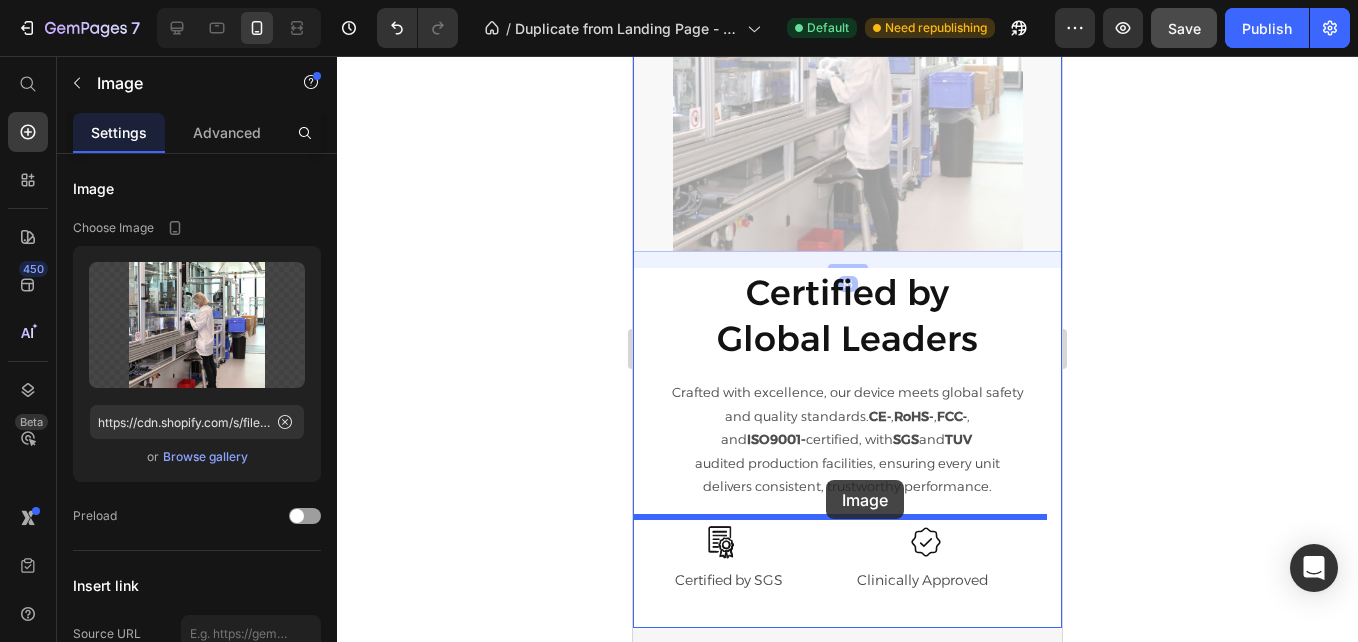 drag, startPoint x: 886, startPoint y: 152, endPoint x: 939, endPoint y: 513, distance: 364.86984 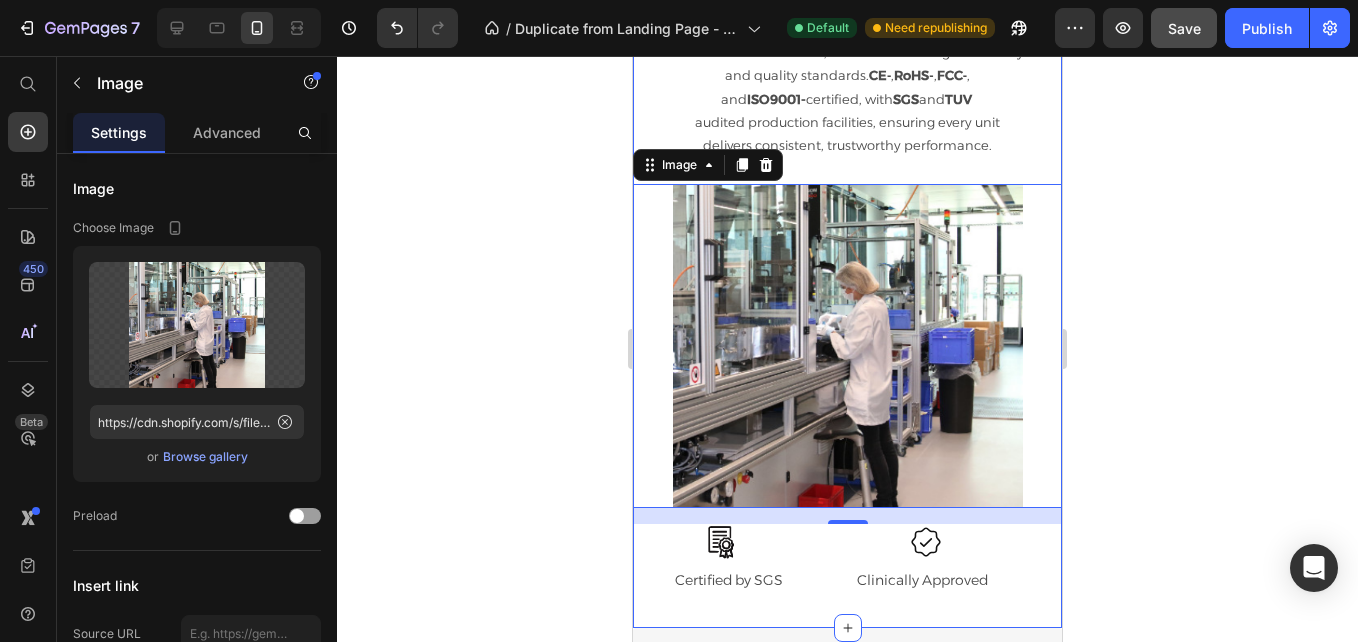 scroll, scrollTop: 3074, scrollLeft: 0, axis: vertical 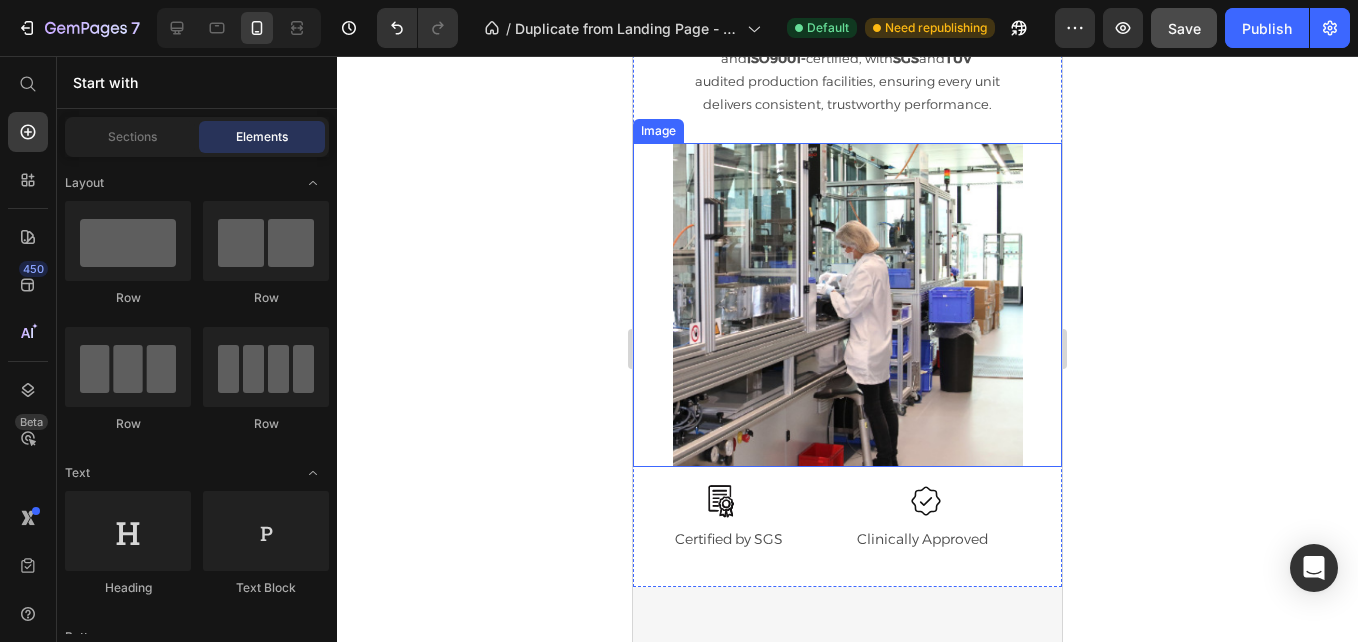click at bounding box center [847, 305] 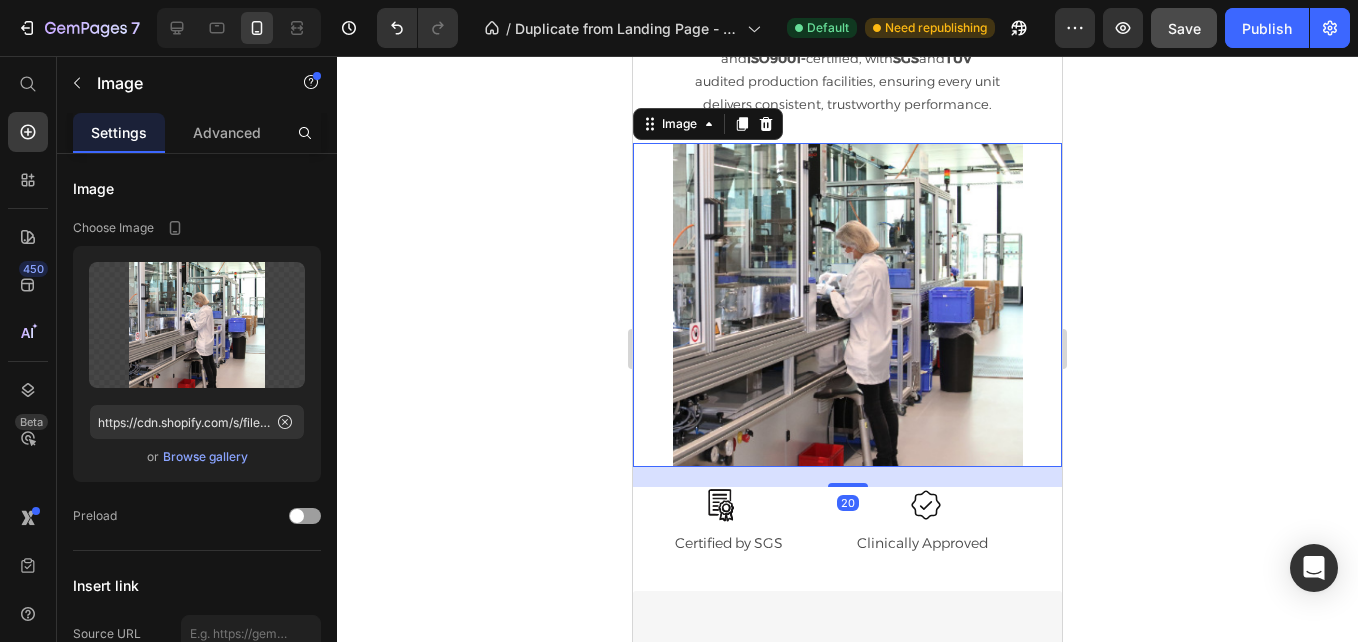 click at bounding box center (848, 485) 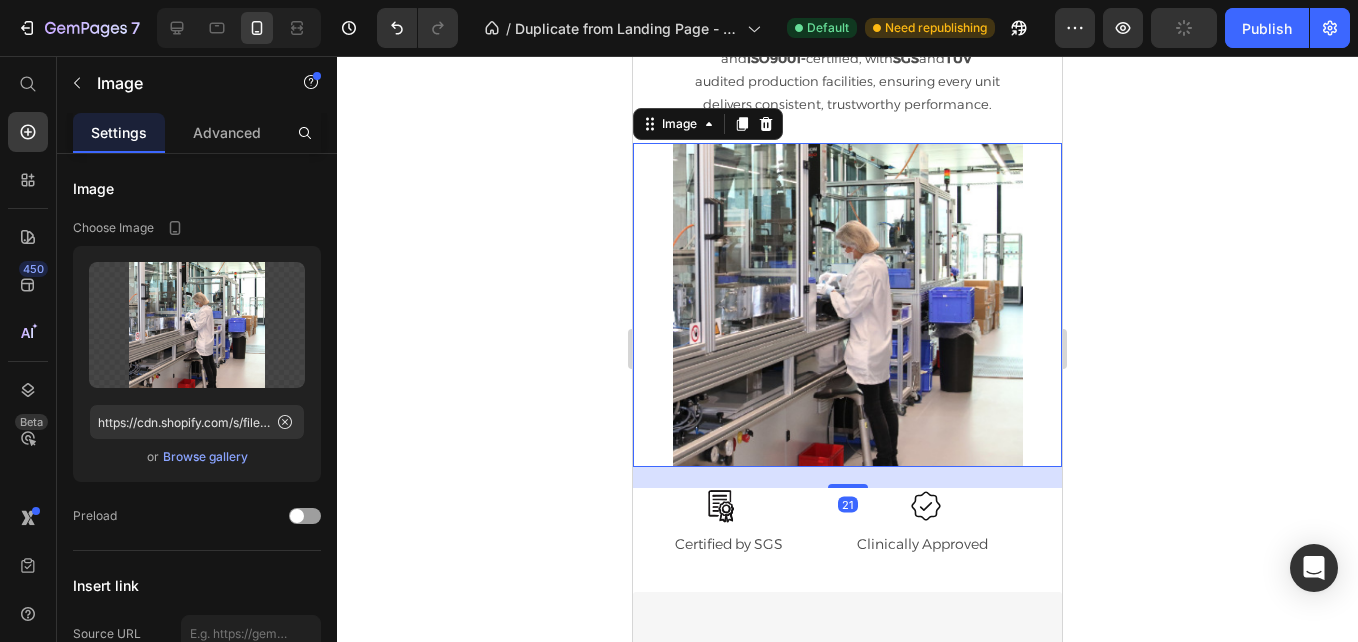 drag, startPoint x: 839, startPoint y: 480, endPoint x: 1051, endPoint y: 435, distance: 216.72333 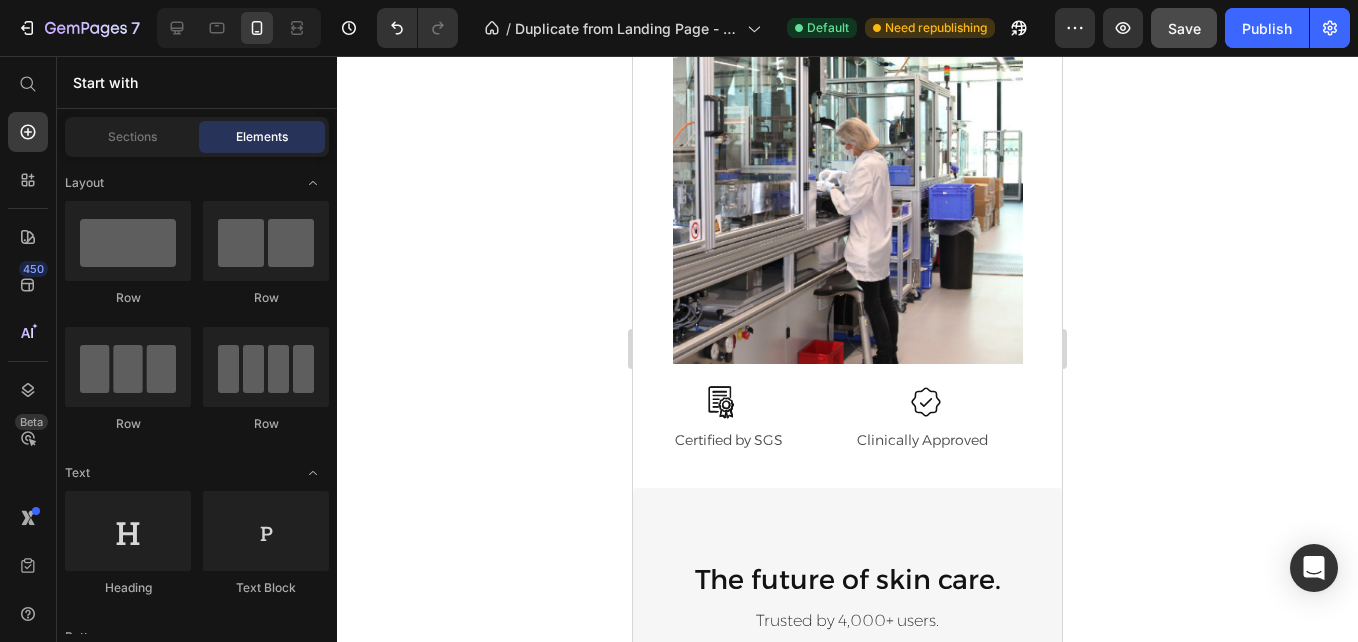 scroll, scrollTop: 3569, scrollLeft: 0, axis: vertical 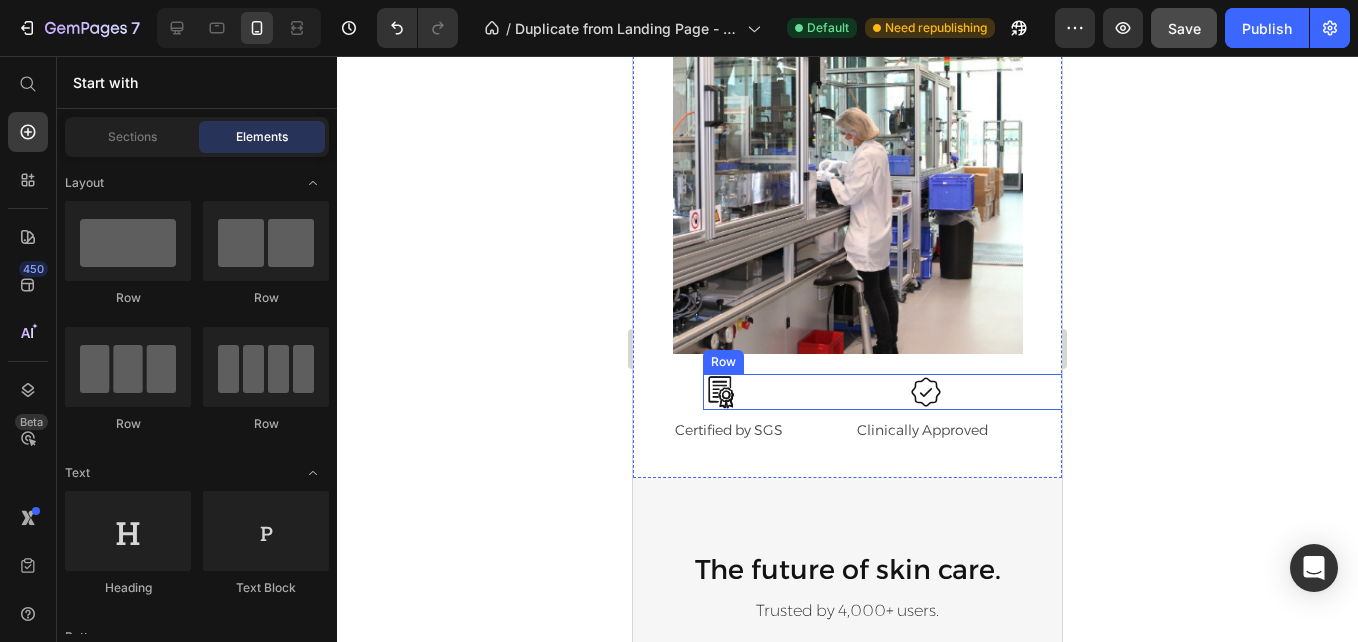 click on "Icon
Icon Row" at bounding box center (917, 392) 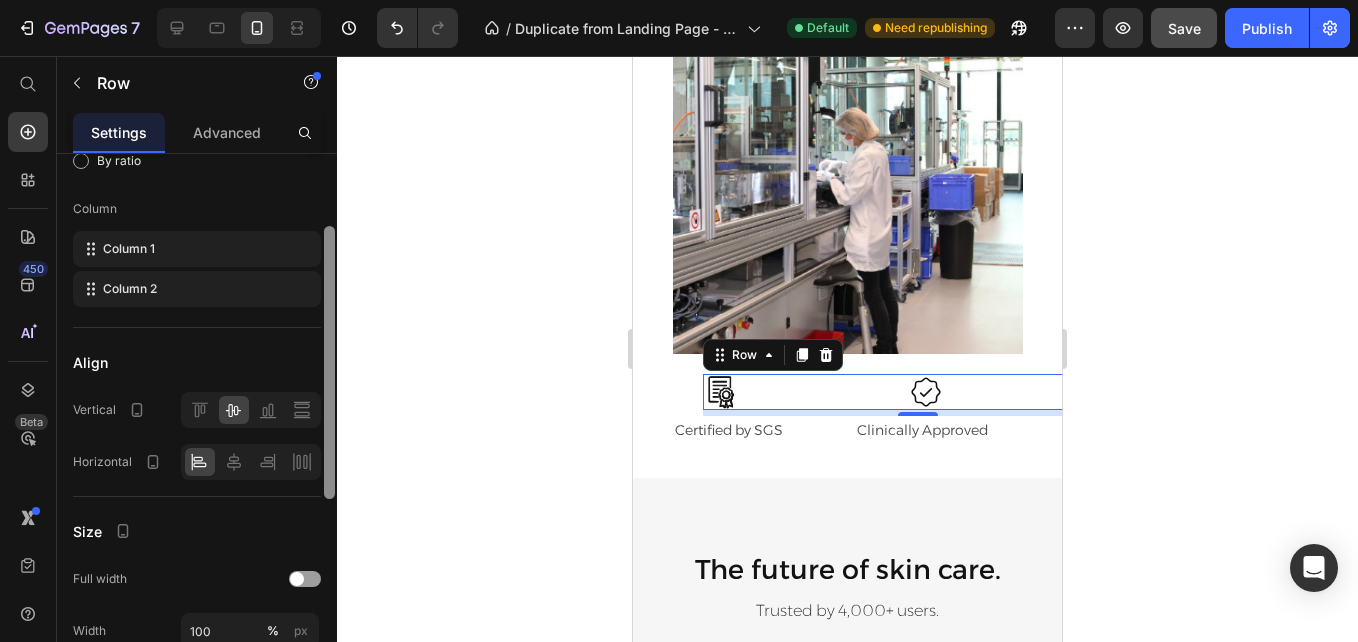 drag, startPoint x: 327, startPoint y: 359, endPoint x: 327, endPoint y: 467, distance: 108 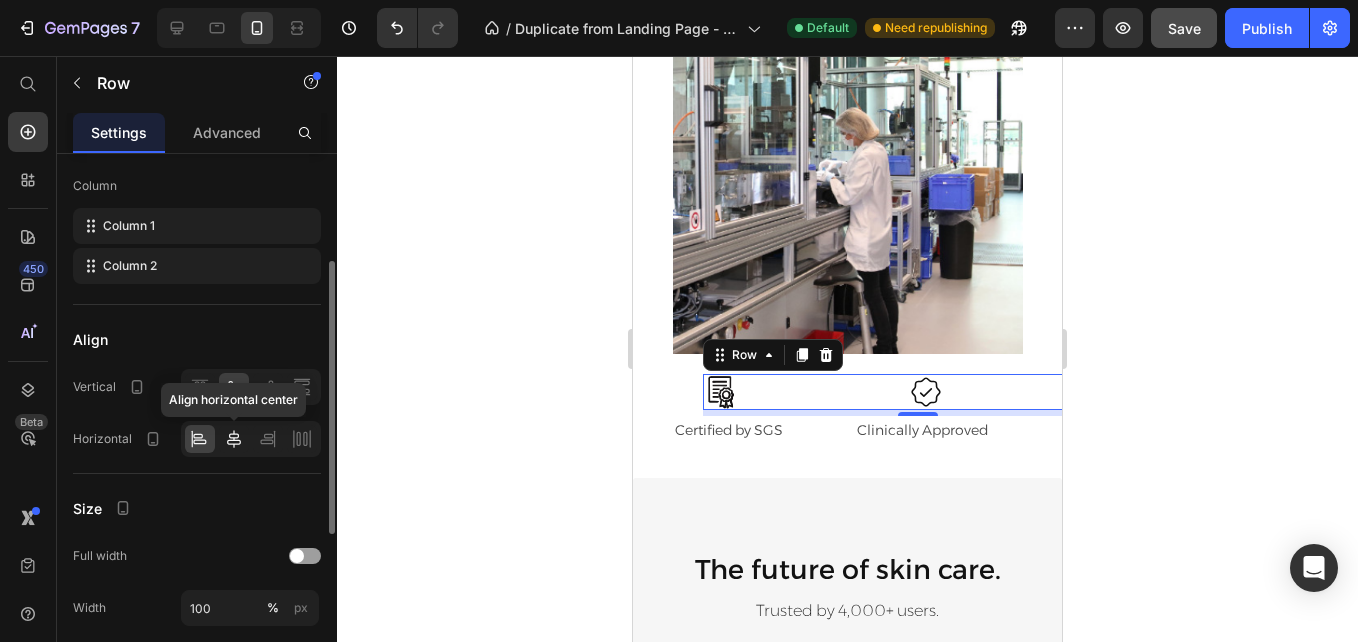 click 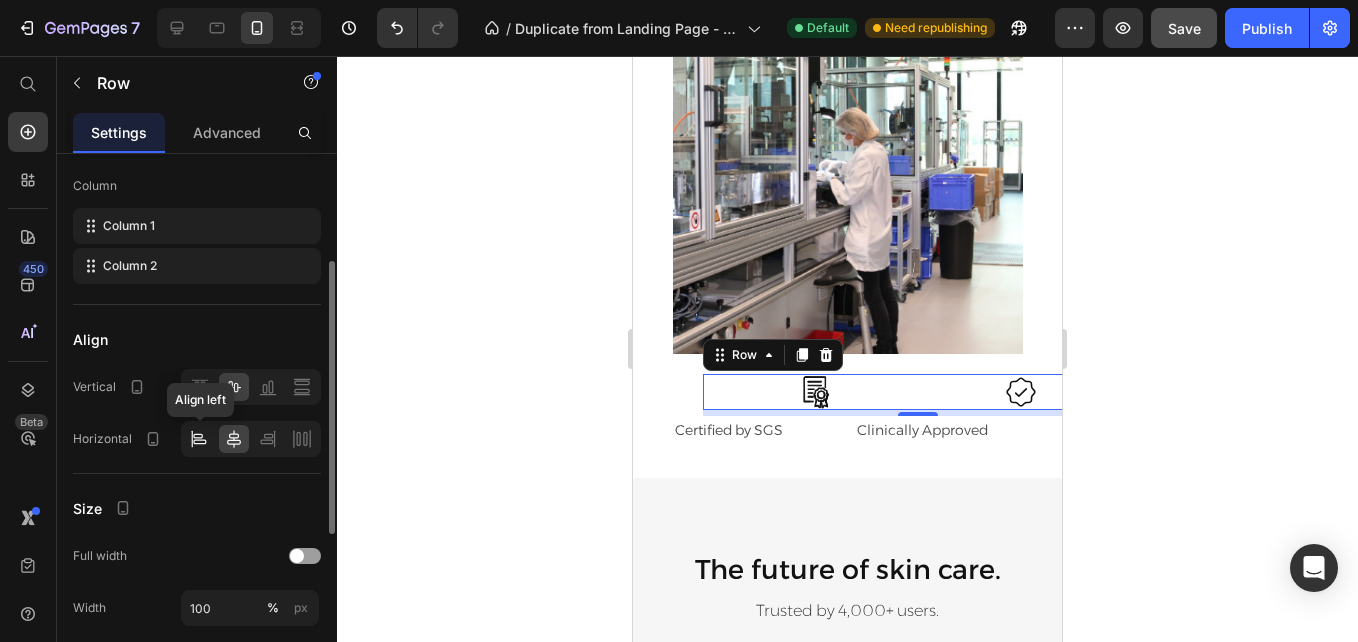 click 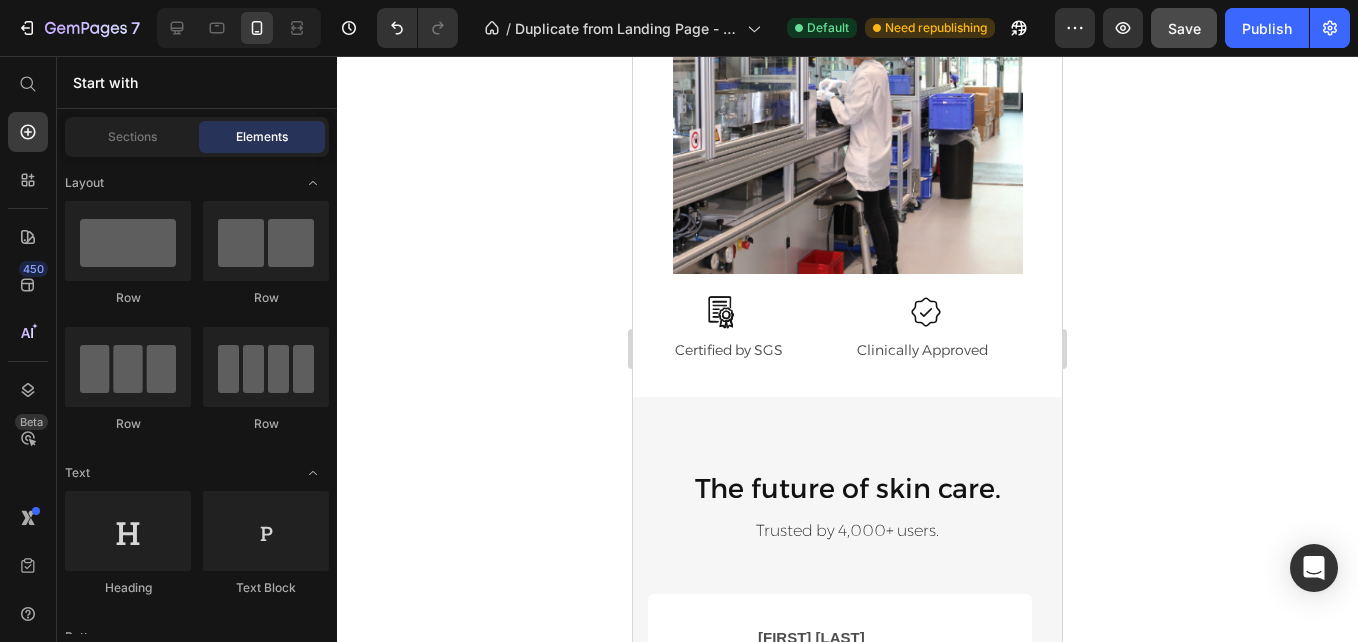 scroll, scrollTop: 3662, scrollLeft: 0, axis: vertical 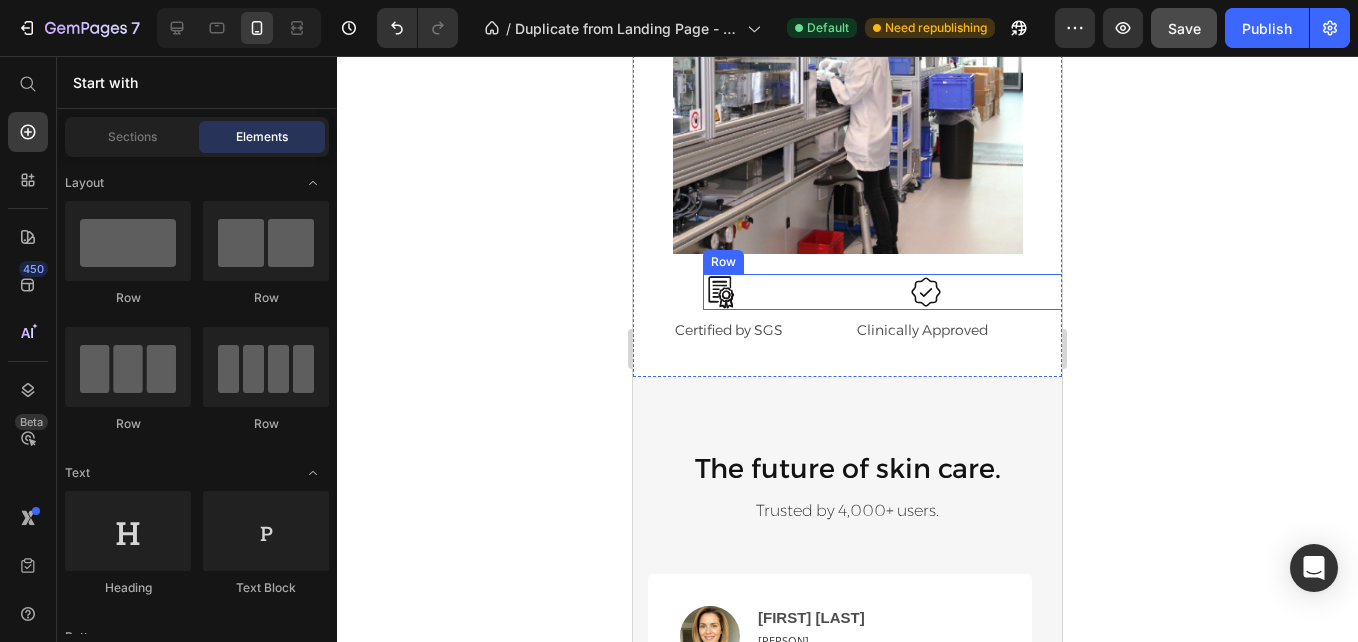 click on "Icon
Icon Row" at bounding box center [917, 292] 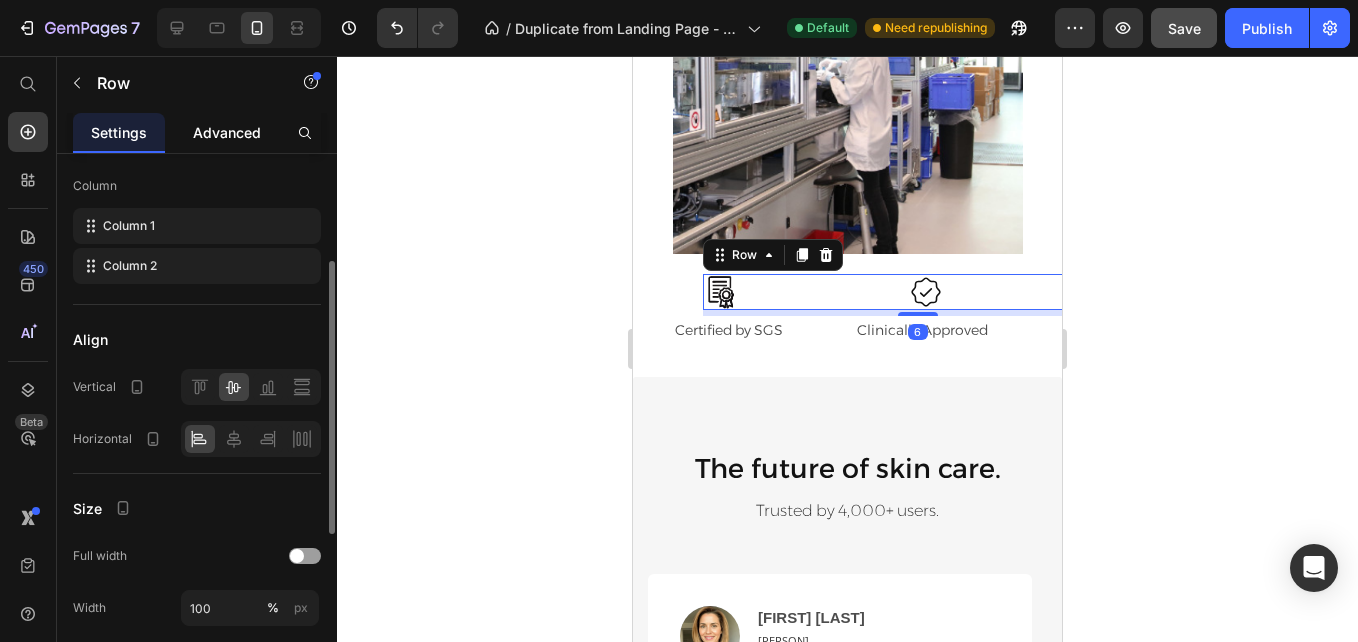 click on "Advanced" at bounding box center (227, 132) 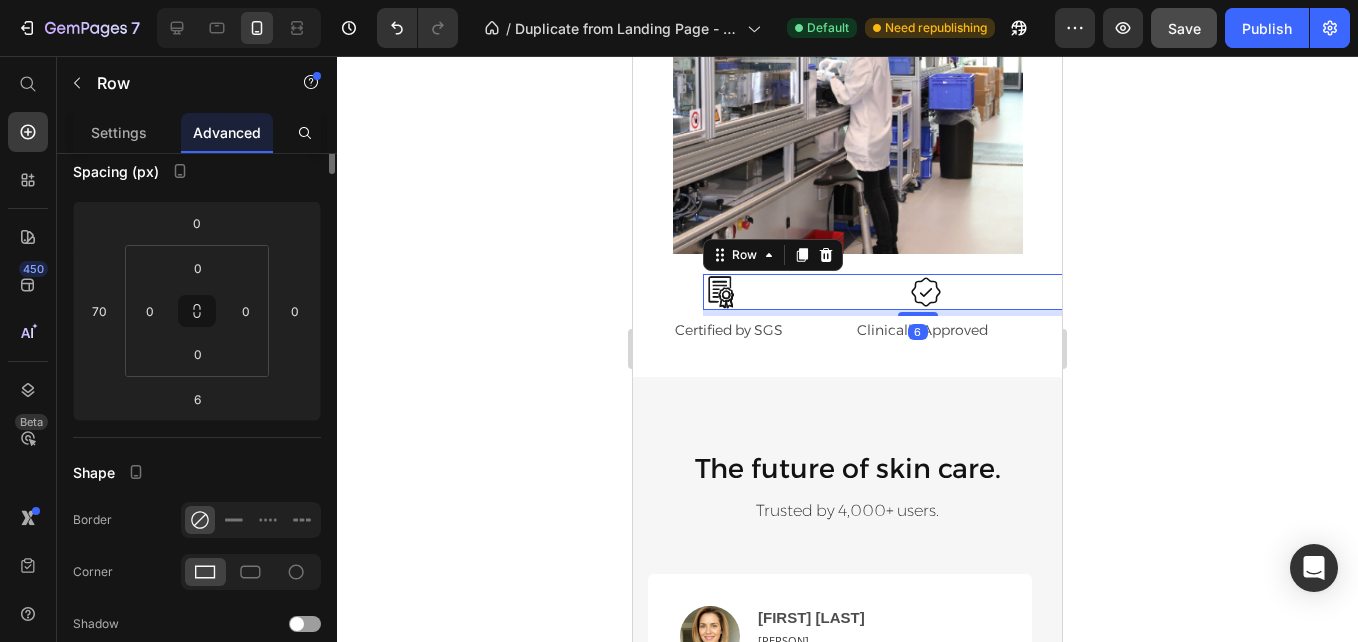 scroll, scrollTop: 0, scrollLeft: 0, axis: both 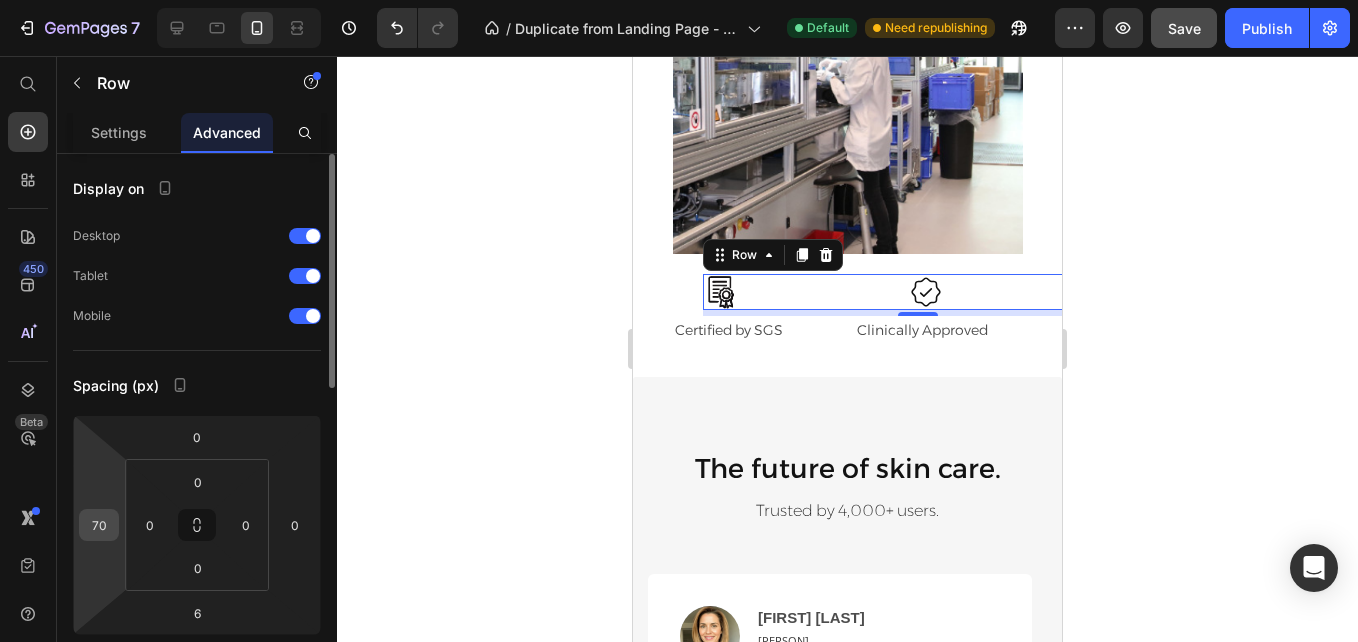 click on "70" at bounding box center (99, 525) 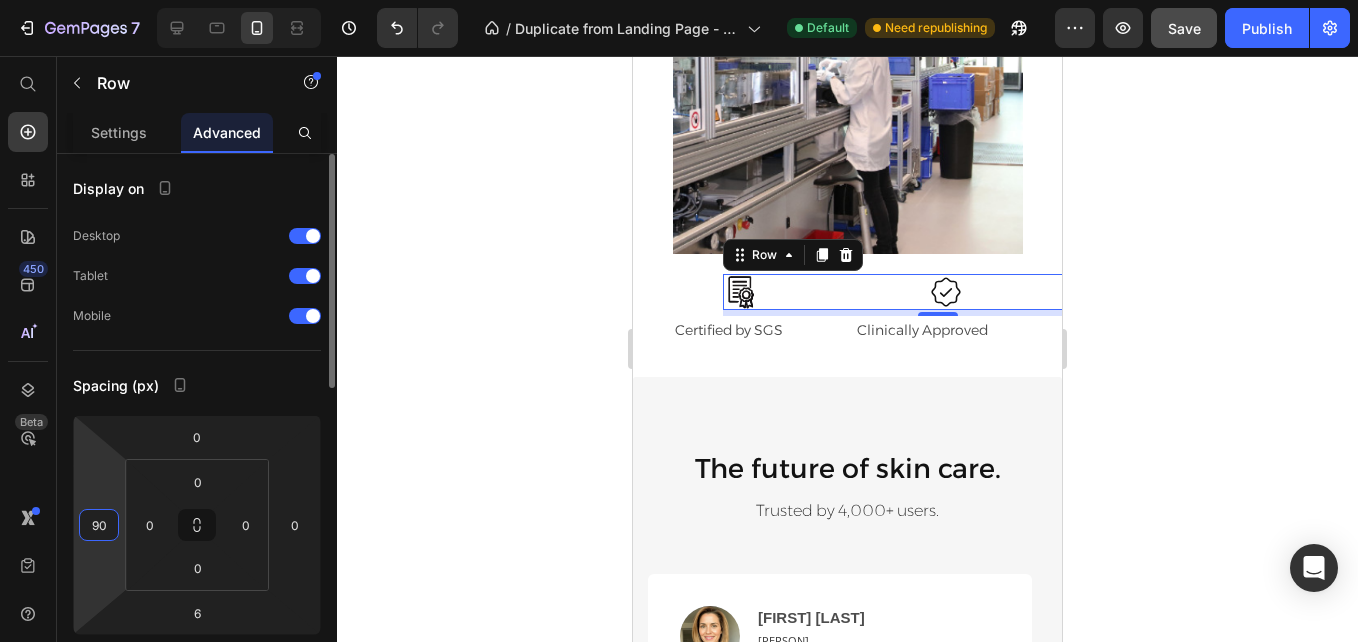 type on "9" 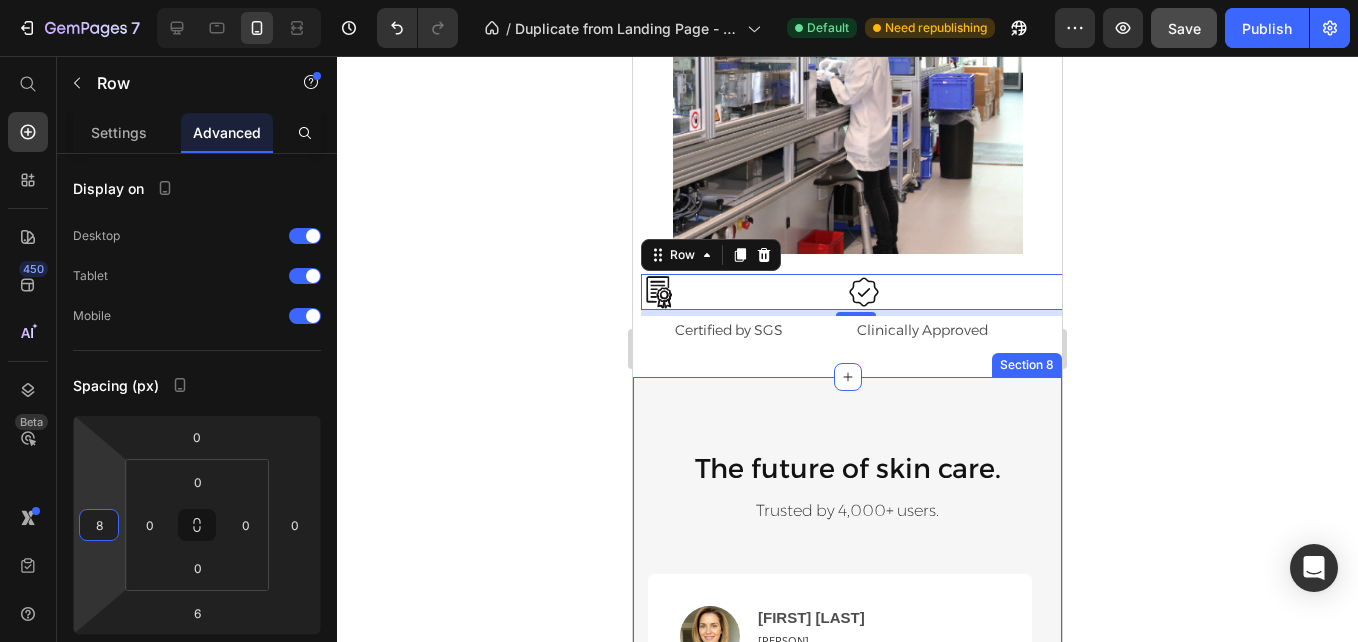type on "86" 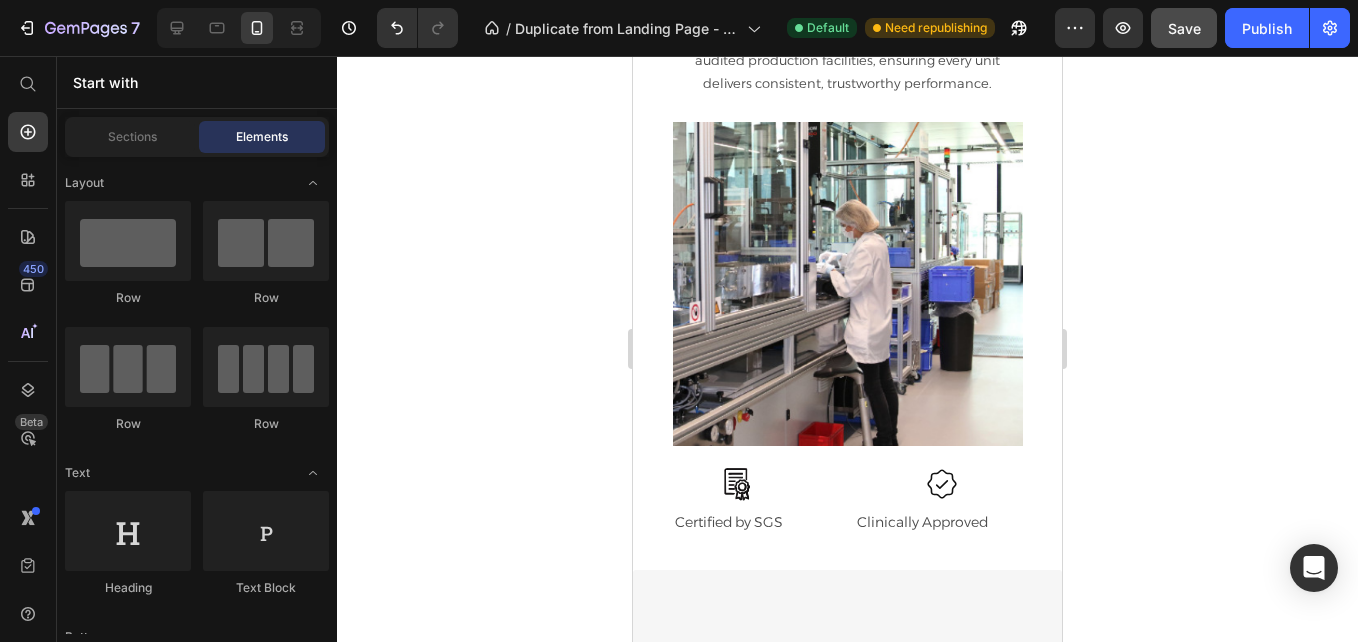 scroll, scrollTop: 3569, scrollLeft: 0, axis: vertical 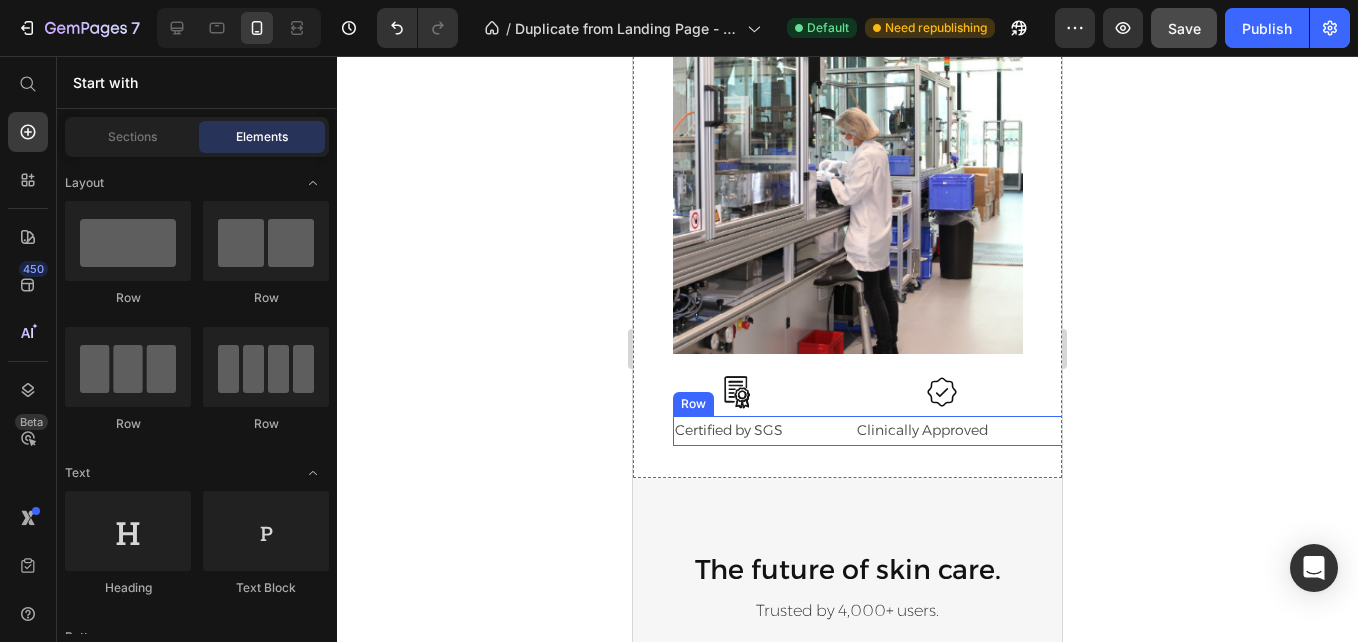 click on "Certified by SGS Text Block Clinically Approved Text Block Row" at bounding box center (887, 430) 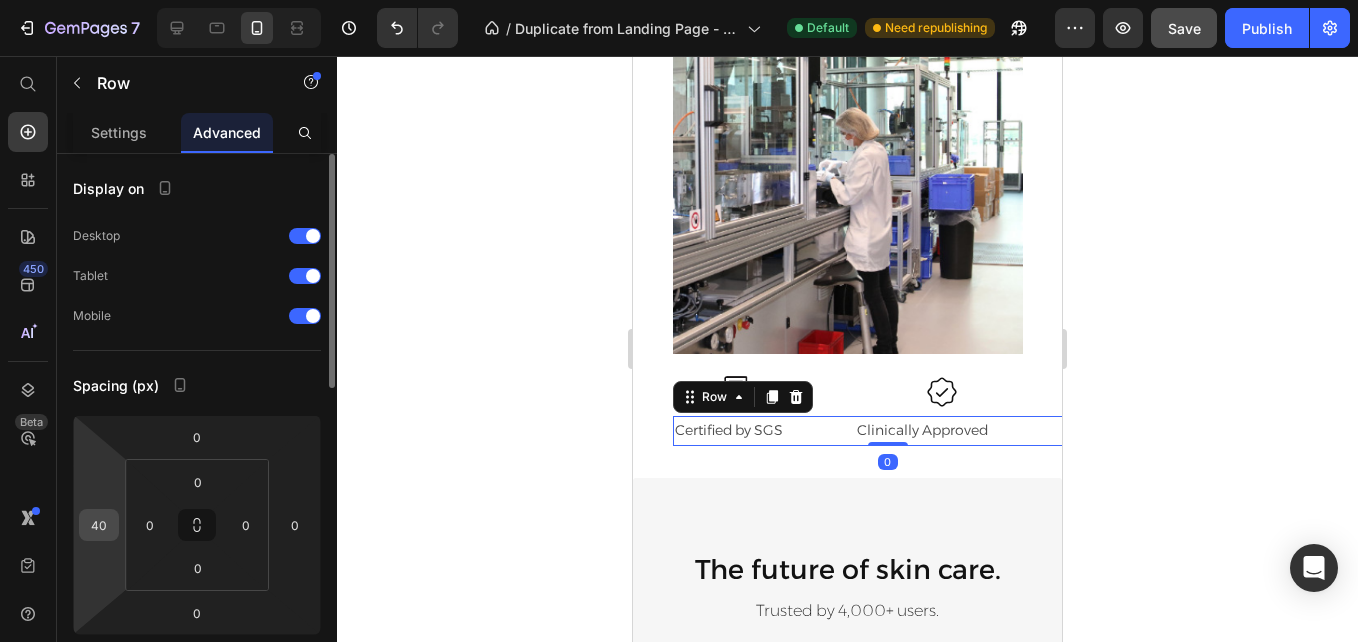 click on "40" at bounding box center (99, 525) 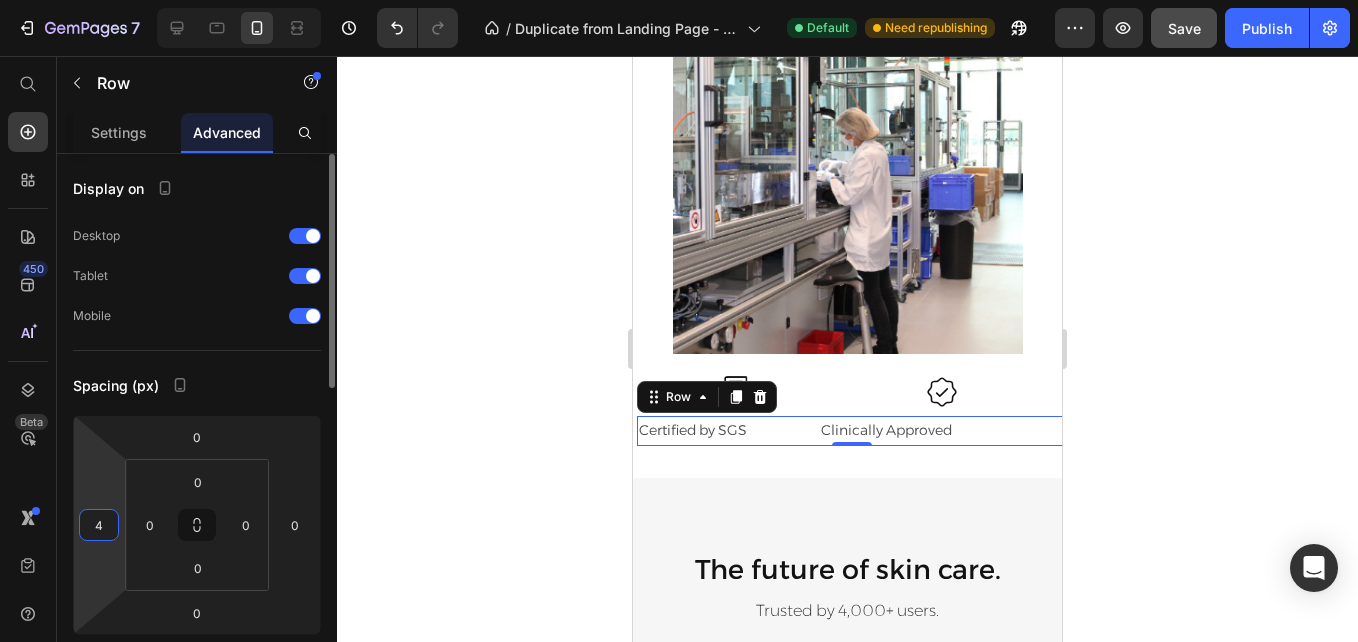 type on "46" 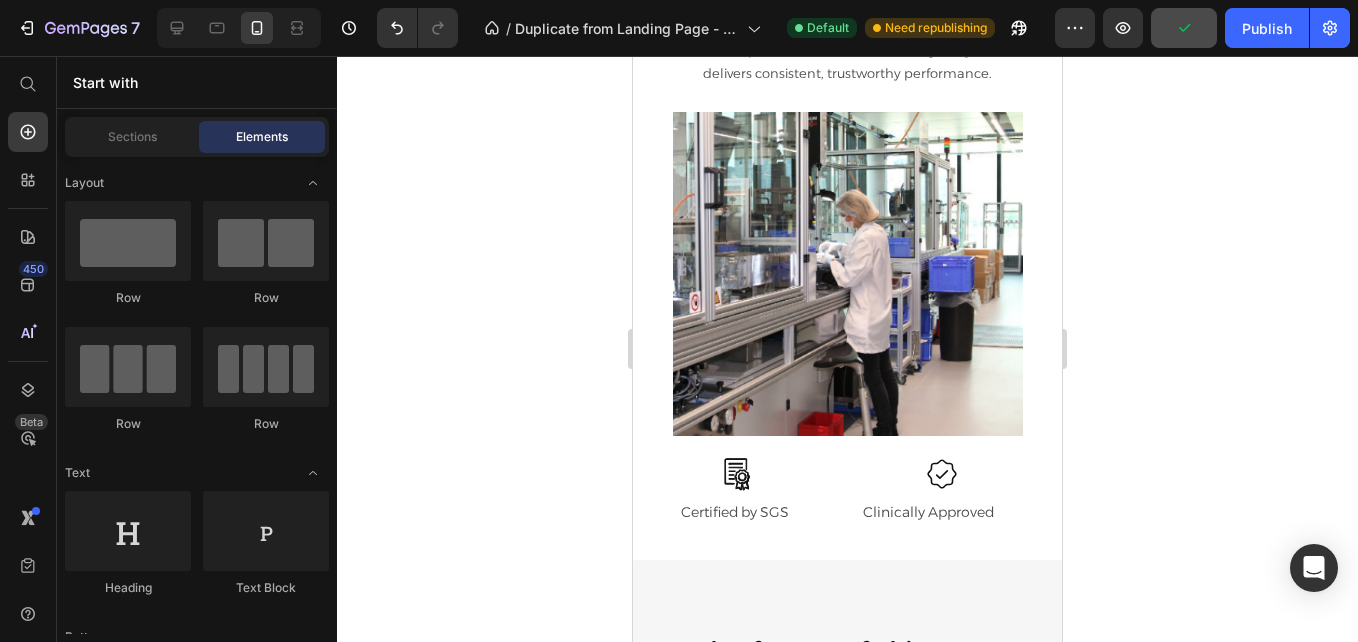 drag, startPoint x: 1056, startPoint y: 446, endPoint x: 1698, endPoint y: 495, distance: 643.86725 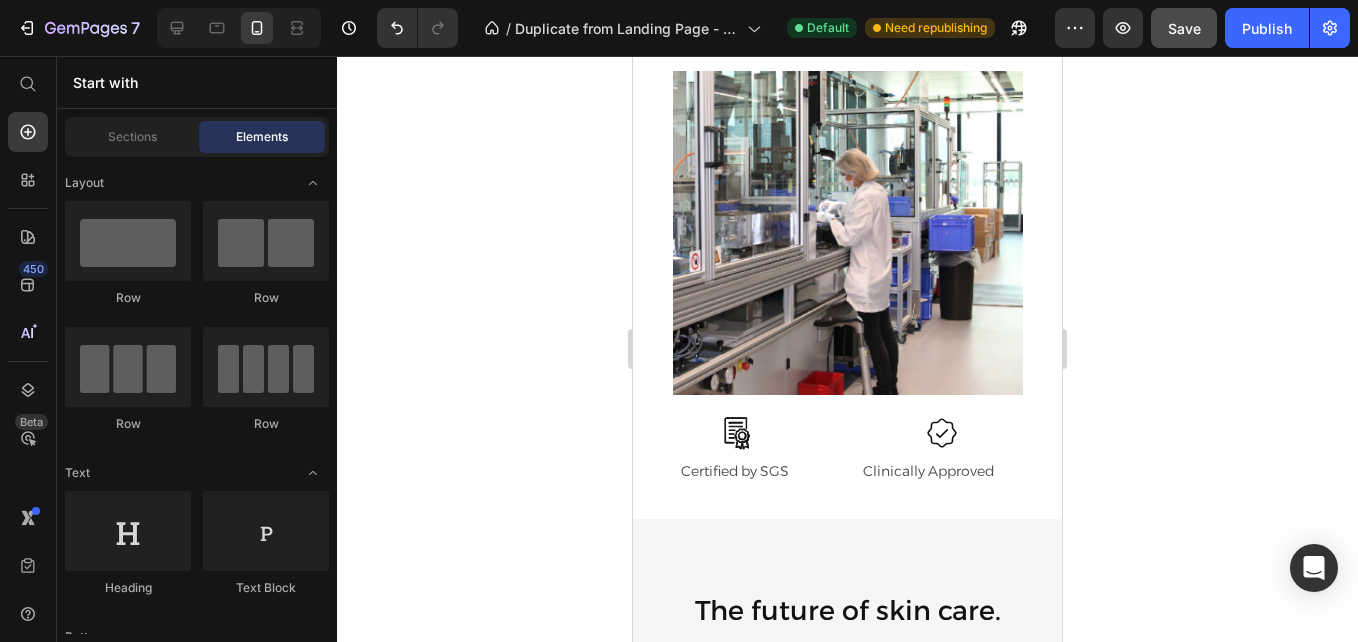 scroll, scrollTop: 3539, scrollLeft: 0, axis: vertical 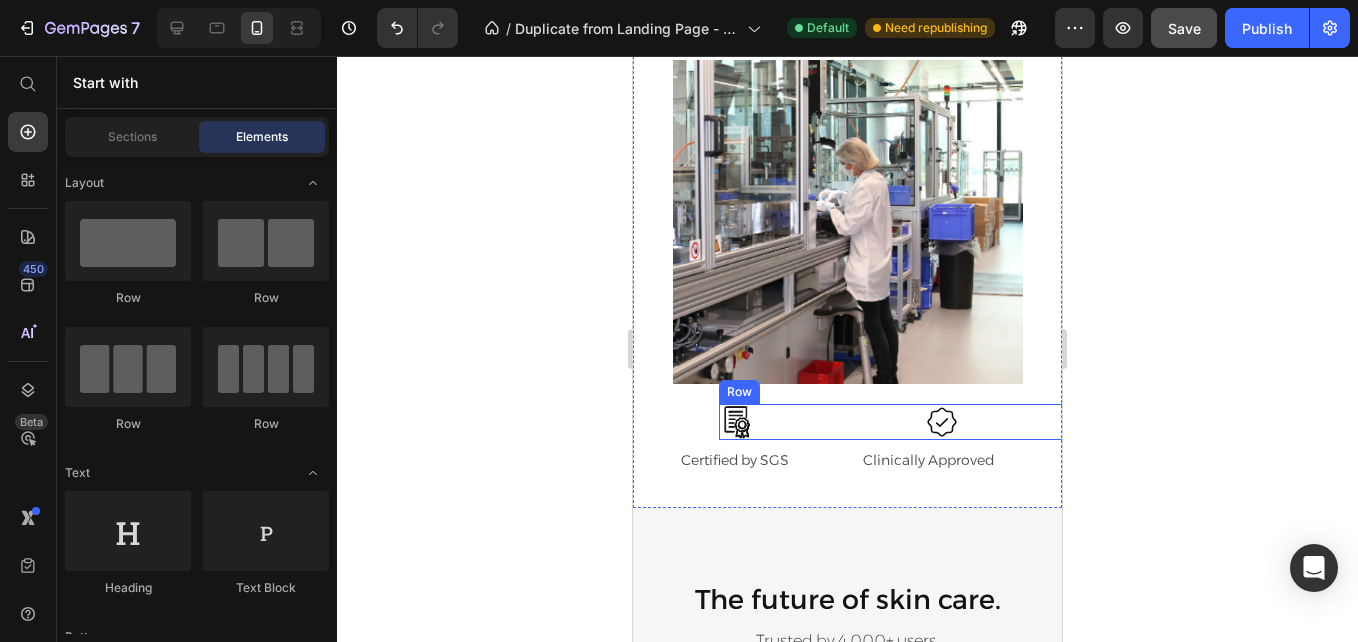 click on "Icon
Icon Row" at bounding box center (933, 422) 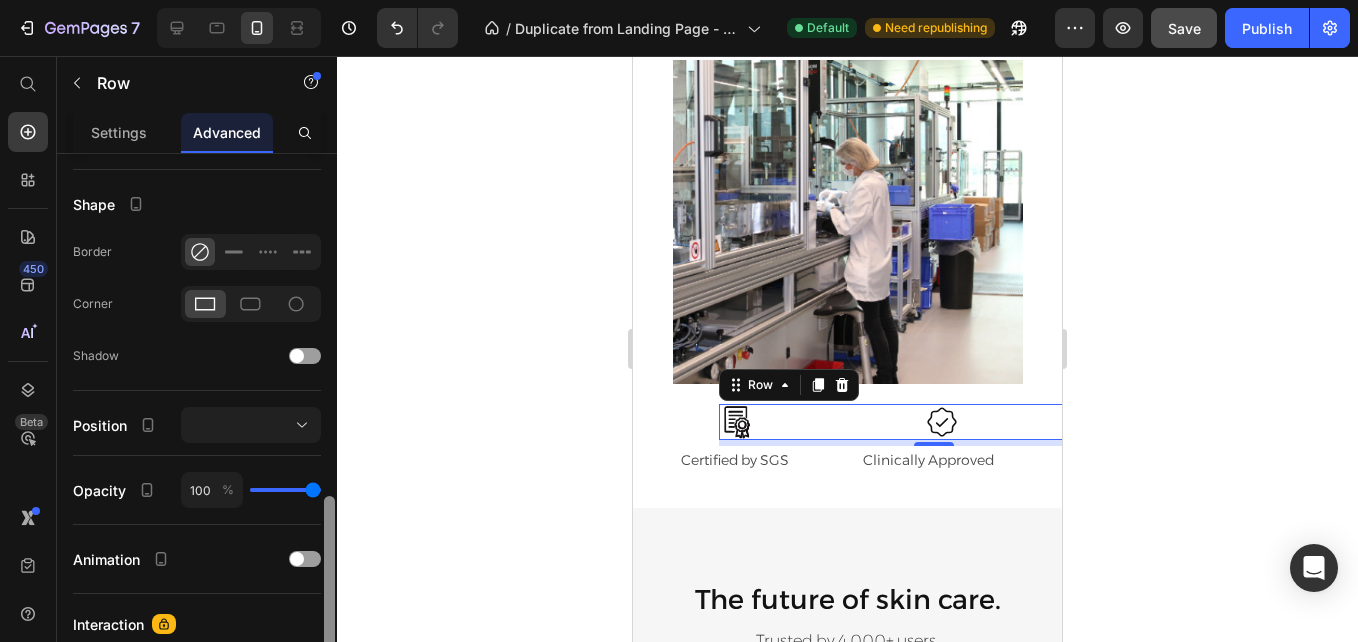 drag, startPoint x: 328, startPoint y: 281, endPoint x: 340, endPoint y: 529, distance: 248.29015 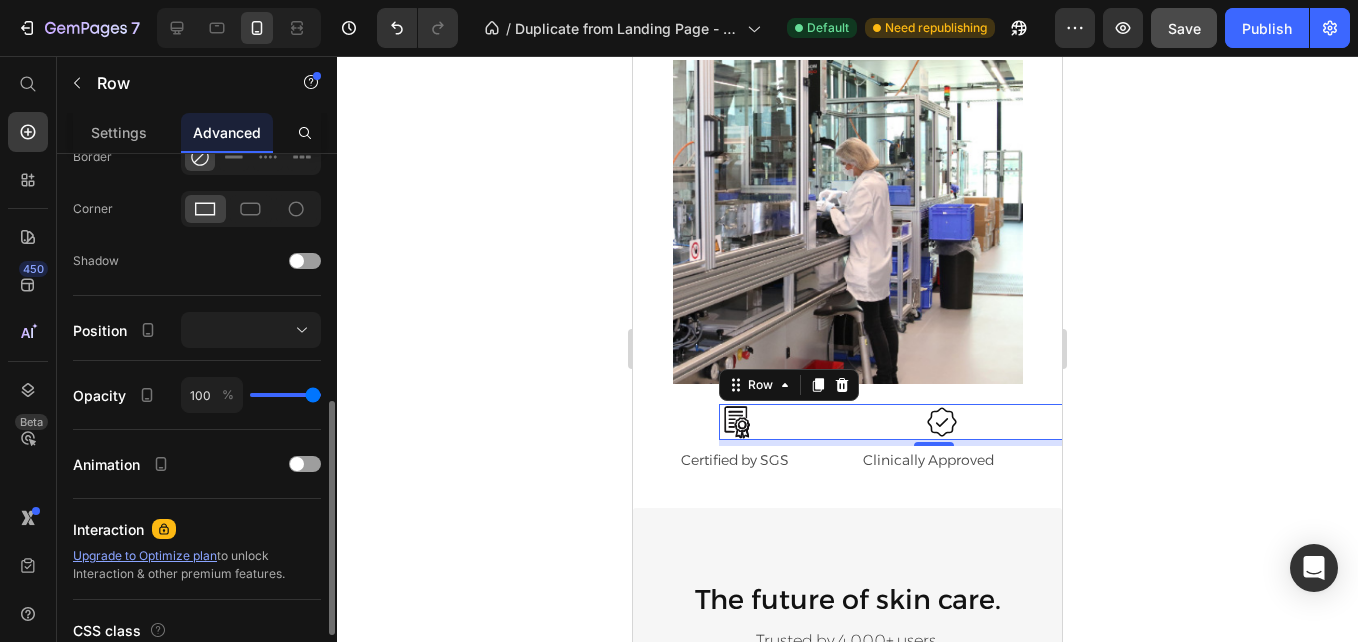 click on "Icon
Icon Row   6" at bounding box center (933, 422) 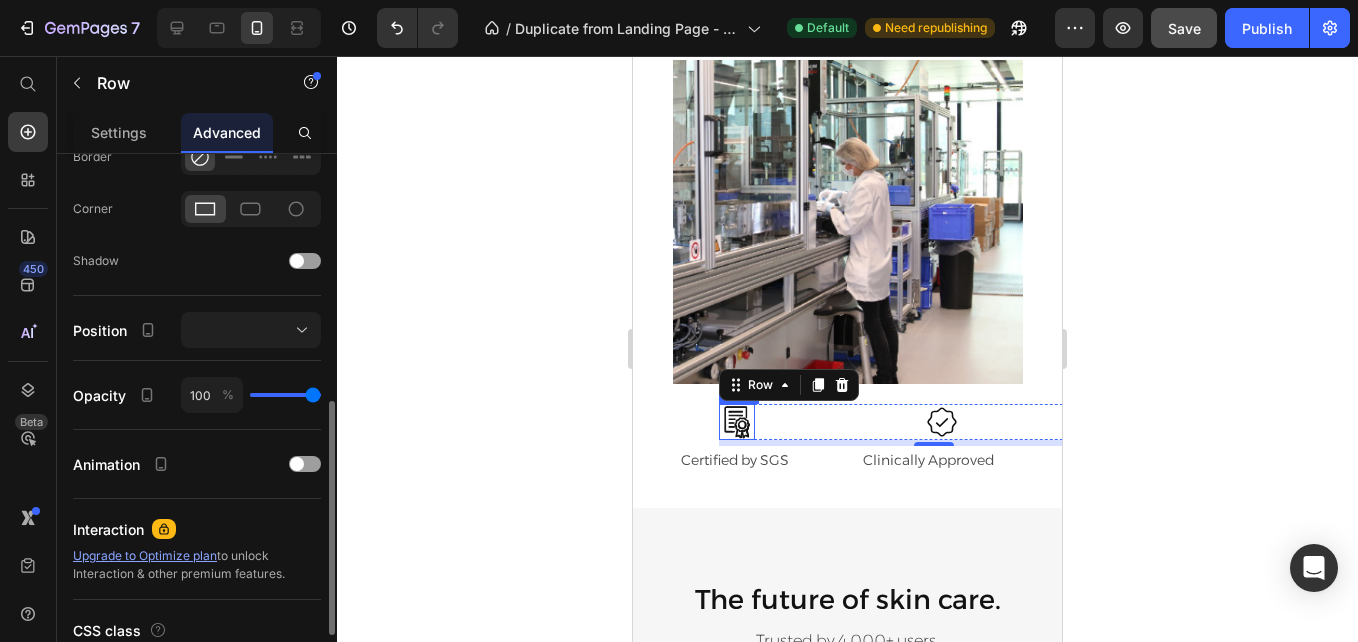click 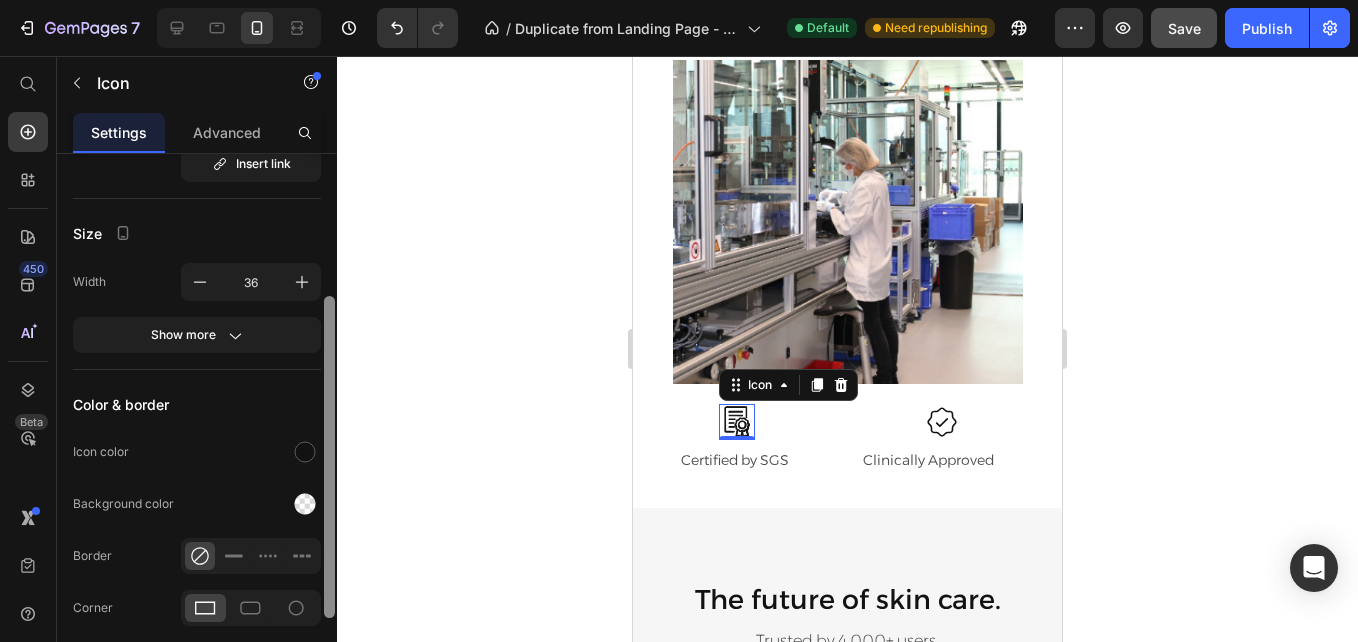 scroll, scrollTop: 238, scrollLeft: 0, axis: vertical 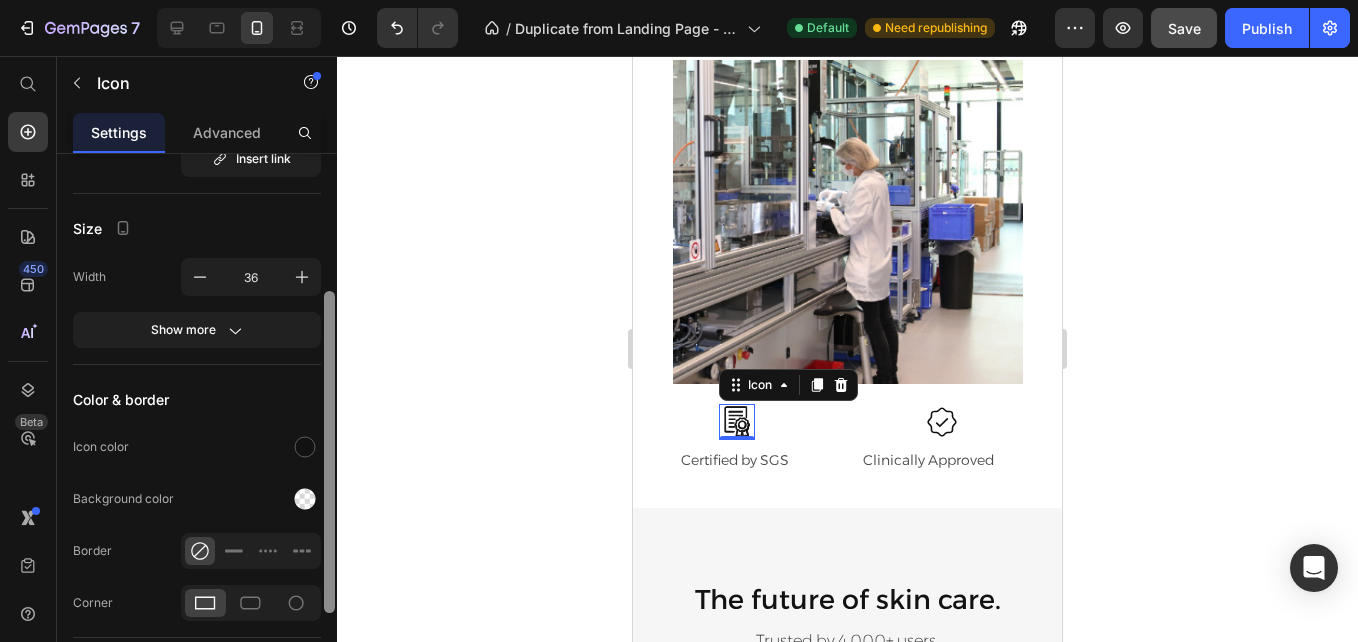 drag, startPoint x: 324, startPoint y: 471, endPoint x: 326, endPoint y: 612, distance: 141.01419 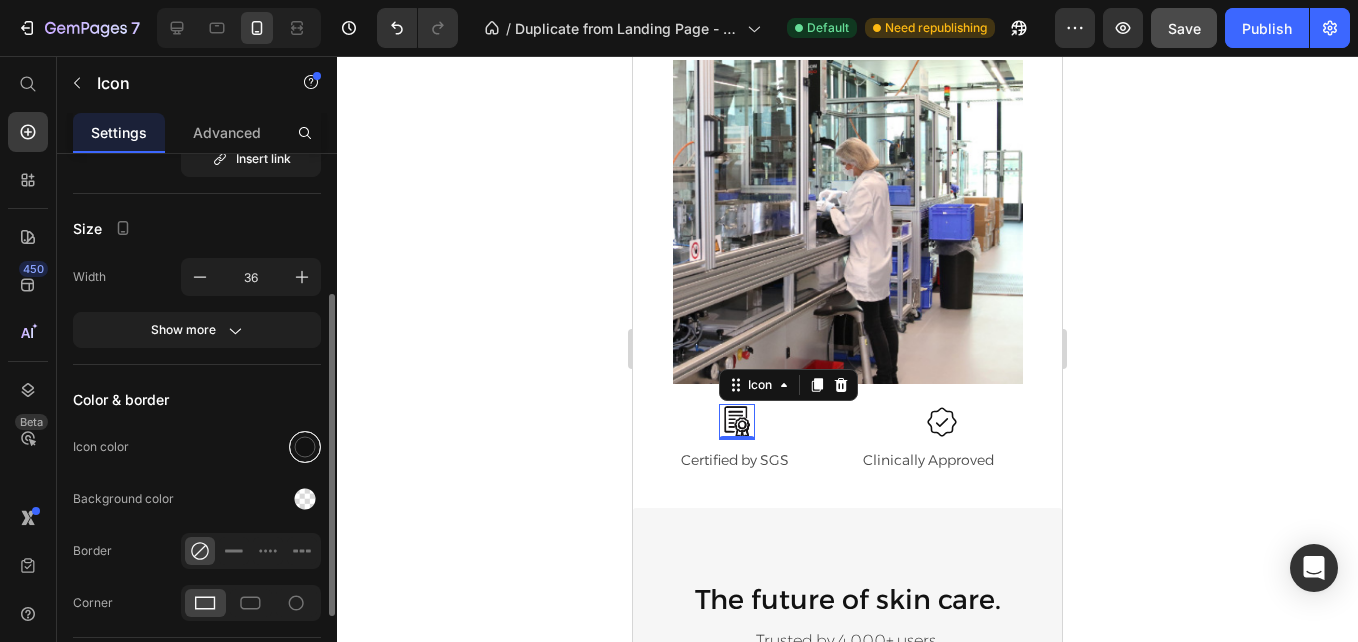 click at bounding box center [305, 447] 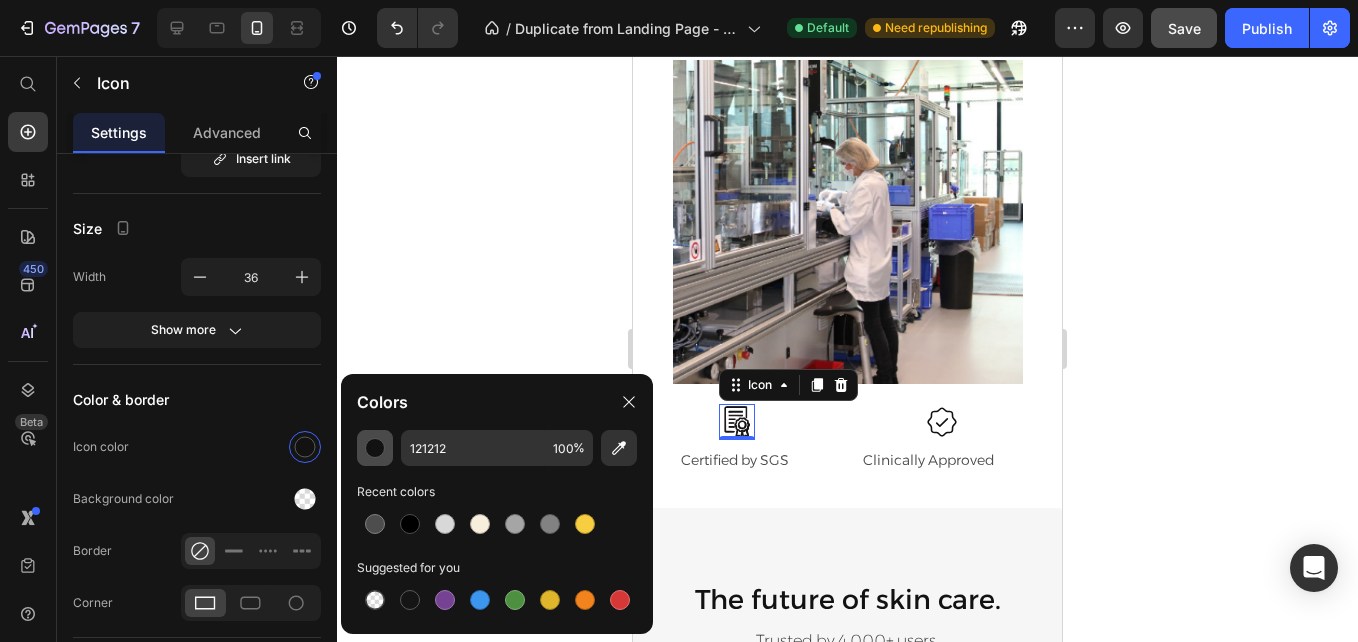 click at bounding box center [375, 448] 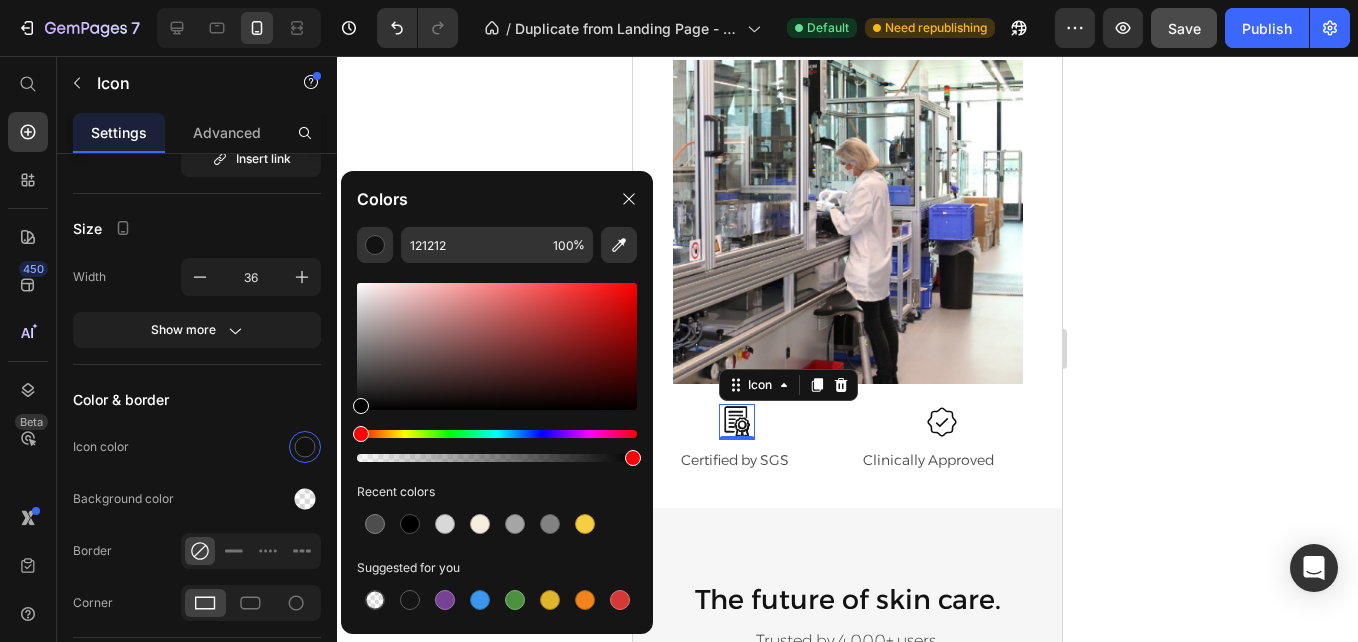 drag, startPoint x: 357, startPoint y: 395, endPoint x: 343, endPoint y: 437, distance: 44.27189 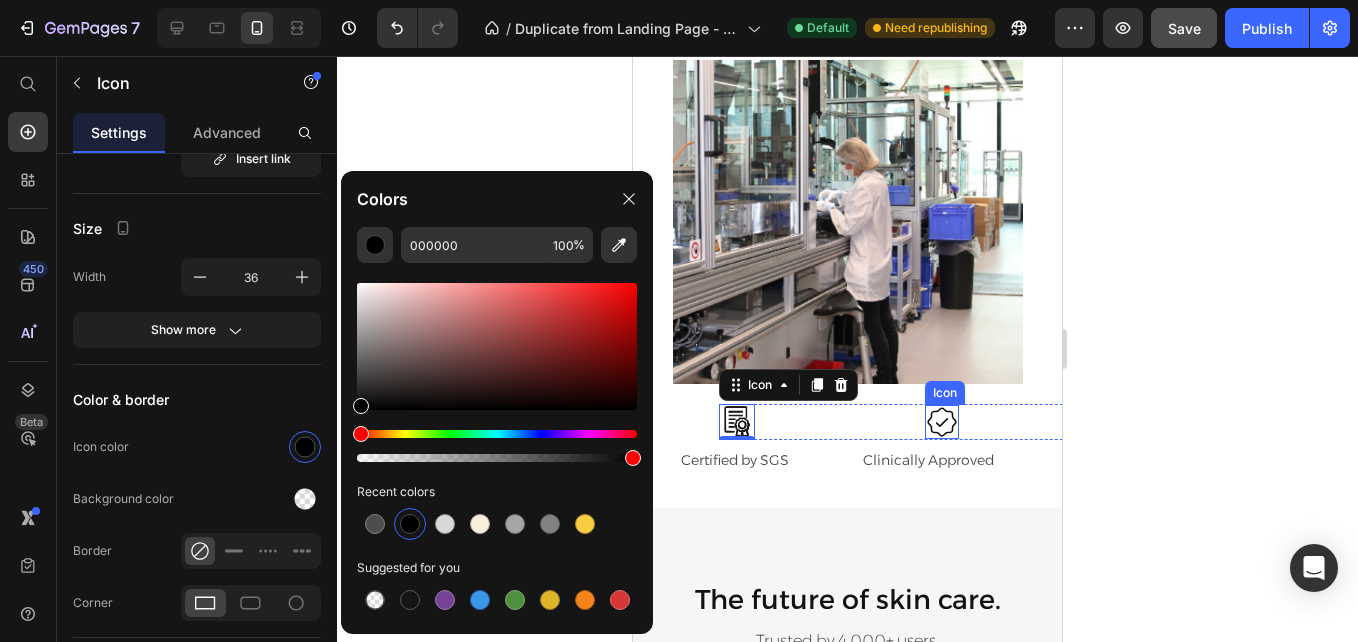 click 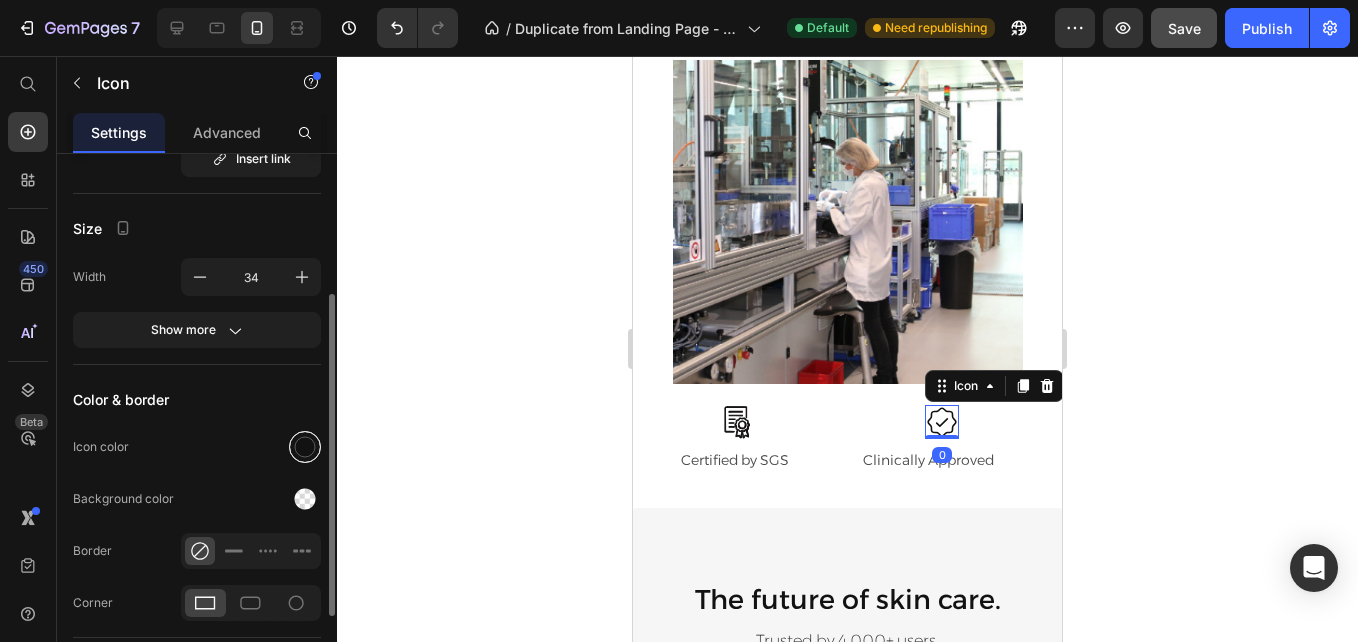click at bounding box center [305, 447] 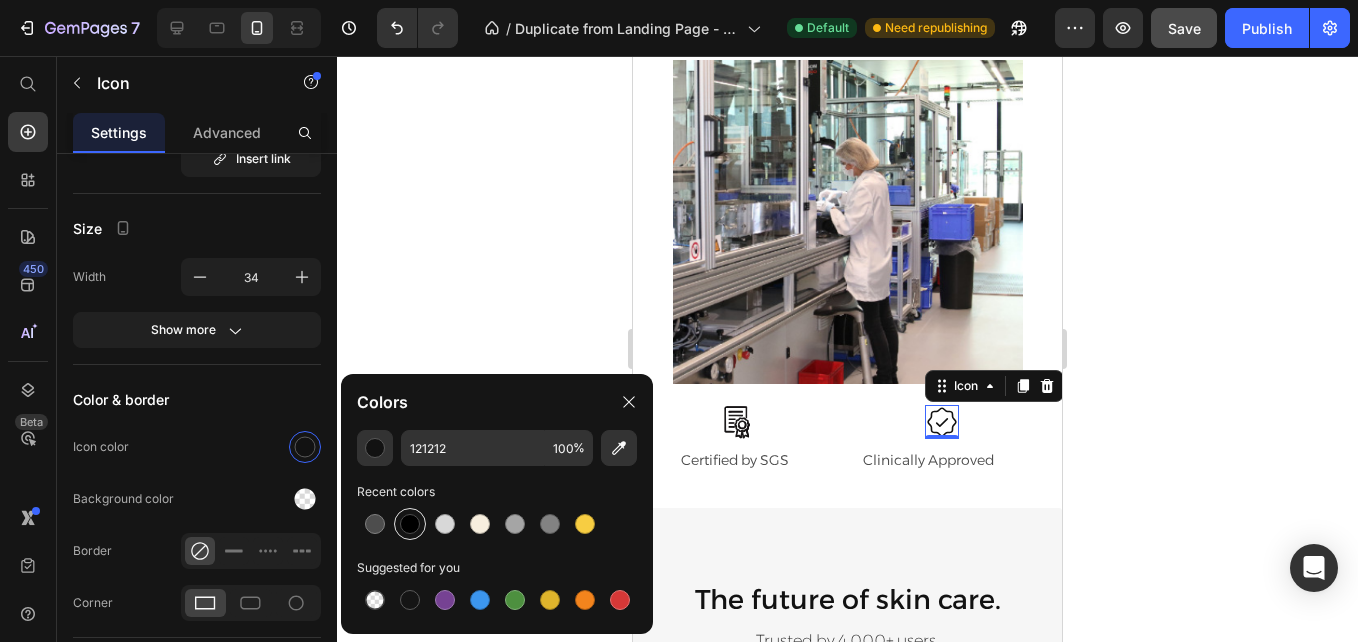 click at bounding box center (410, 524) 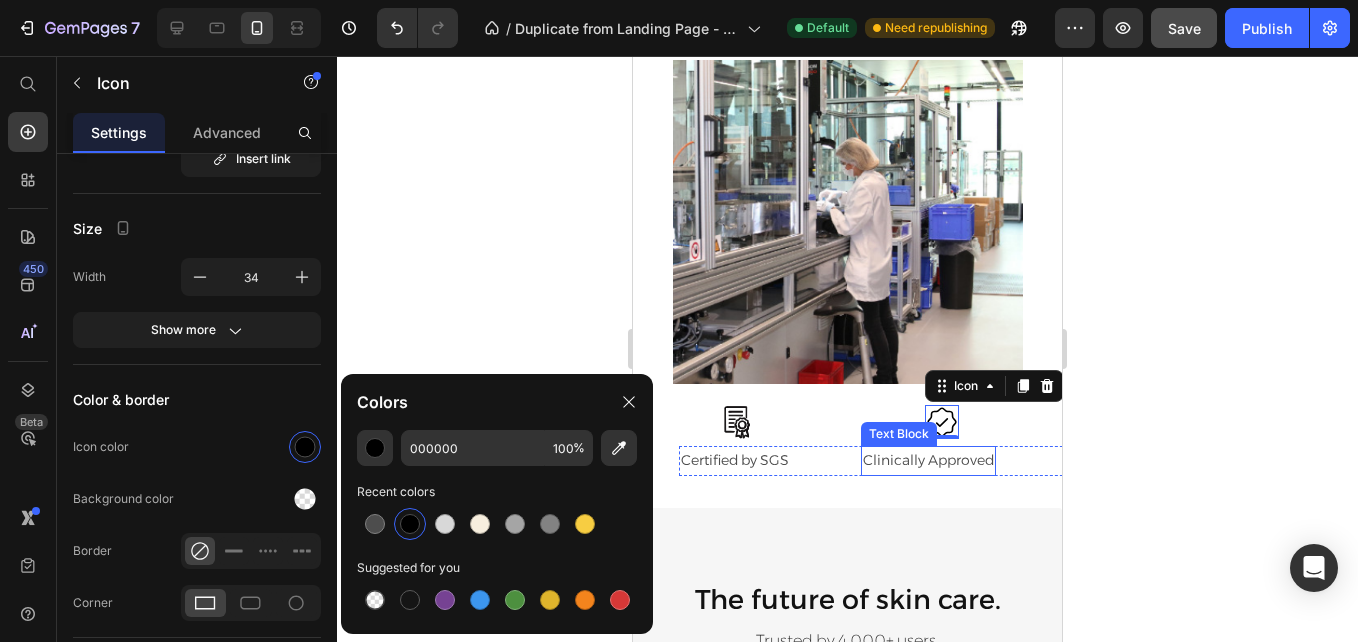 click on "Clinically Approved" at bounding box center [928, 460] 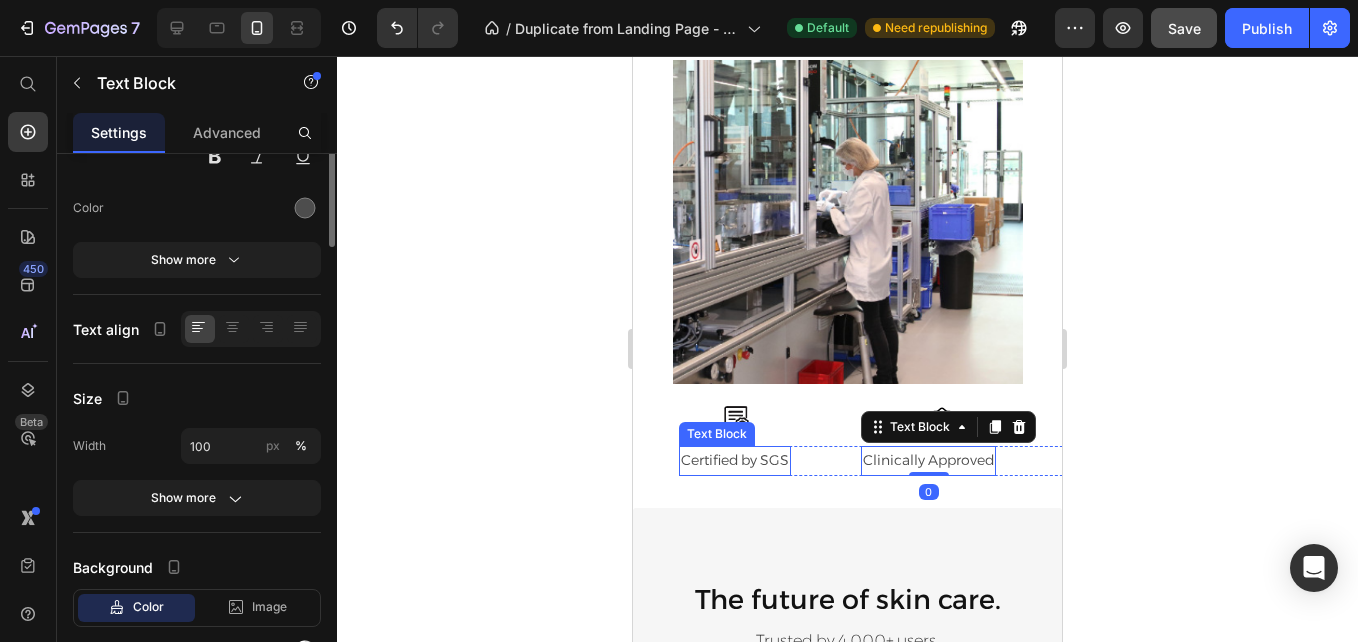 scroll, scrollTop: 0, scrollLeft: 0, axis: both 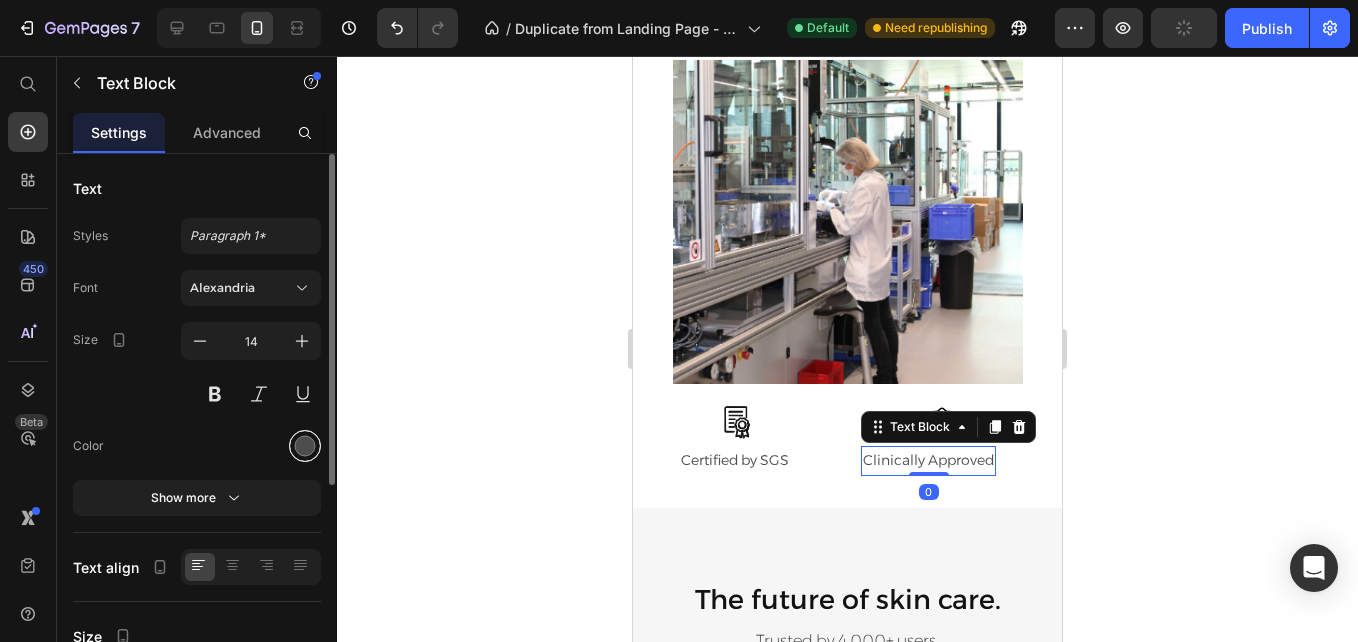 click at bounding box center (305, 446) 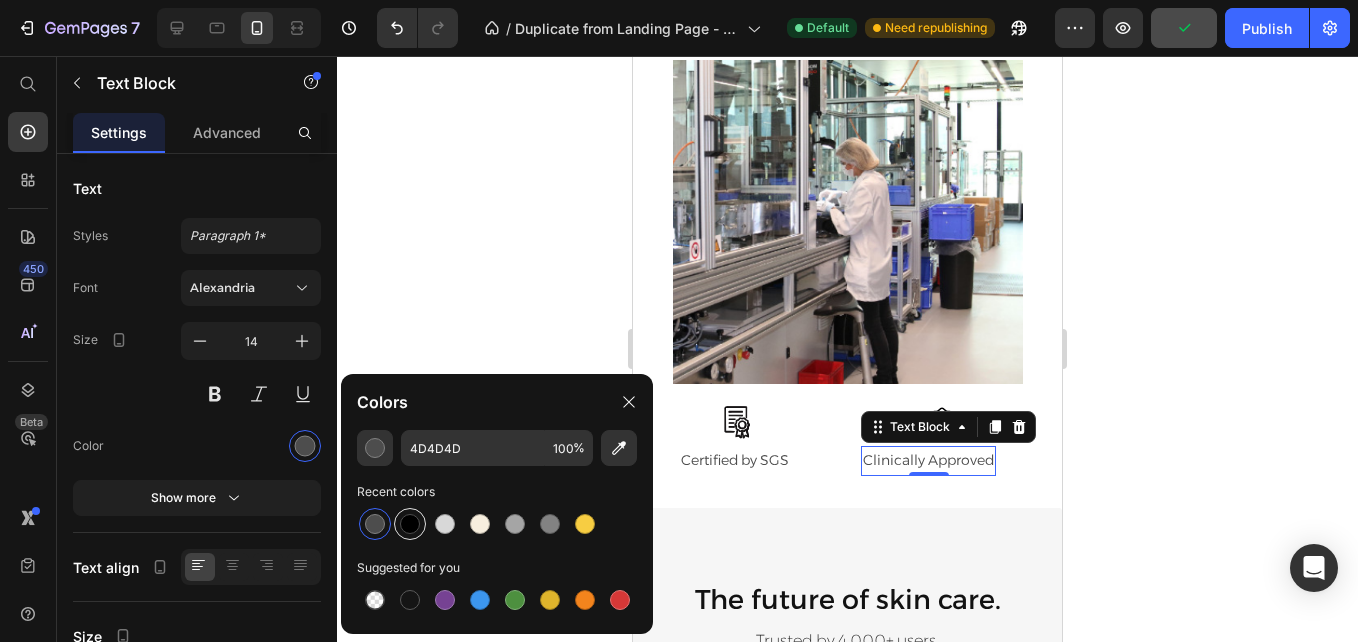 click at bounding box center [410, 524] 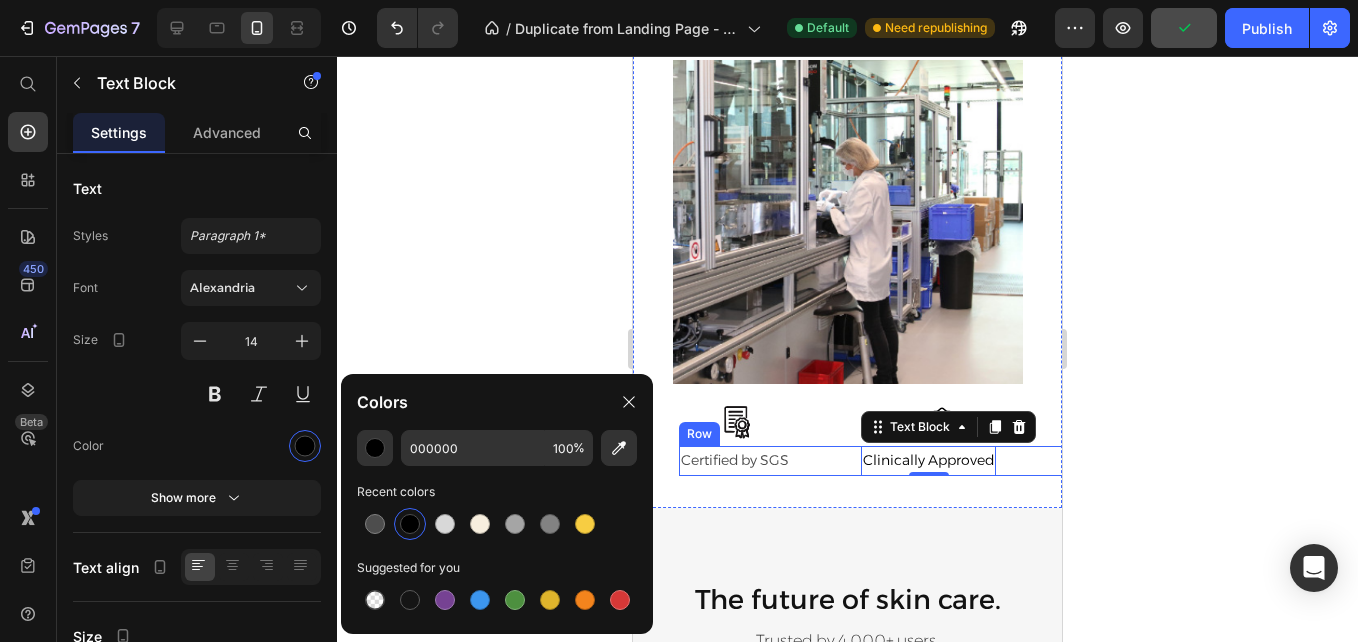 click on "Certified by SGS" at bounding box center (735, 460) 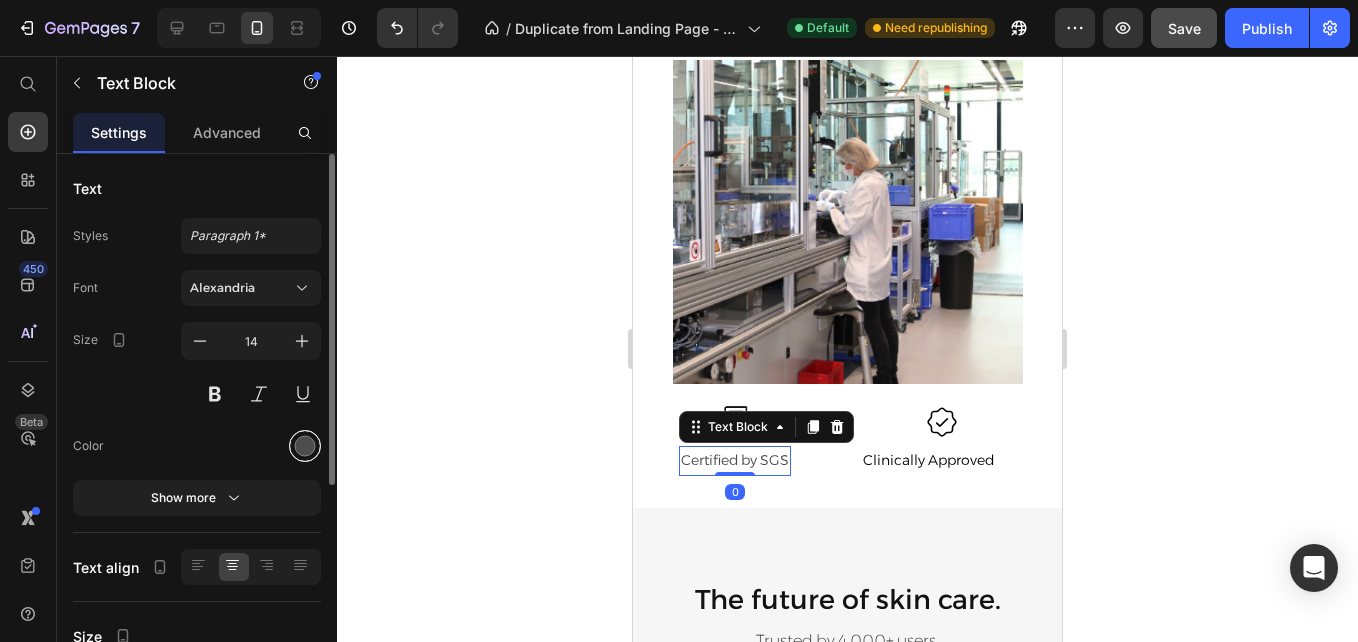 click at bounding box center (305, 446) 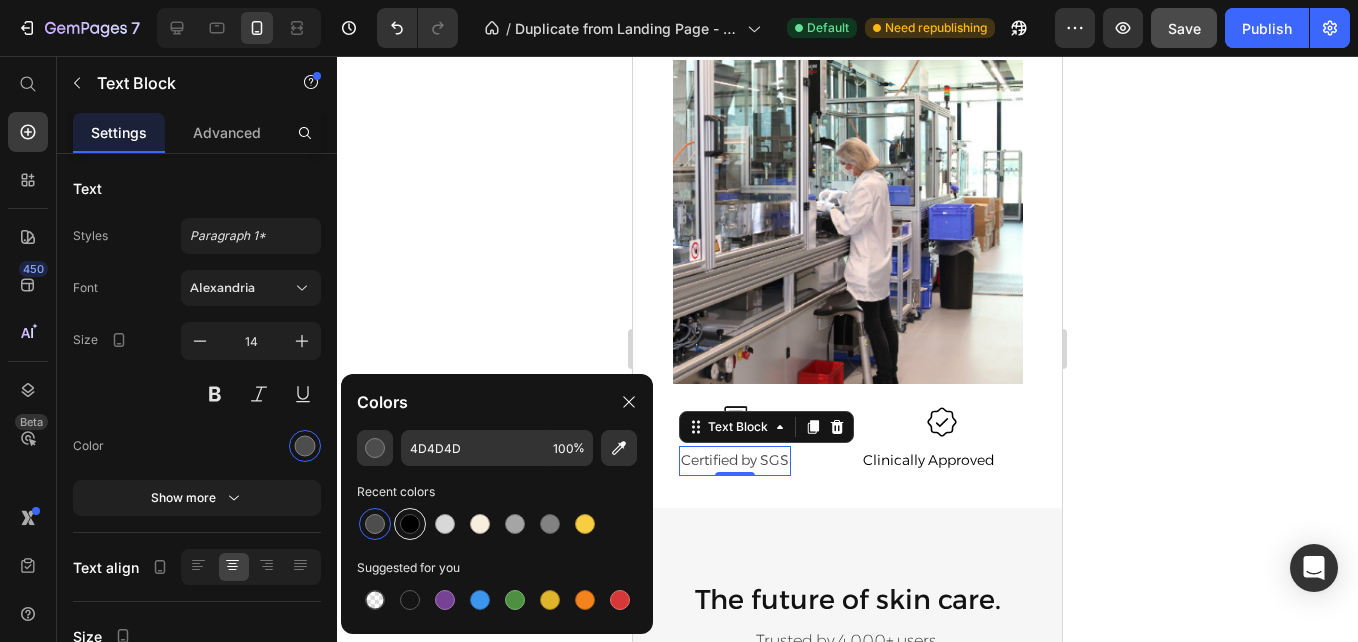 click at bounding box center (410, 524) 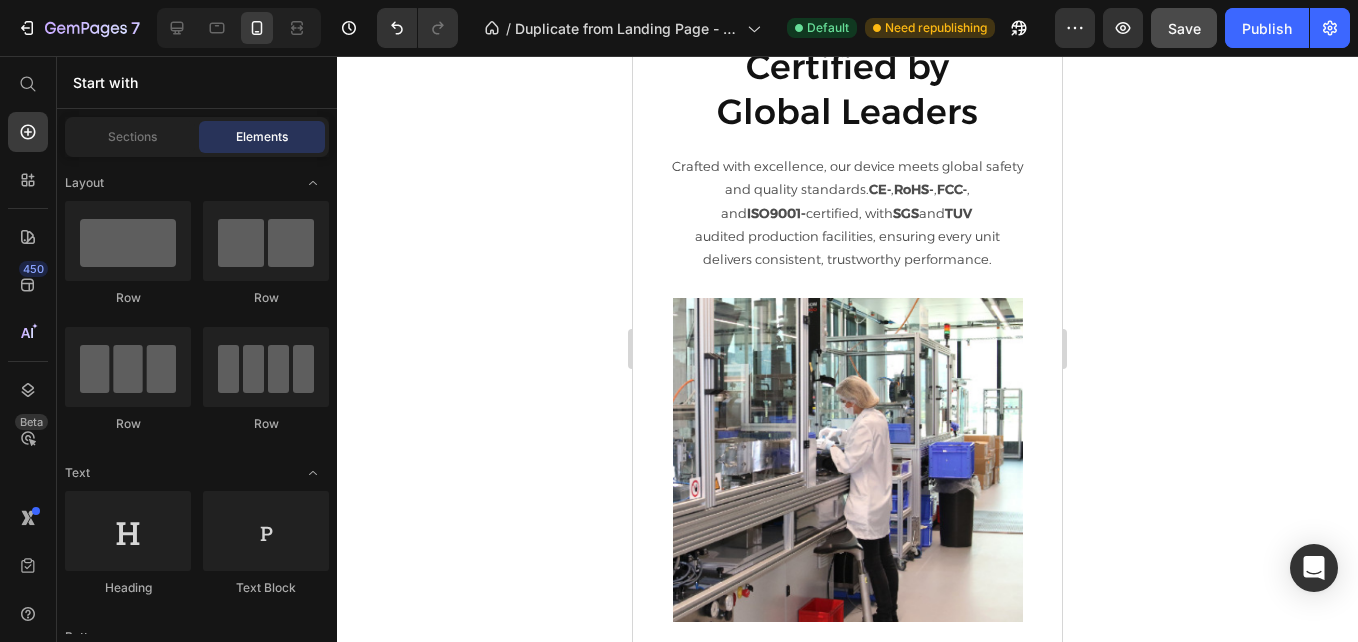 scroll, scrollTop: 3280, scrollLeft: 0, axis: vertical 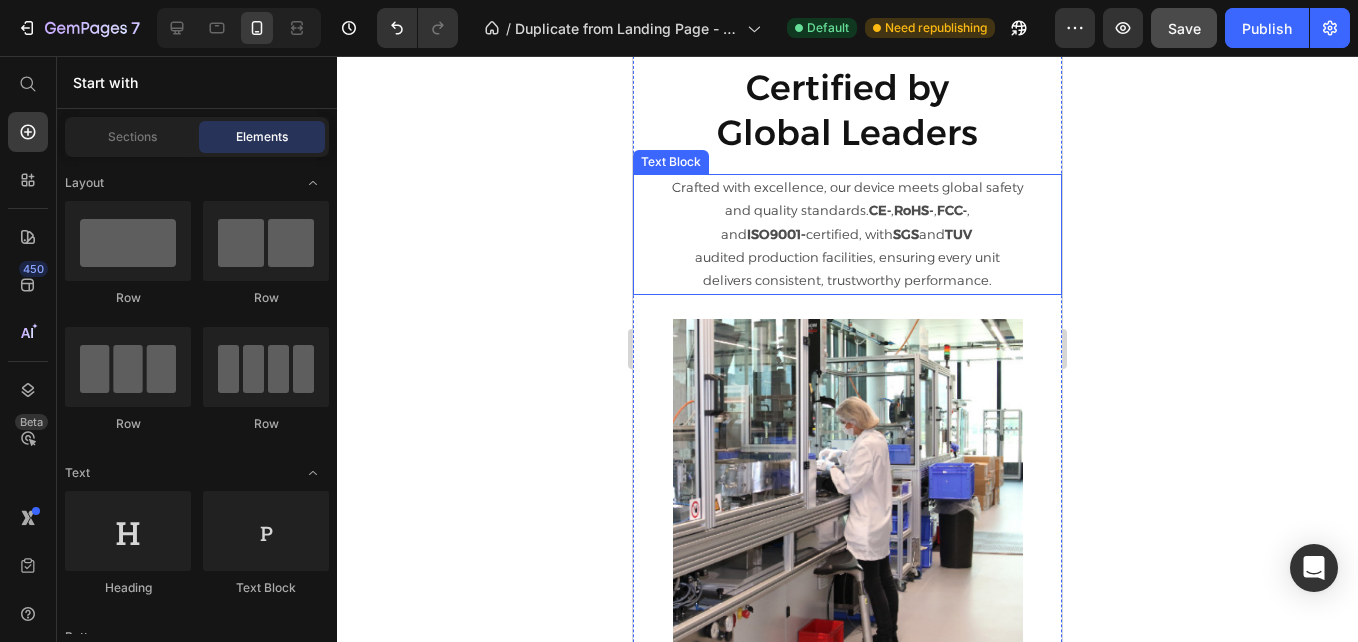 click on "delivers consistent, trustworthy performance." at bounding box center [847, 280] 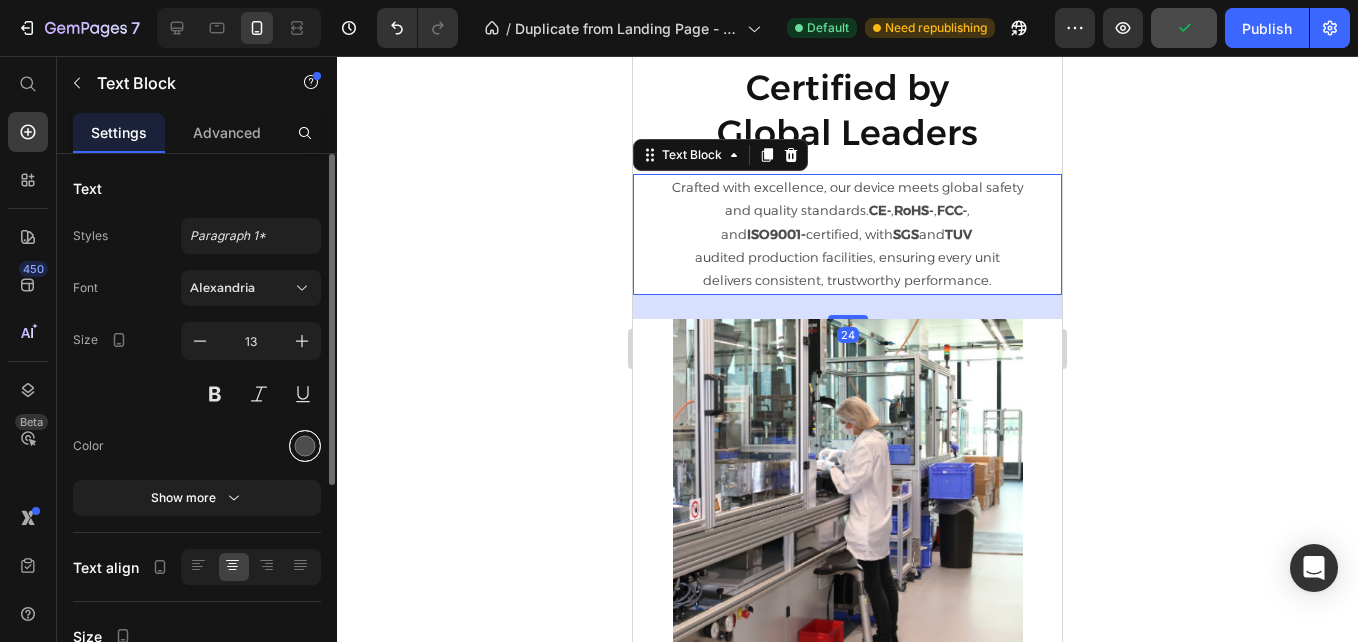 click at bounding box center (305, 446) 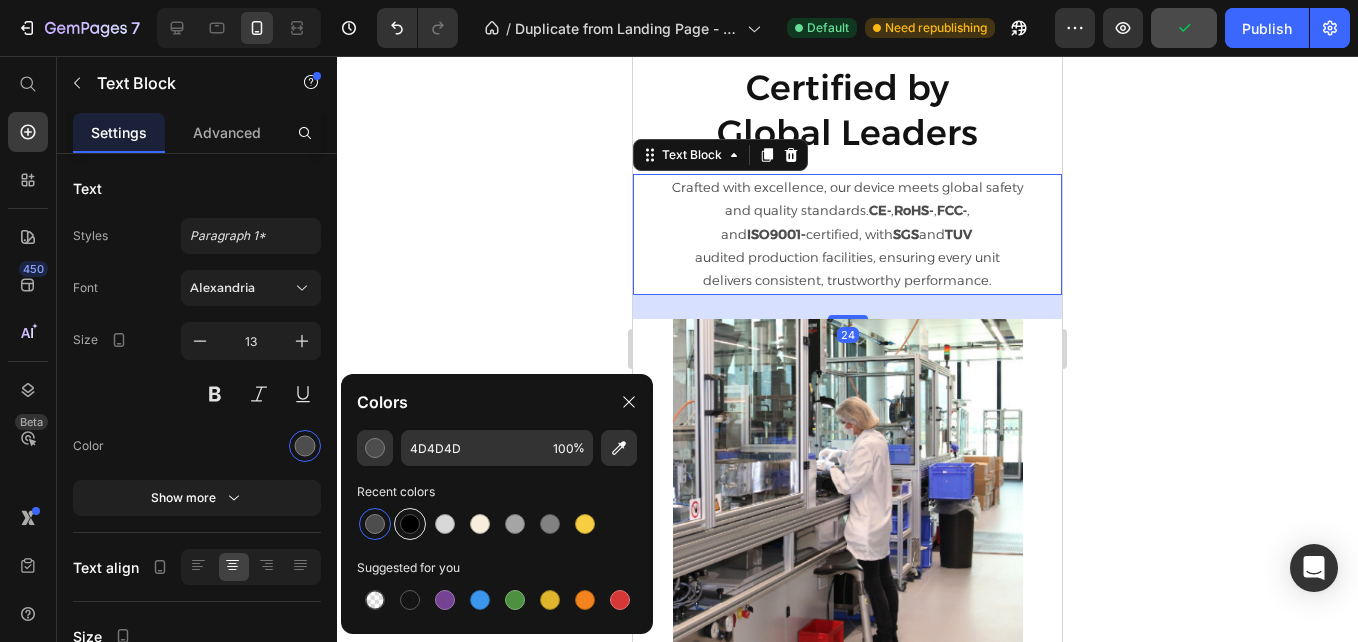 click at bounding box center (410, 524) 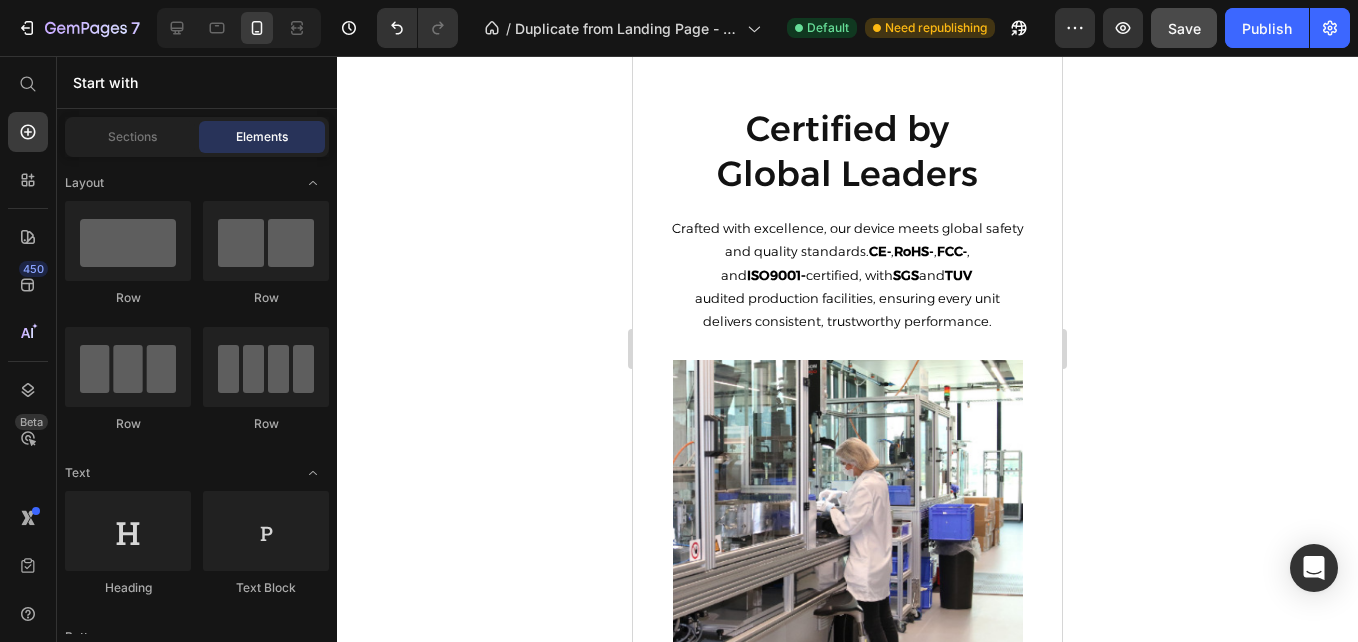 scroll, scrollTop: 3311, scrollLeft: 0, axis: vertical 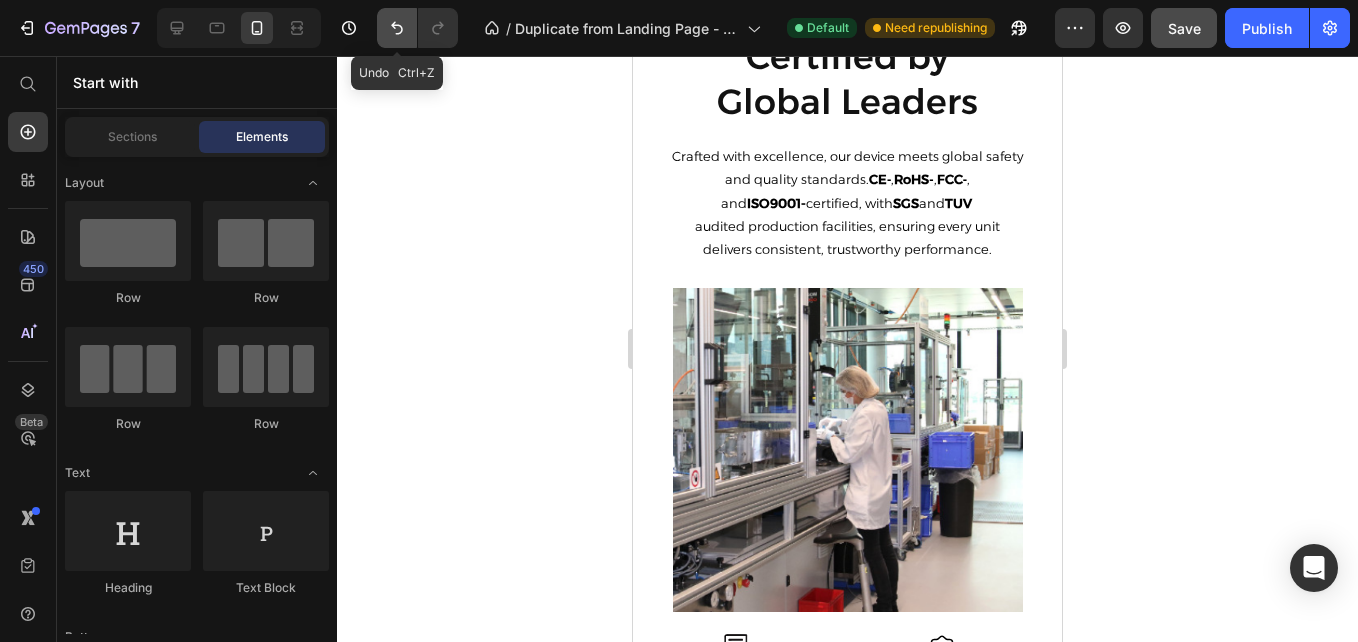 click 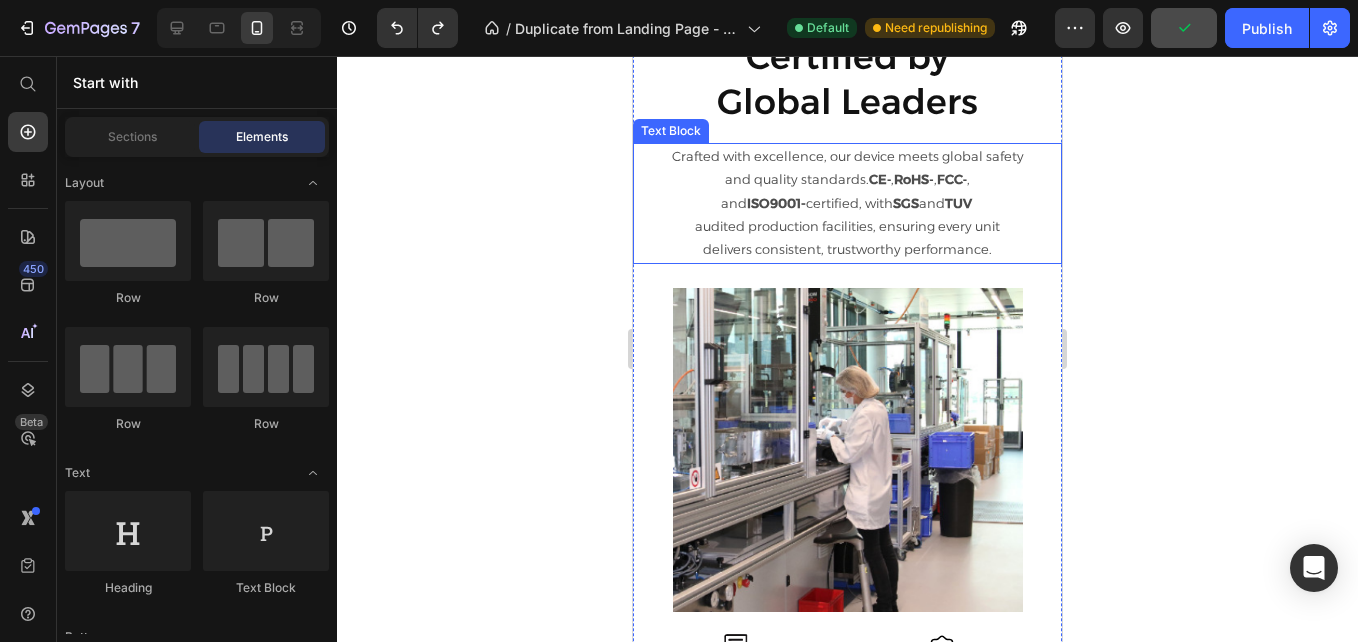 click on "and quality standards.  CE‑ ,  RoHS‑ ,  FCC‑ ," at bounding box center (847, 179) 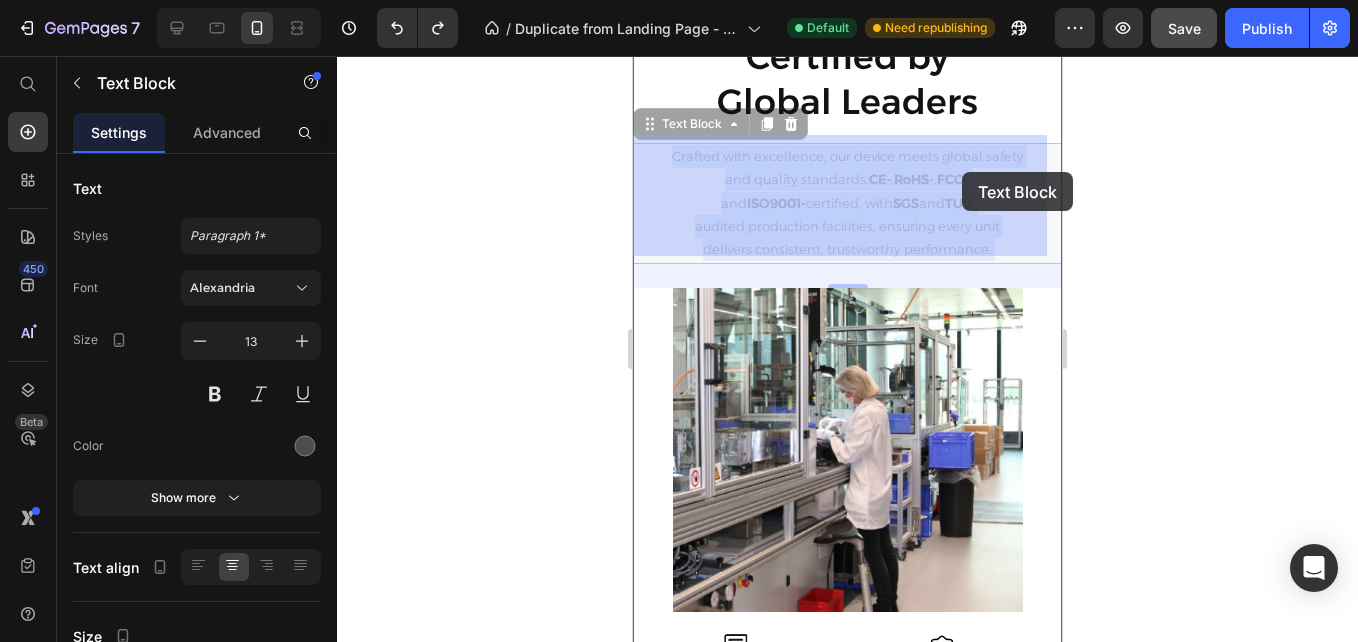 drag, startPoint x: 859, startPoint y: 171, endPoint x: 956, endPoint y: 174, distance: 97.04638 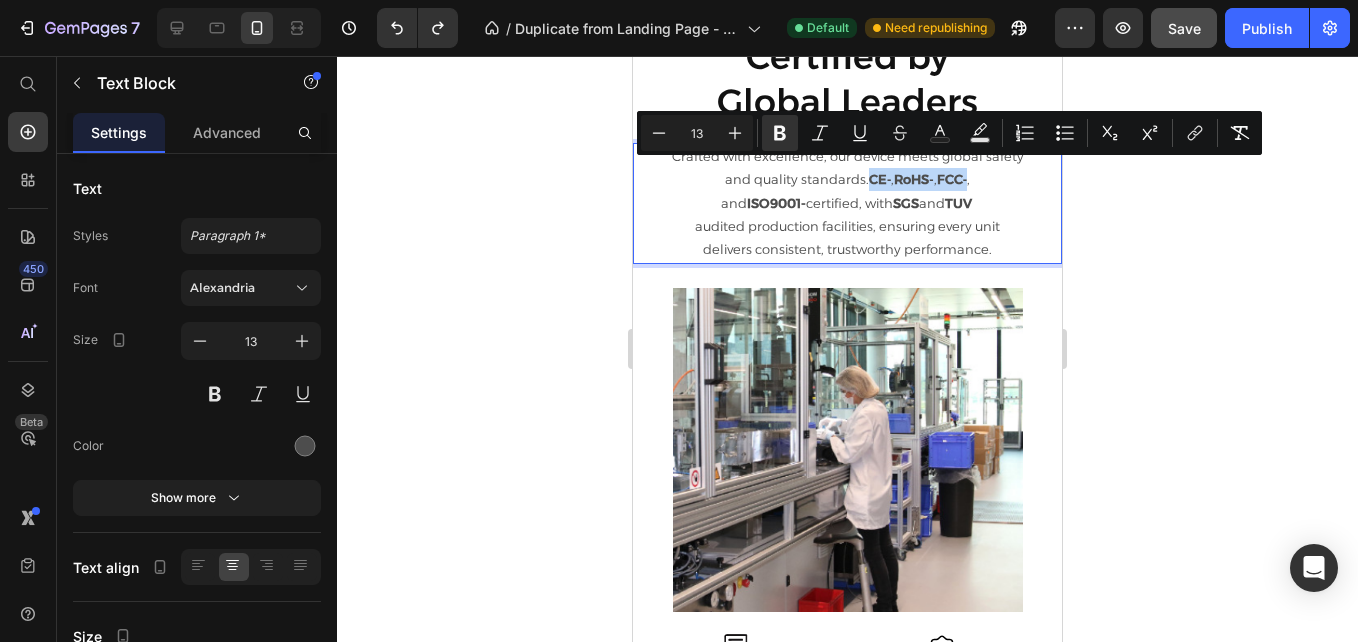 drag, startPoint x: 960, startPoint y: 173, endPoint x: 859, endPoint y: 173, distance: 101 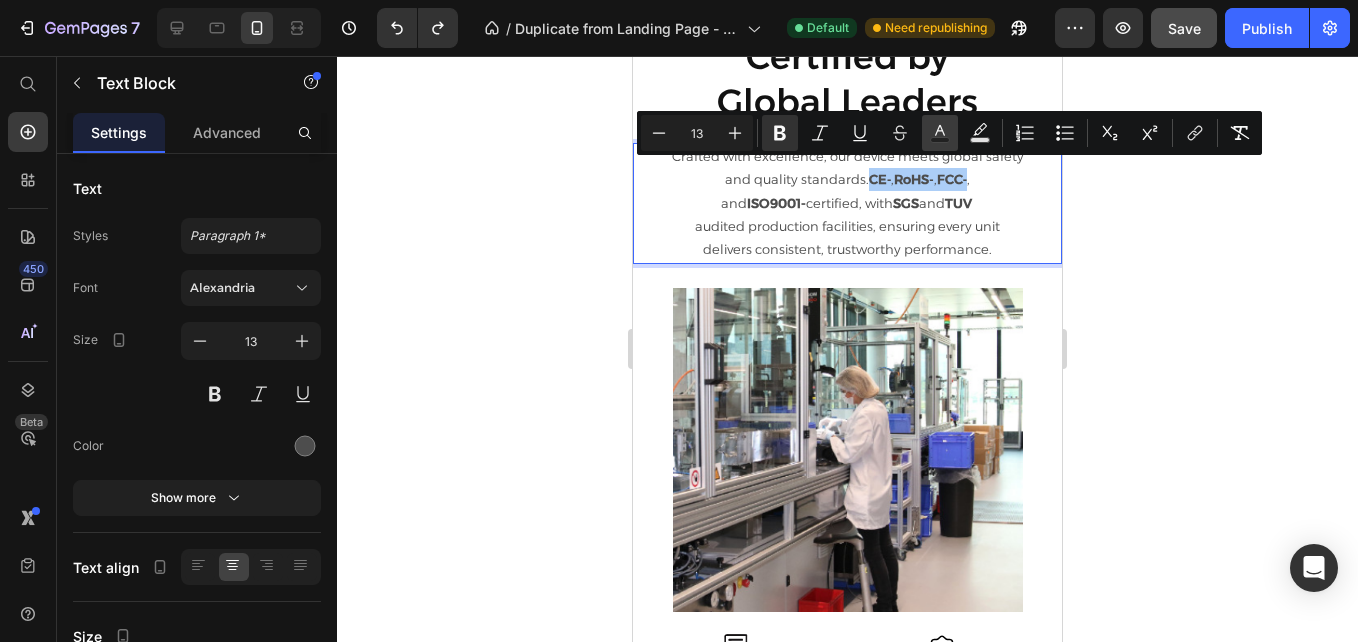 click 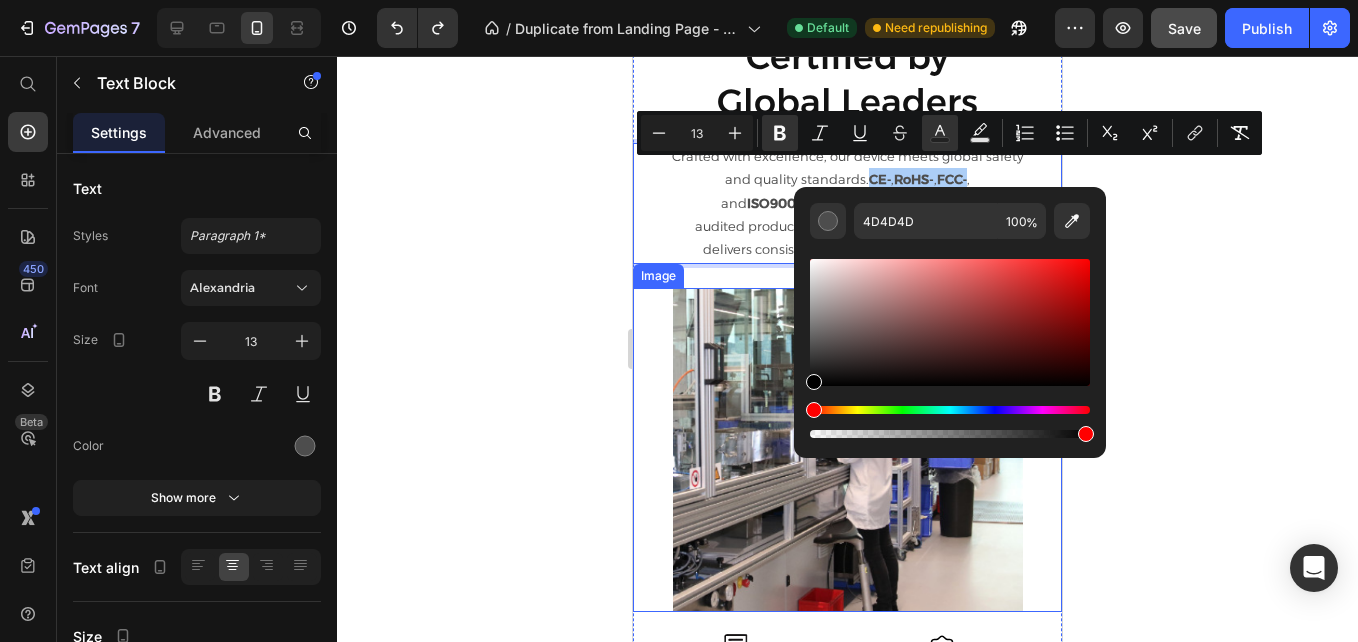 drag, startPoint x: 1448, startPoint y: 401, endPoint x: 790, endPoint y: 420, distance: 658.27423 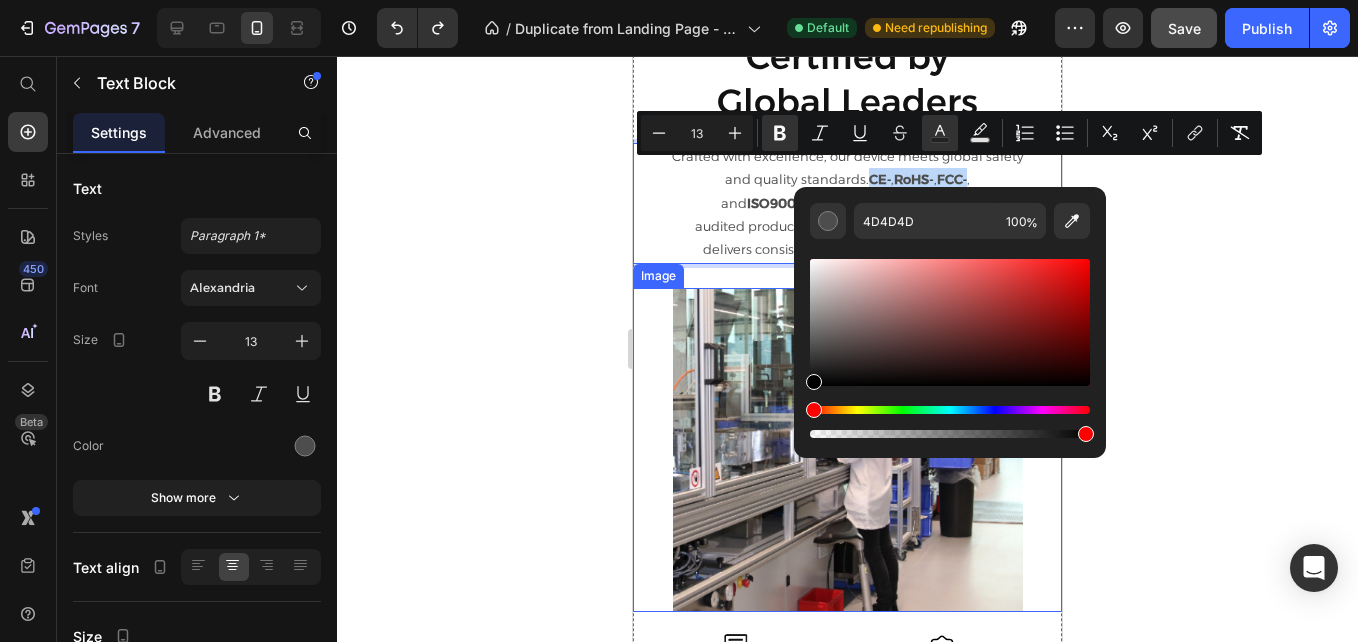 type on "000000" 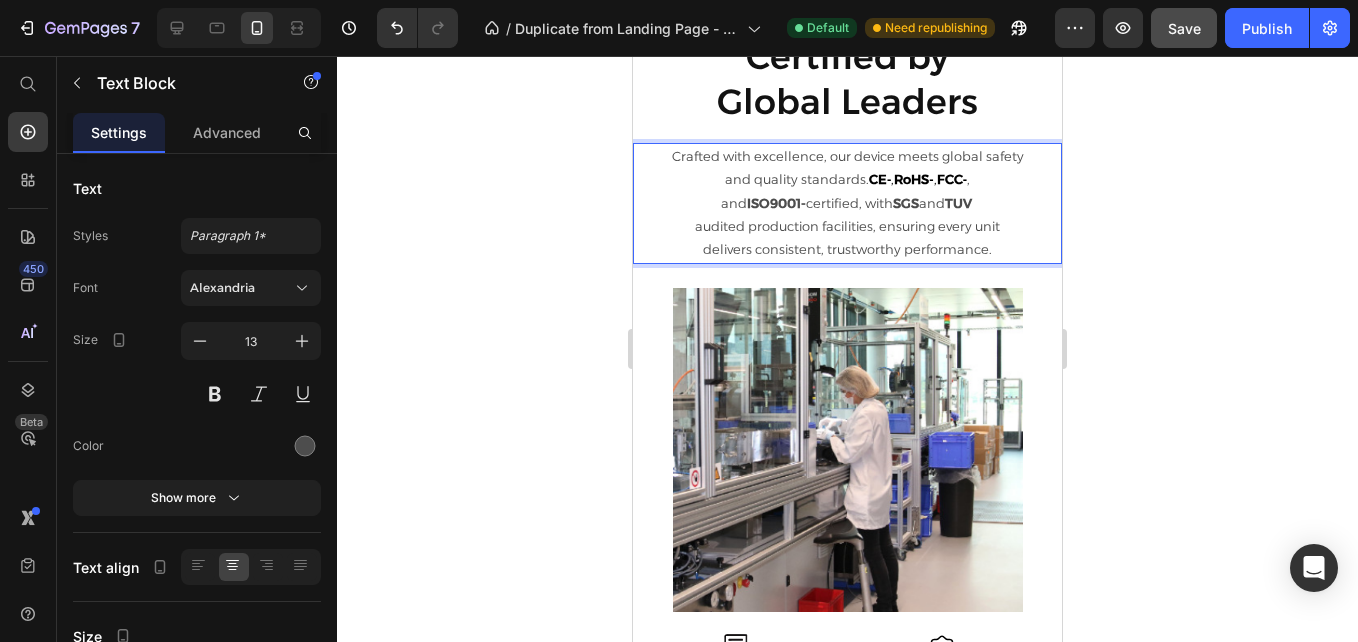 click on "ISO9001-" at bounding box center (776, 203) 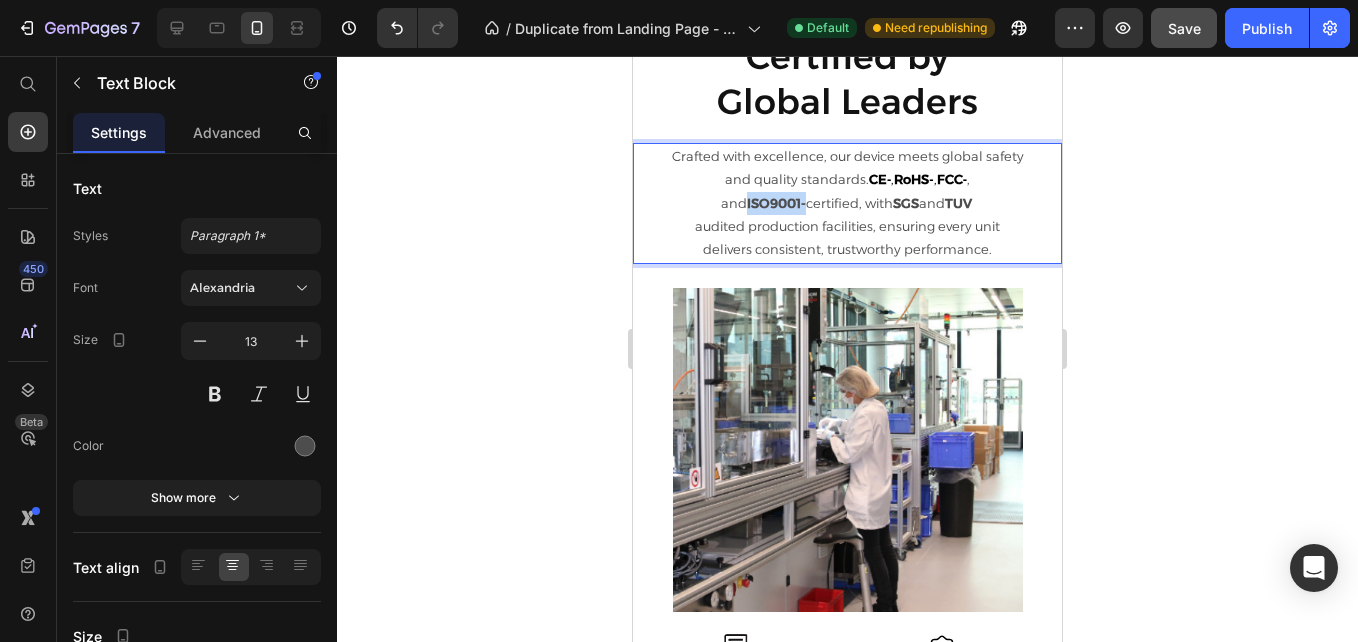 drag, startPoint x: 794, startPoint y: 193, endPoint x: 736, endPoint y: 195, distance: 58.034473 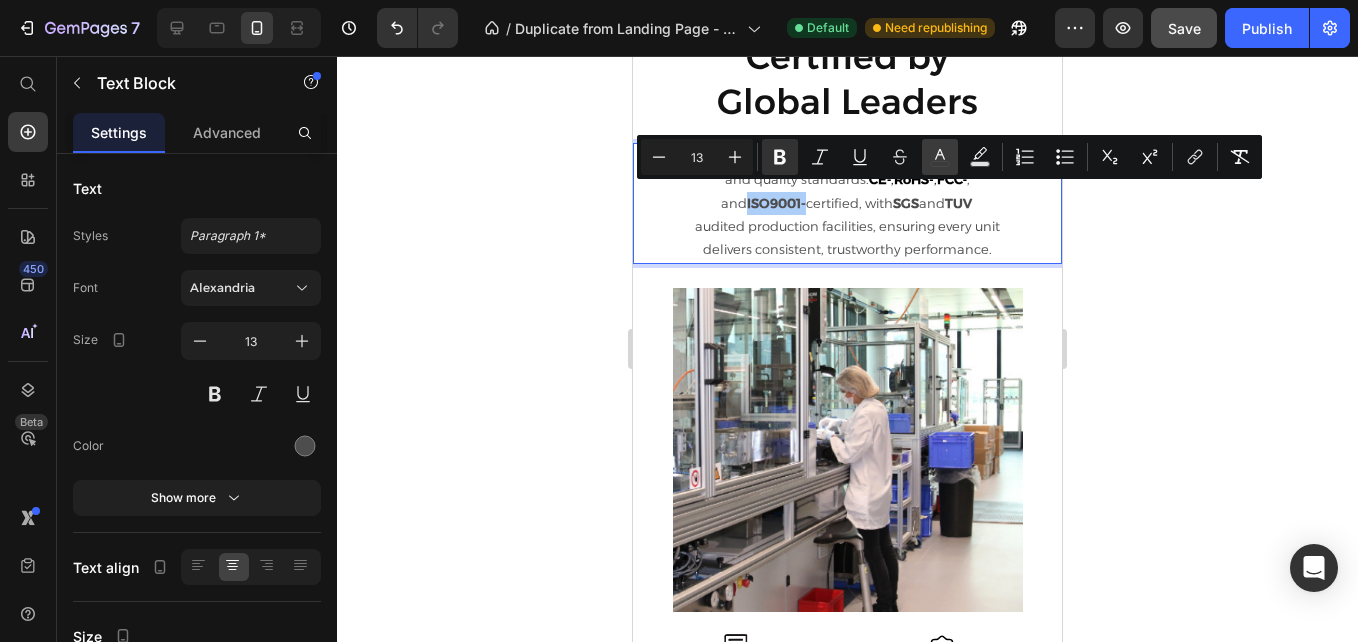 click on "color" at bounding box center (940, 157) 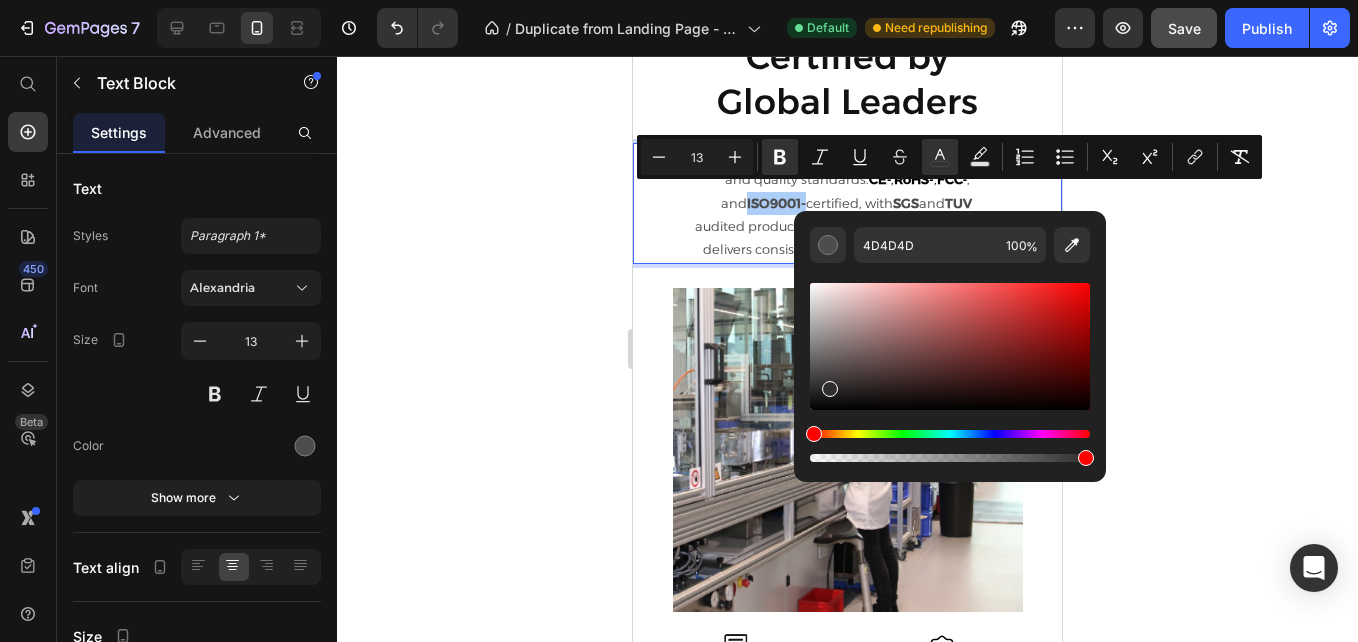 drag, startPoint x: 1464, startPoint y: 443, endPoint x: 792, endPoint y: 436, distance: 672.03644 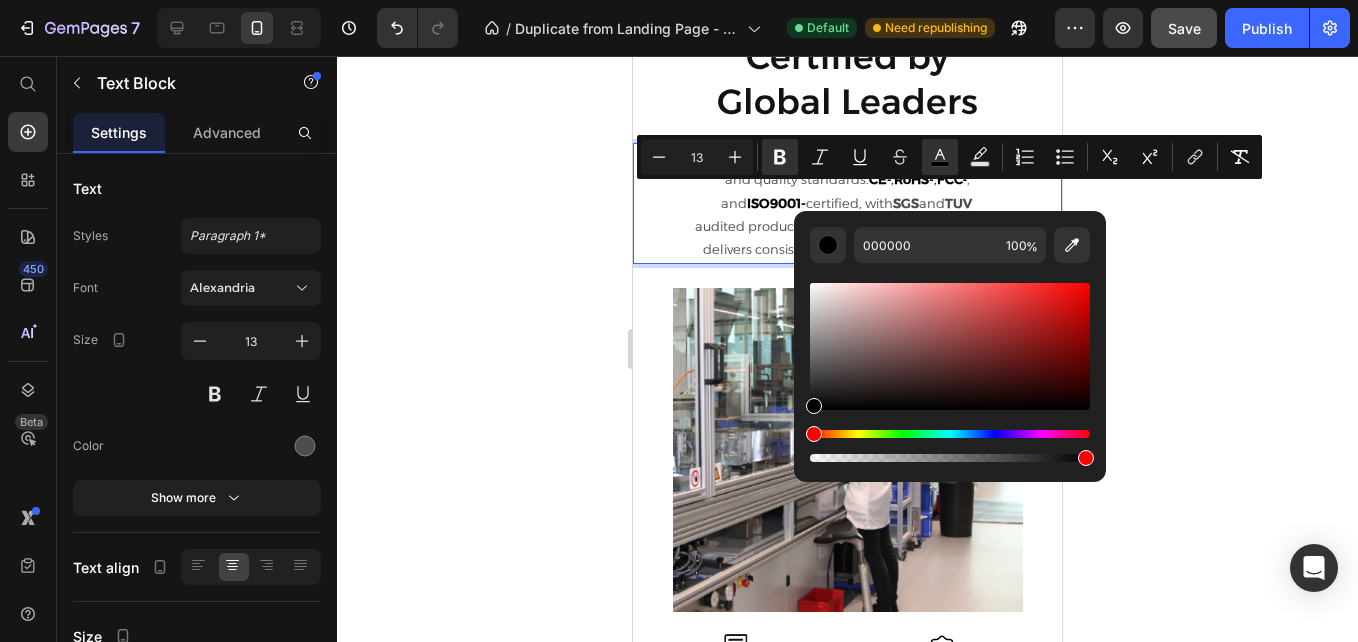 click 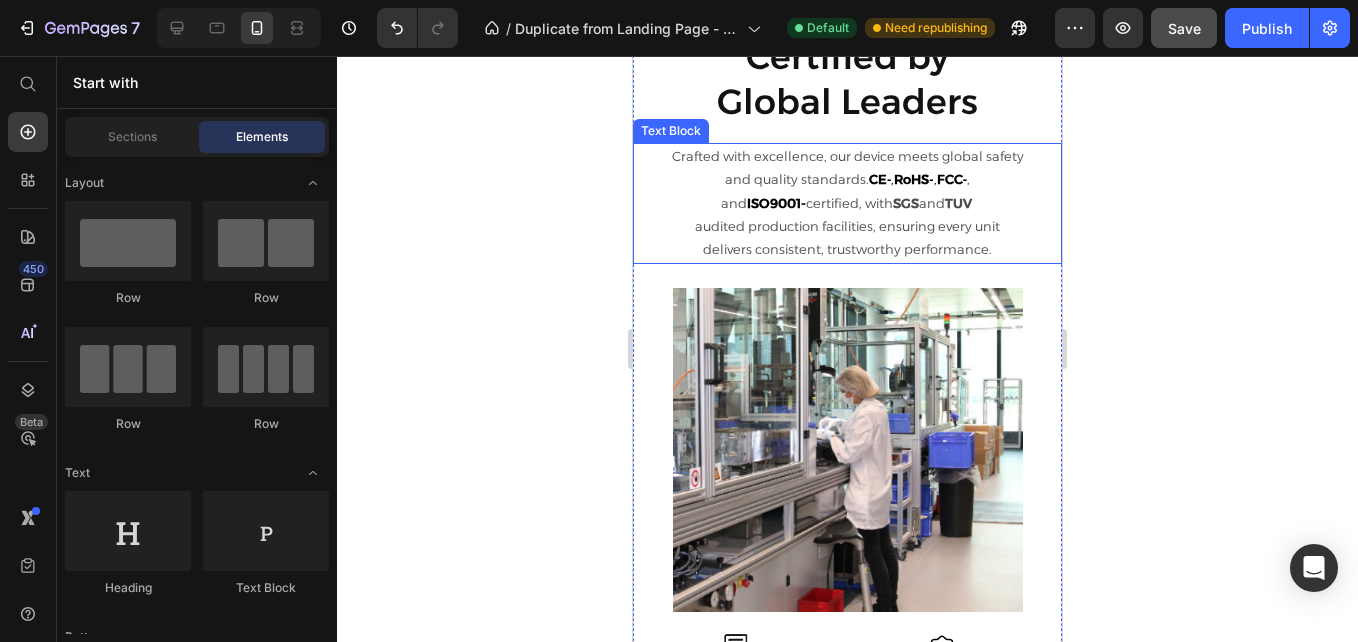 click on "SGS" at bounding box center [906, 203] 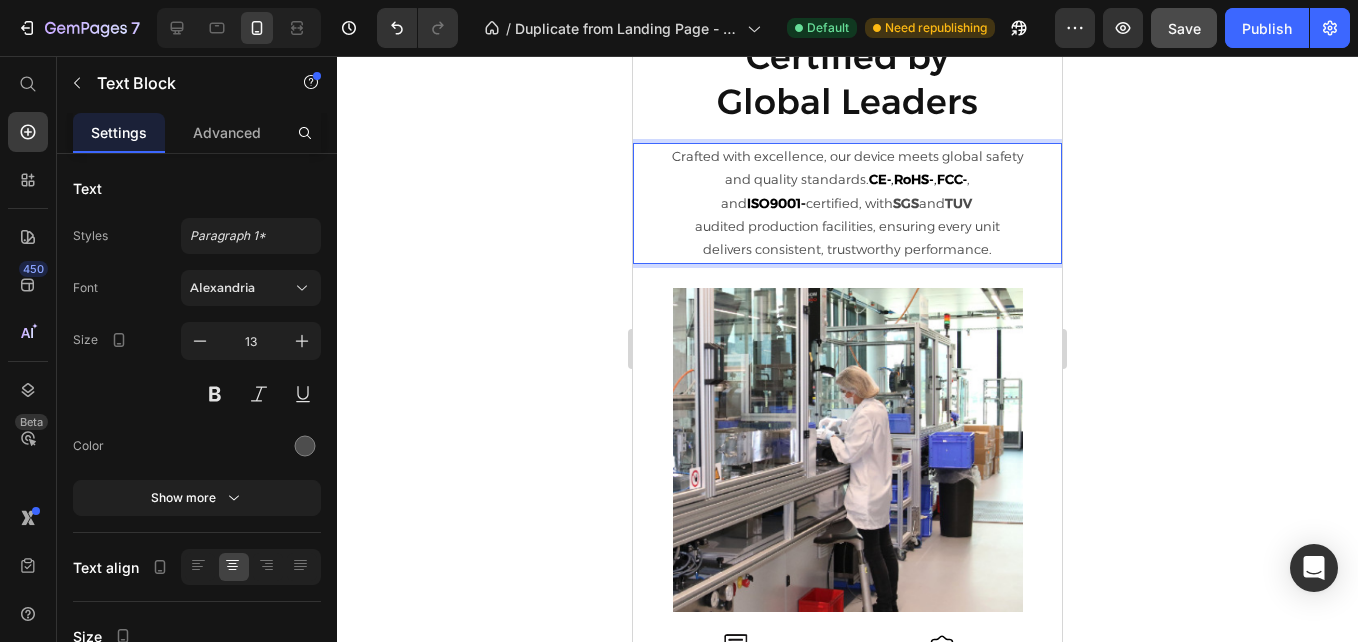 drag, startPoint x: 914, startPoint y: 197, endPoint x: 899, endPoint y: 197, distance: 15 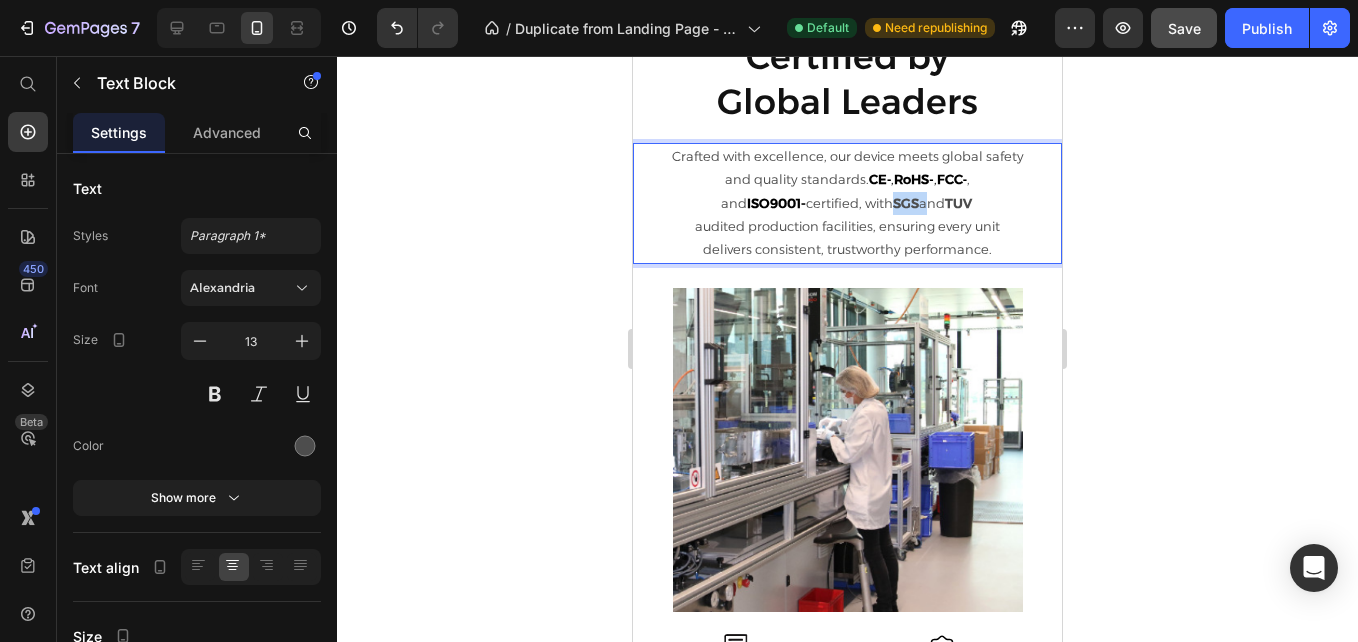 drag, startPoint x: 914, startPoint y: 197, endPoint x: 887, endPoint y: 194, distance: 27.166155 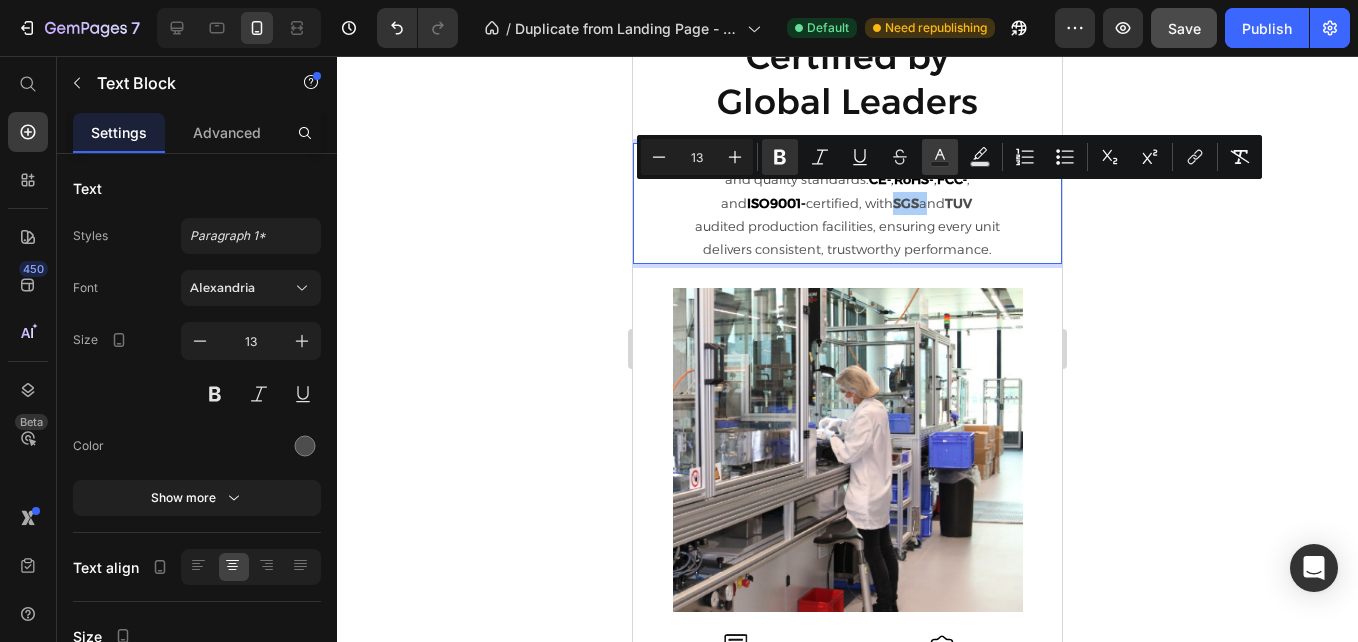 click 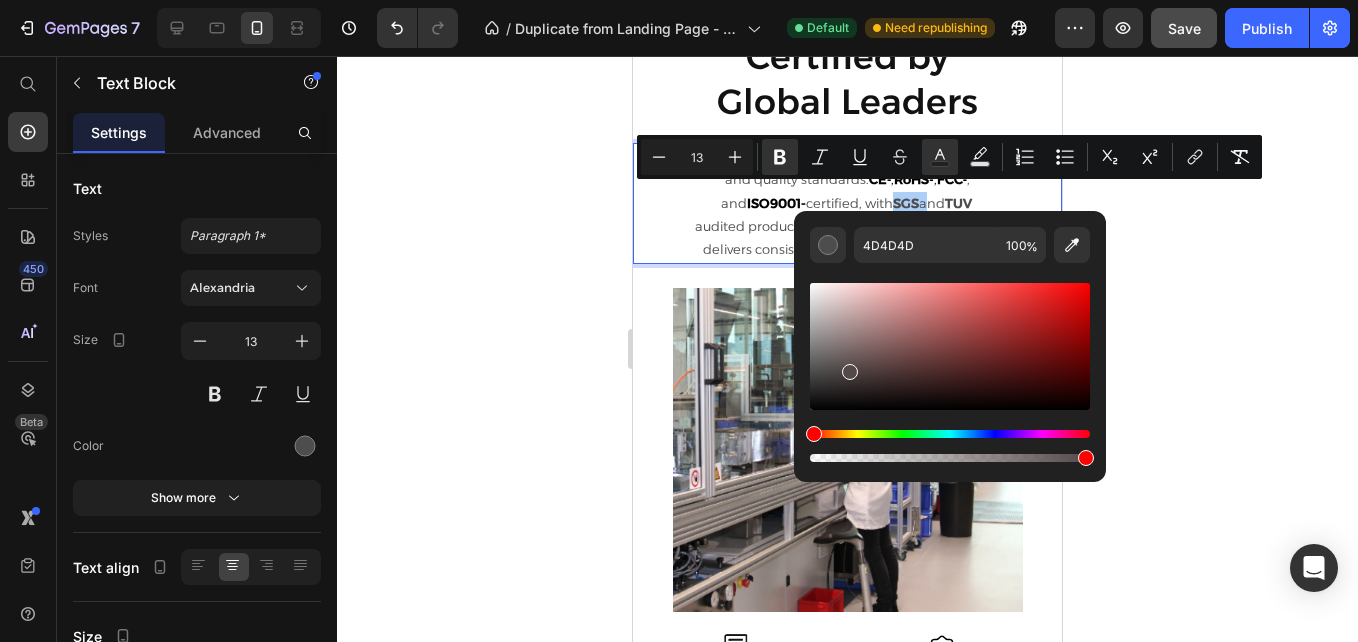 drag, startPoint x: 1517, startPoint y: 364, endPoint x: 777, endPoint y: 475, distance: 748.2787 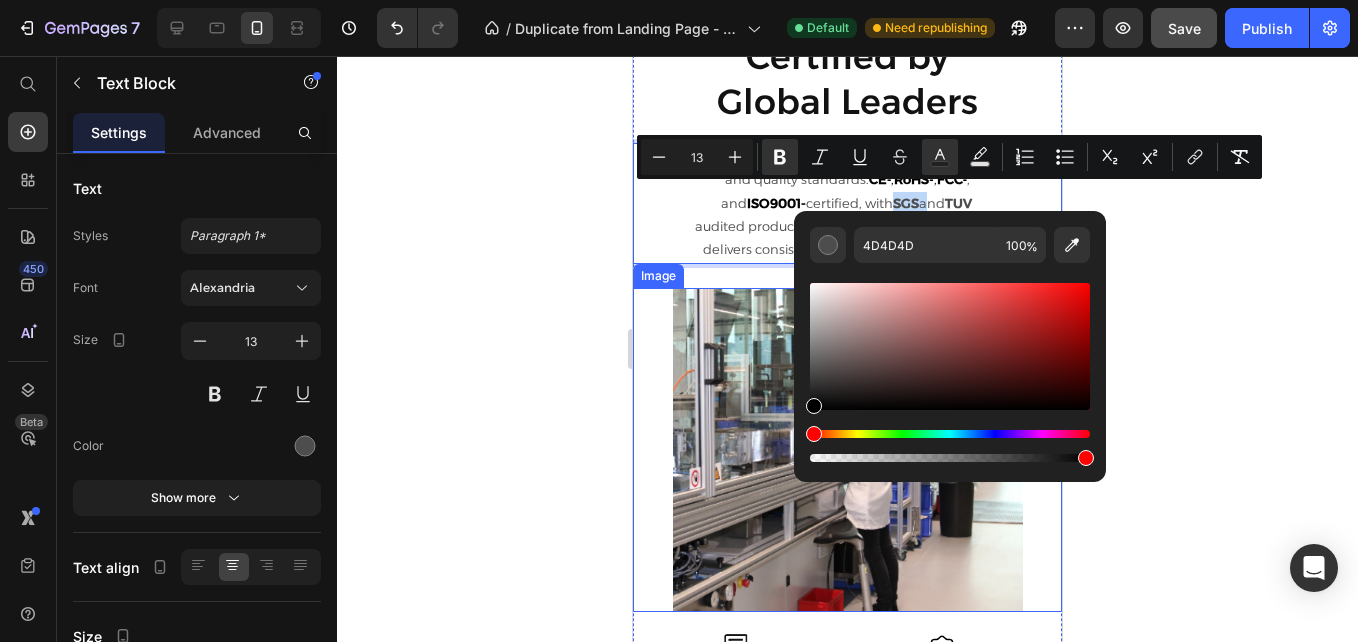 type on "000000" 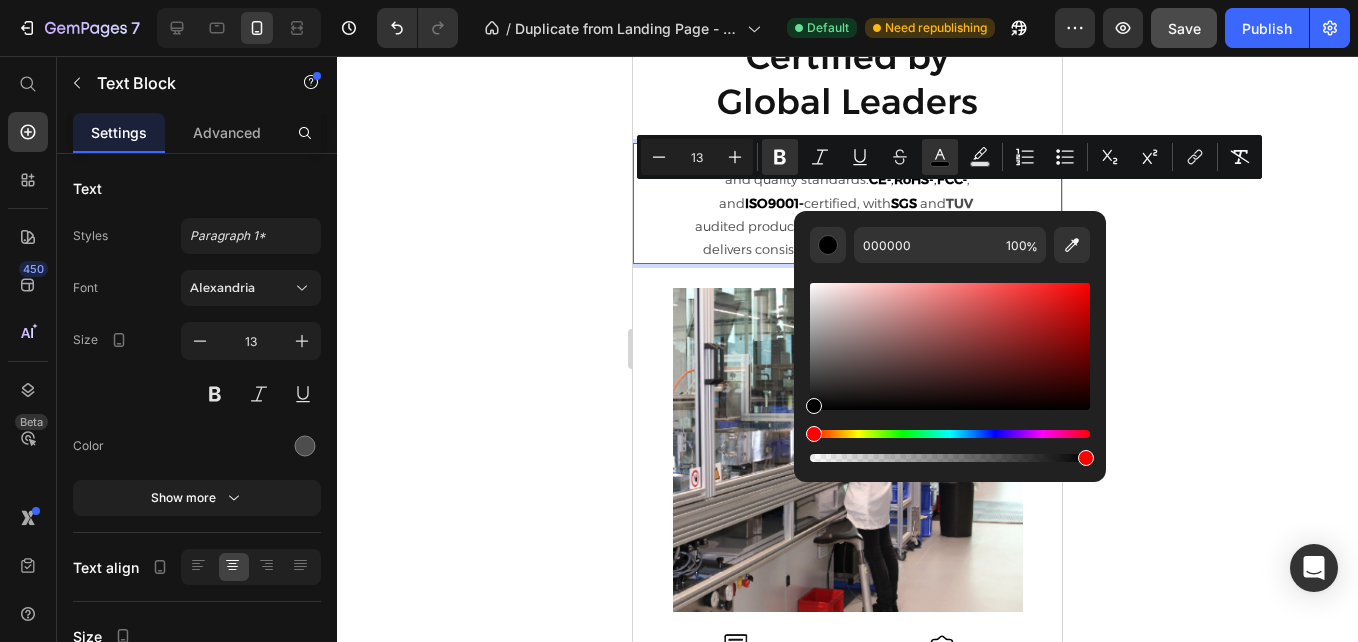 click 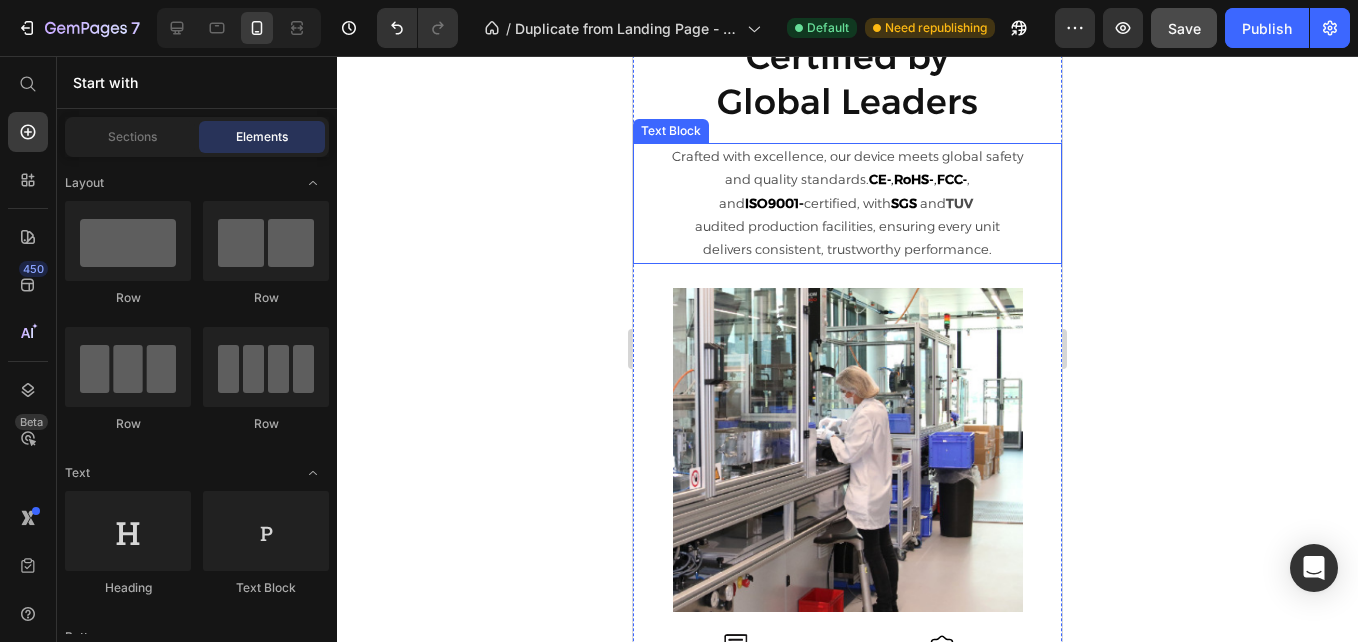click on "and  ISO9001-  certified, with  SGS   and  TUV" at bounding box center [847, 203] 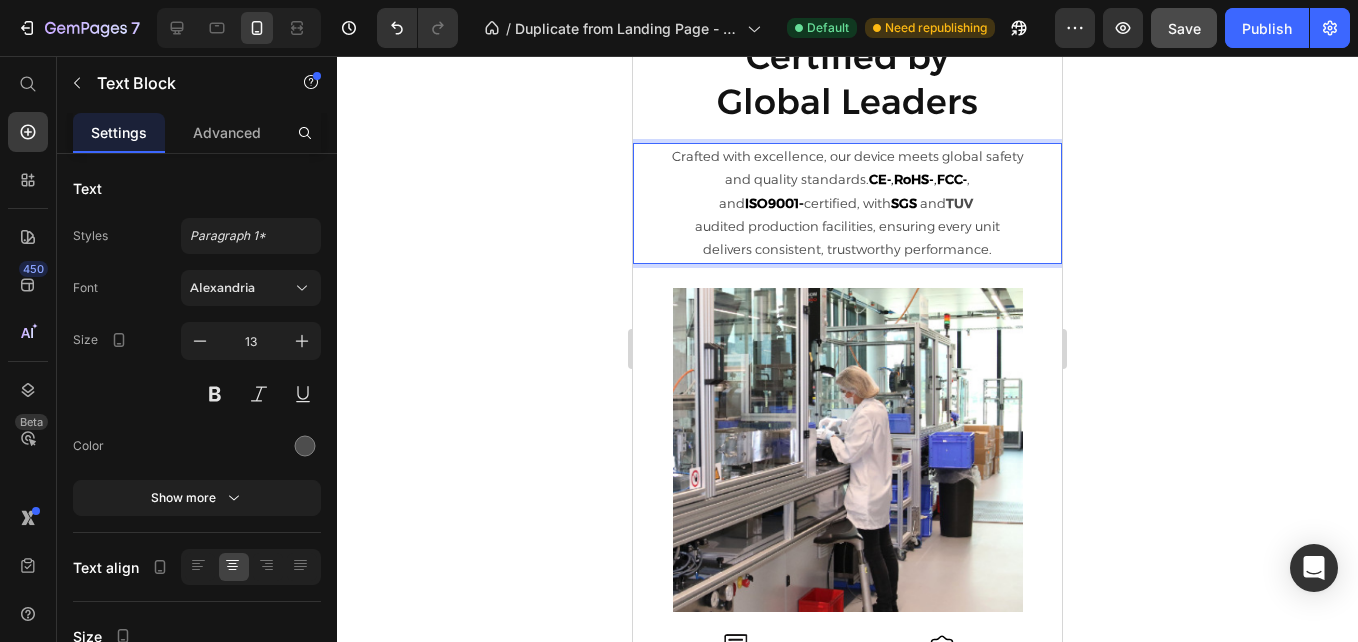 click on "and  ISO9001-  certified, with  SGS   and  TUV" at bounding box center [847, 203] 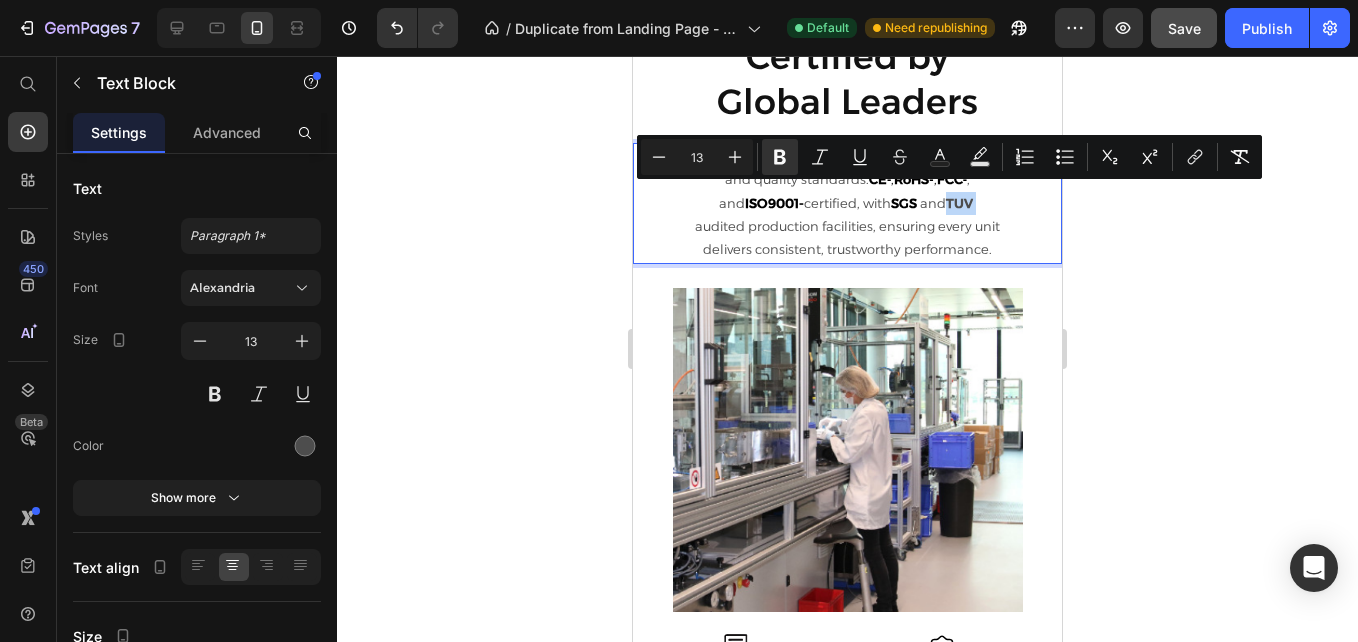 drag, startPoint x: 970, startPoint y: 194, endPoint x: 944, endPoint y: 196, distance: 26.076809 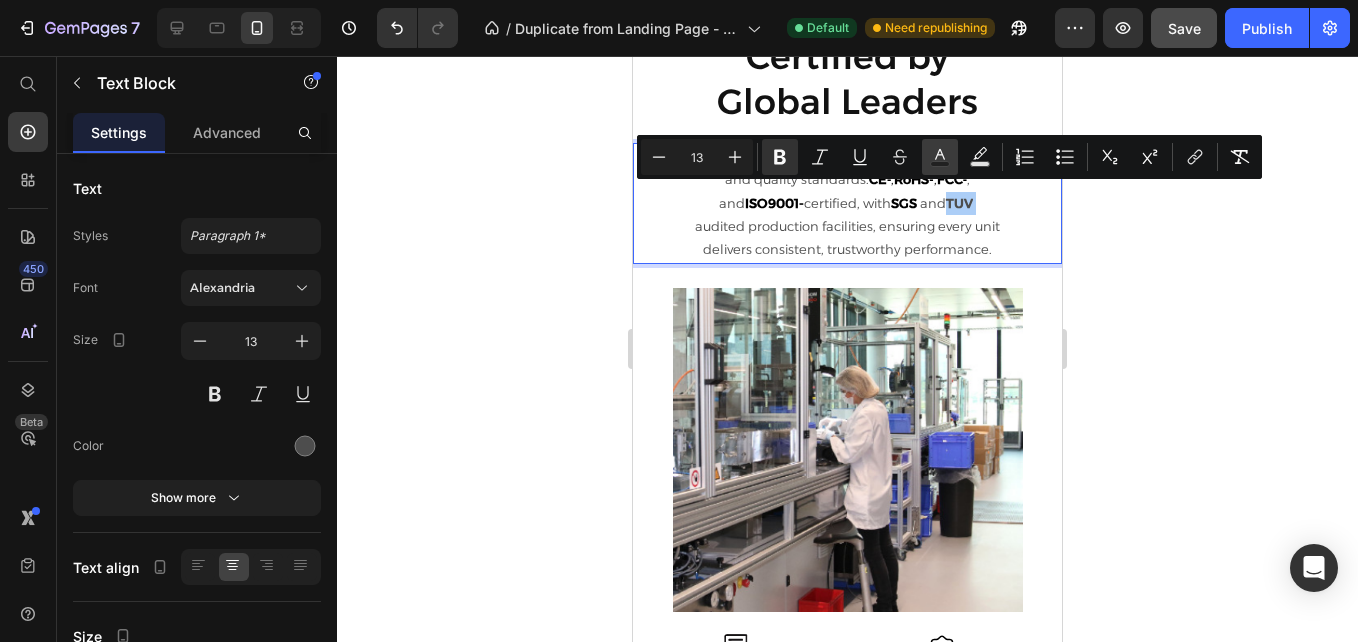click 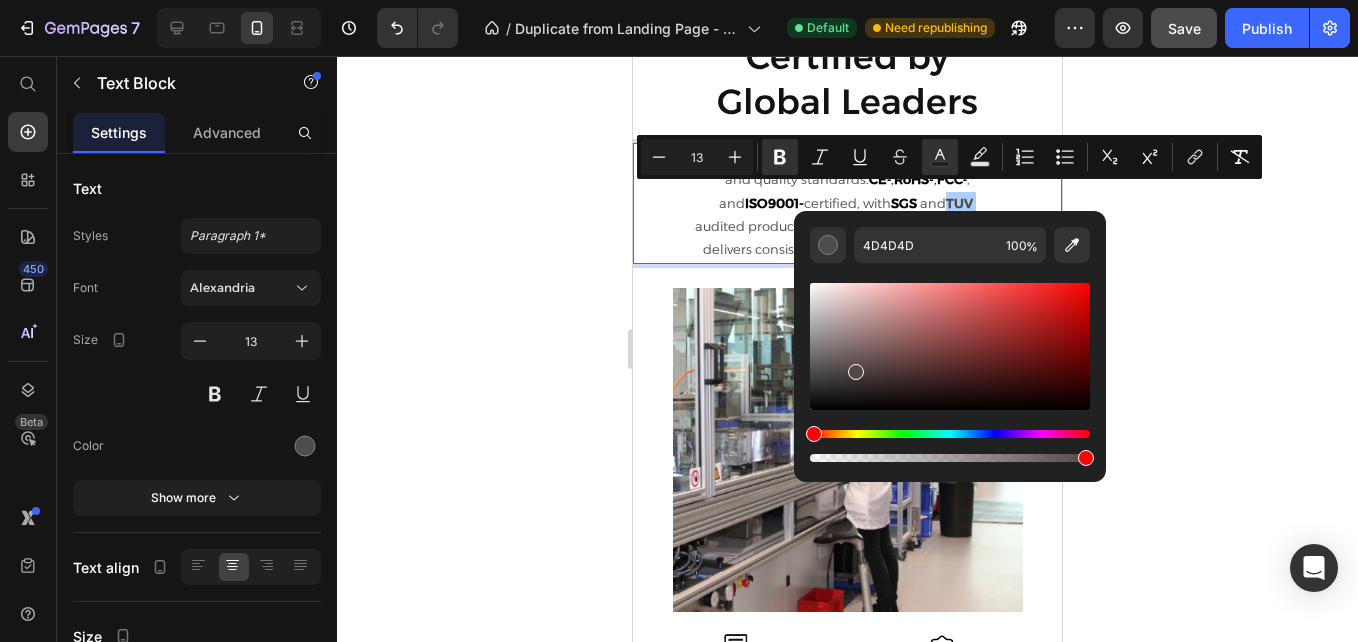 drag, startPoint x: 1488, startPoint y: 421, endPoint x: 760, endPoint y: 439, distance: 728.2225 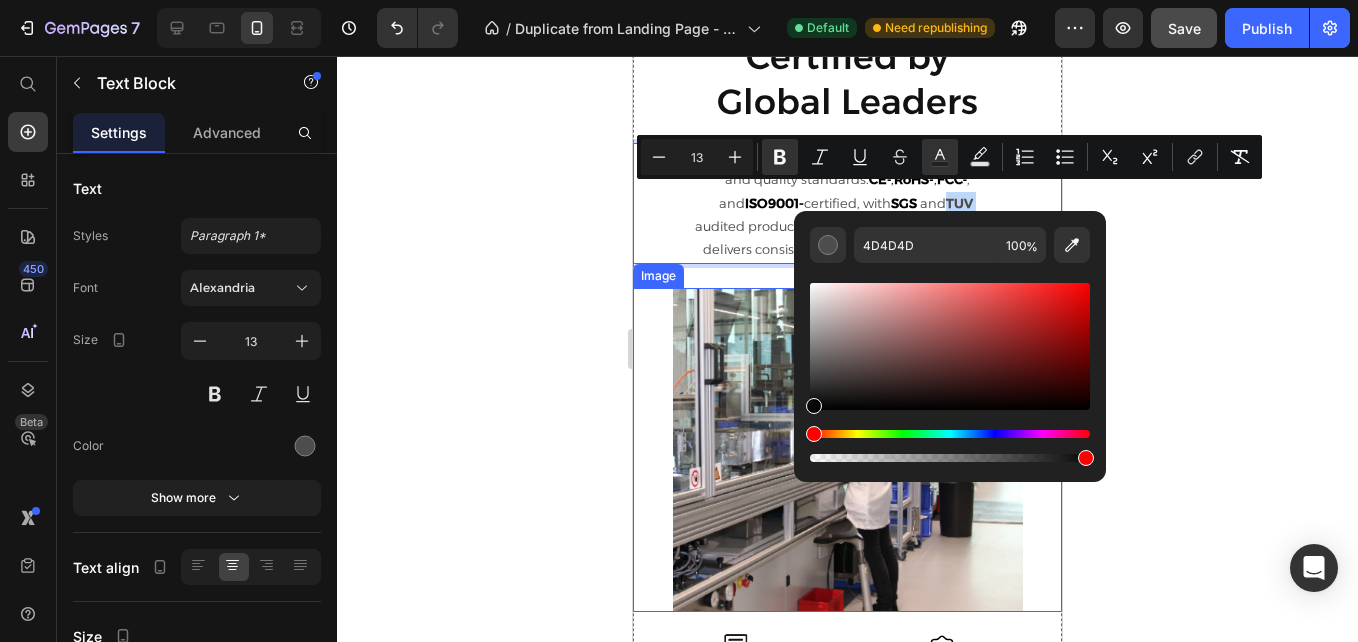 type on "070707" 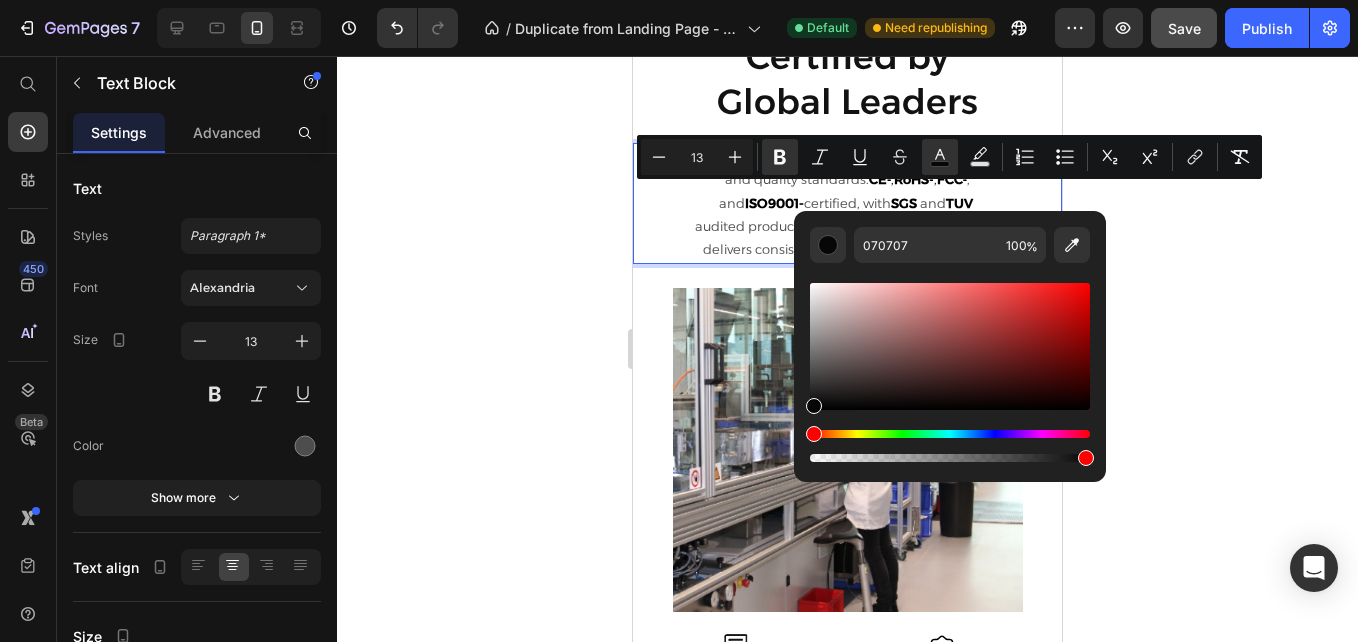 click 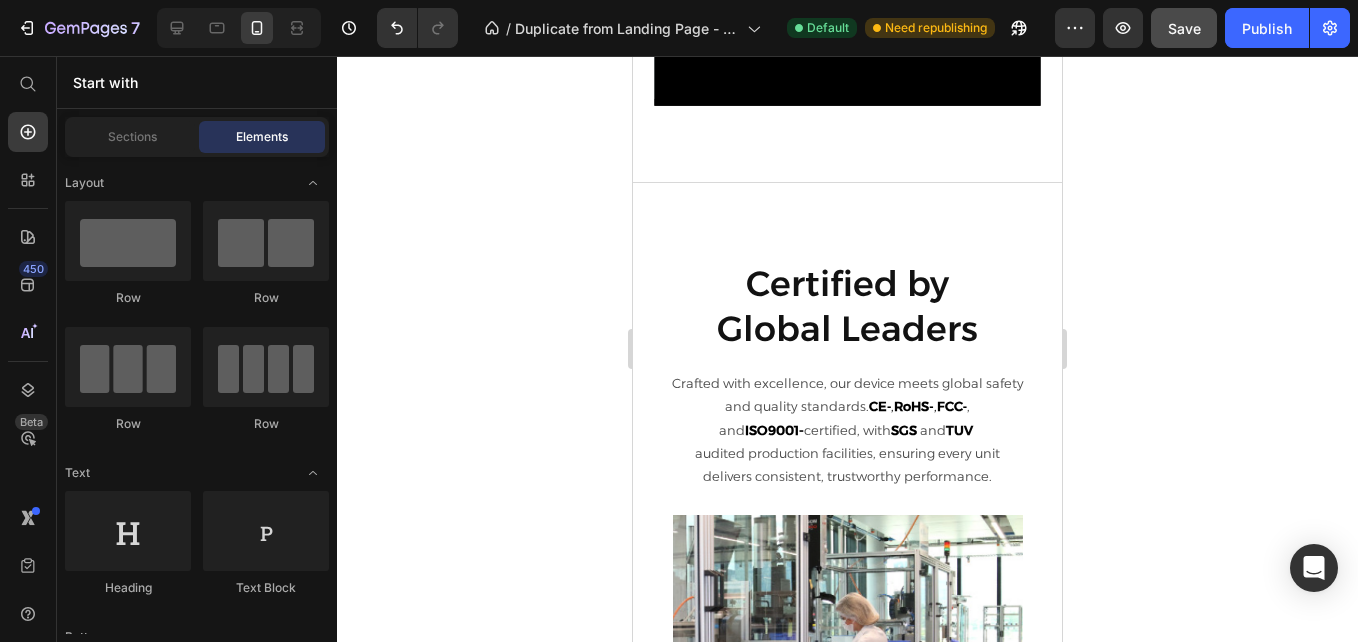 scroll, scrollTop: 3249, scrollLeft: 0, axis: vertical 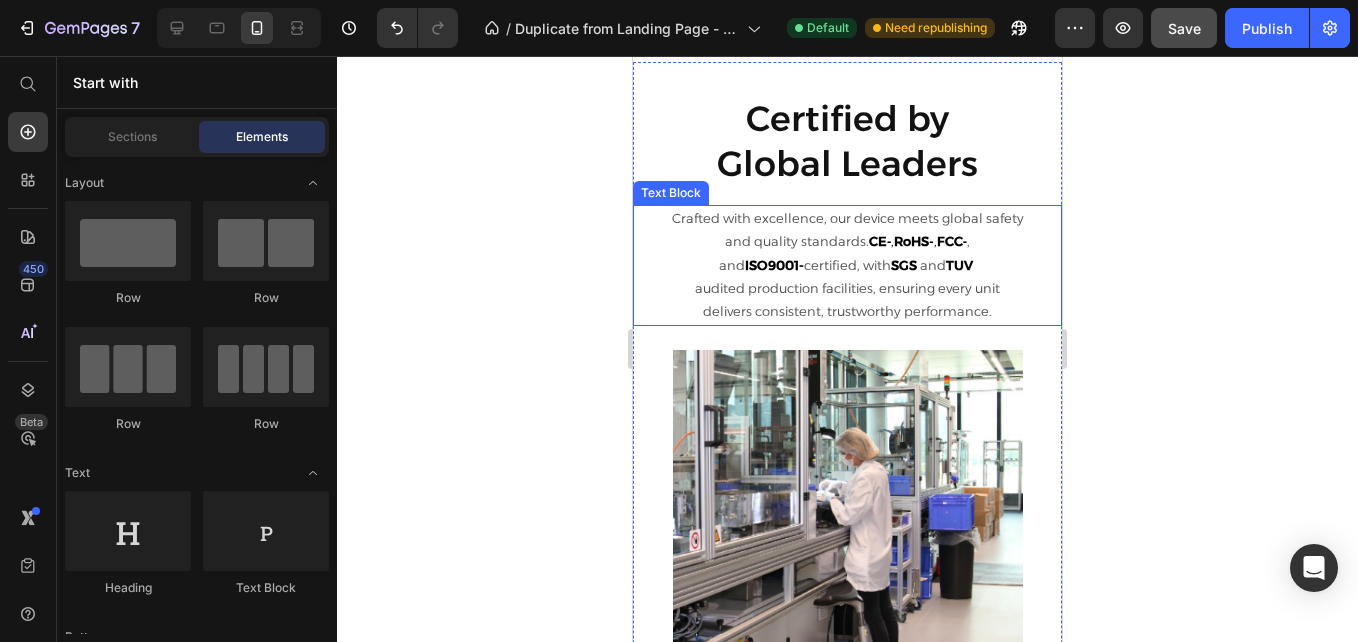 click on "TUV" at bounding box center [959, 265] 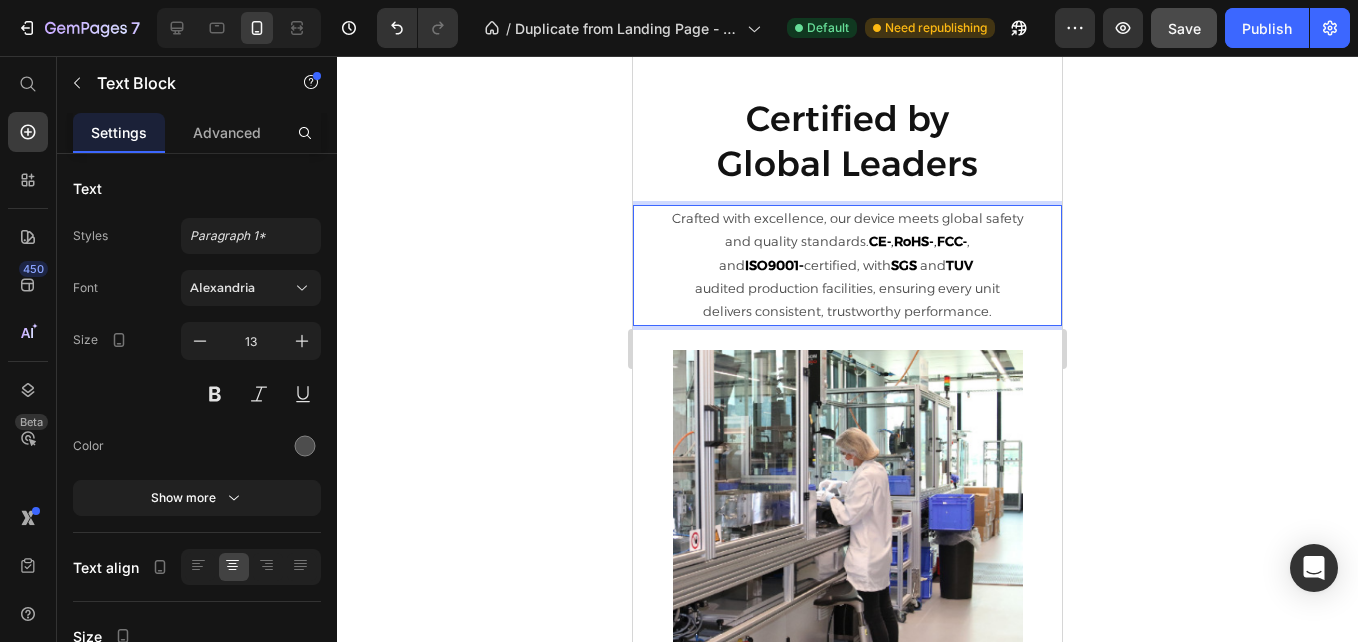 click on "TUV" at bounding box center [961, 265] 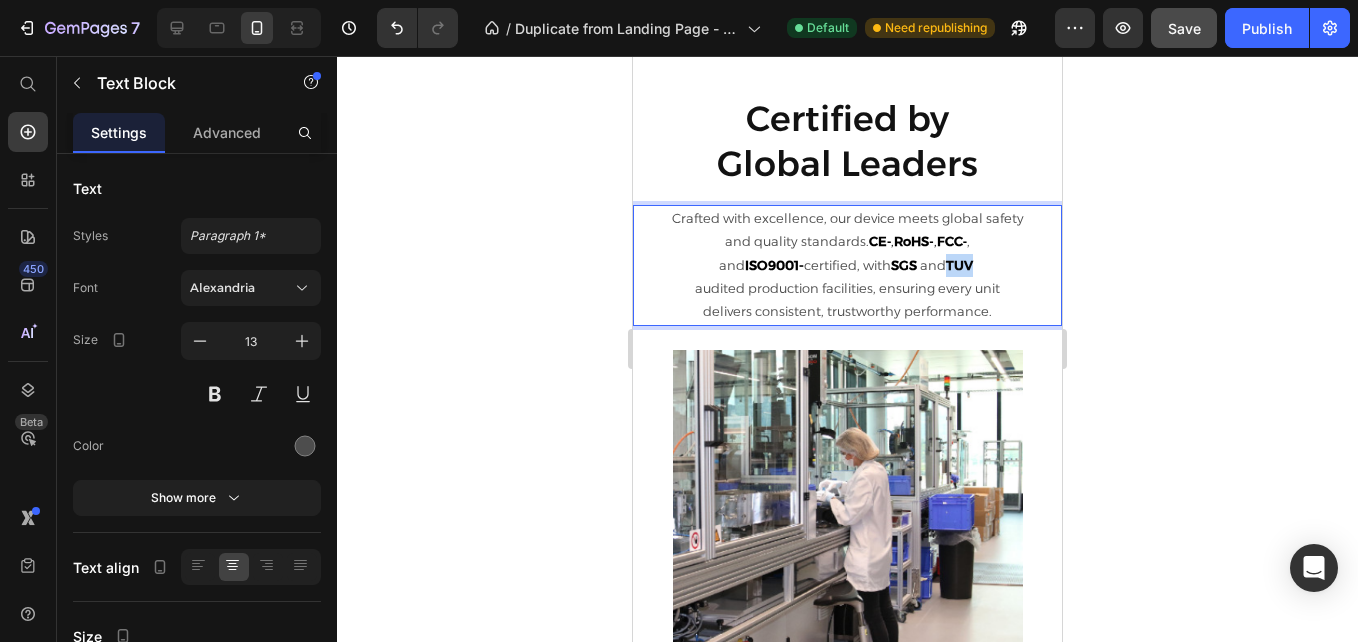drag, startPoint x: 970, startPoint y: 256, endPoint x: 946, endPoint y: 256, distance: 24 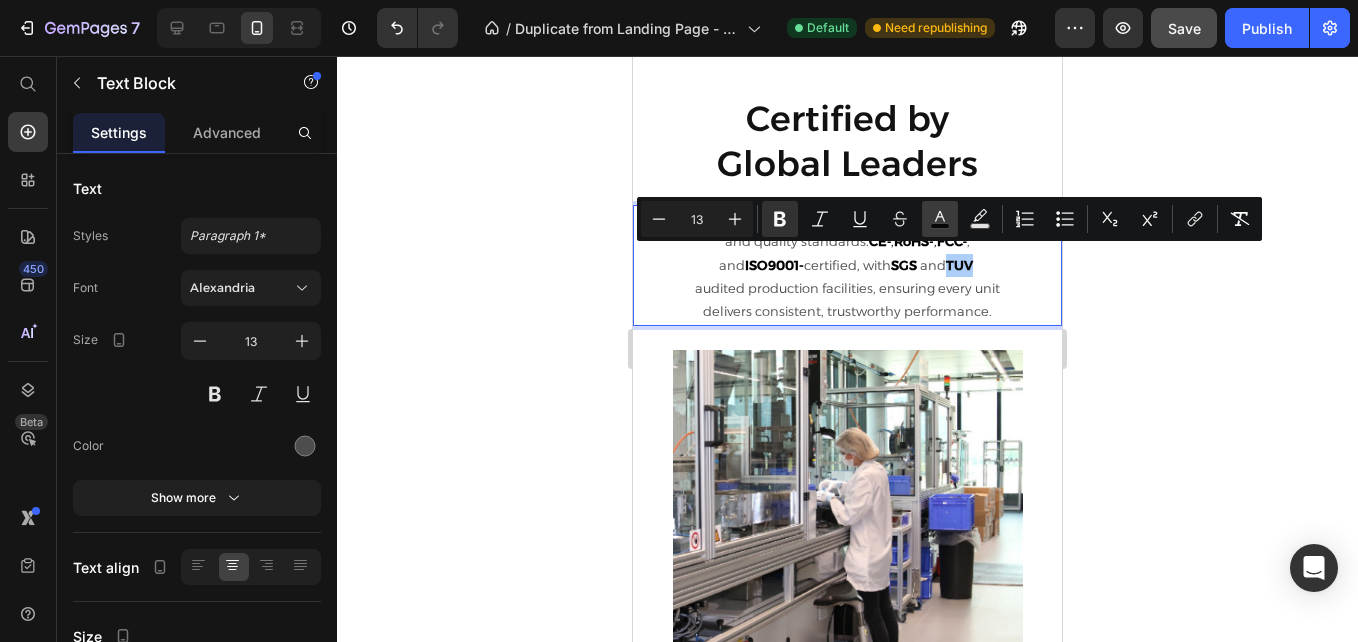 click 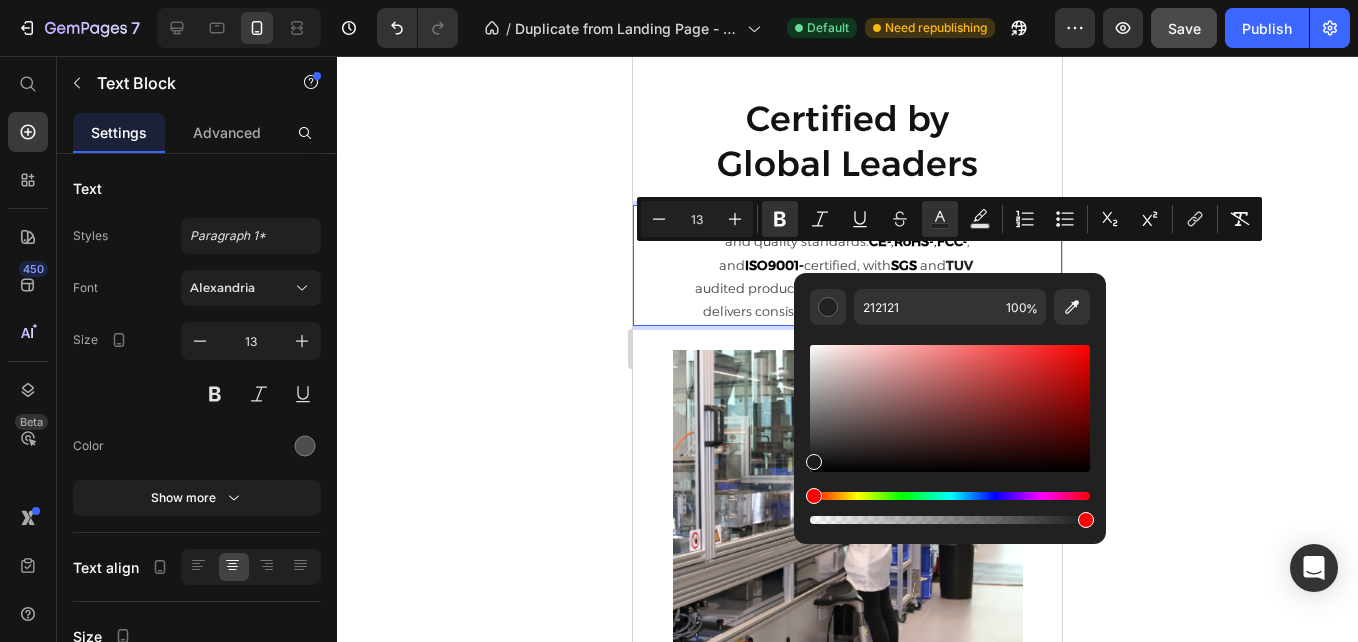click at bounding box center [950, 408] 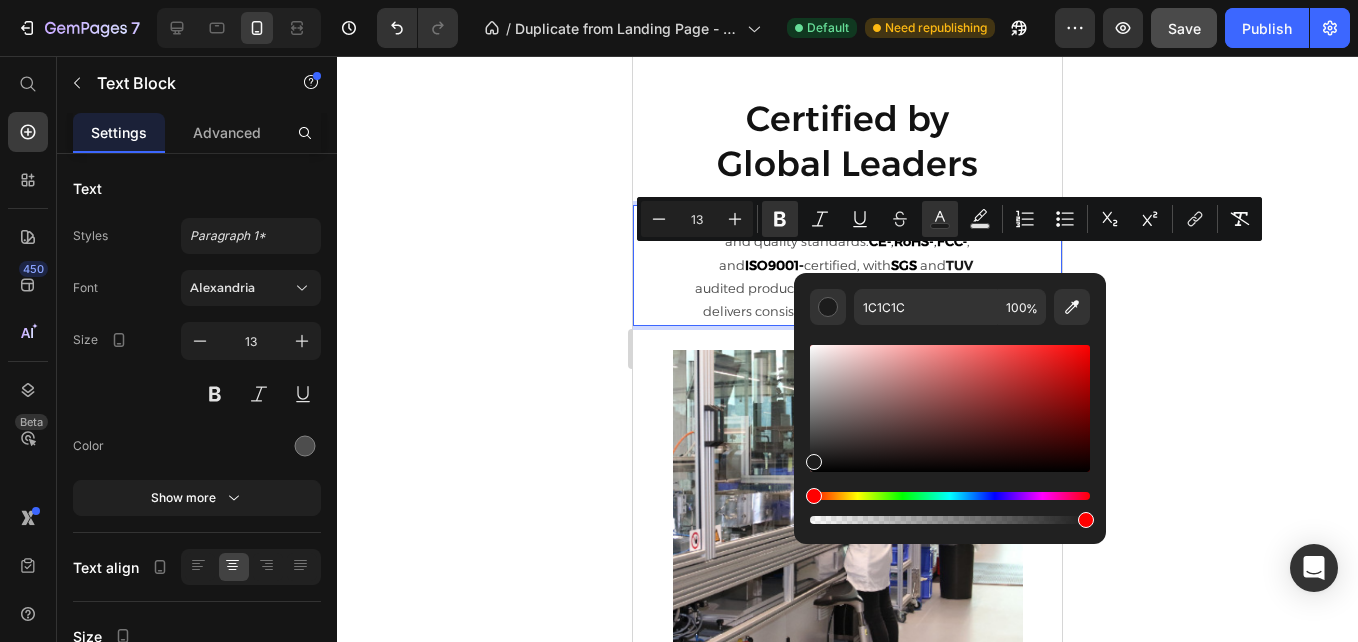 click 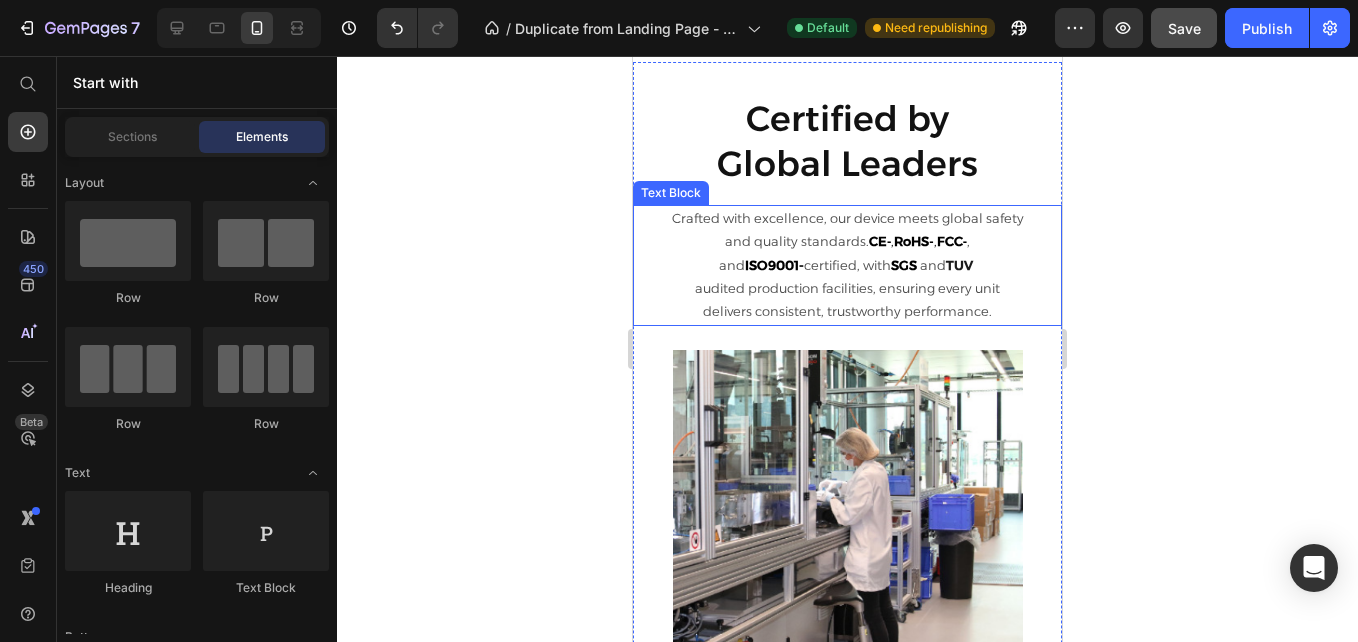 click on "TUV" at bounding box center (959, 265) 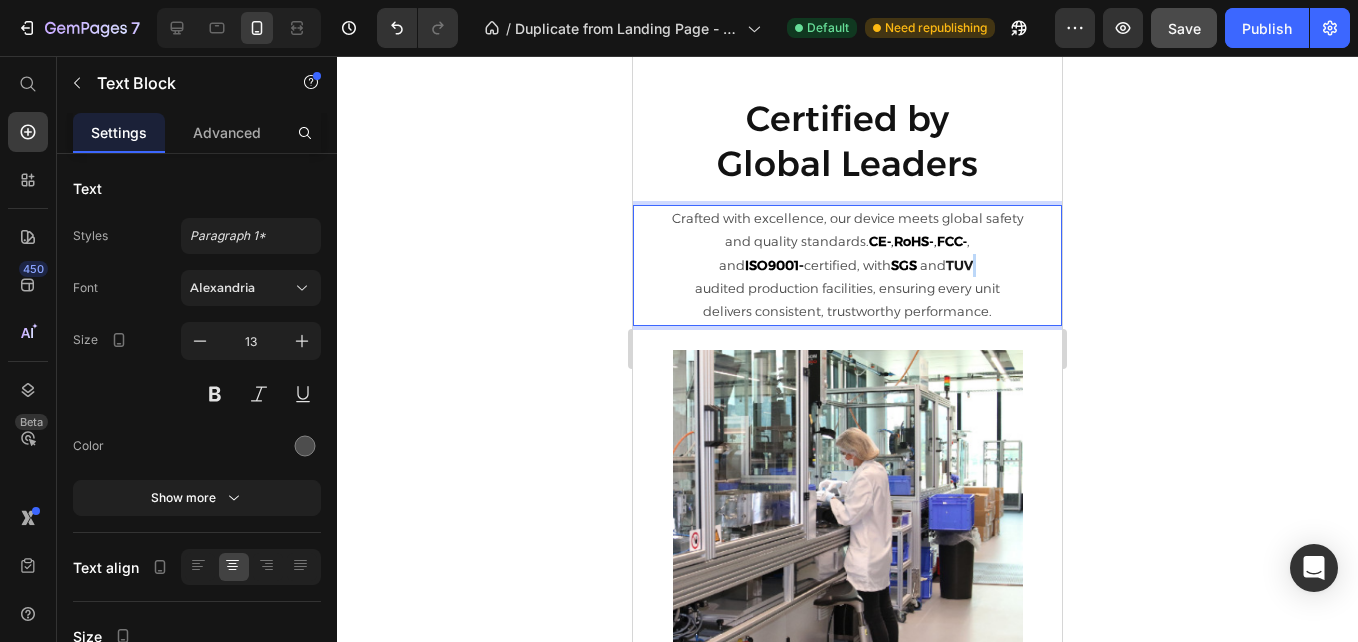 click on "TUV" at bounding box center [959, 265] 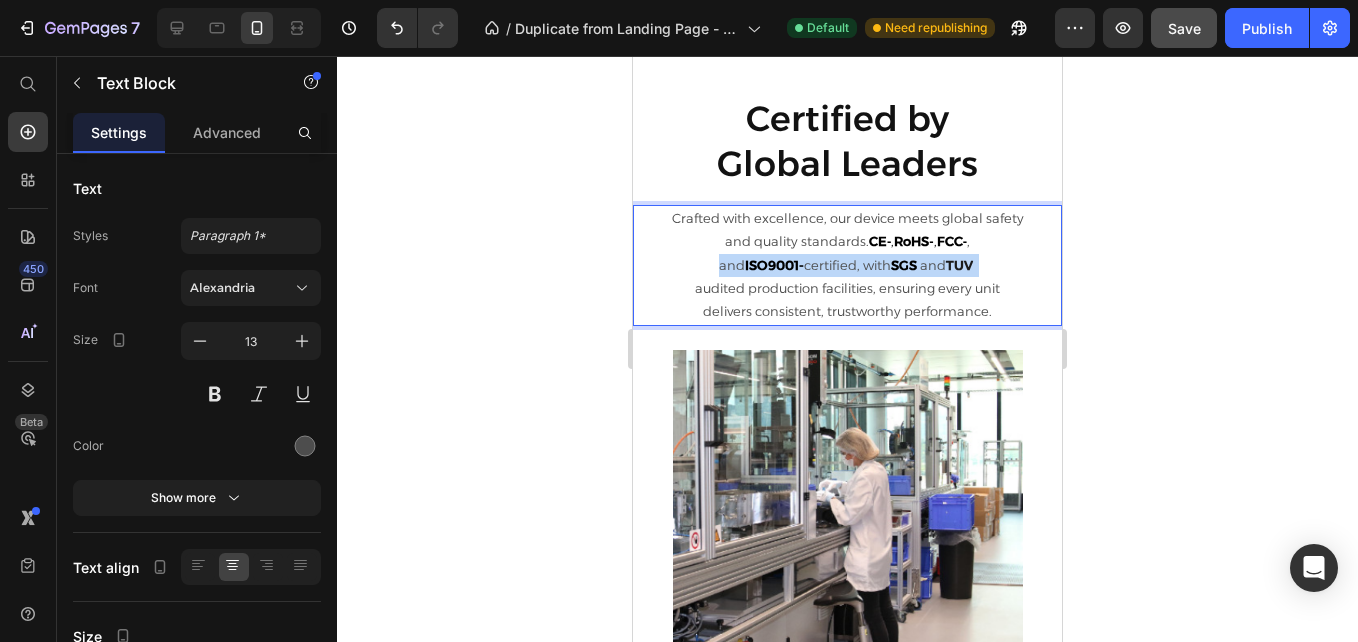 click on "TUV" at bounding box center [959, 265] 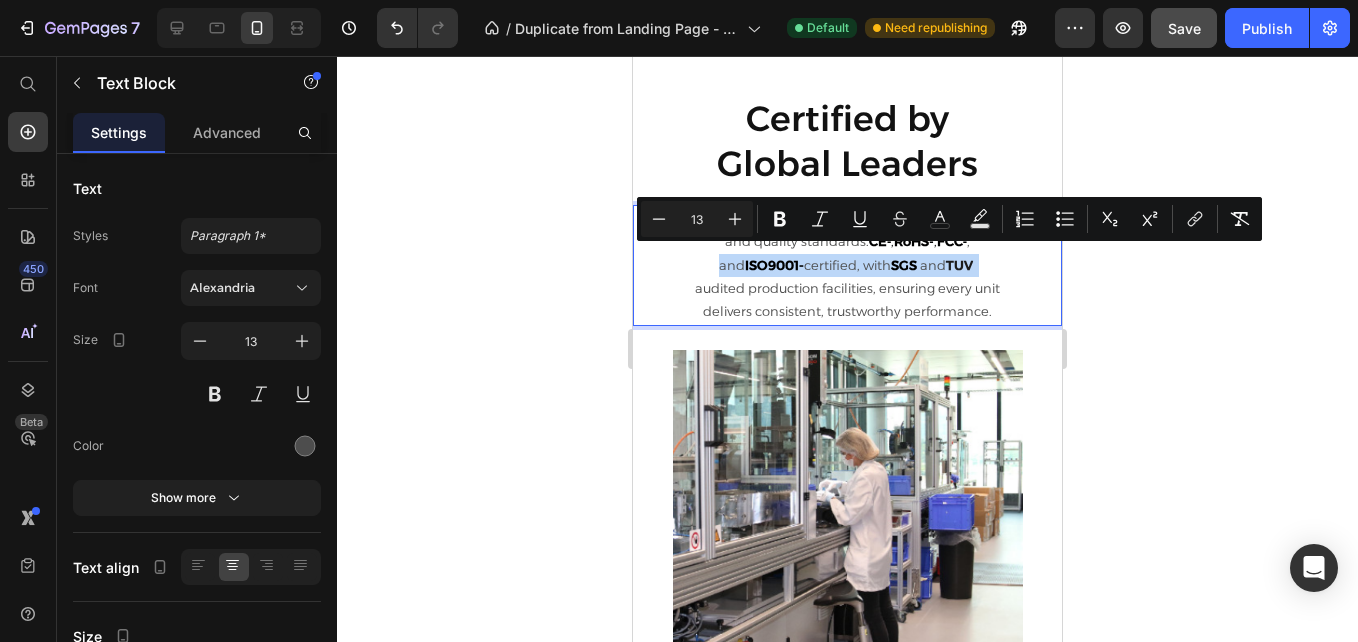 click on "TUV" at bounding box center [959, 265] 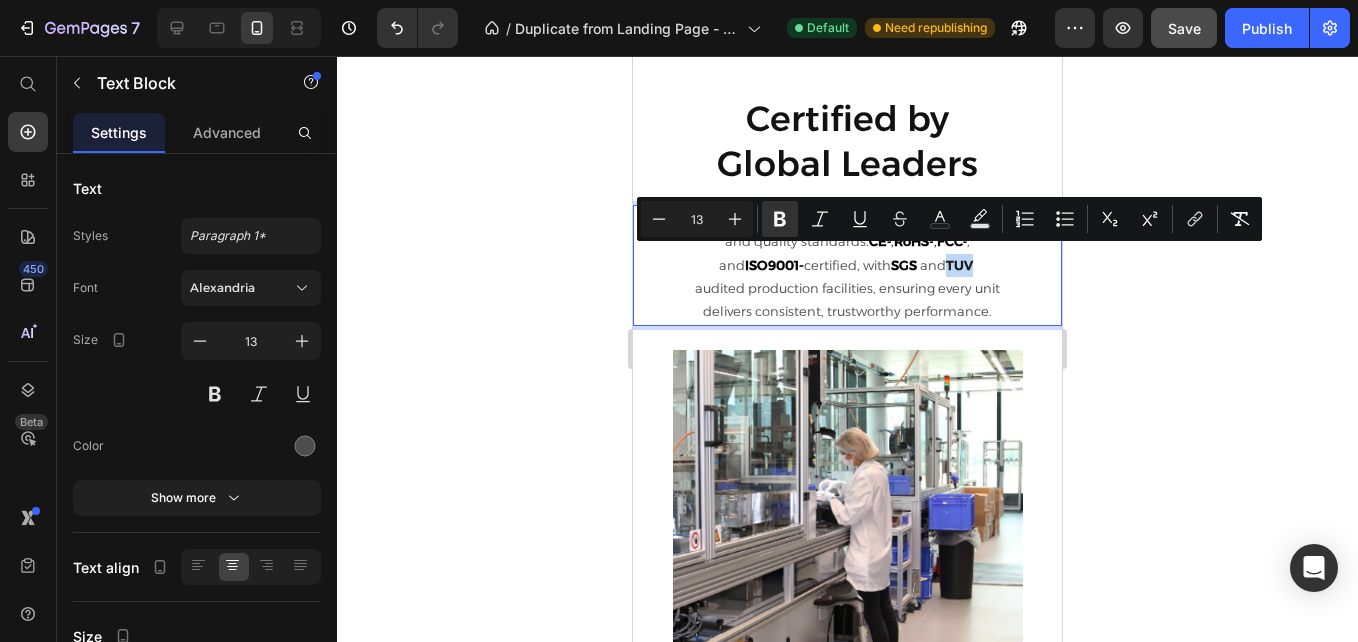 drag, startPoint x: 948, startPoint y: 255, endPoint x: 967, endPoint y: 257, distance: 19.104973 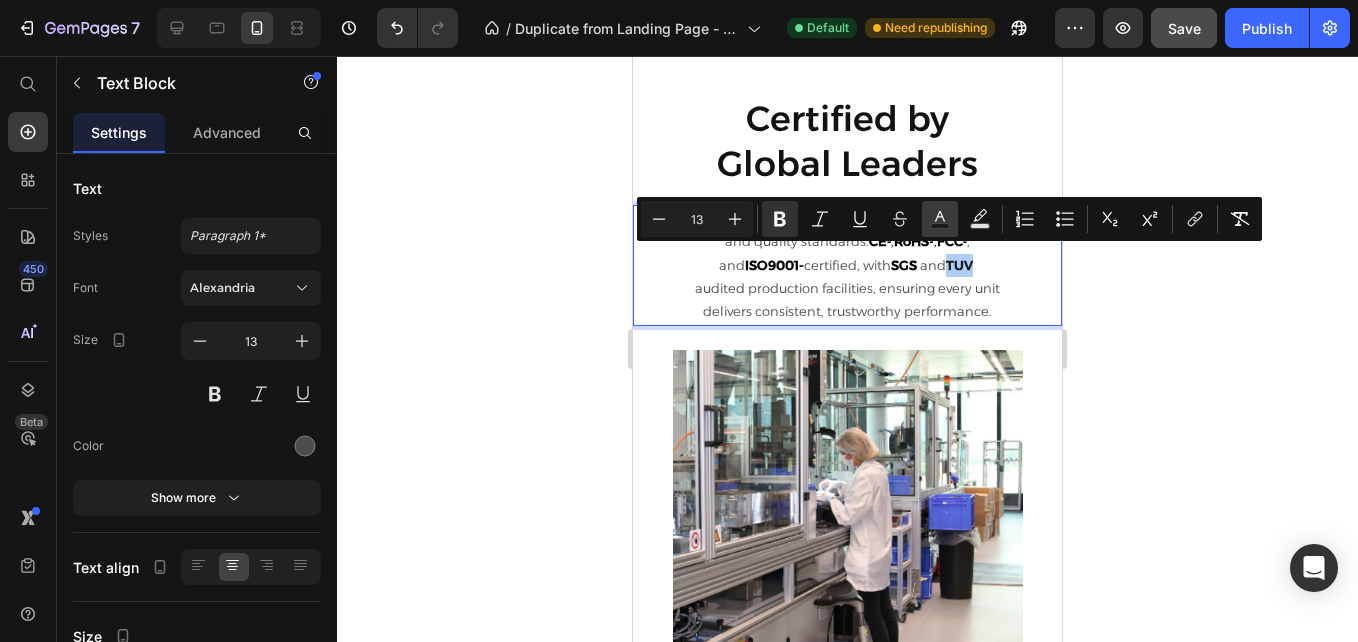 click 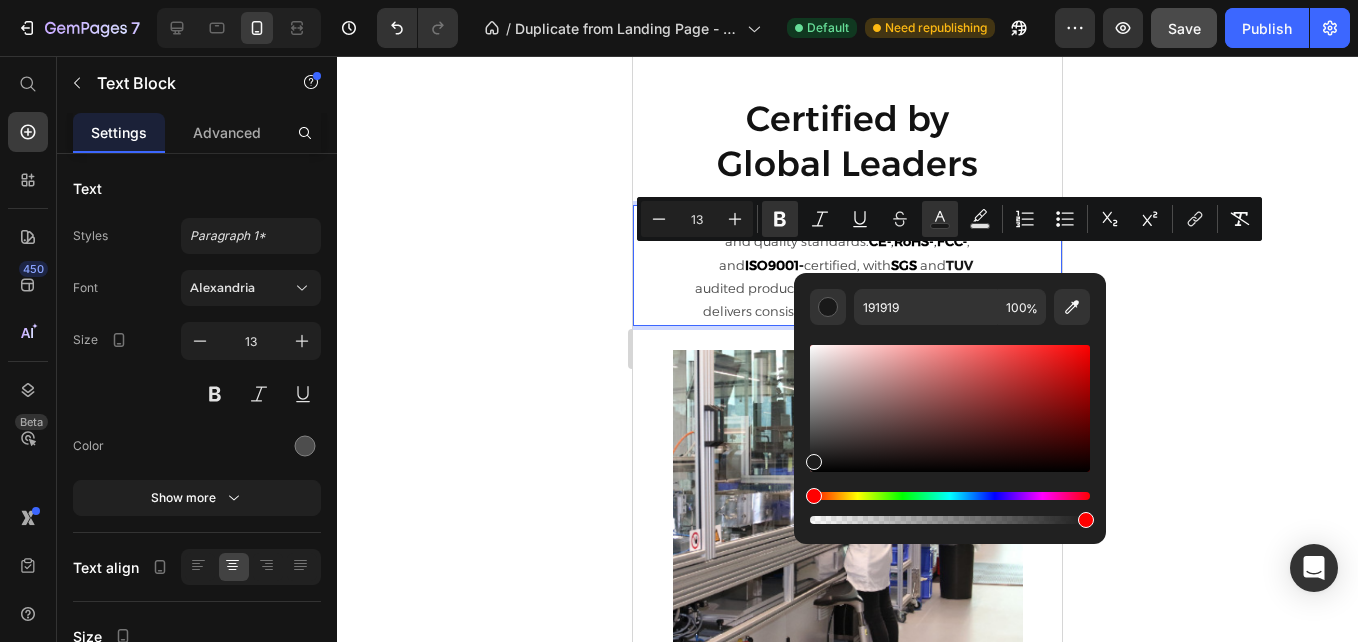 click at bounding box center [814, 462] 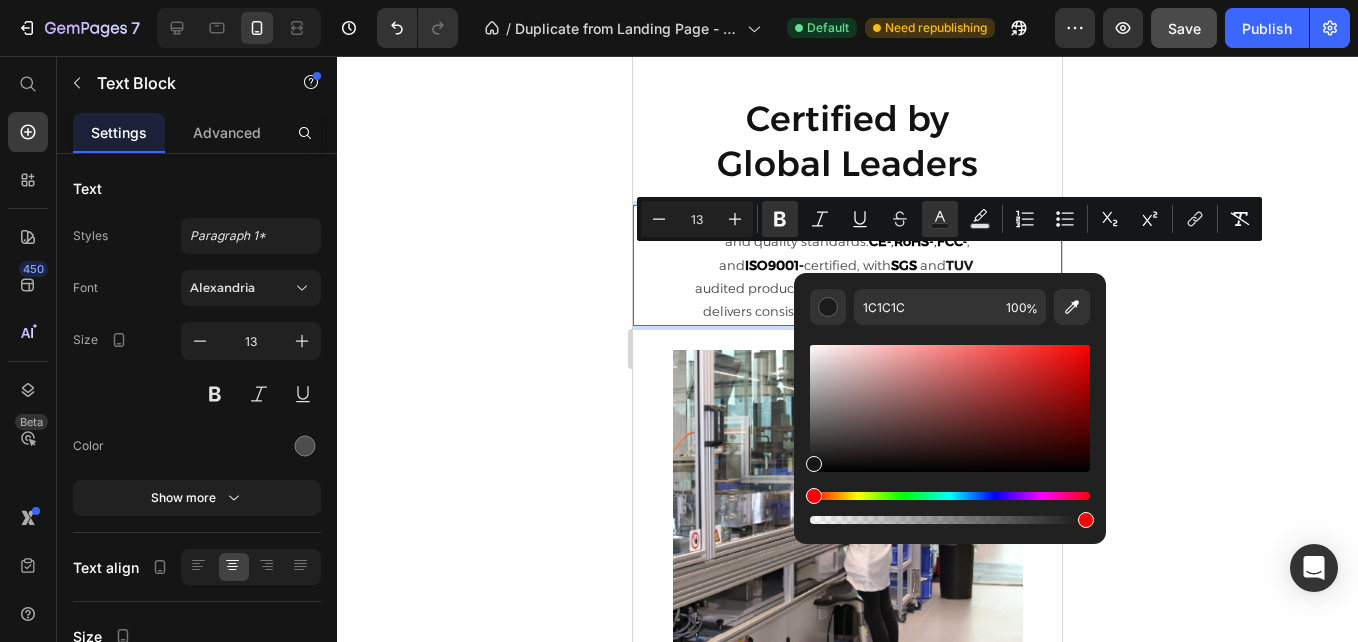 click at bounding box center [814, 464] 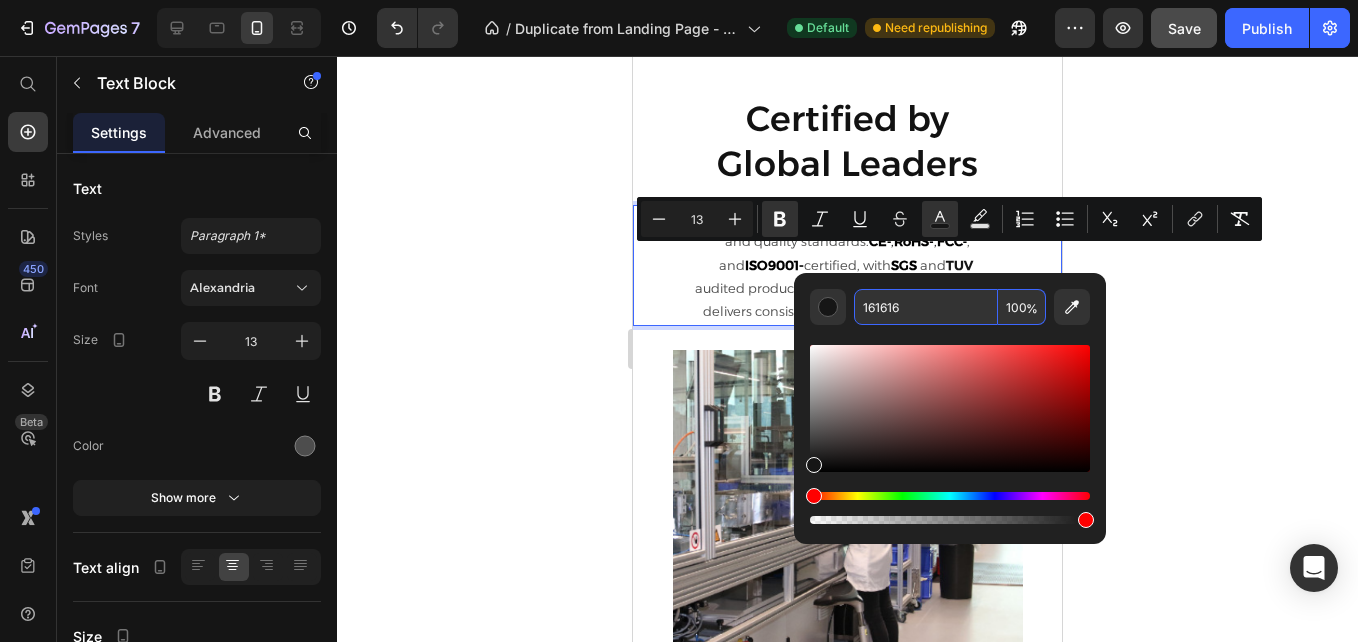 click on "161616" at bounding box center (926, 307) 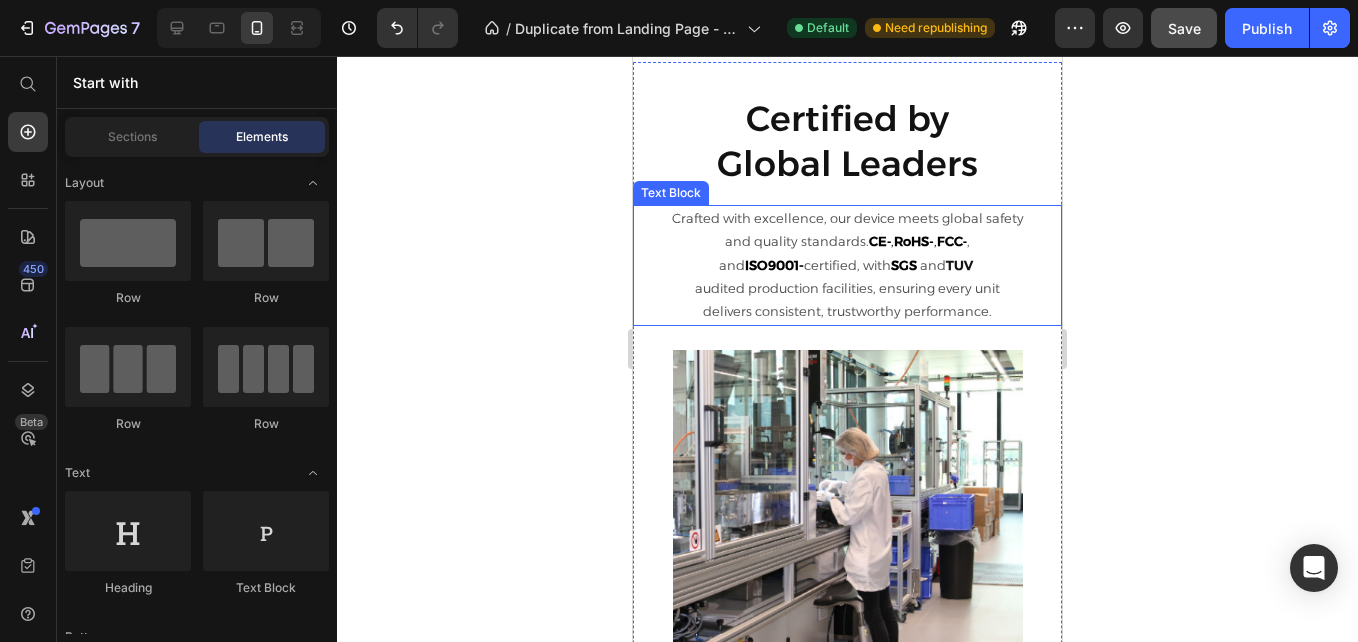 click on "SGS" at bounding box center (904, 265) 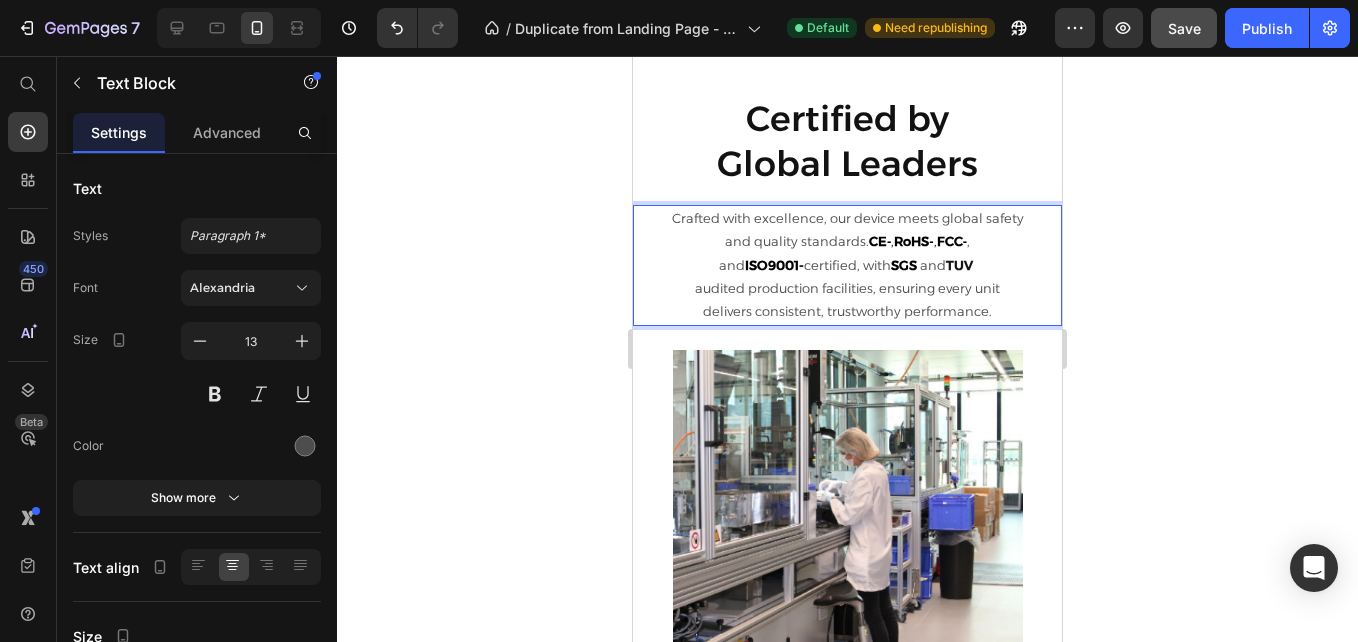 click on "SGS" at bounding box center (905, 265) 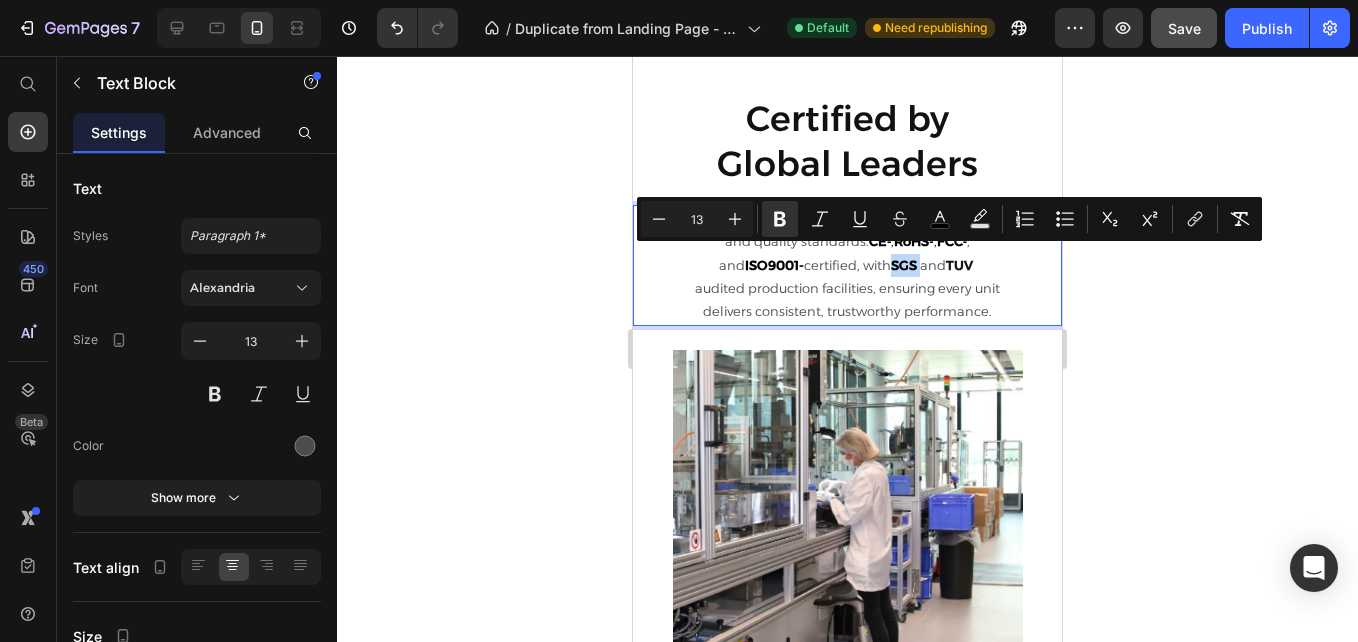 drag, startPoint x: 913, startPoint y: 259, endPoint x: 890, endPoint y: 258, distance: 23.021729 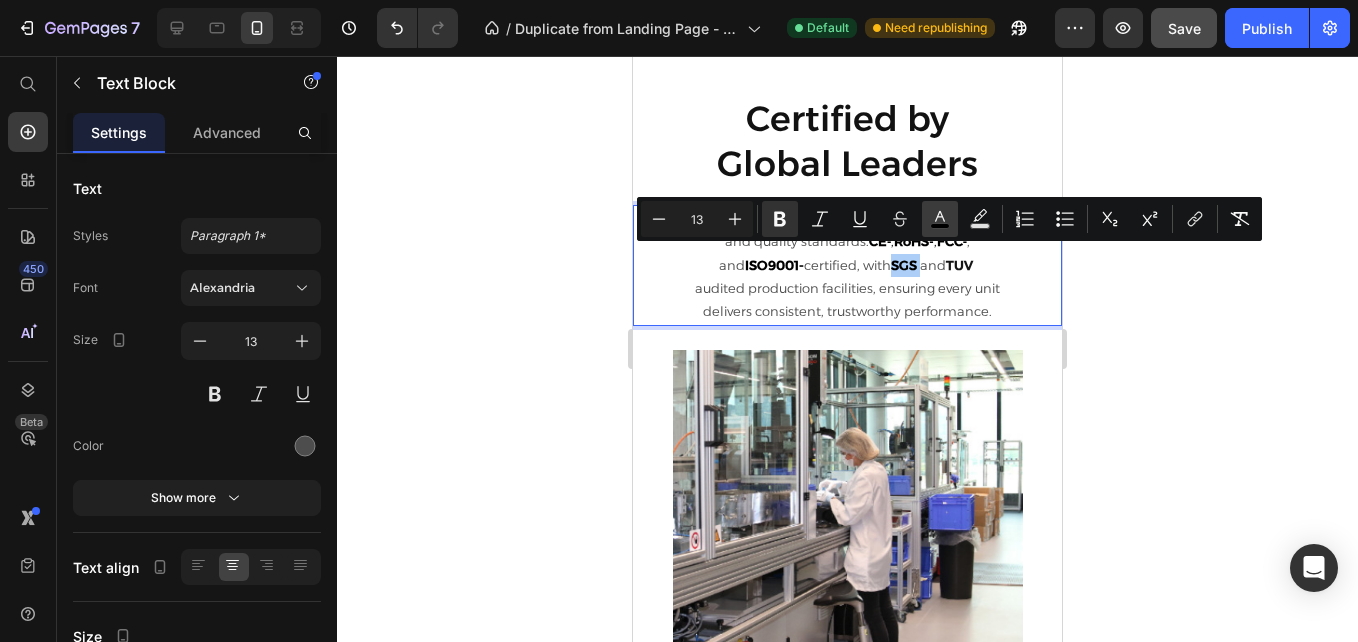 click 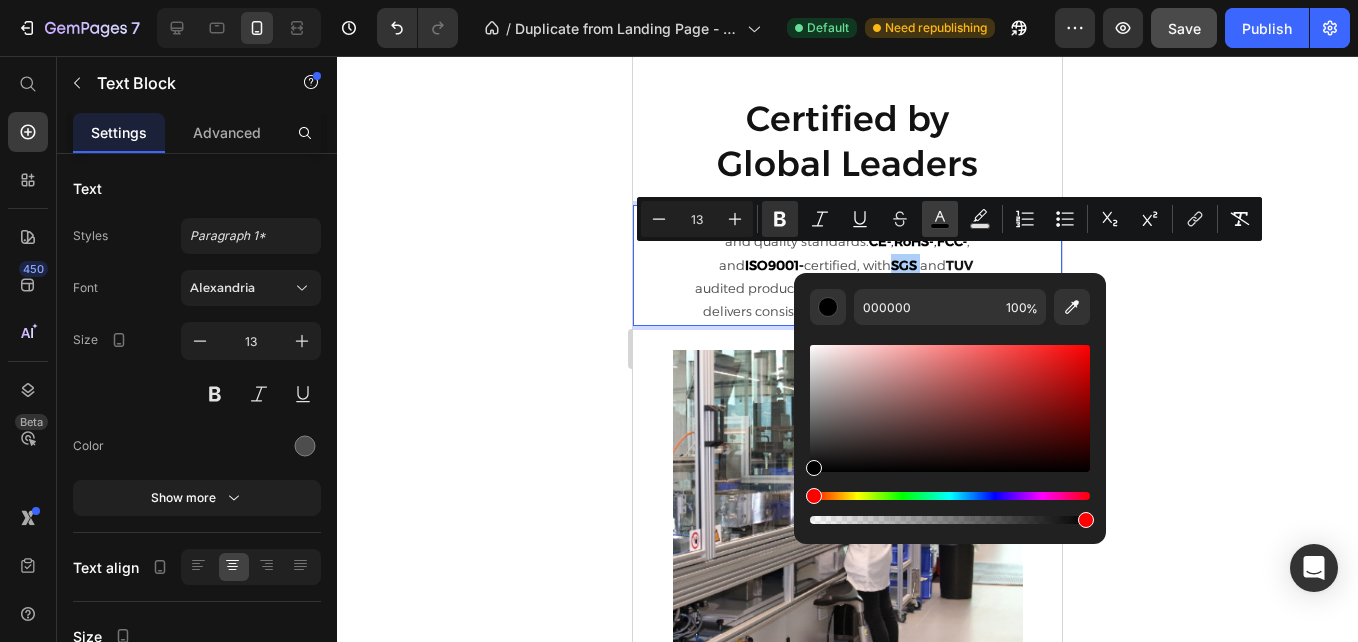 type 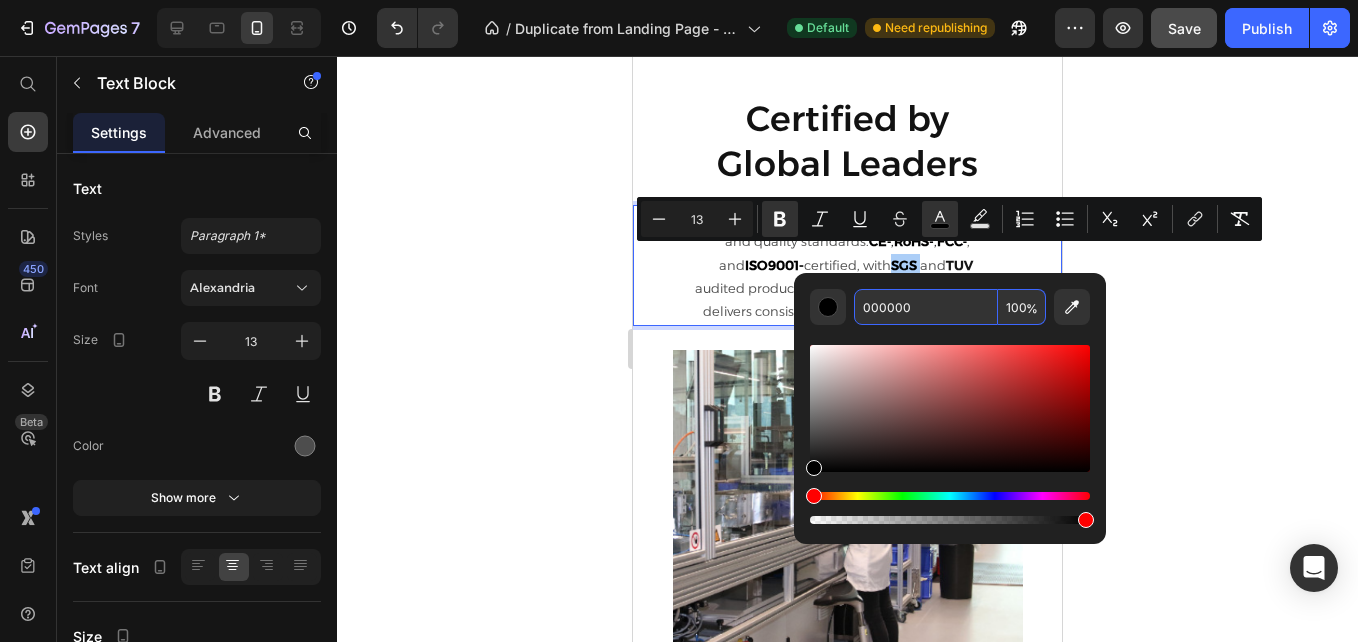 click on "000000" at bounding box center (926, 307) 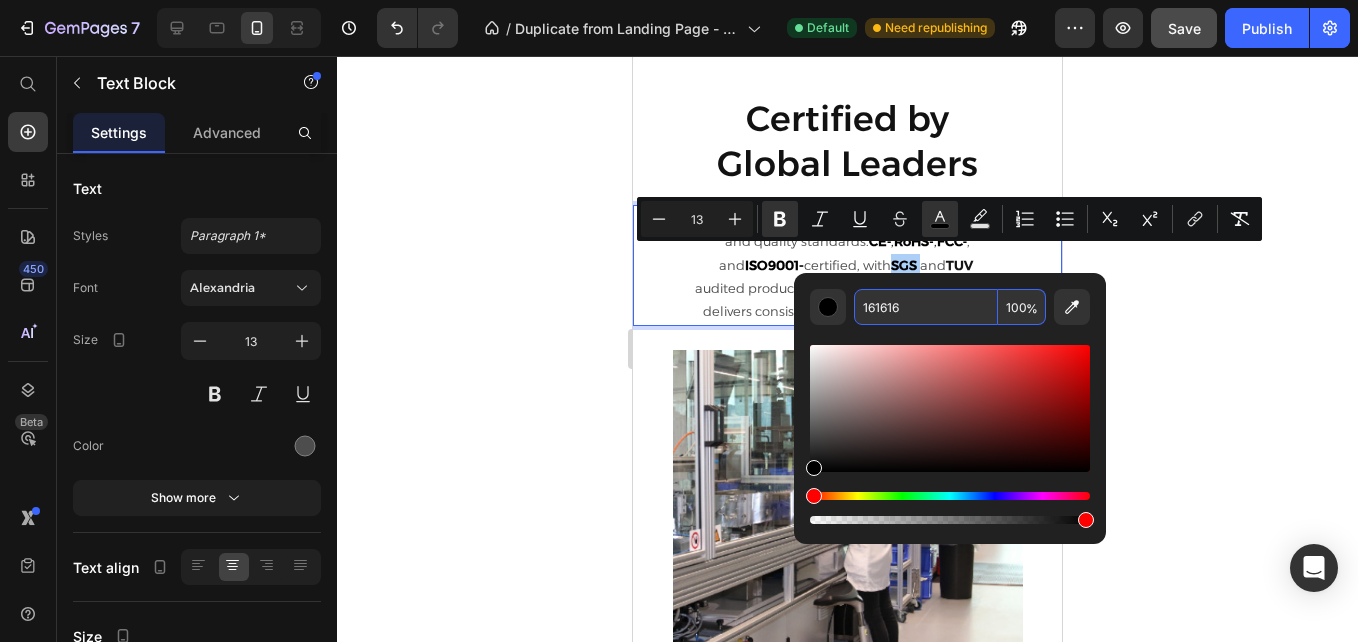 type on "161616" 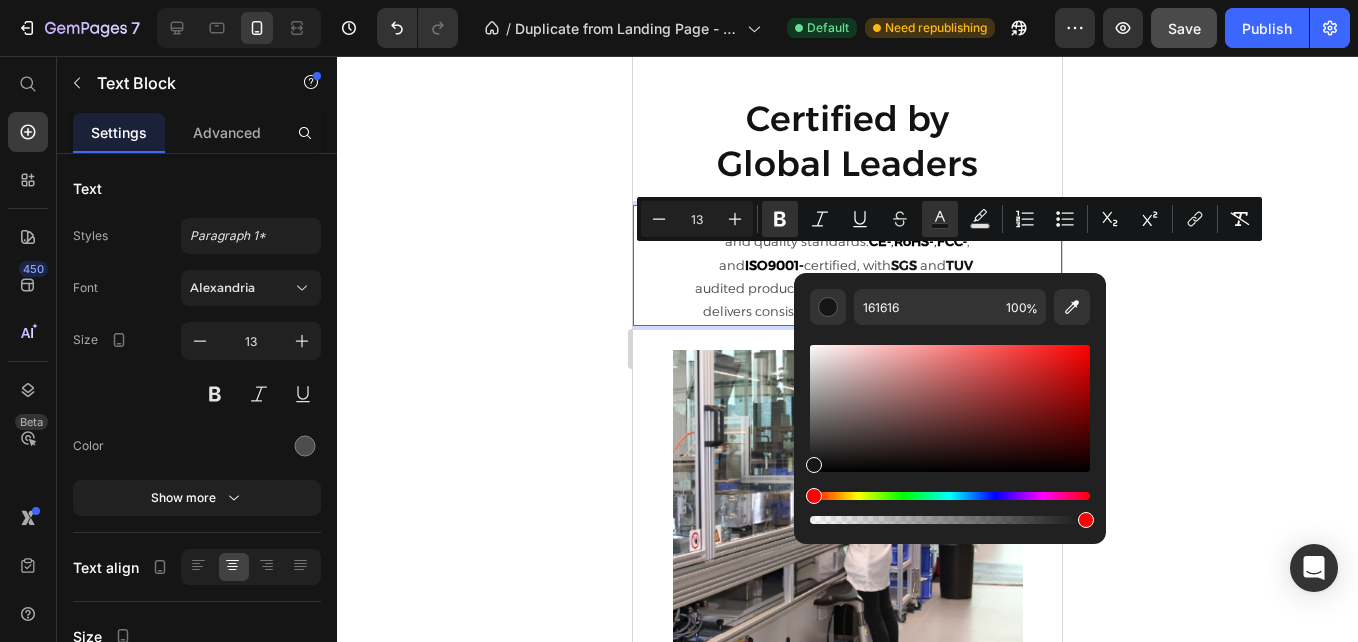 click on "ISO9001-" at bounding box center (774, 265) 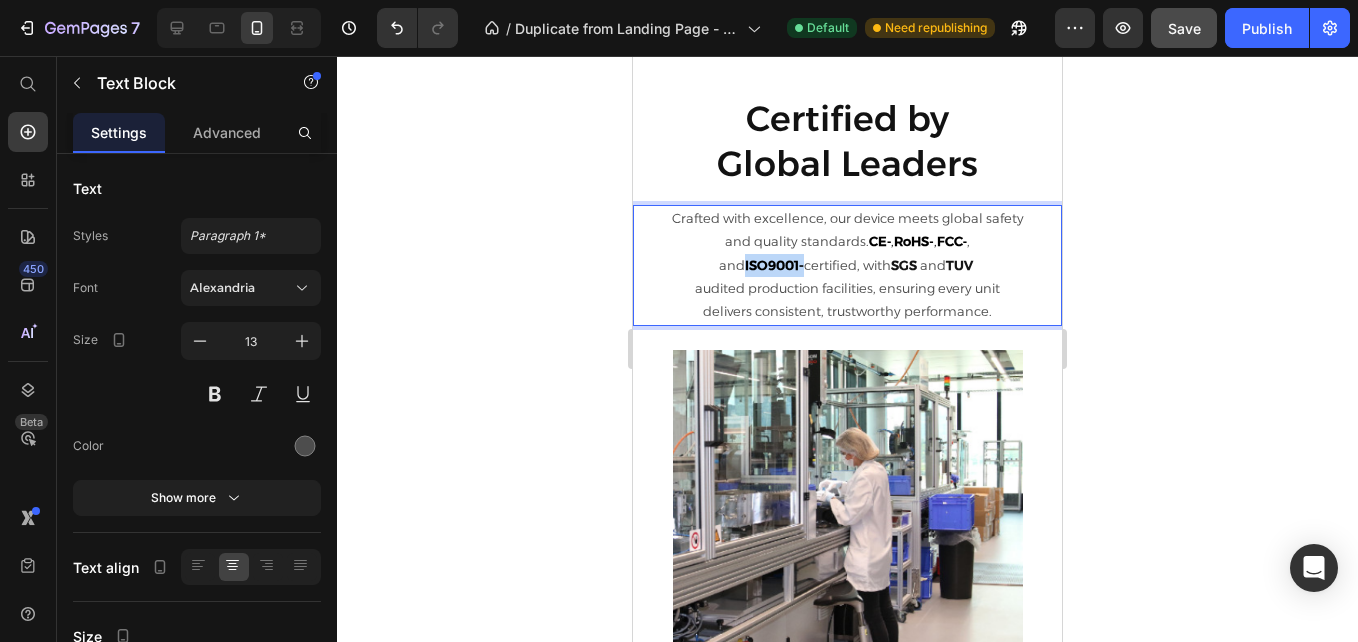 drag, startPoint x: 793, startPoint y: 262, endPoint x: 735, endPoint y: 259, distance: 58.077534 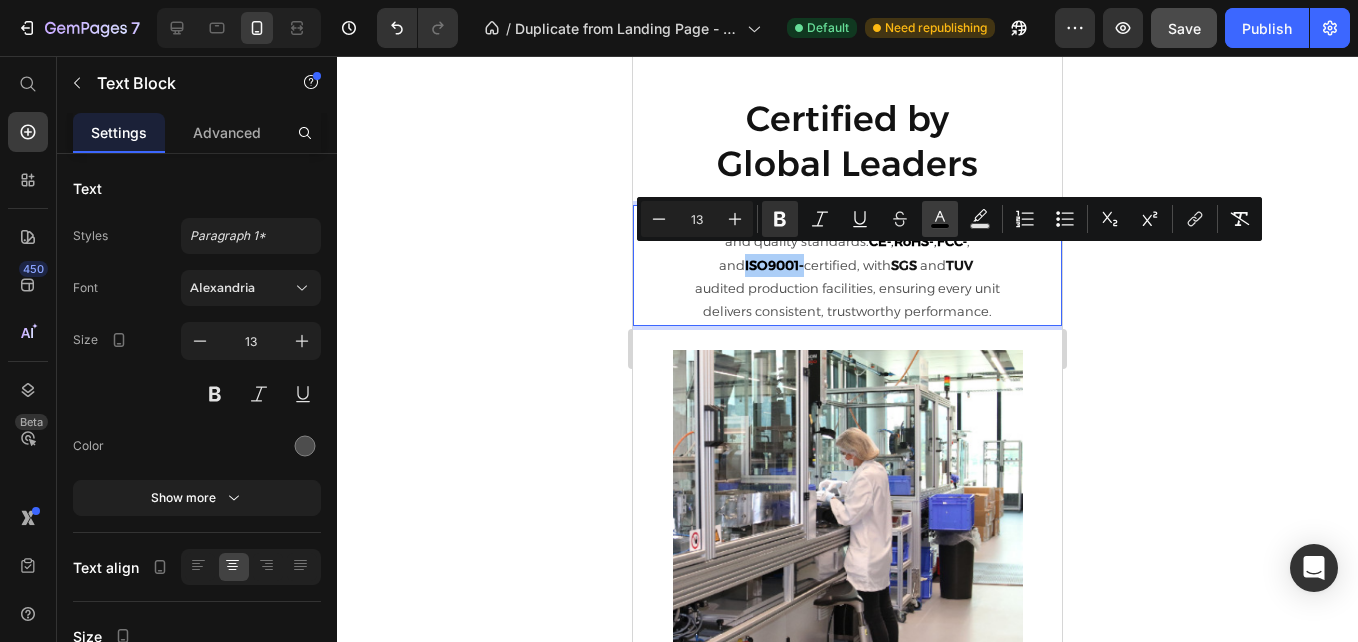 click 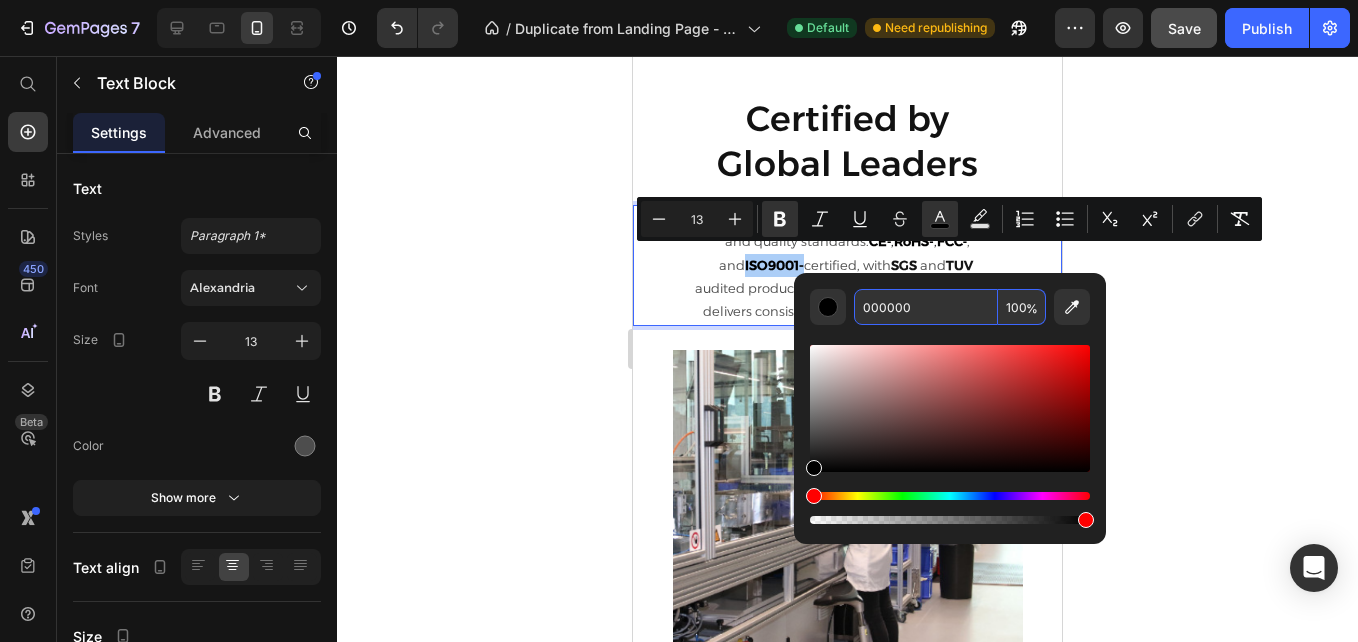 click on "000000" at bounding box center (926, 307) 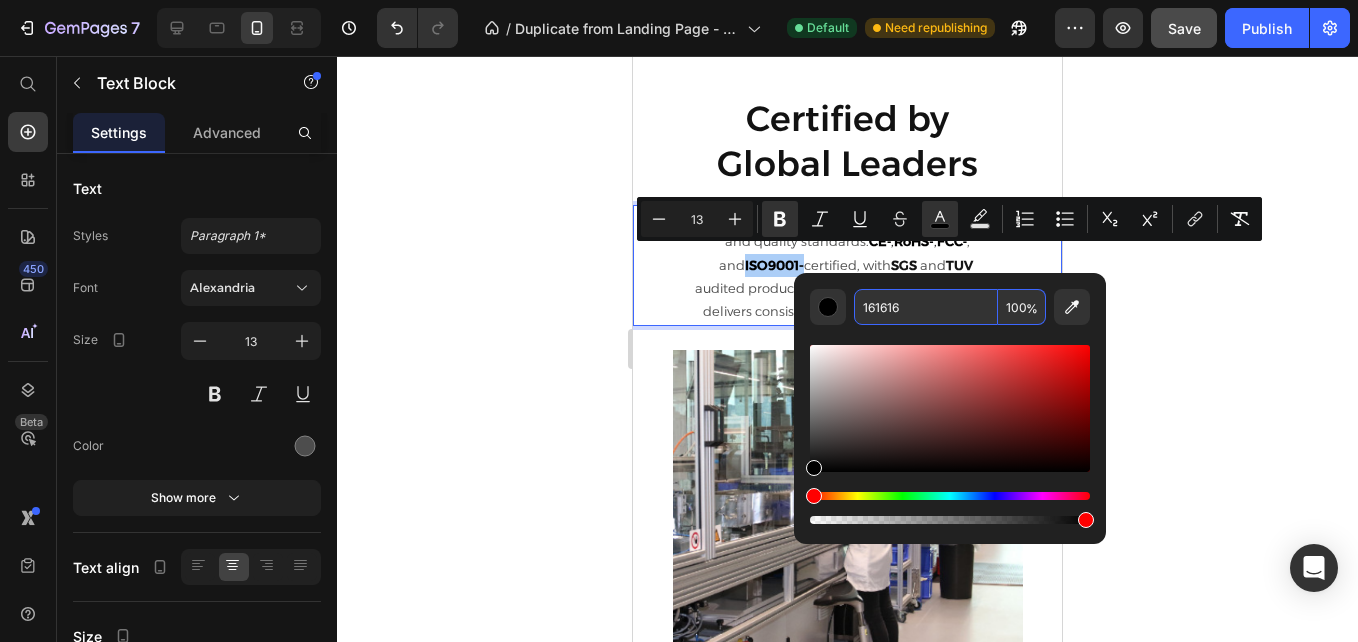 click 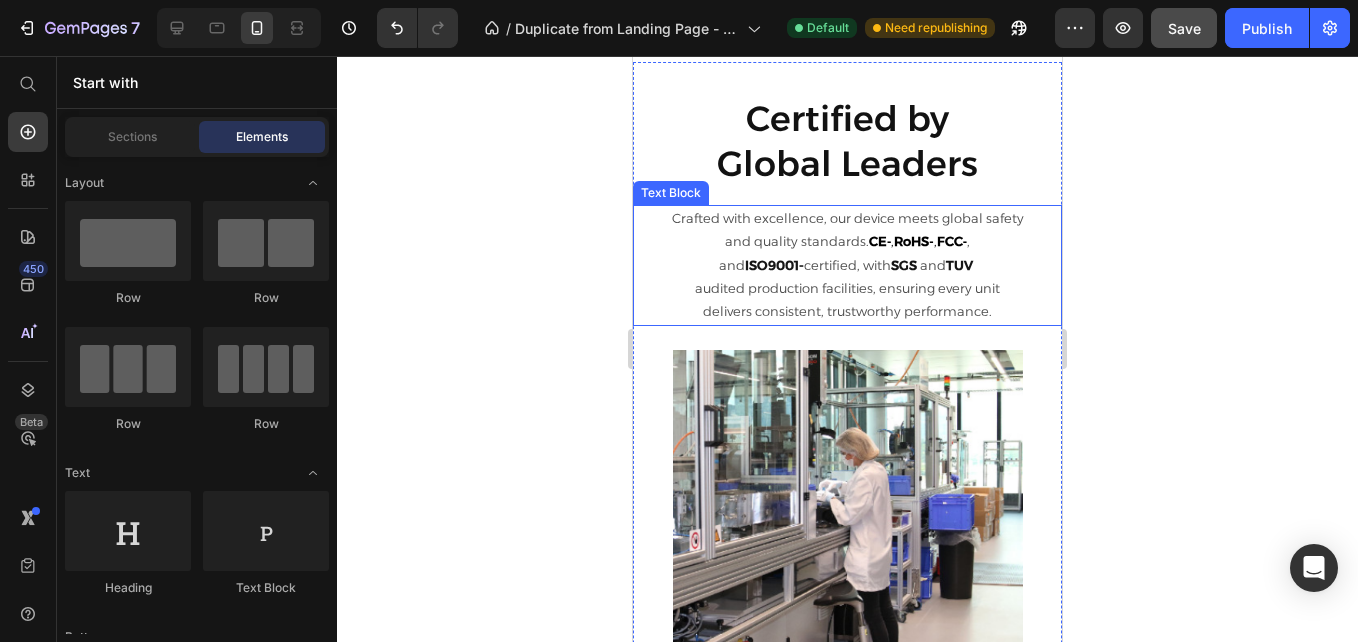 click on "FCC‑" at bounding box center [952, 241] 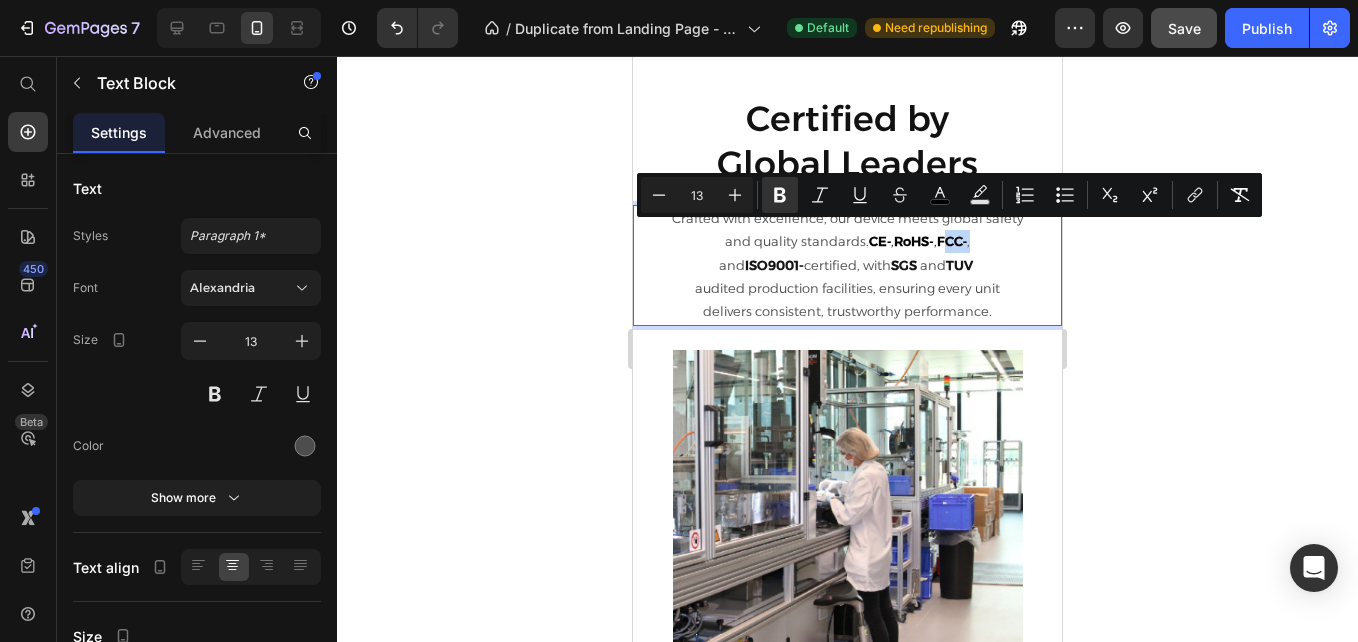 drag, startPoint x: 963, startPoint y: 237, endPoint x: 935, endPoint y: 237, distance: 28 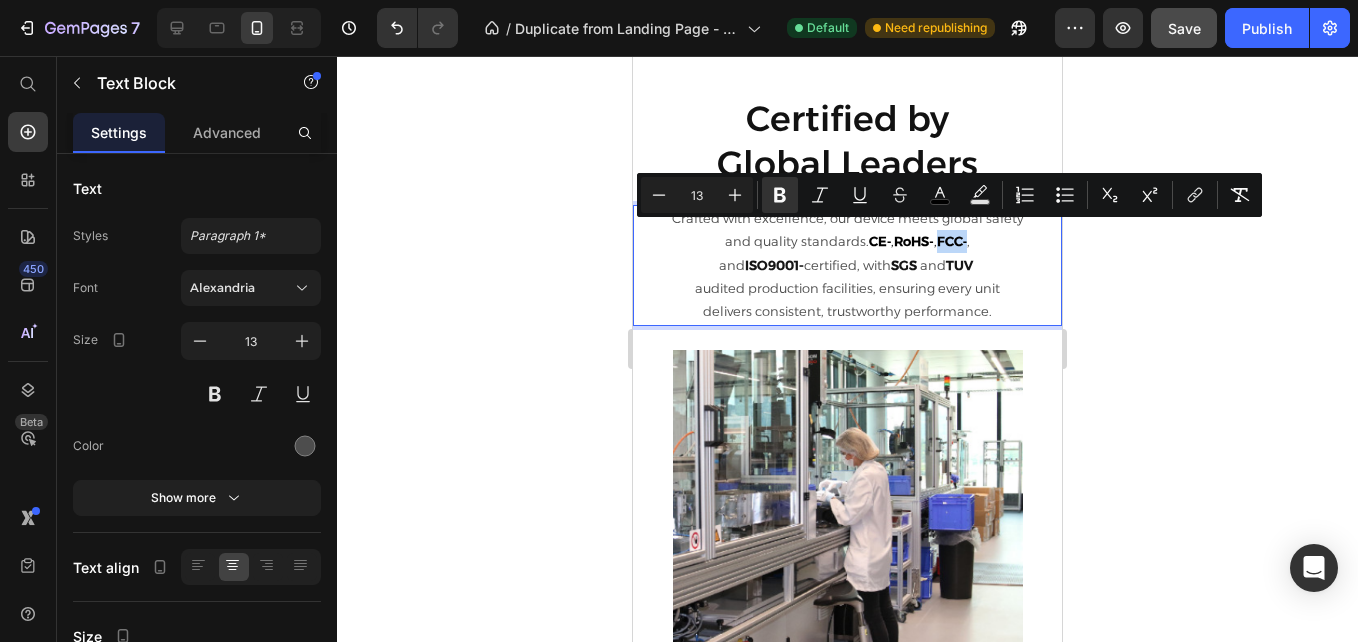 drag, startPoint x: 932, startPoint y: 237, endPoint x: 962, endPoint y: 237, distance: 30 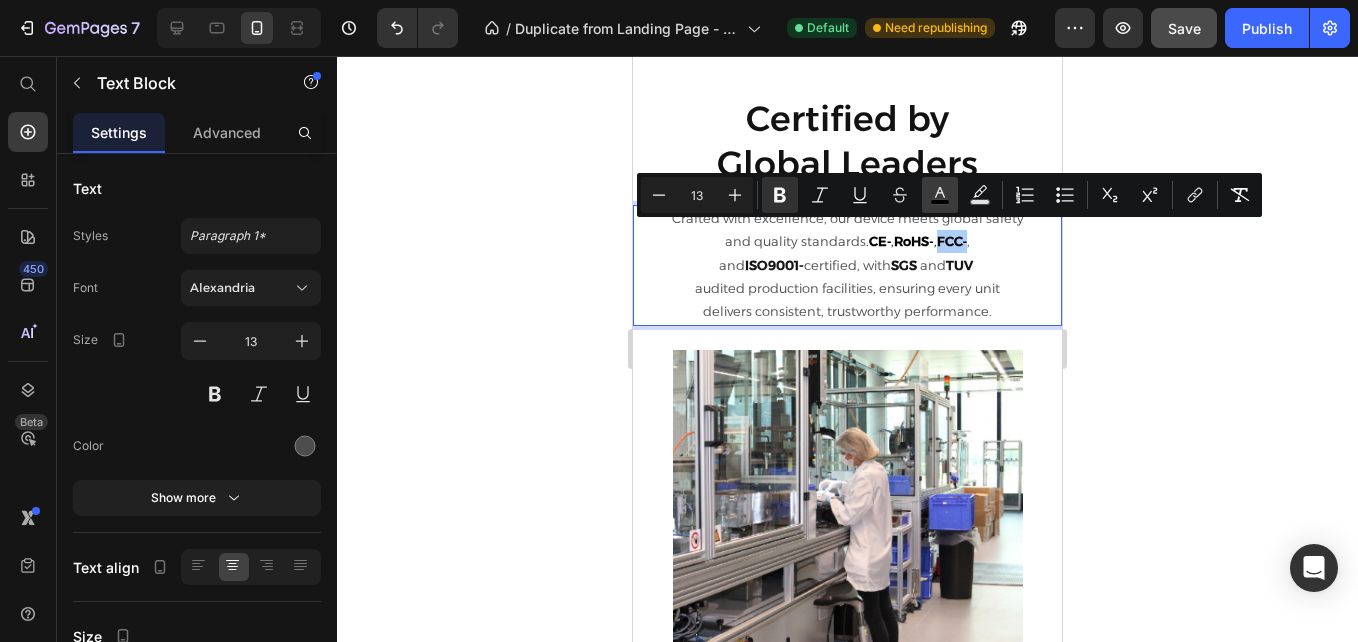 click 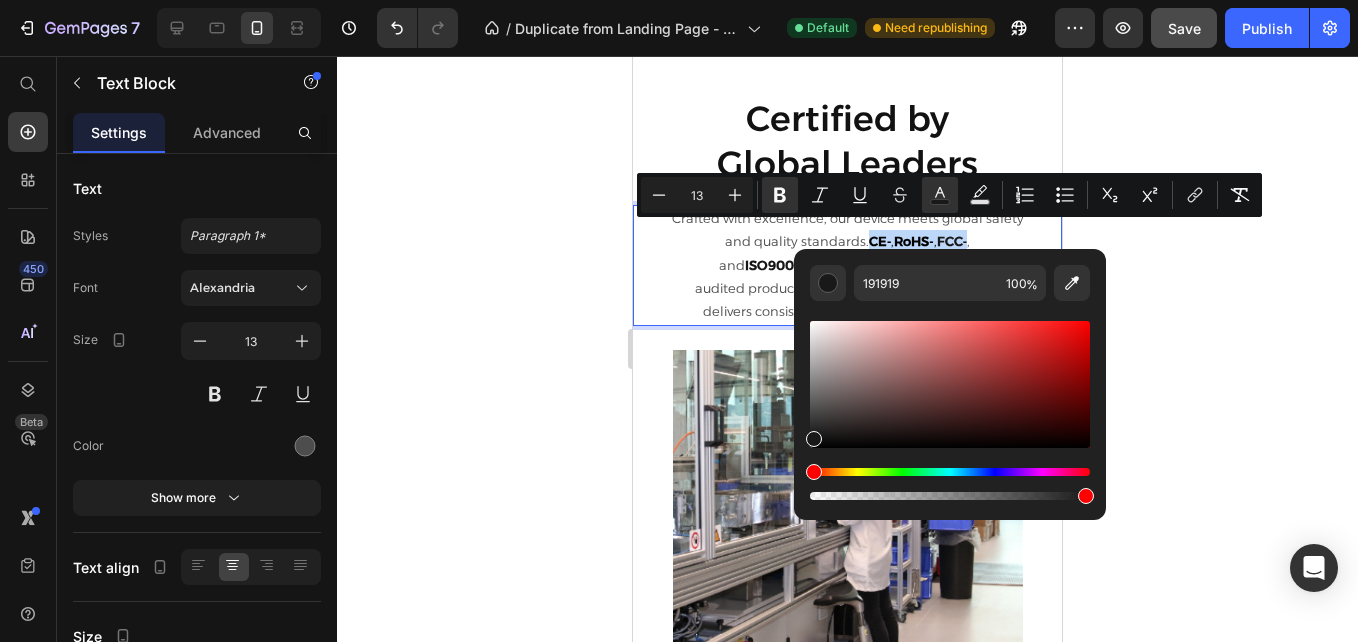 click on "191919 100 %" at bounding box center [950, 376] 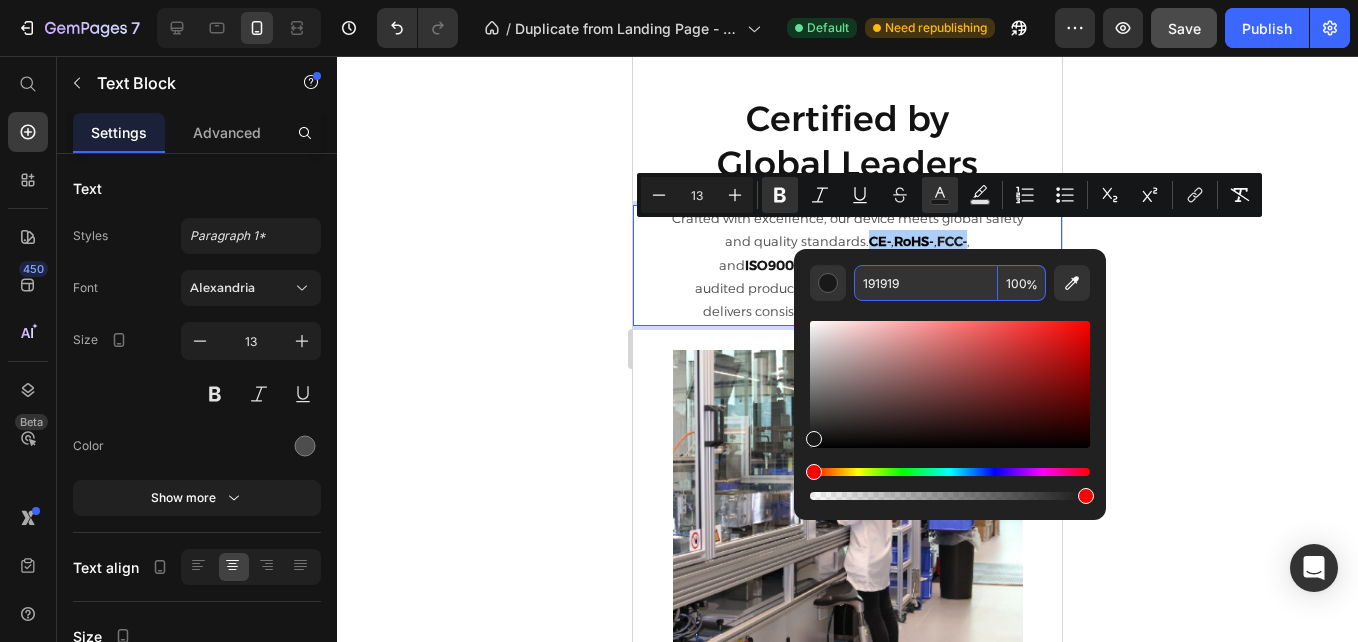 click on "191919" at bounding box center [926, 283] 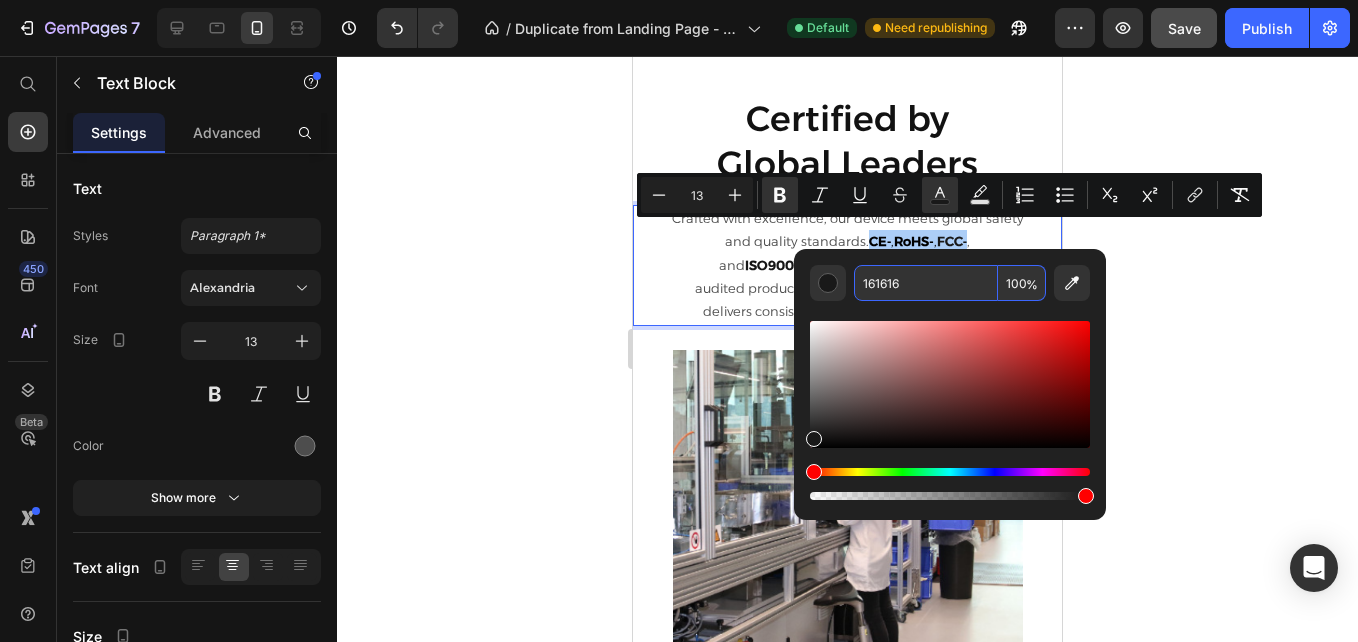 type on "161616" 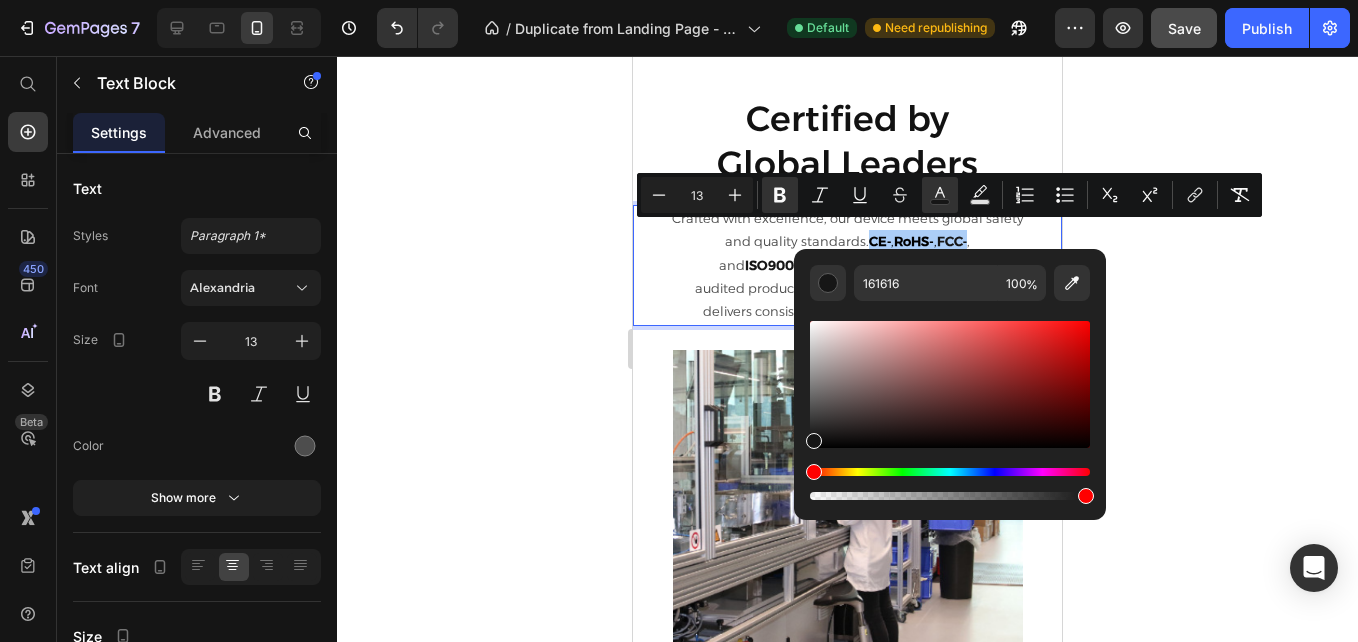 click 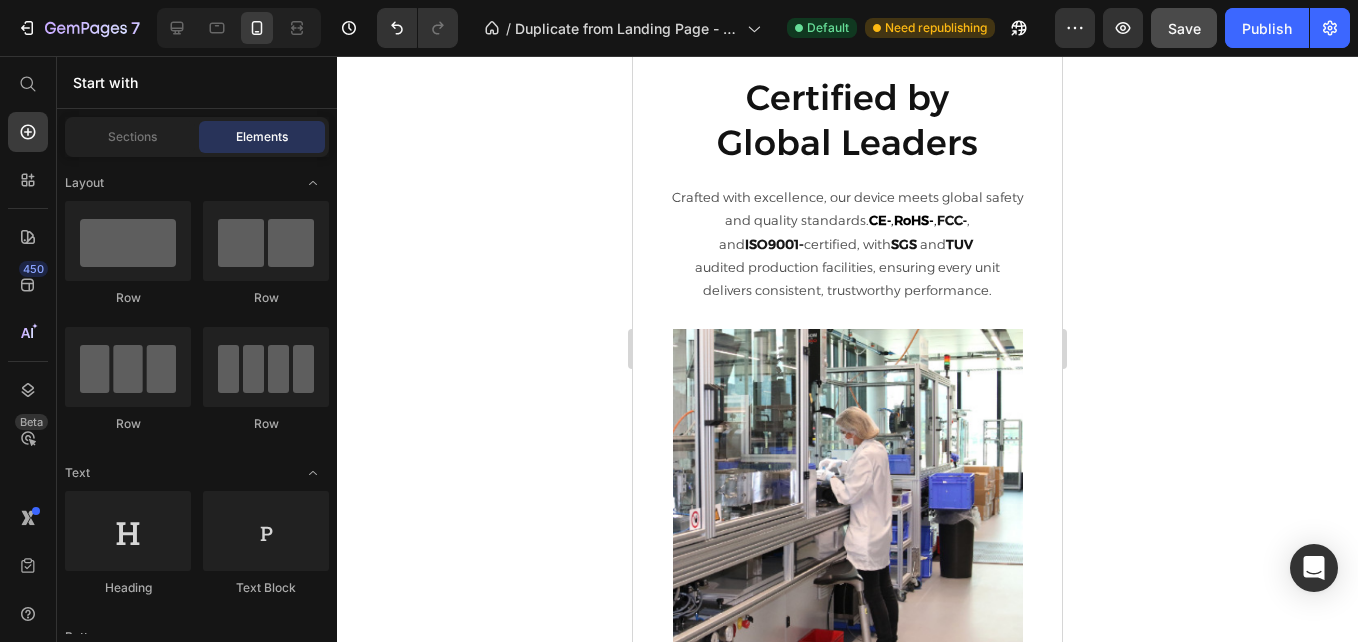 scroll, scrollTop: 3280, scrollLeft: 0, axis: vertical 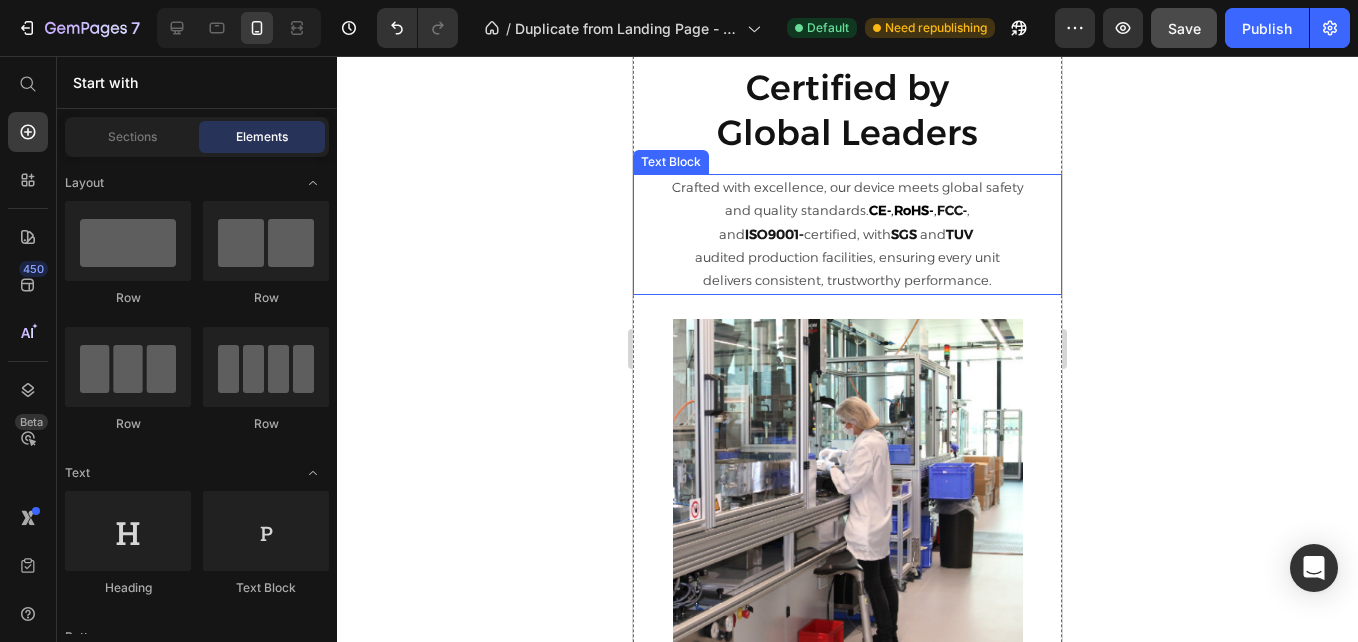 click on "ISO9001-" at bounding box center [774, 234] 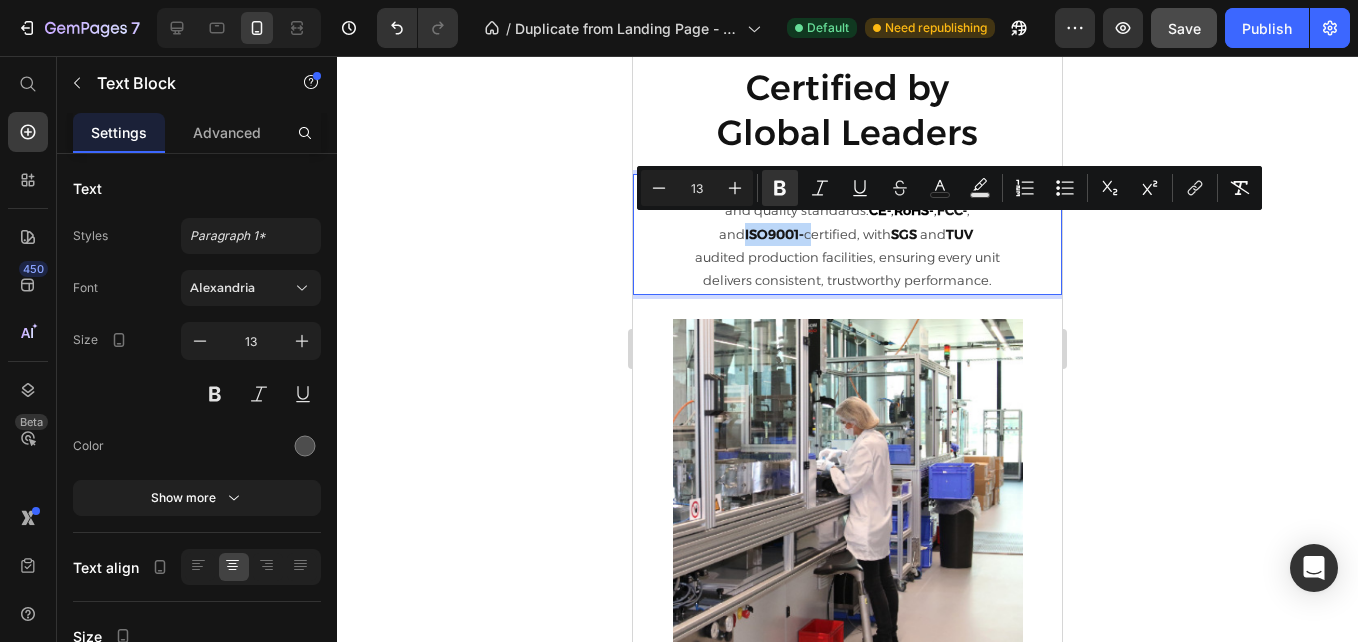 drag, startPoint x: 793, startPoint y: 231, endPoint x: 758, endPoint y: 228, distance: 35.128338 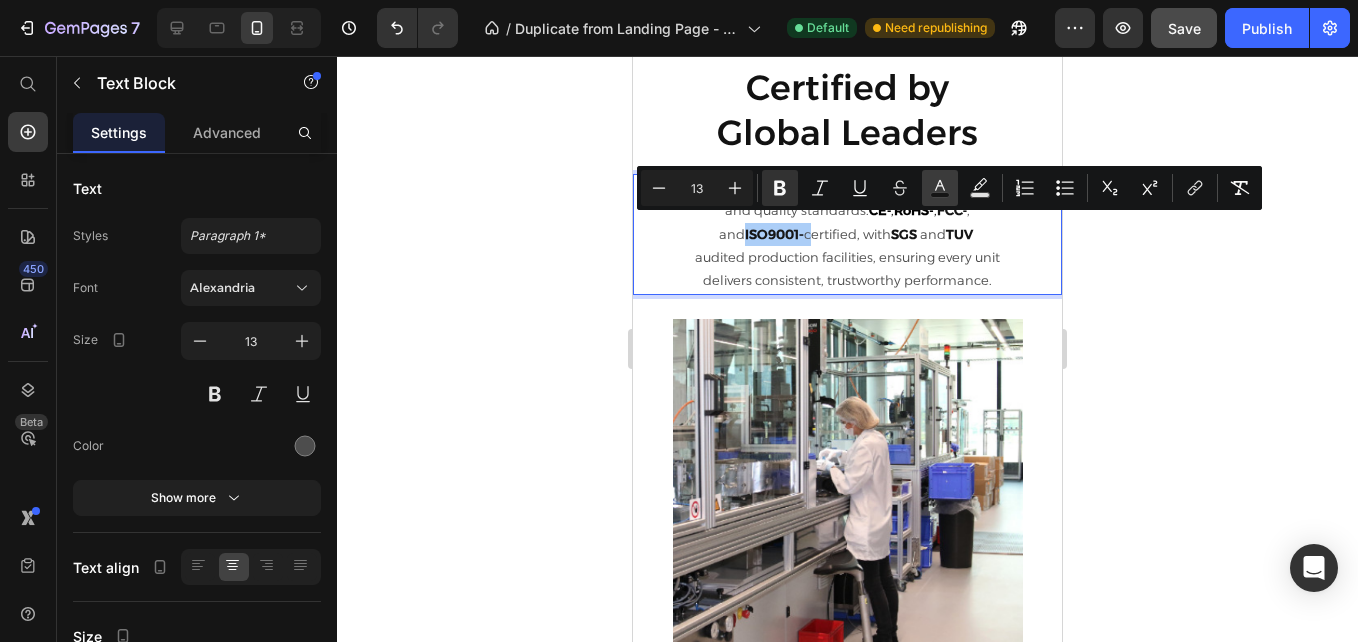 click 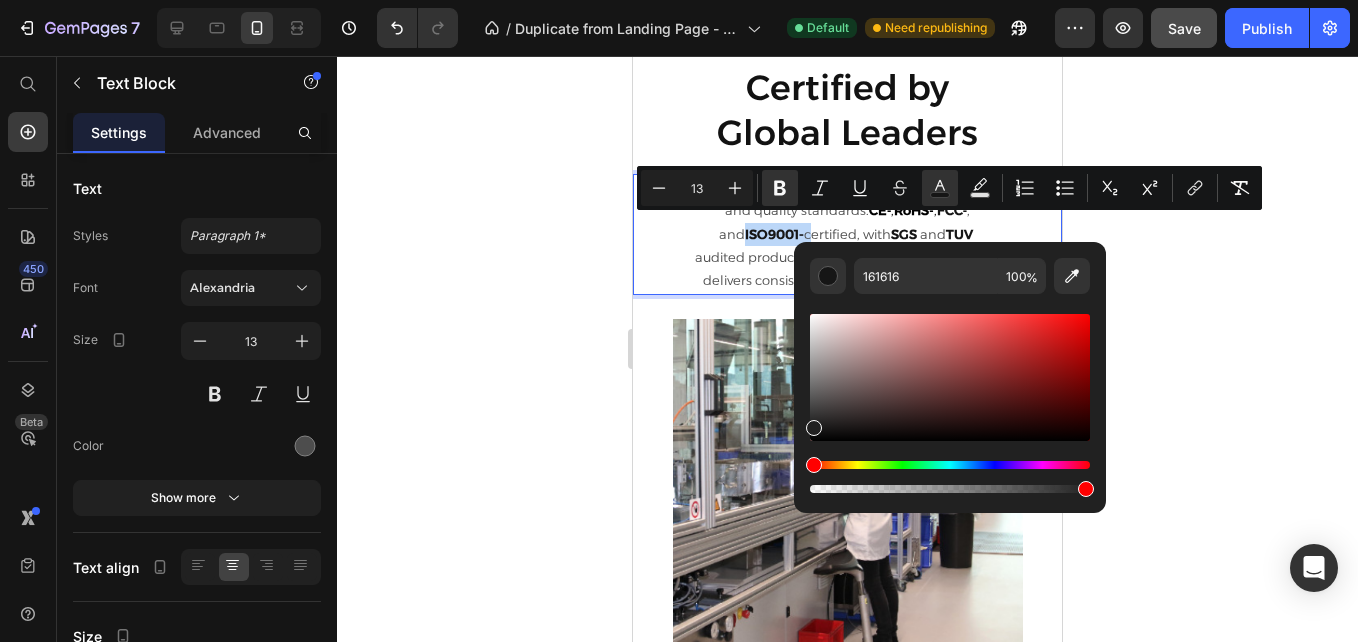 type on "212121" 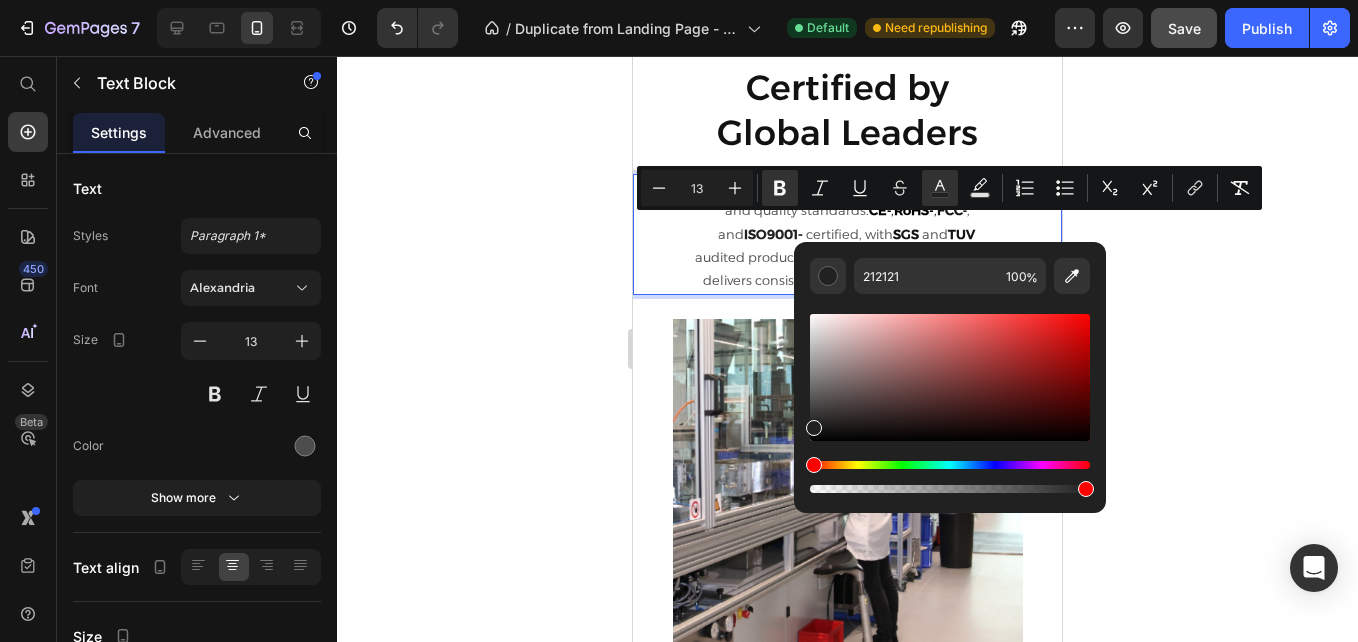 drag, startPoint x: 820, startPoint y: 429, endPoint x: 807, endPoint y: 424, distance: 13.928389 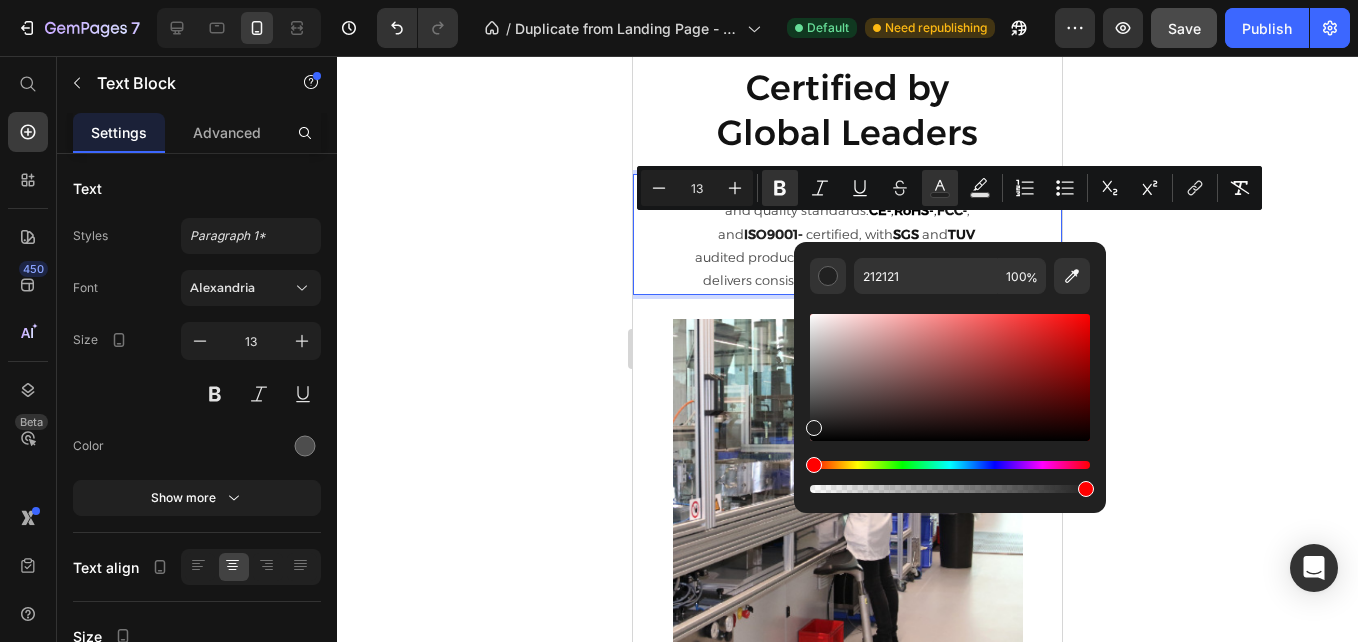 click 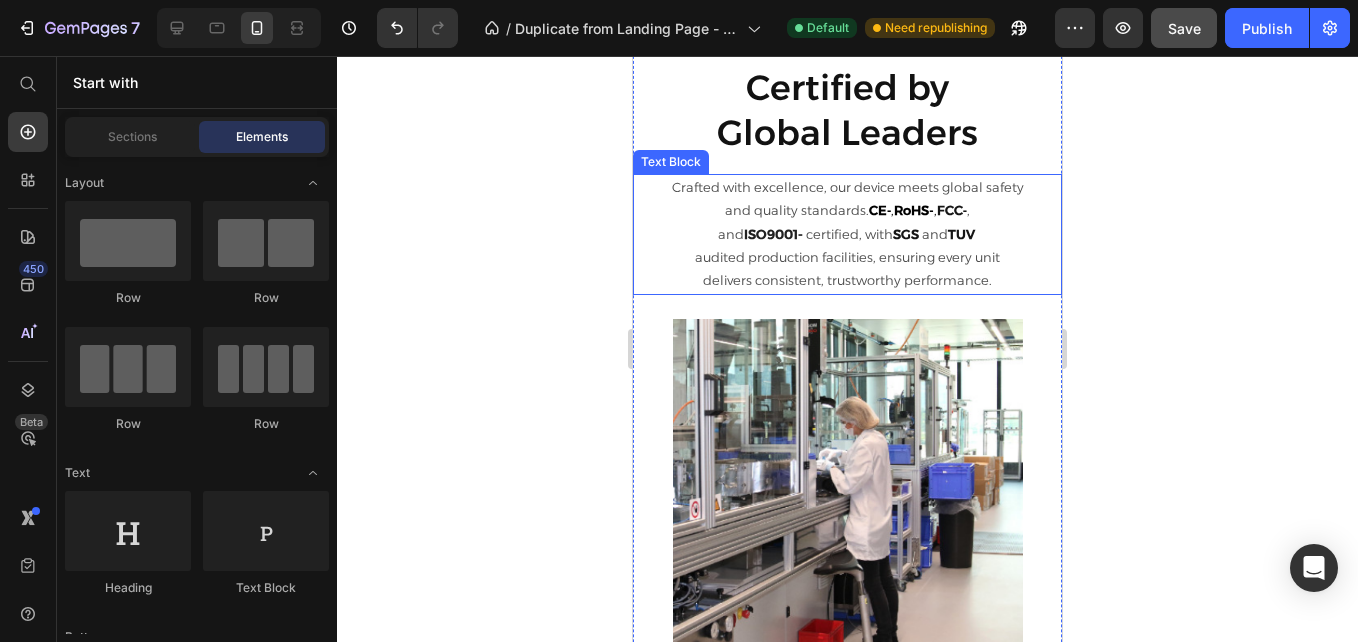 click on "ISO9001-" at bounding box center (773, 234) 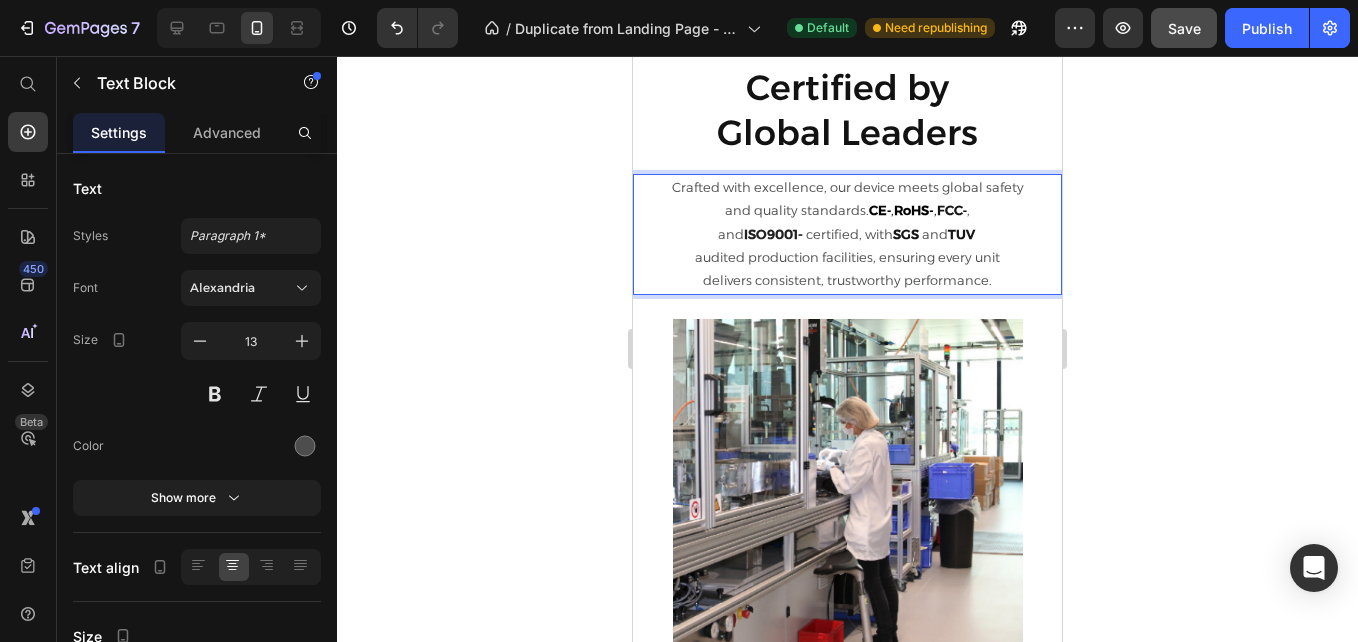 drag, startPoint x: 795, startPoint y: 228, endPoint x: 764, endPoint y: 228, distance: 31 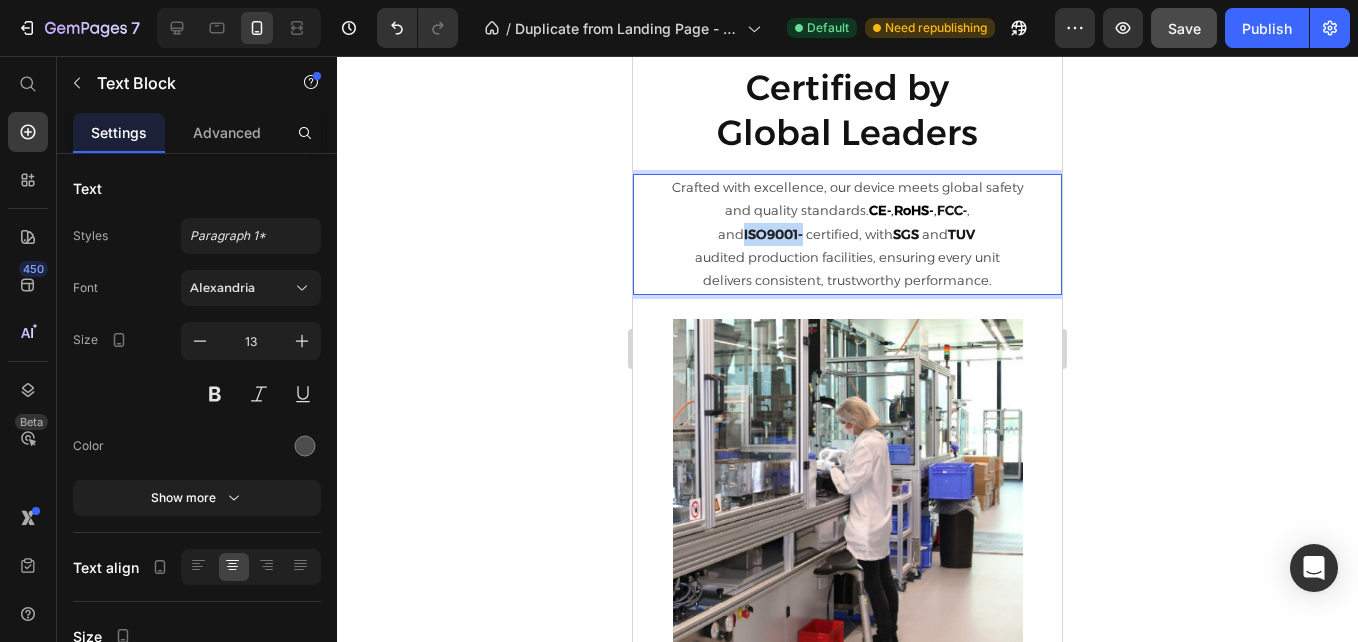 drag, startPoint x: 795, startPoint y: 228, endPoint x: 735, endPoint y: 228, distance: 60 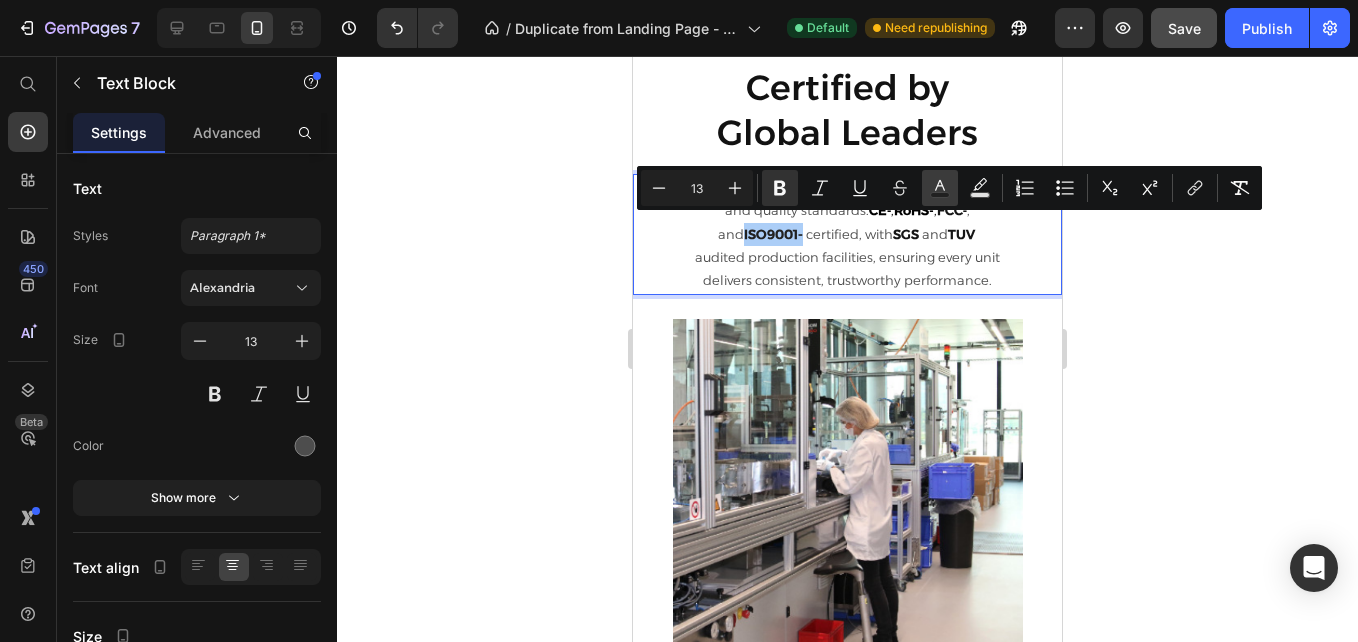 click on "color" at bounding box center [940, 188] 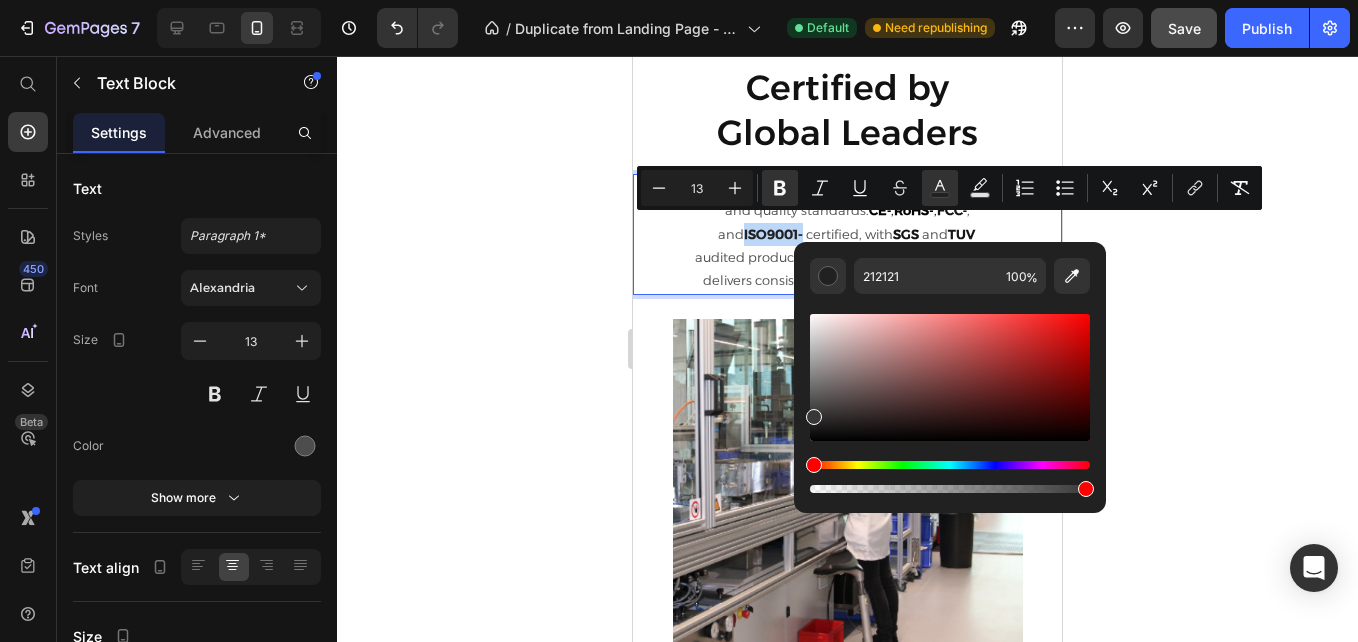 click at bounding box center [950, 377] 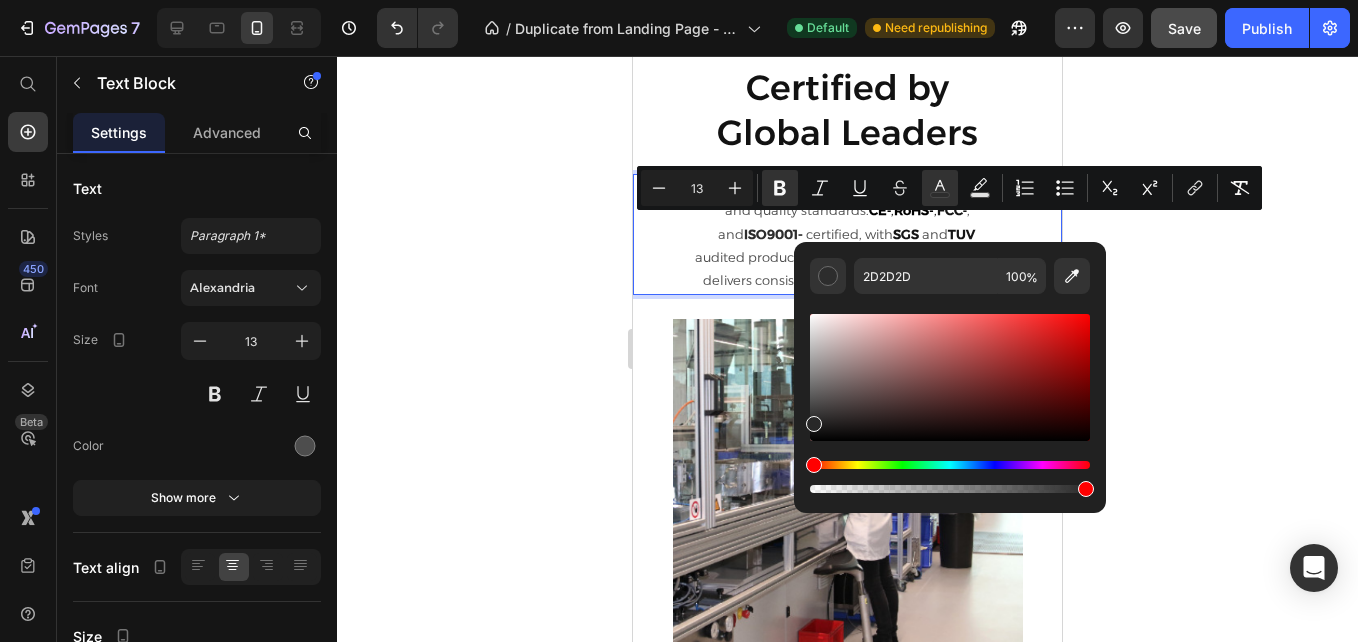 click at bounding box center (814, 424) 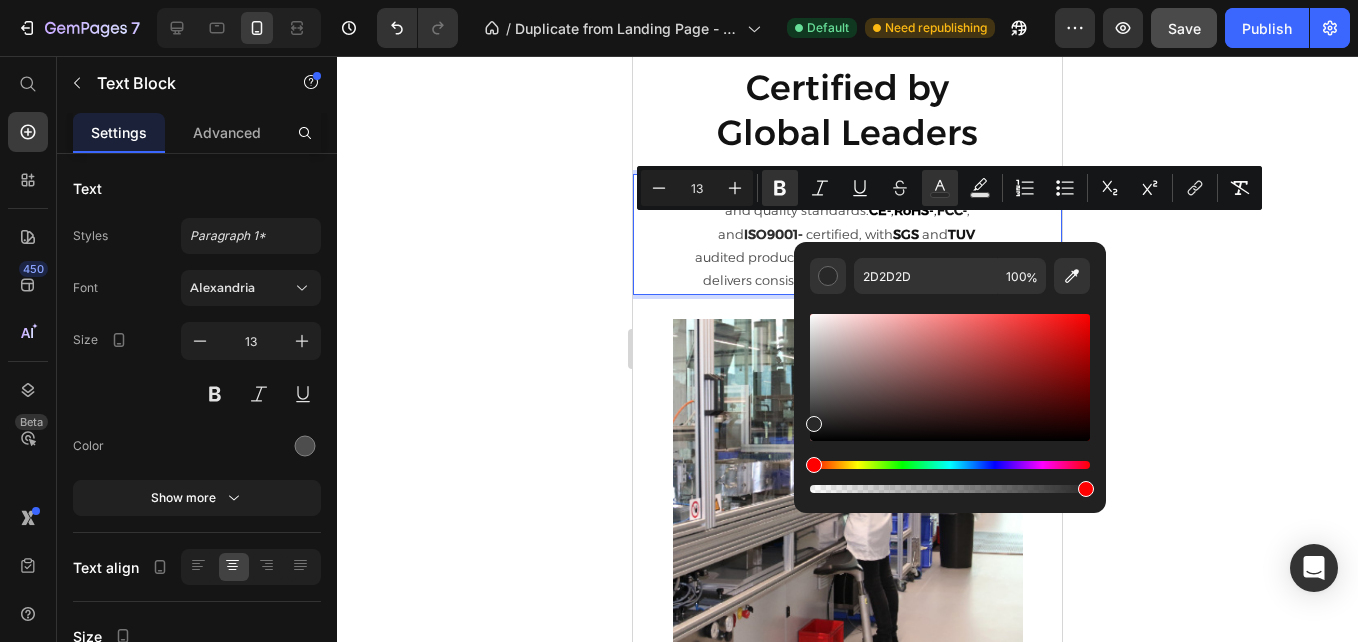 type on "282828" 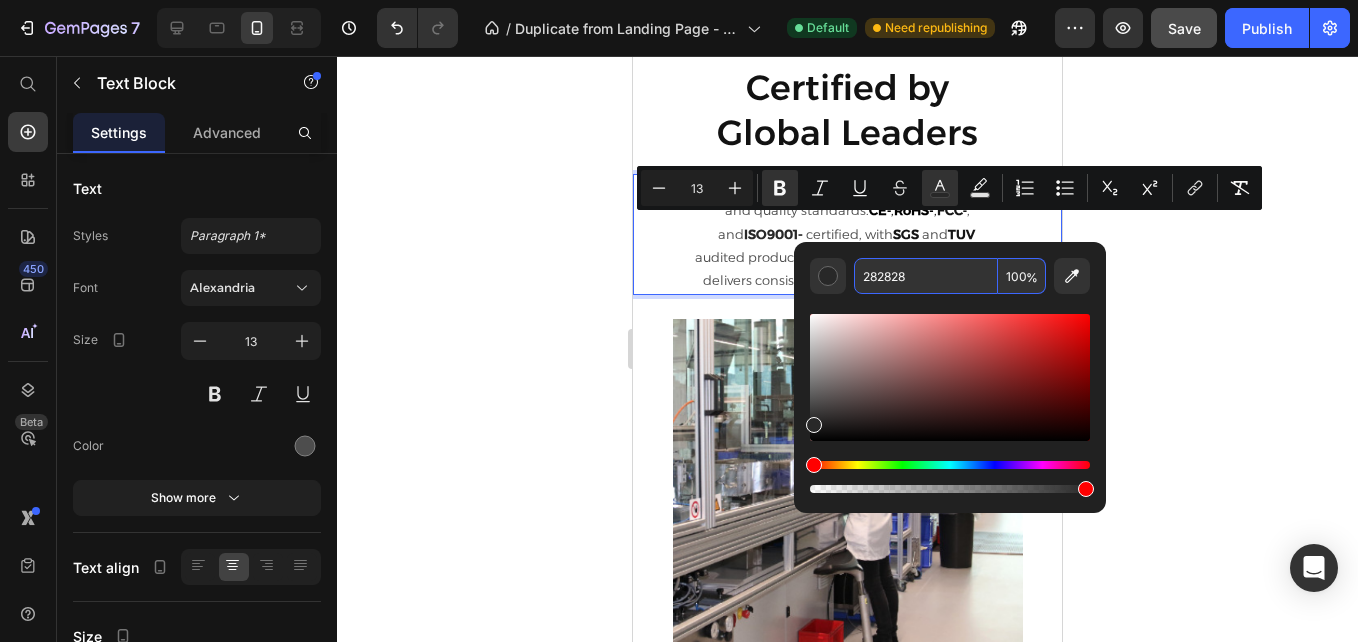 click on "282828" at bounding box center [926, 276] 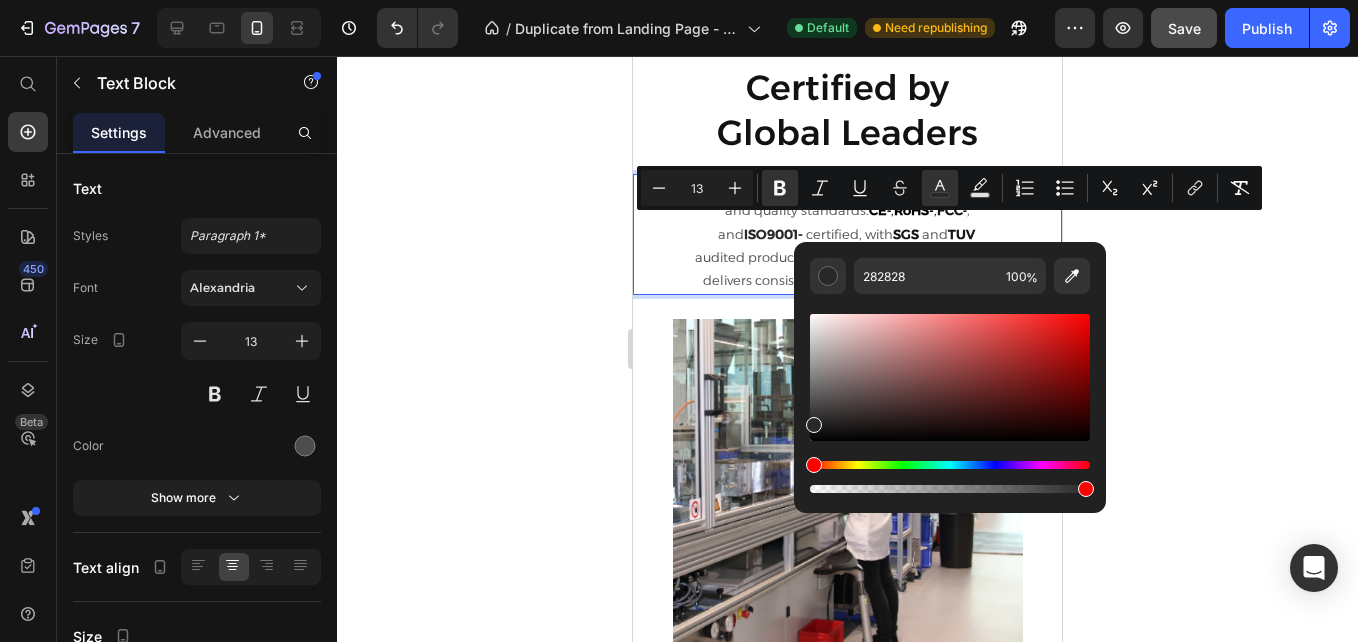 click 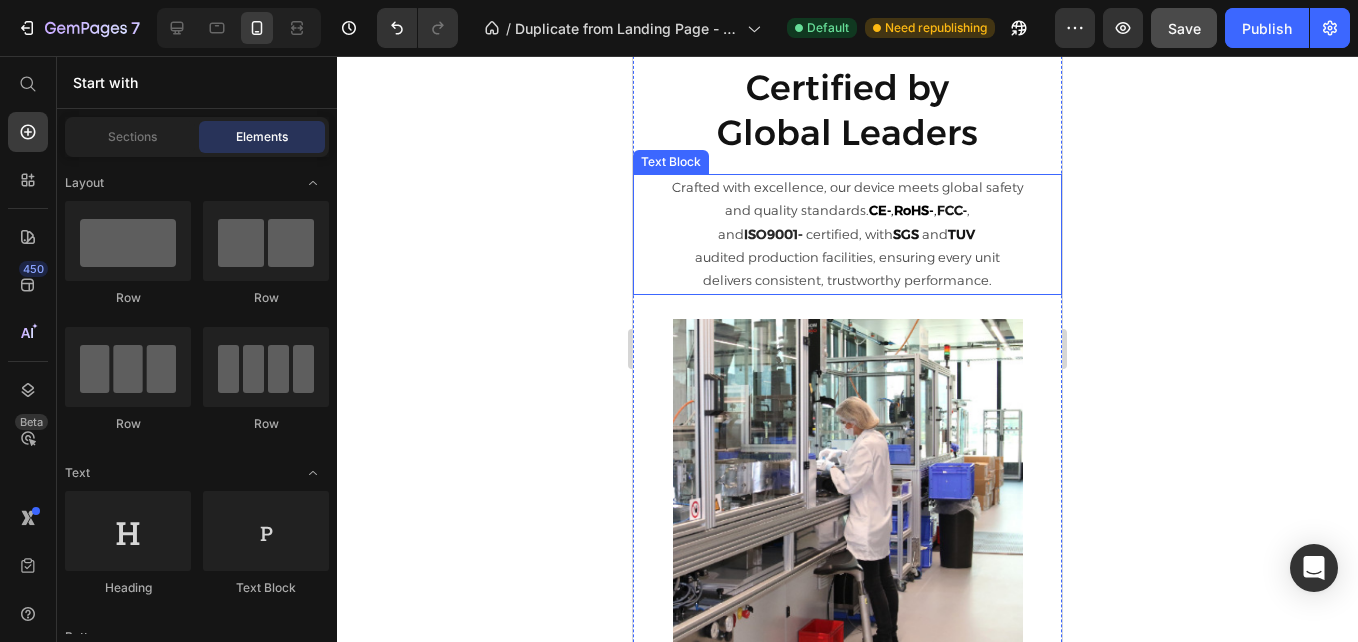 click on "ISO9001-" at bounding box center (773, 234) 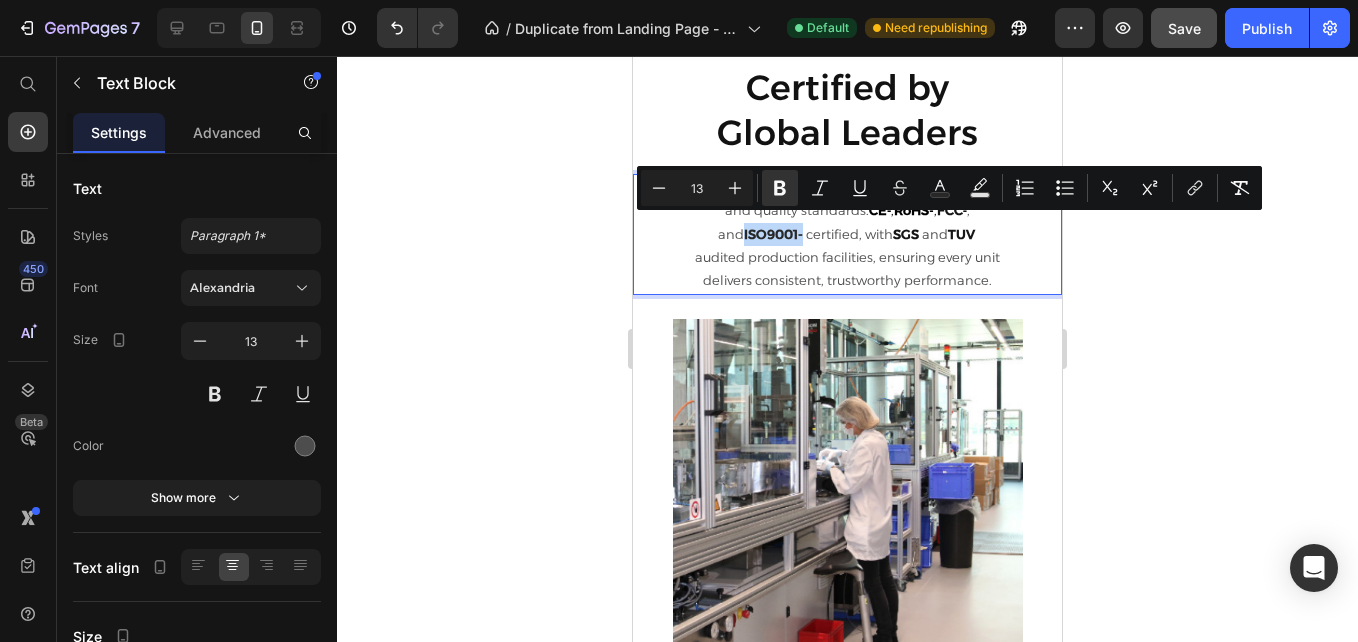 drag, startPoint x: 794, startPoint y: 228, endPoint x: 734, endPoint y: 227, distance: 60.00833 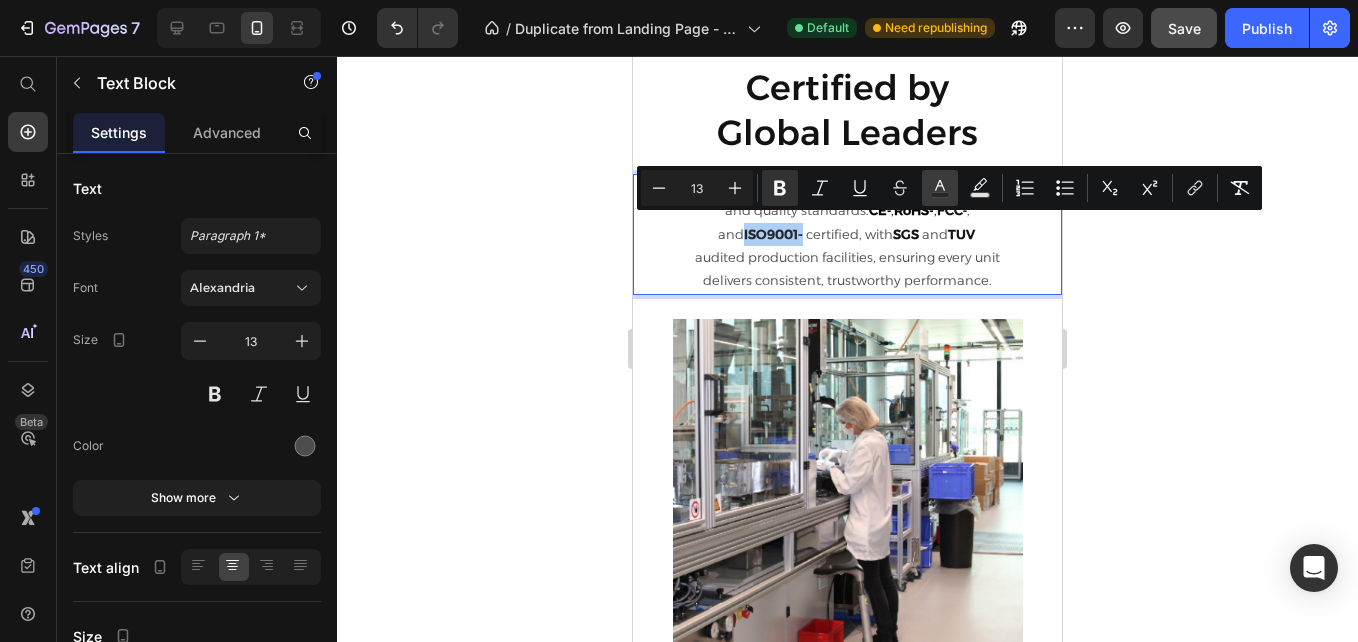 click 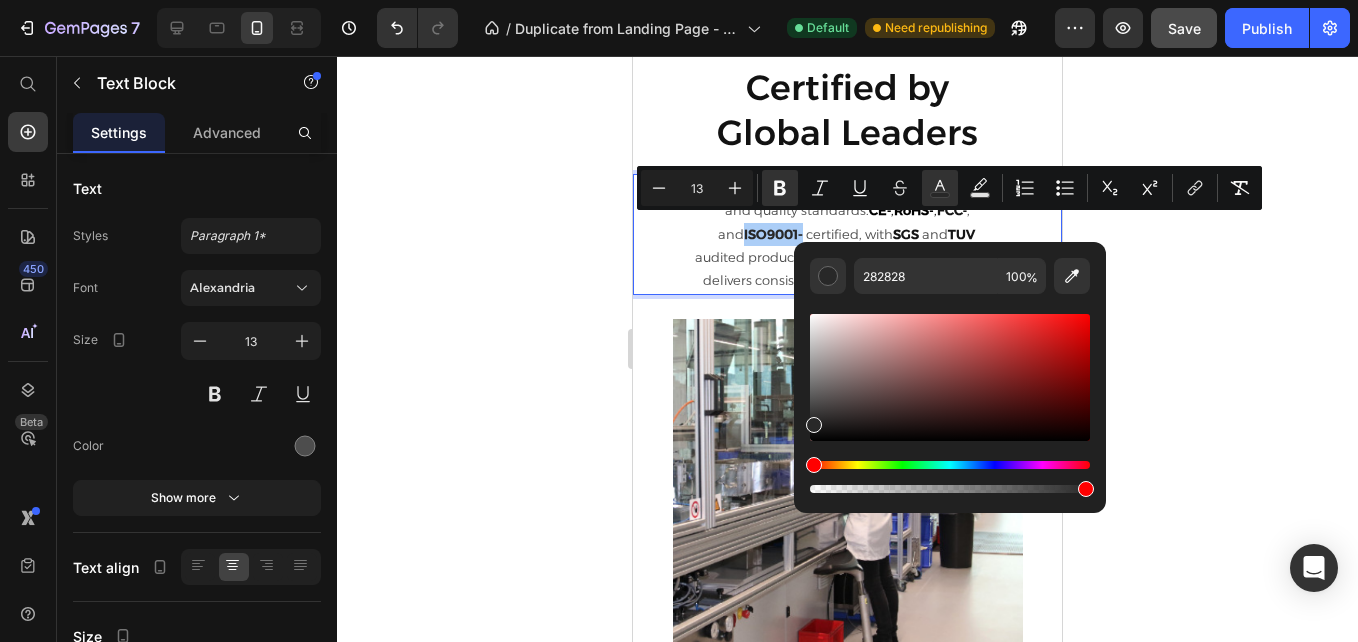 click at bounding box center [814, 425] 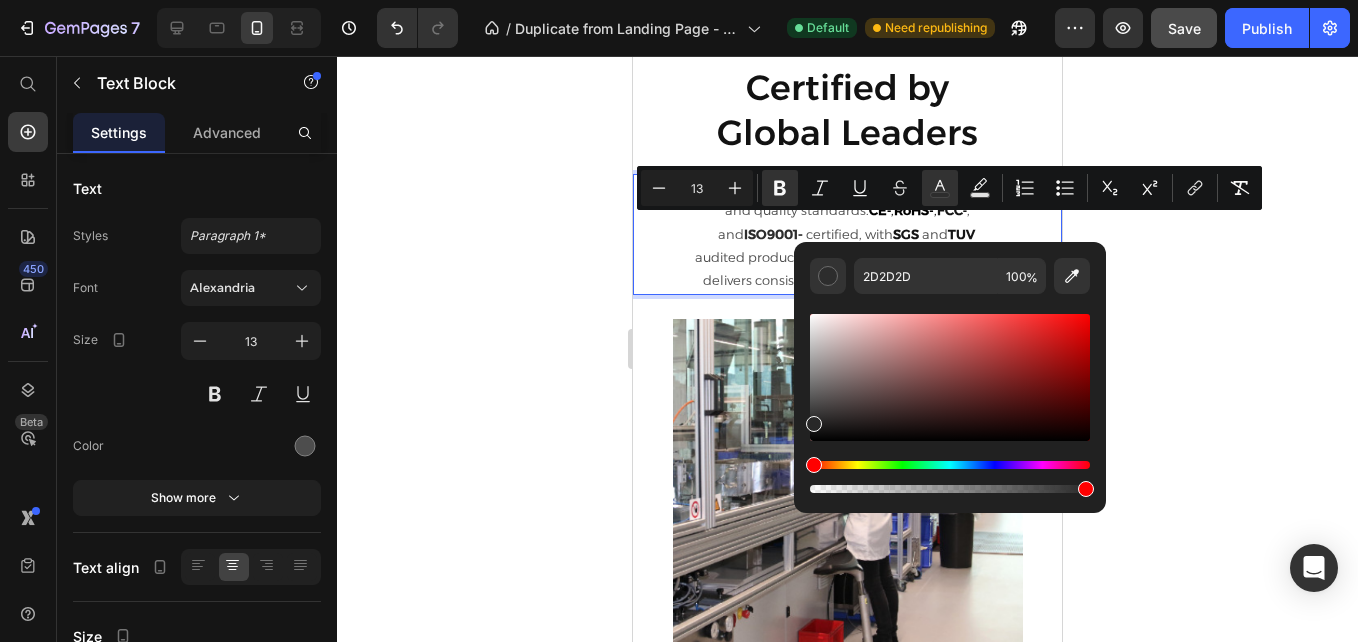 click at bounding box center (814, 424) 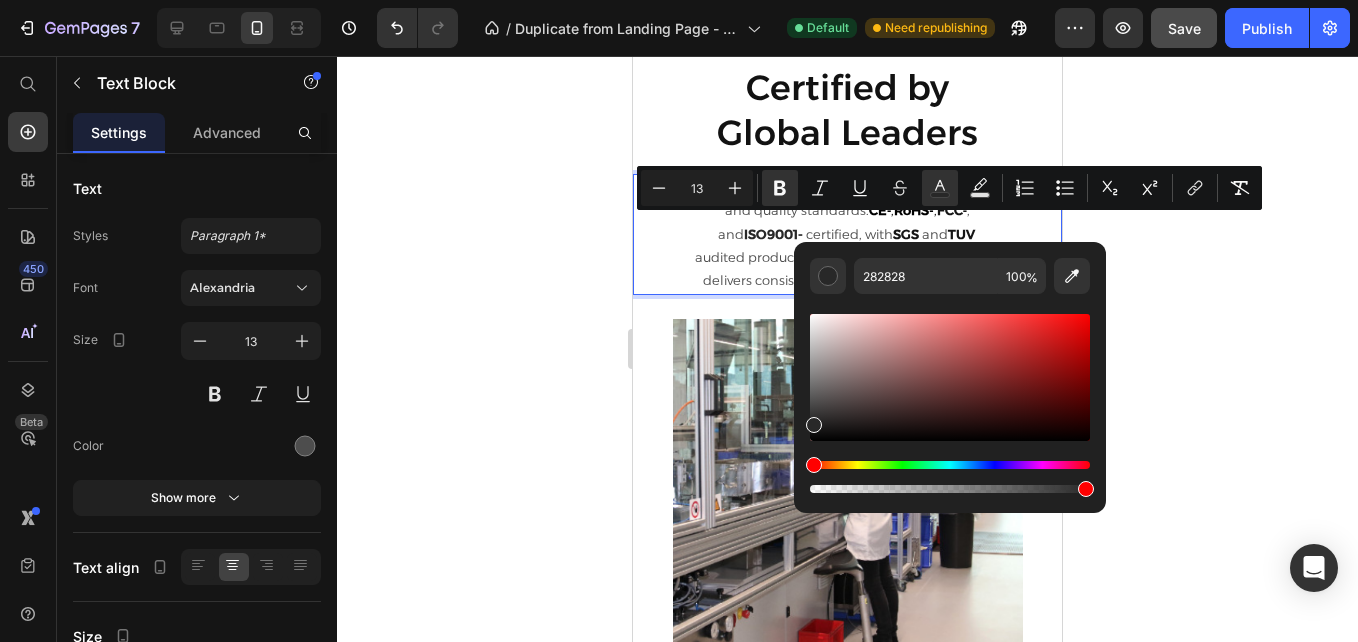 click at bounding box center (814, 425) 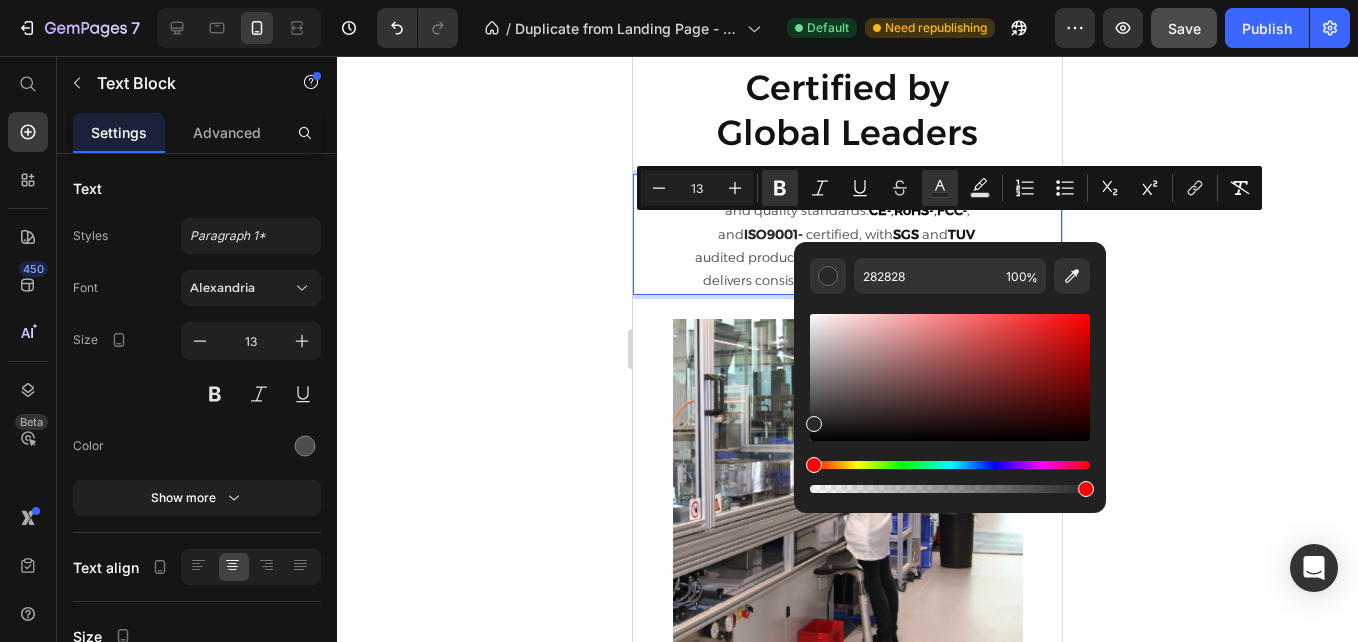 click at bounding box center (814, 424) 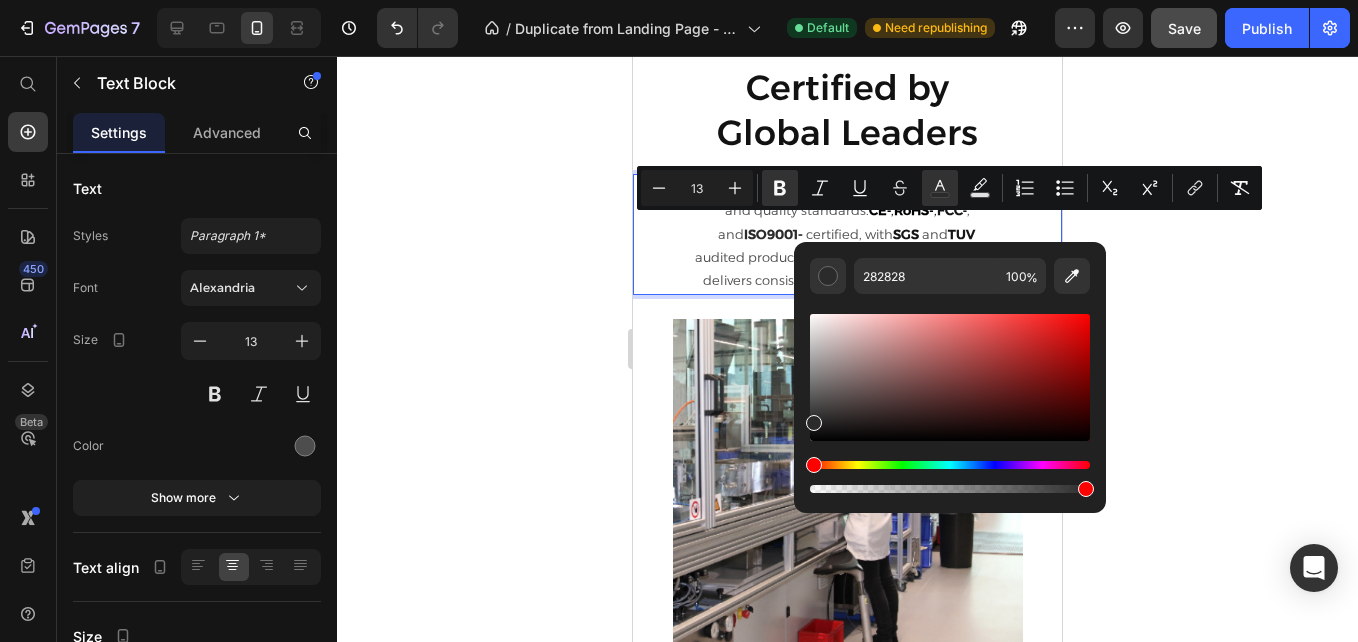 type on "2B2B2B" 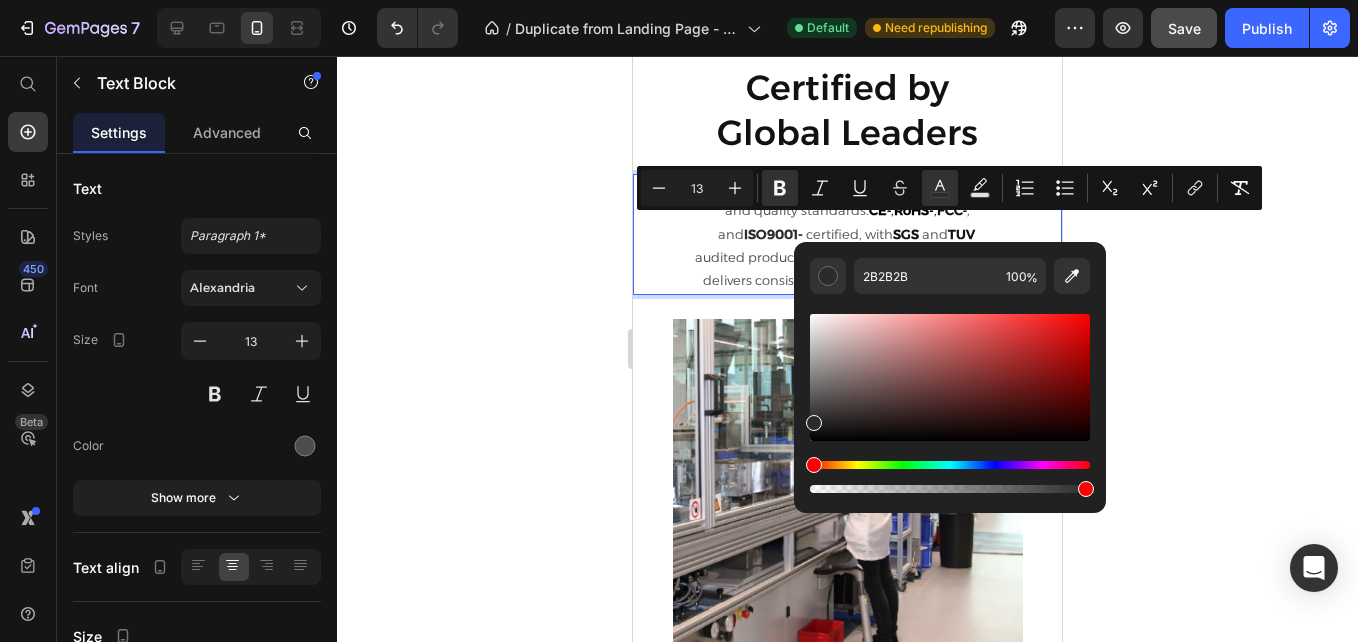 click 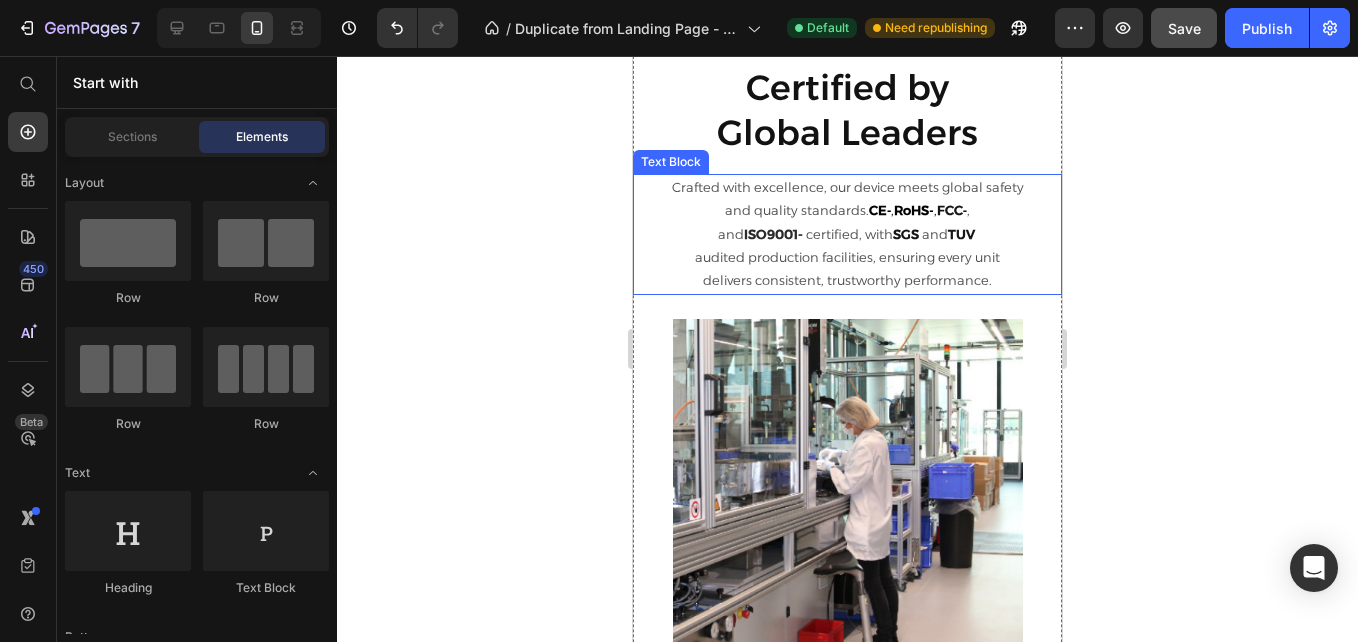 click on "SGS" at bounding box center [907, 234] 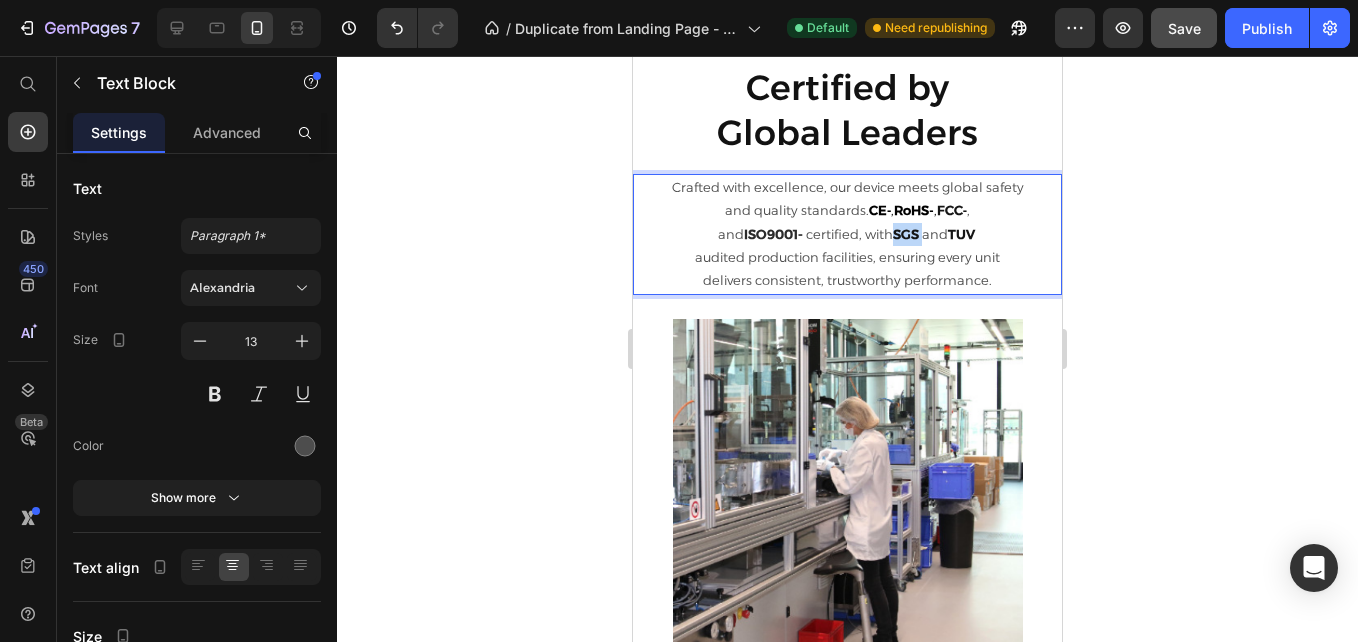 drag, startPoint x: 911, startPoint y: 225, endPoint x: 890, endPoint y: 225, distance: 21 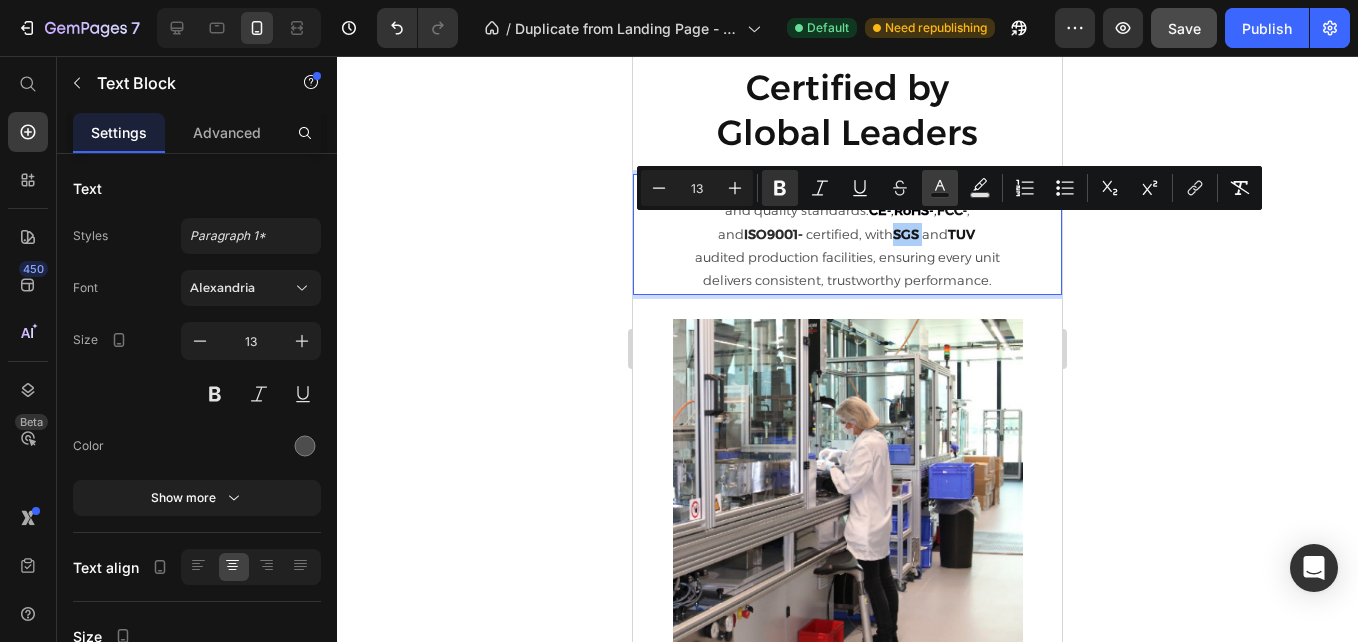 click on "color" at bounding box center [940, 188] 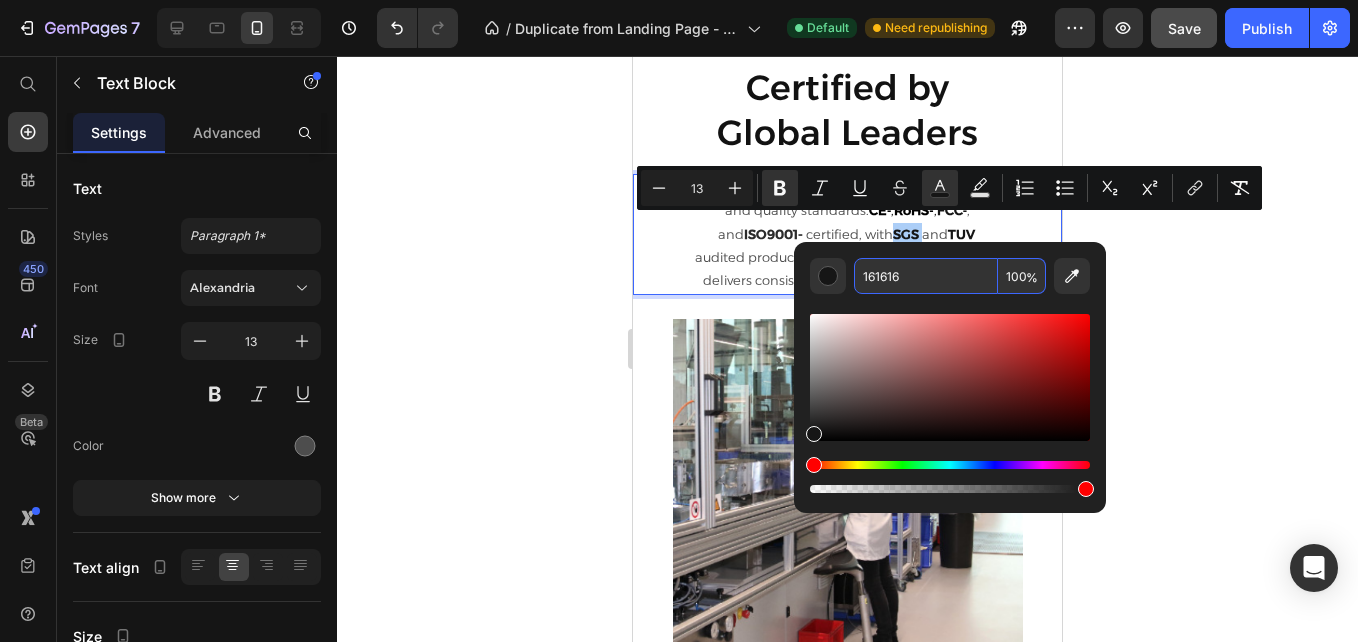 click on "161616" at bounding box center [926, 276] 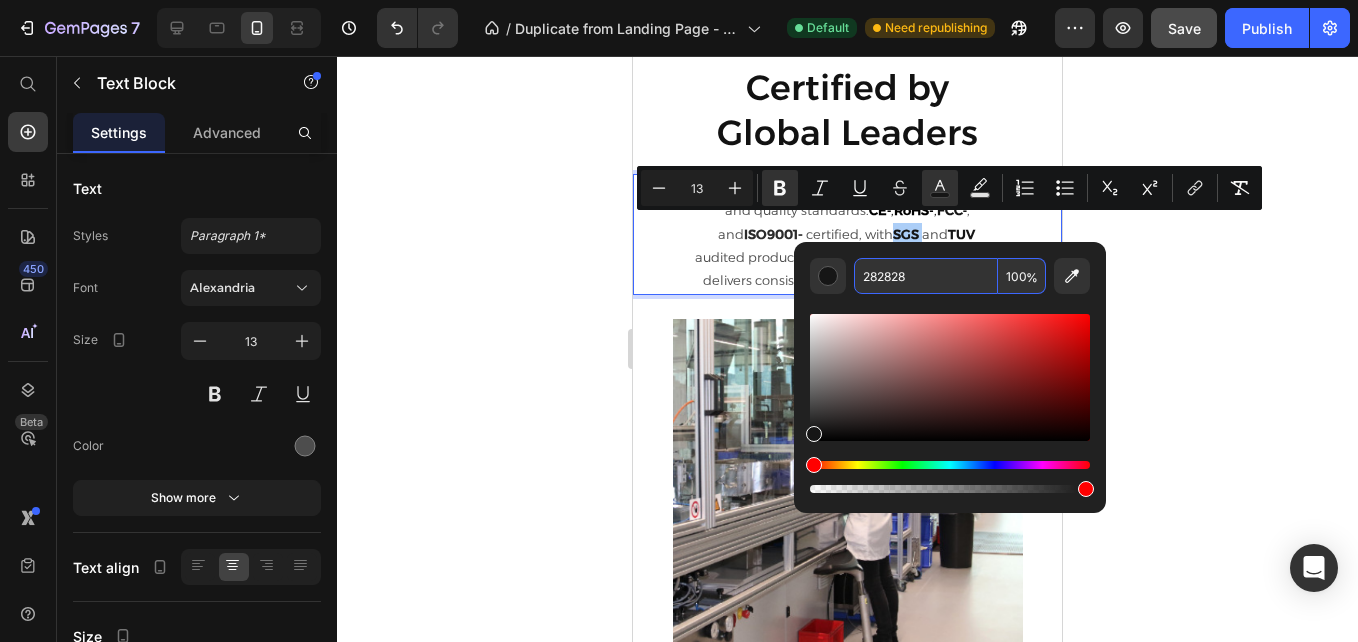 type on "282828" 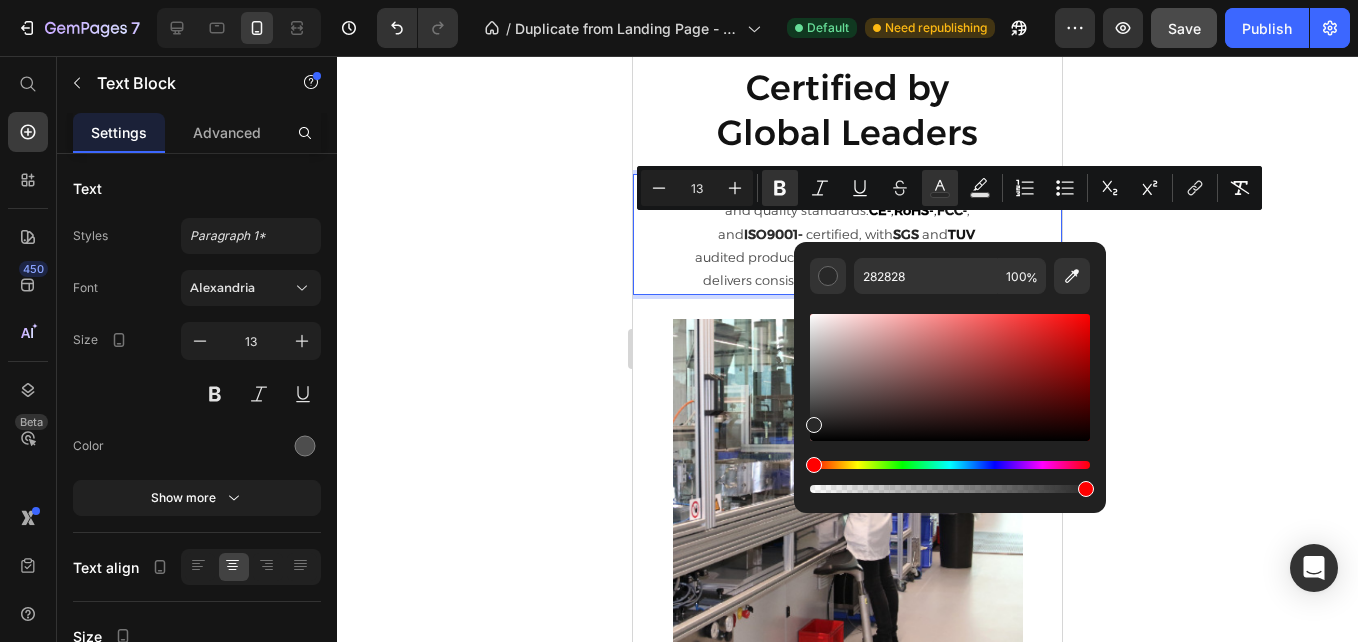 click 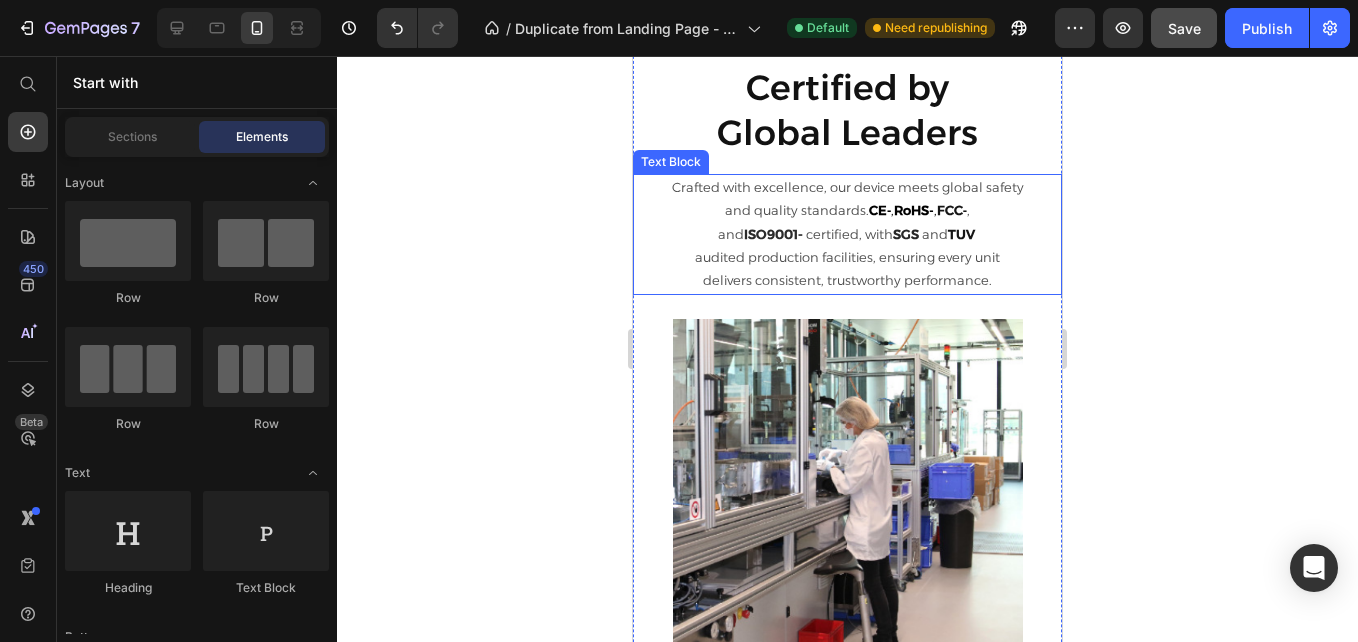 click on "TUV" at bounding box center (961, 234) 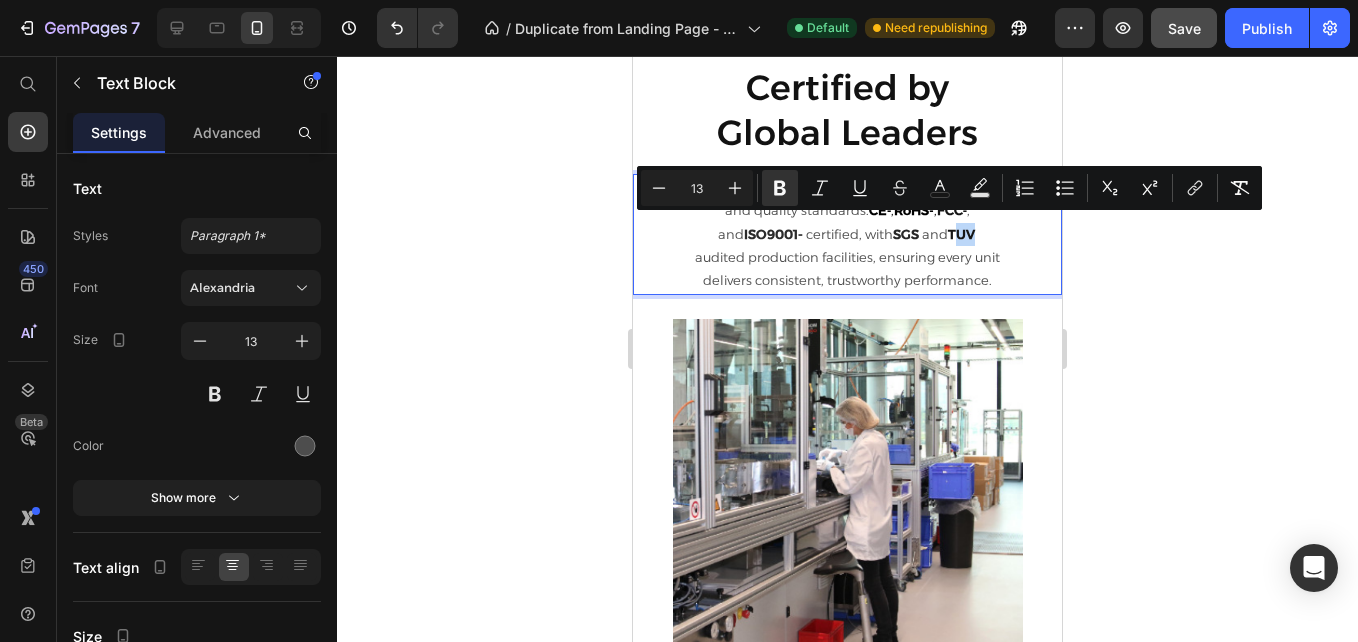 drag, startPoint x: 967, startPoint y: 223, endPoint x: 948, endPoint y: 223, distance: 19 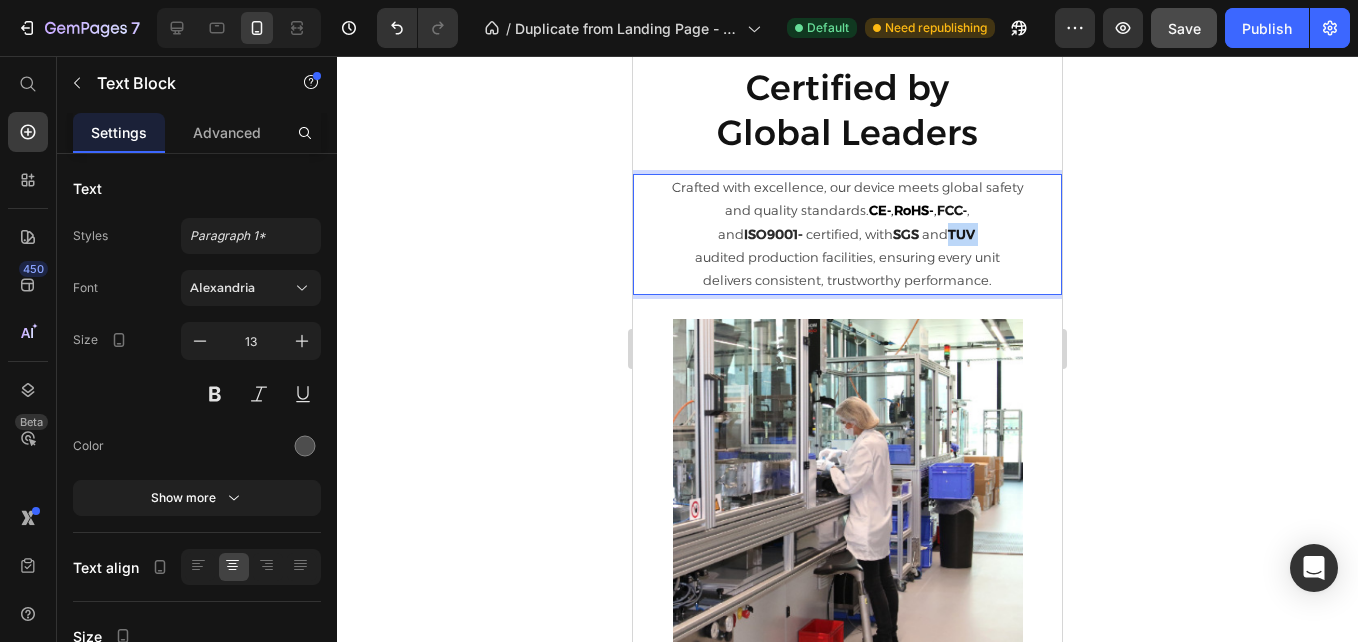 drag, startPoint x: 945, startPoint y: 223, endPoint x: 981, endPoint y: 223, distance: 36 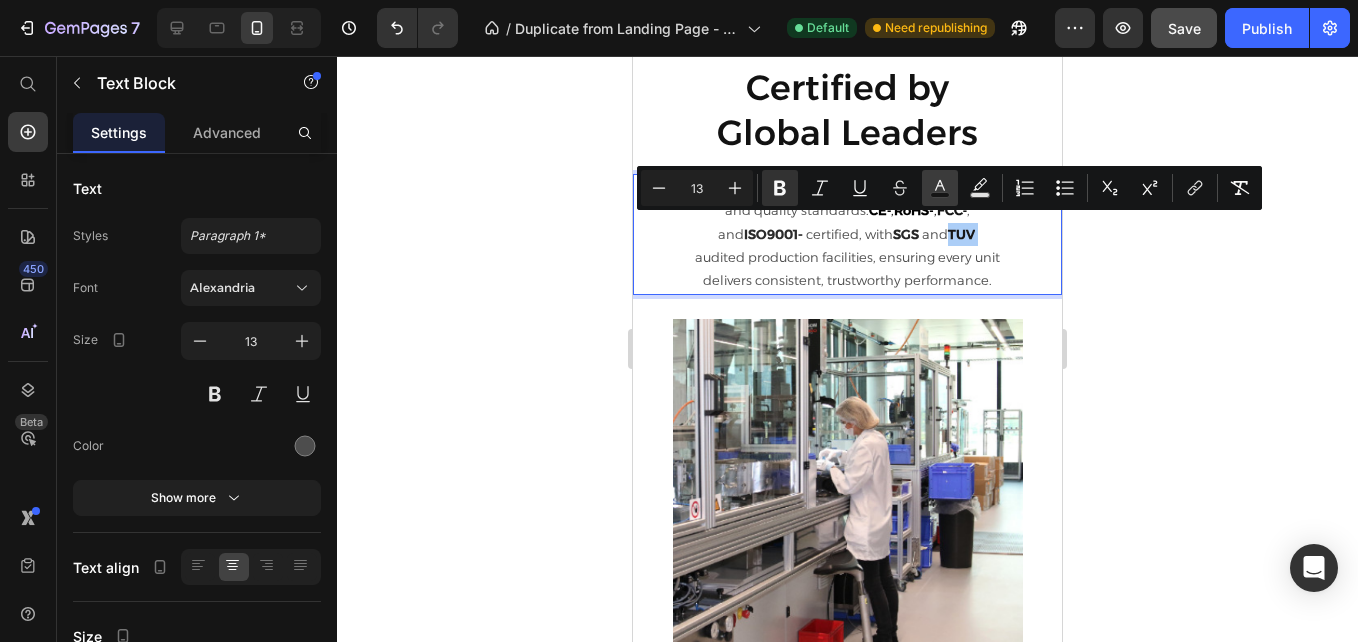 click 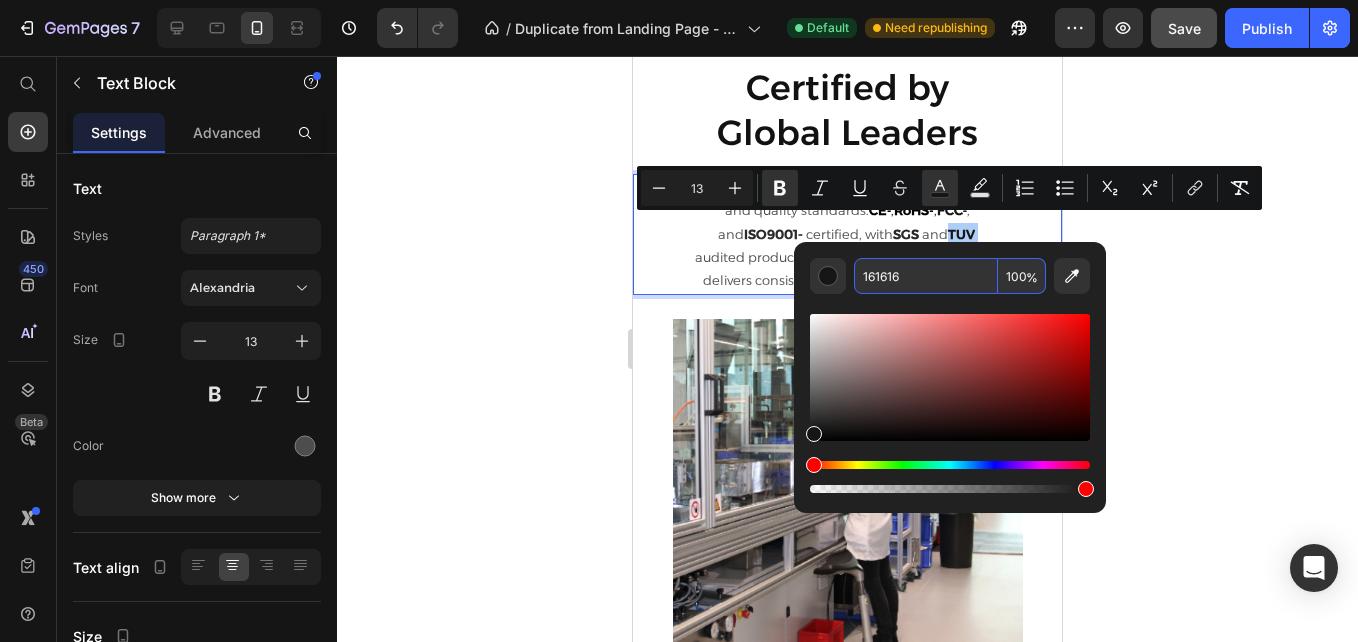click on "161616" at bounding box center [926, 276] 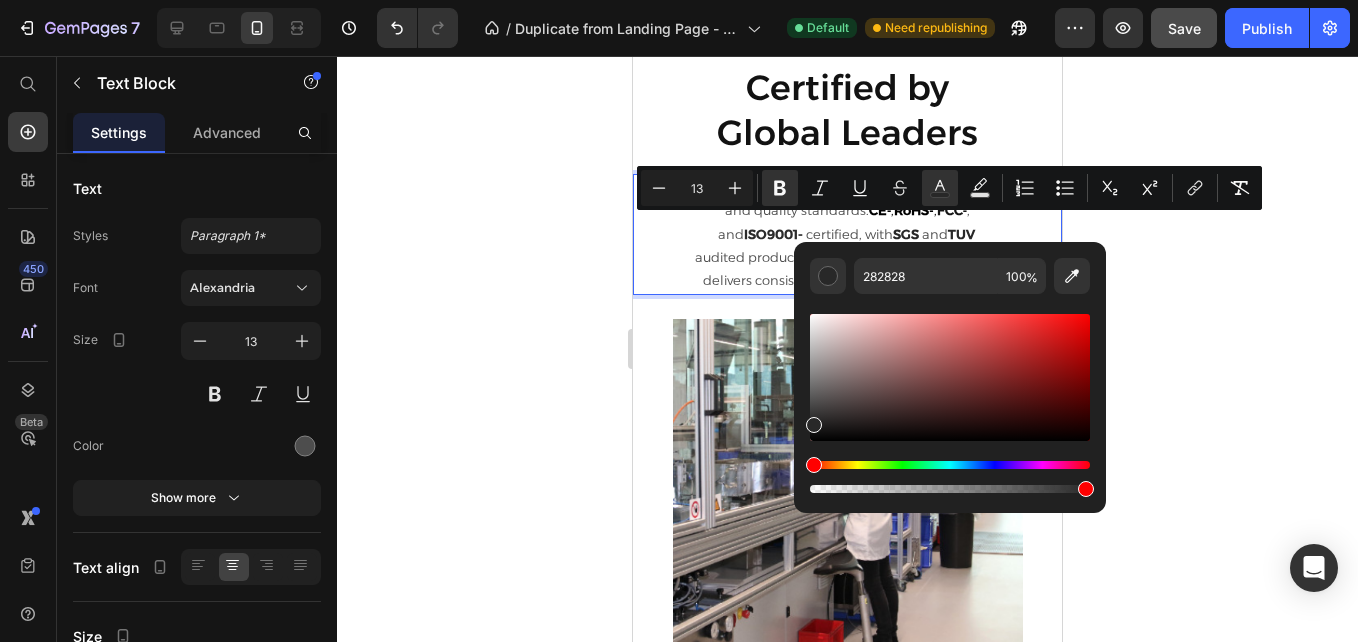 click 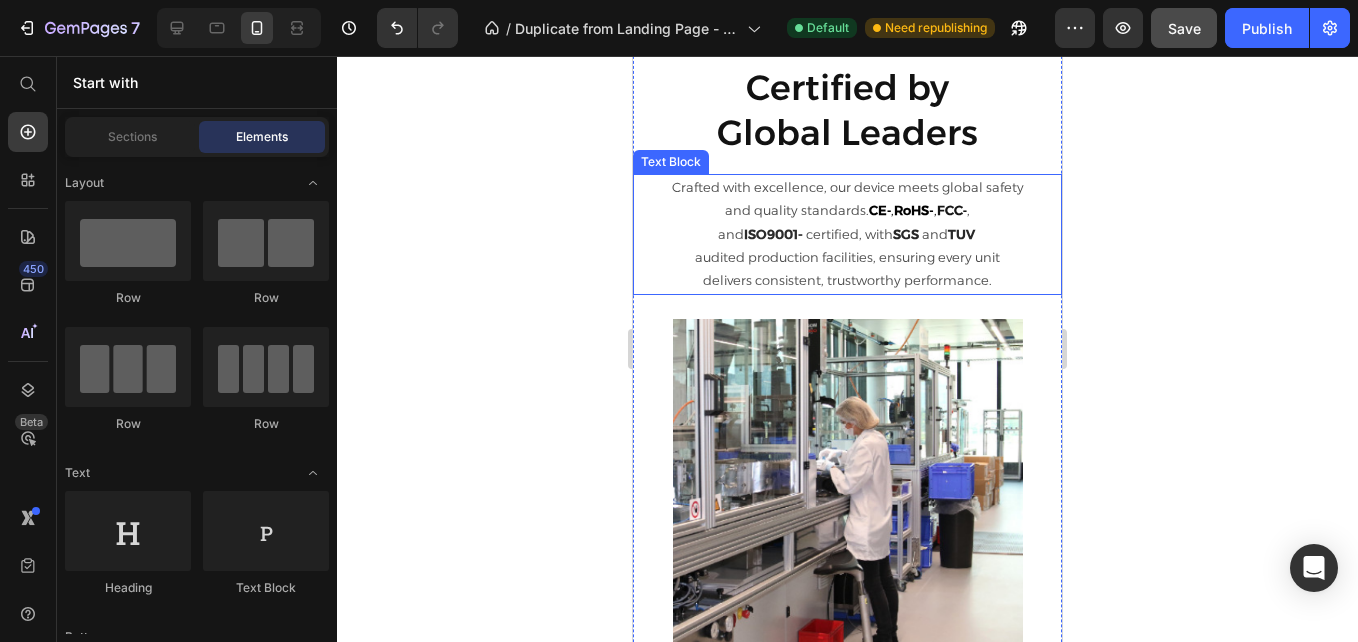 click on "FCC‑" at bounding box center (952, 210) 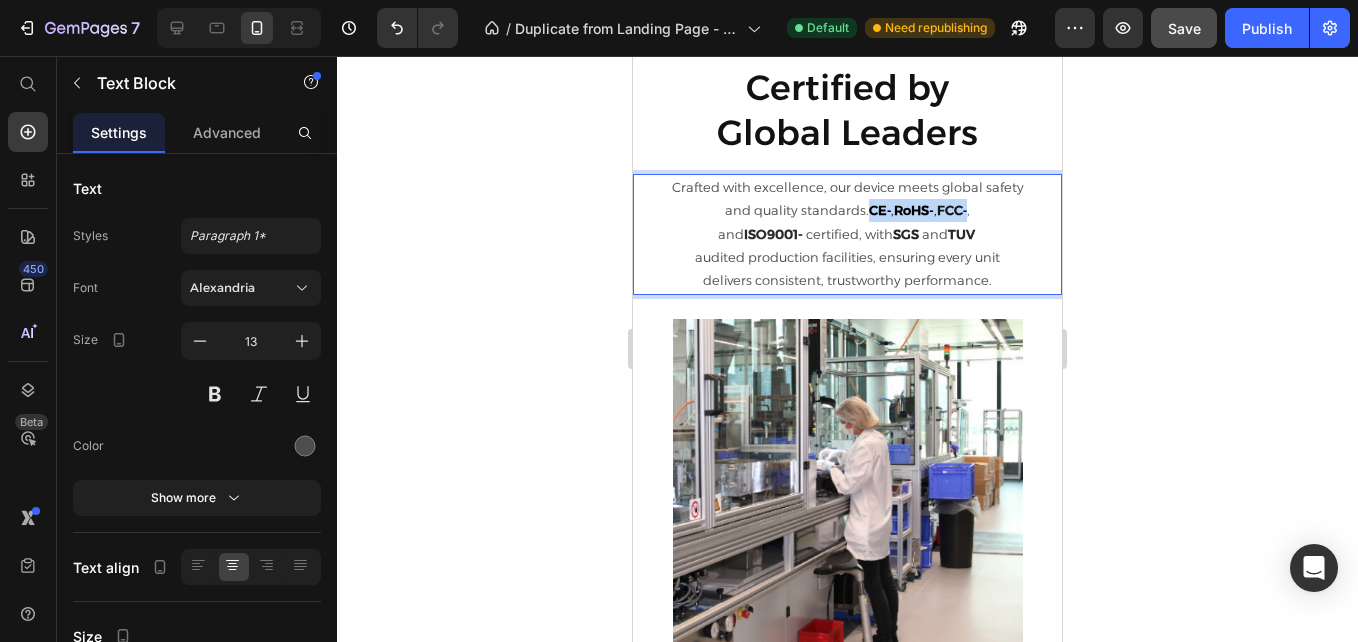 drag, startPoint x: 961, startPoint y: 205, endPoint x: 857, endPoint y: 210, distance: 104.120125 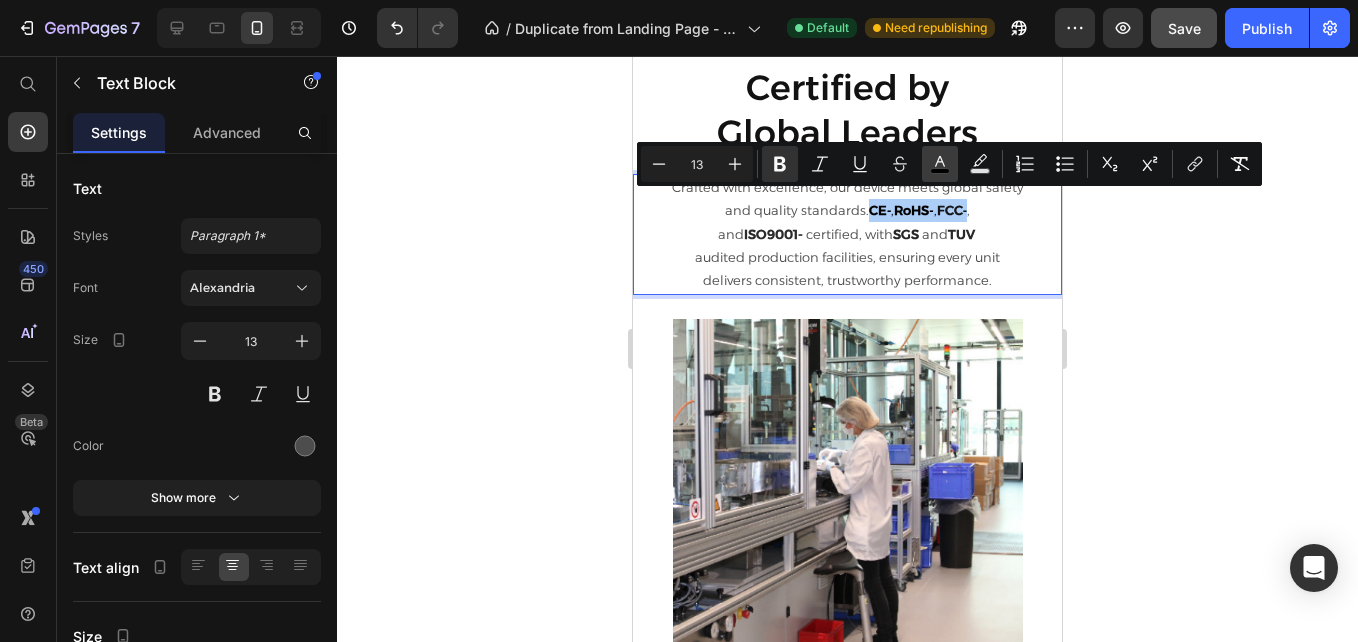 click 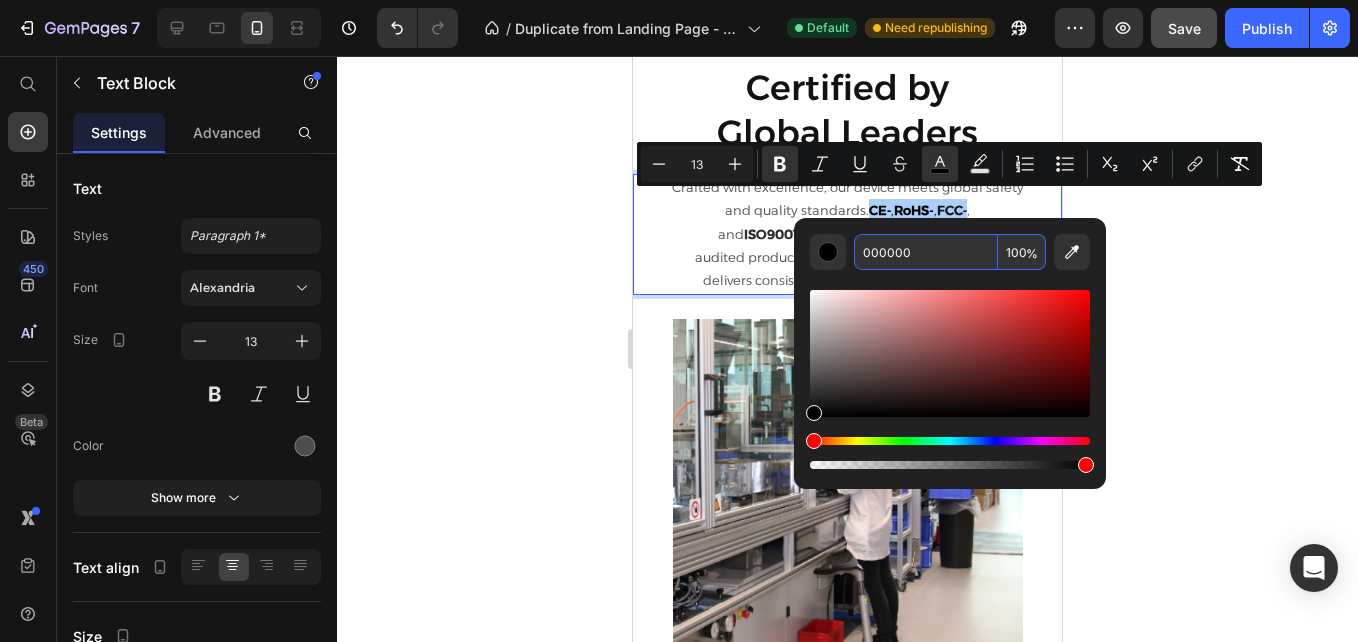 click on "000000" at bounding box center [926, 252] 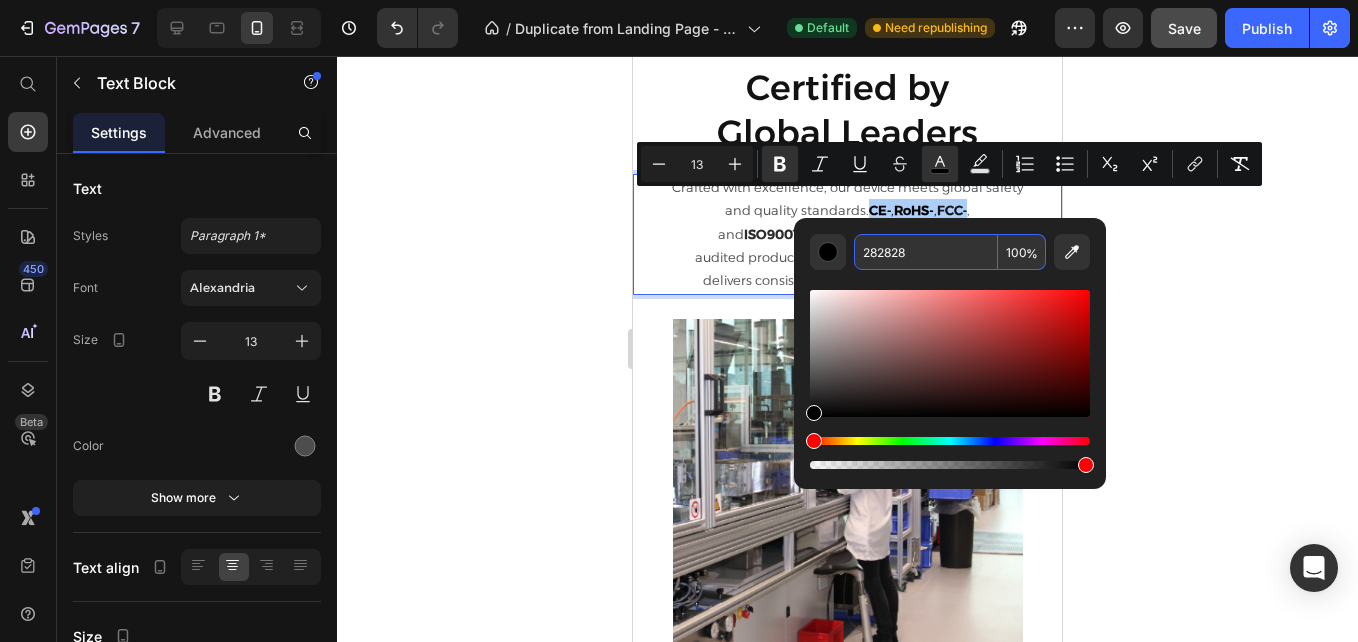 type on "282828" 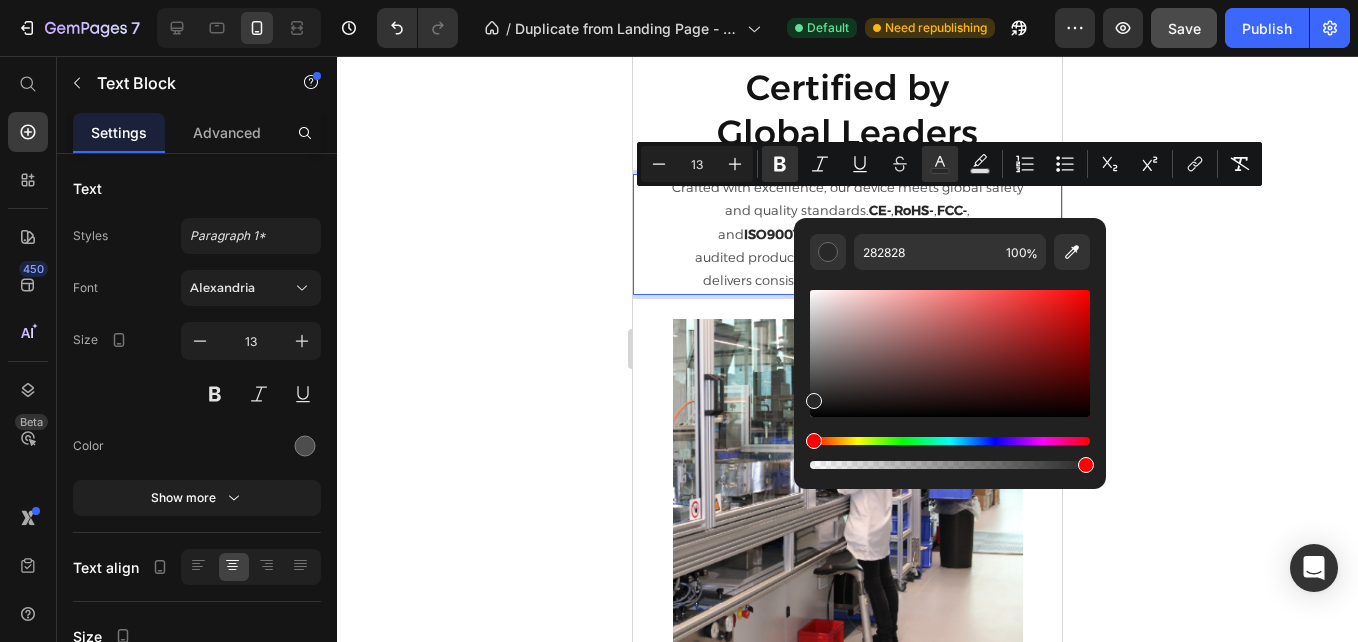 click 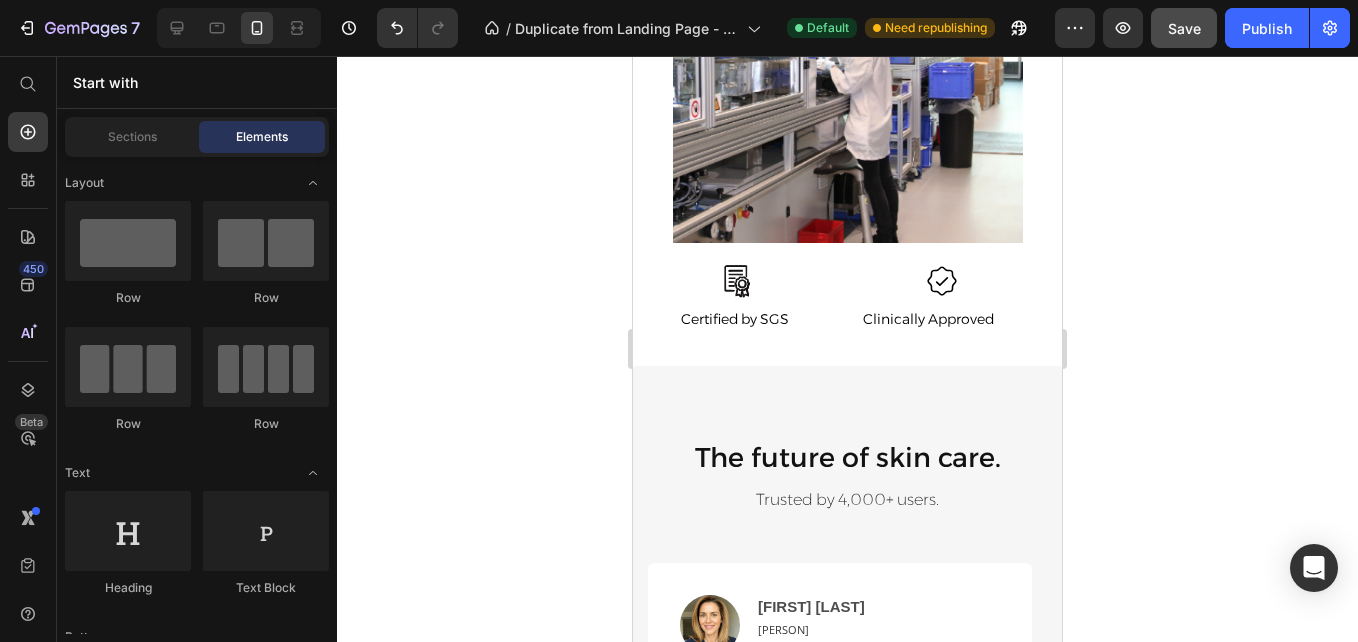 scroll, scrollTop: 3683, scrollLeft: 0, axis: vertical 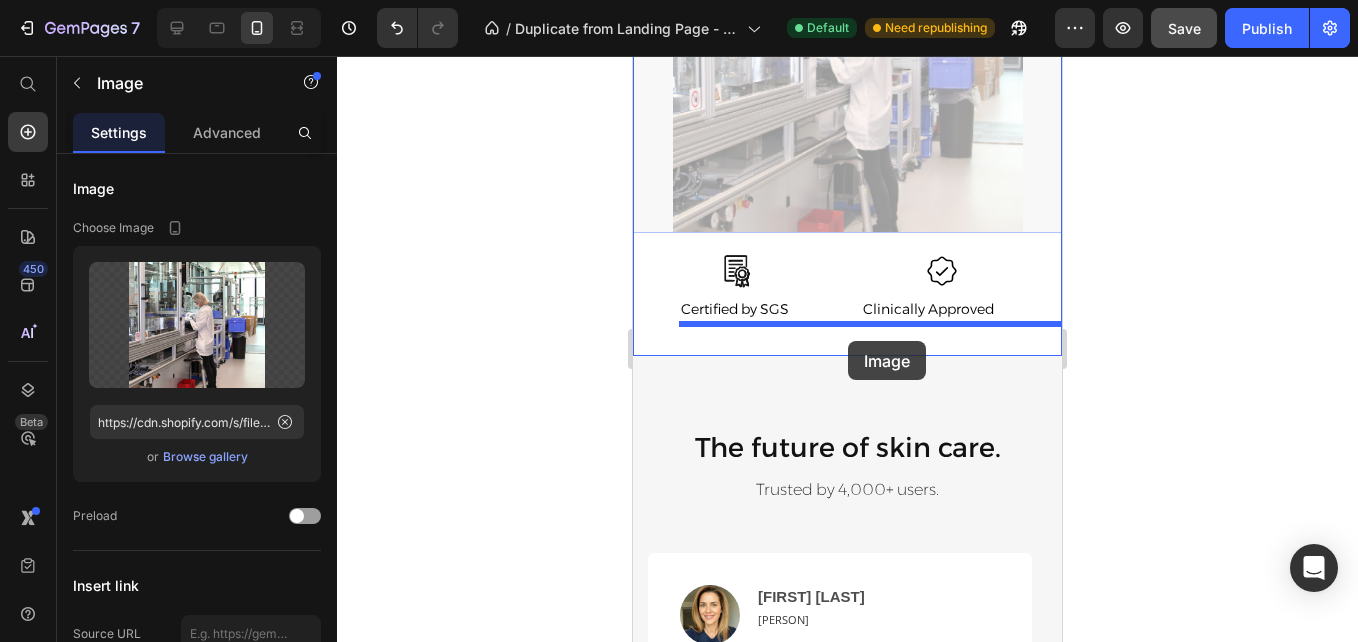 drag, startPoint x: 859, startPoint y: 131, endPoint x: 848, endPoint y: 341, distance: 210.2879 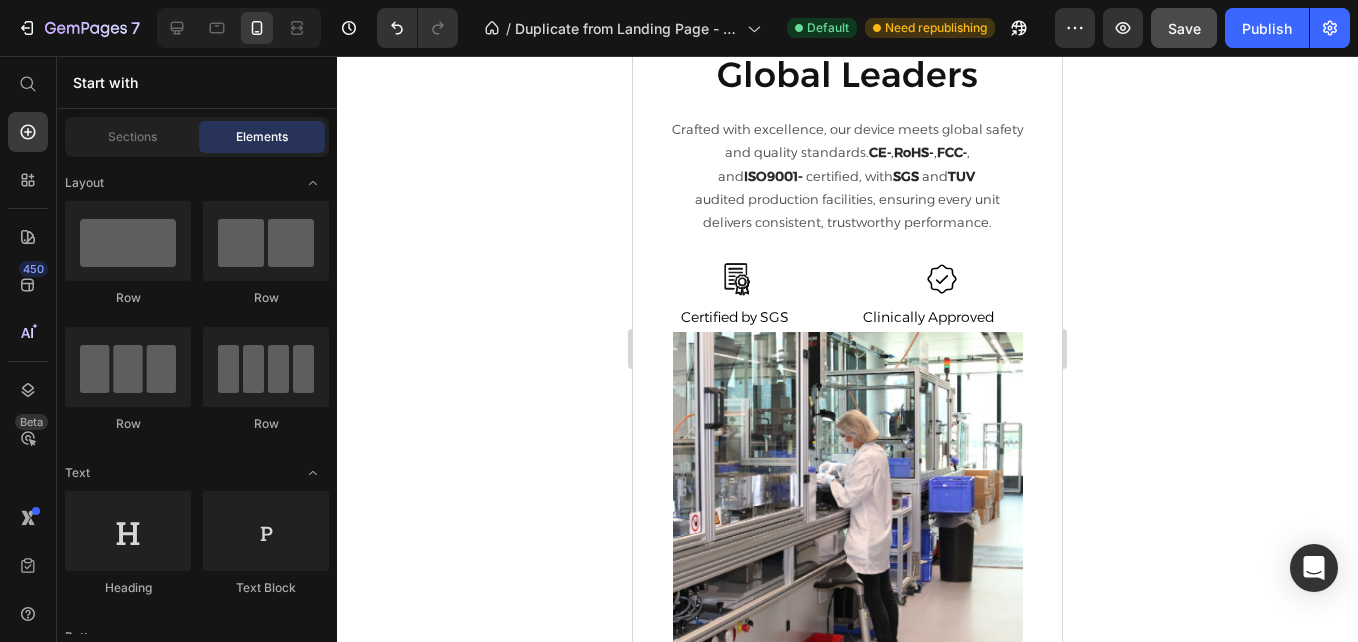 scroll, scrollTop: 3369, scrollLeft: 0, axis: vertical 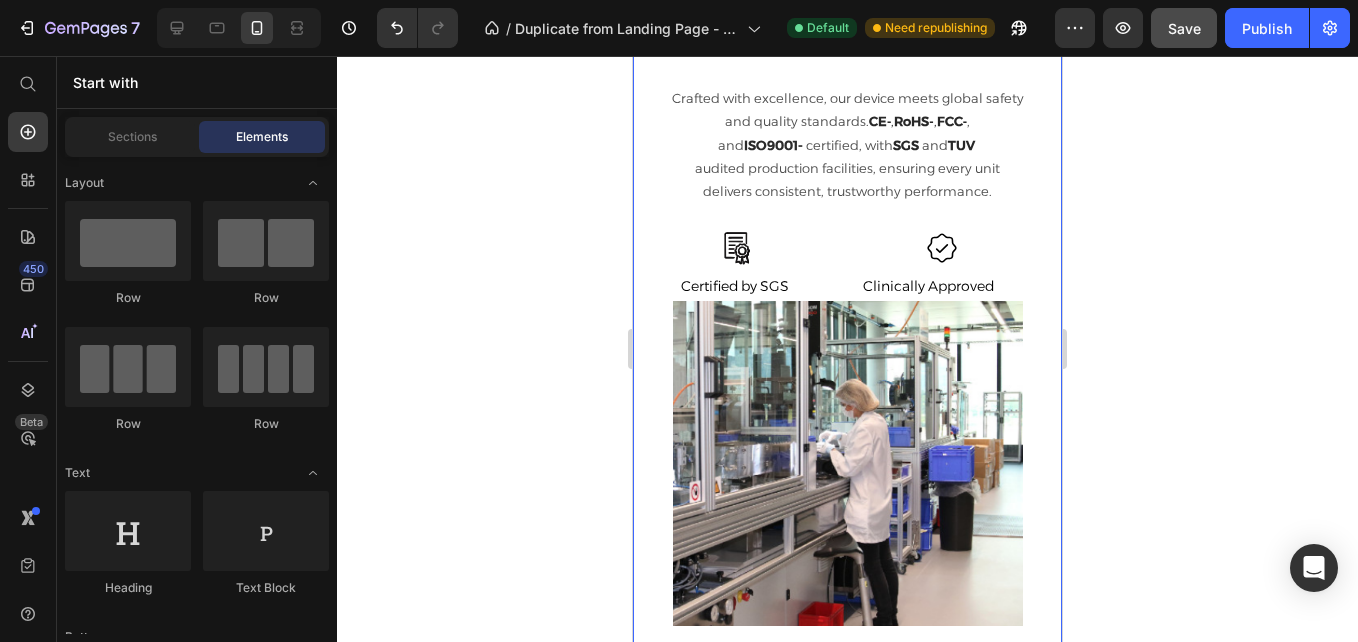 click on "Certified by [GLOBAL_LEADERS] Heading Crafted with excellence, our device meets global safety  and quality standards.  CE‑ ,  RoHS‑ ,  FCC‑ ,  and  ISO9001-   certified, with  SGS   and  TUV   audited production facilities, ensuring every unit  delivers consistent, trustworthy performance. Text Block
Icon
Icon Row Certified by SGS Text Block Clinically Approved Text Block Row Image" at bounding box center (847, 310) 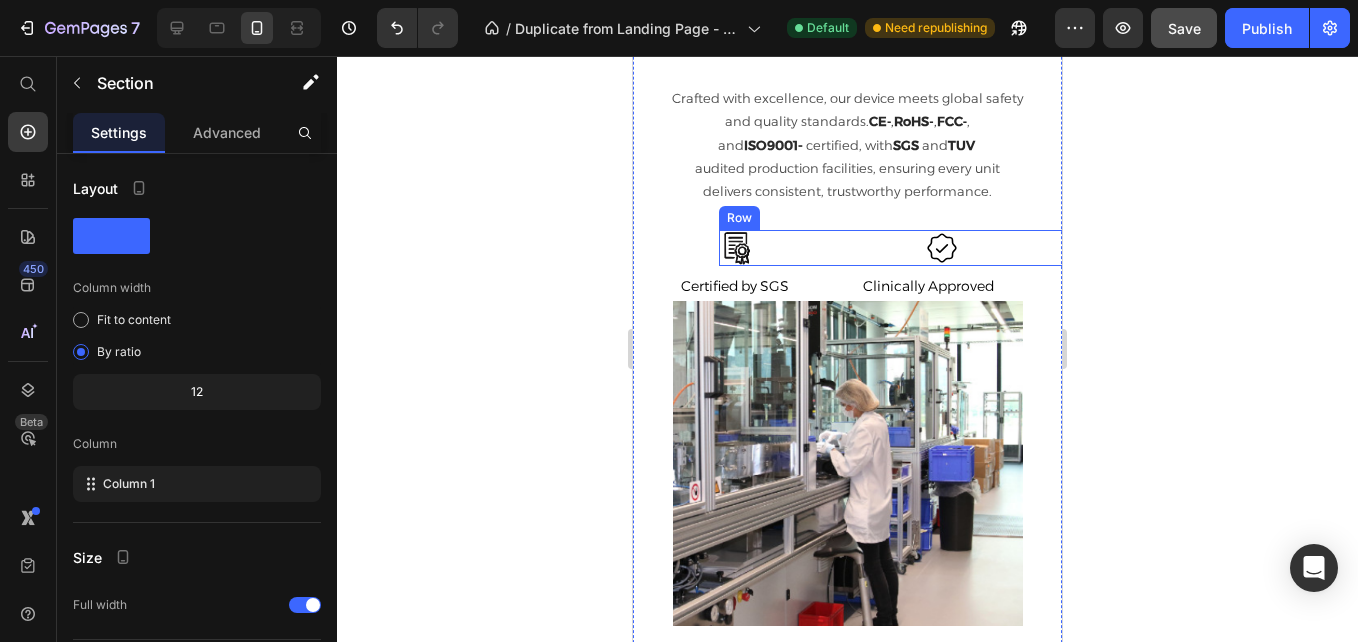 click on "Icon
Icon Row" at bounding box center [933, 248] 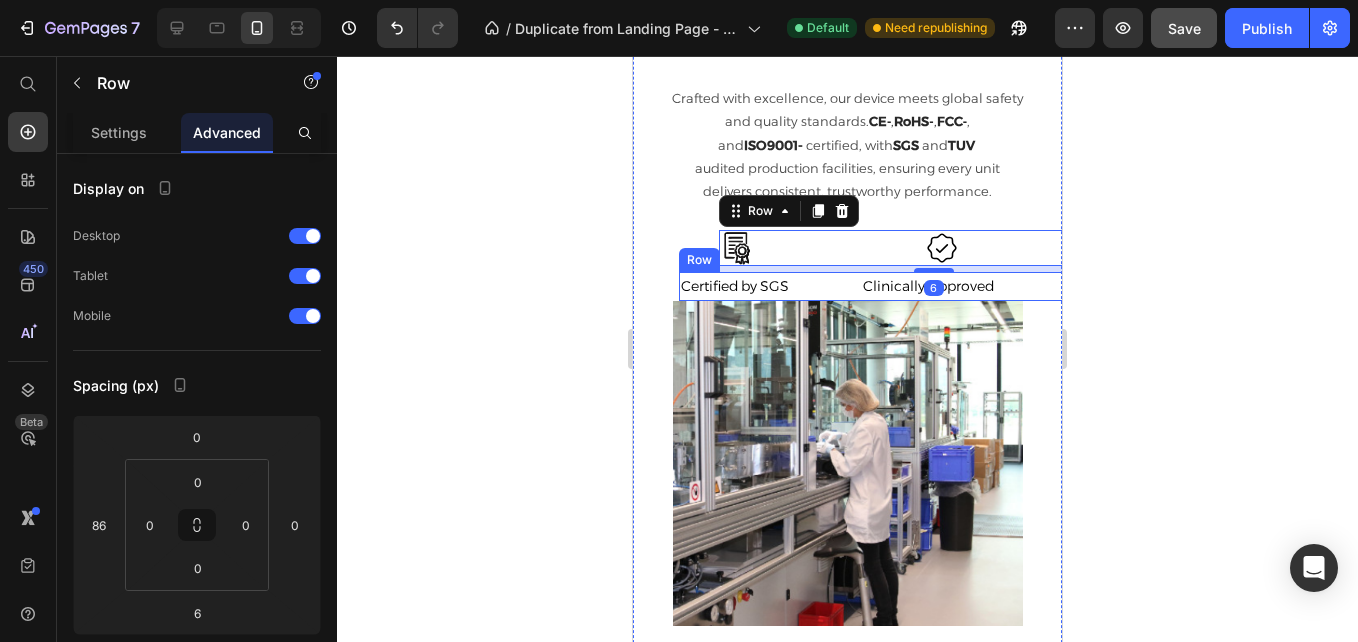 click on "Certified by SGS Text Block Clinically Approved Text Block Row" at bounding box center (893, 286) 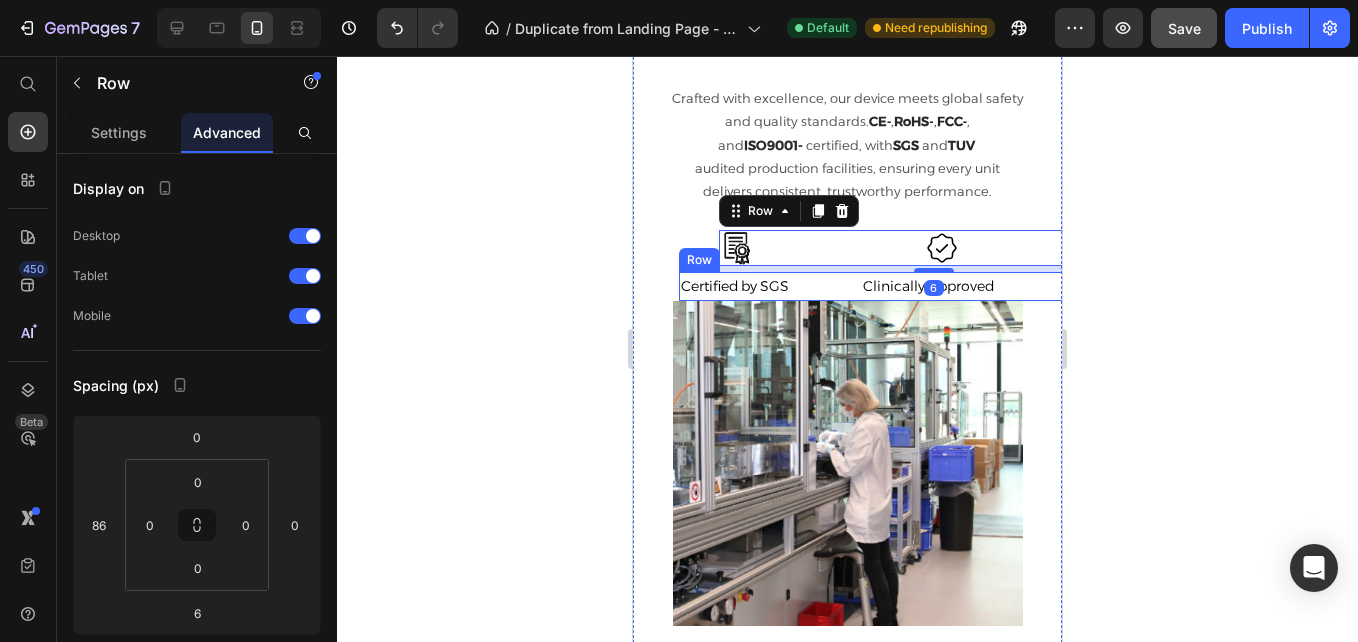 click on "Certified by SGS Text Block Clinically Approved Text Block Row" at bounding box center [893, 286] 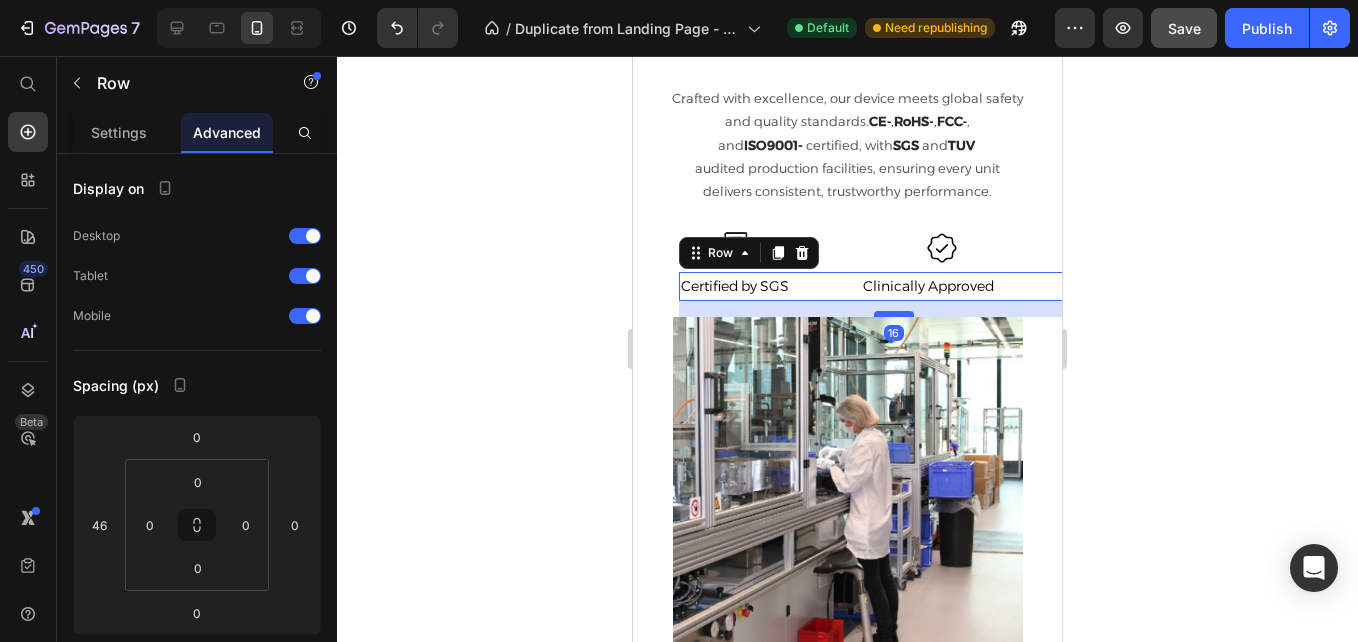 drag, startPoint x: 882, startPoint y: 289, endPoint x: 882, endPoint y: 305, distance: 16 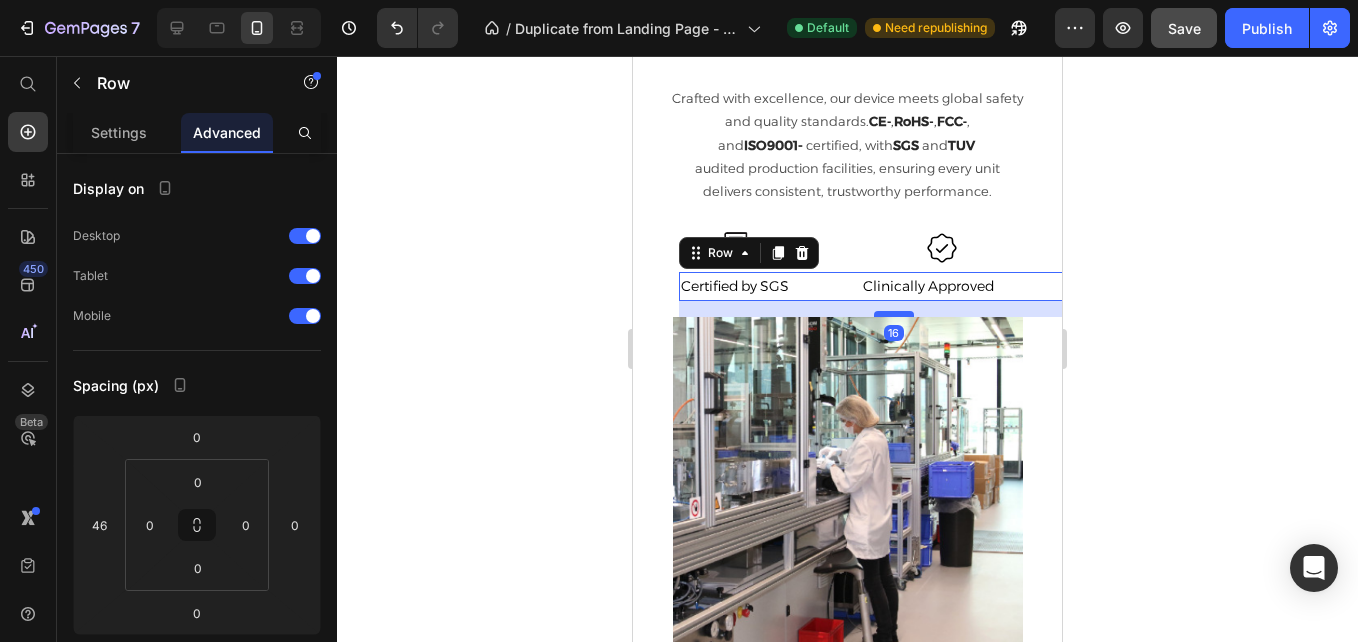 click at bounding box center (894, 314) 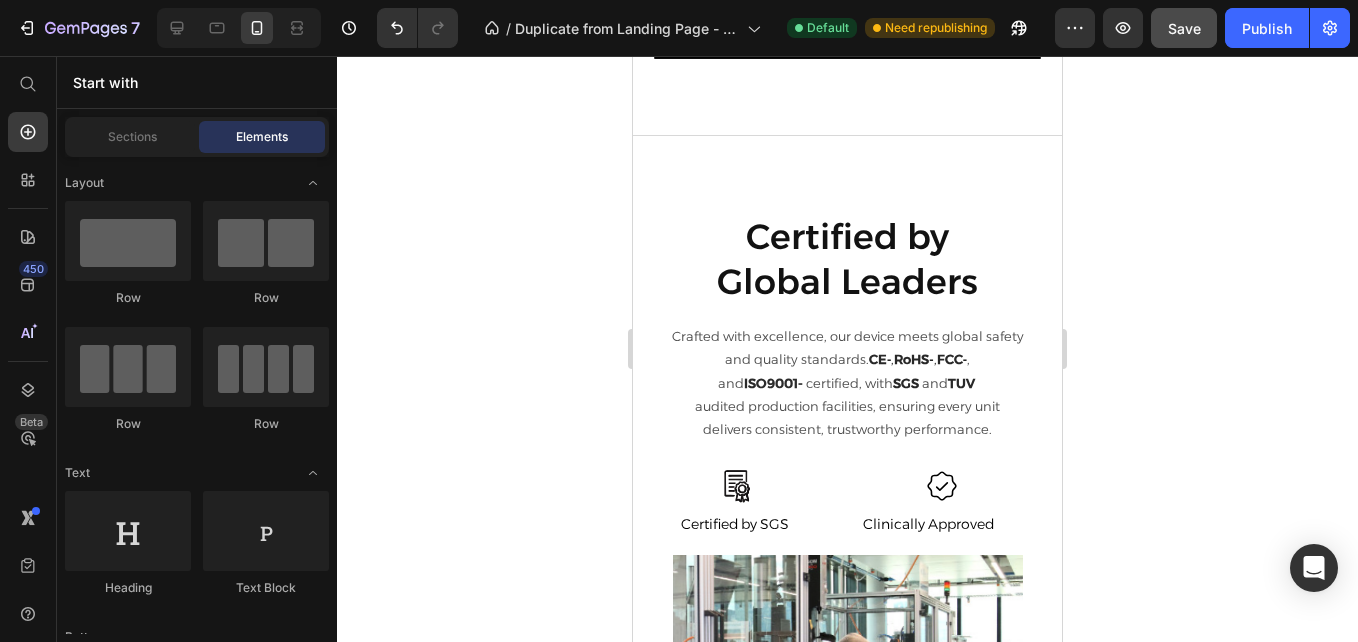 scroll, scrollTop: 3120, scrollLeft: 0, axis: vertical 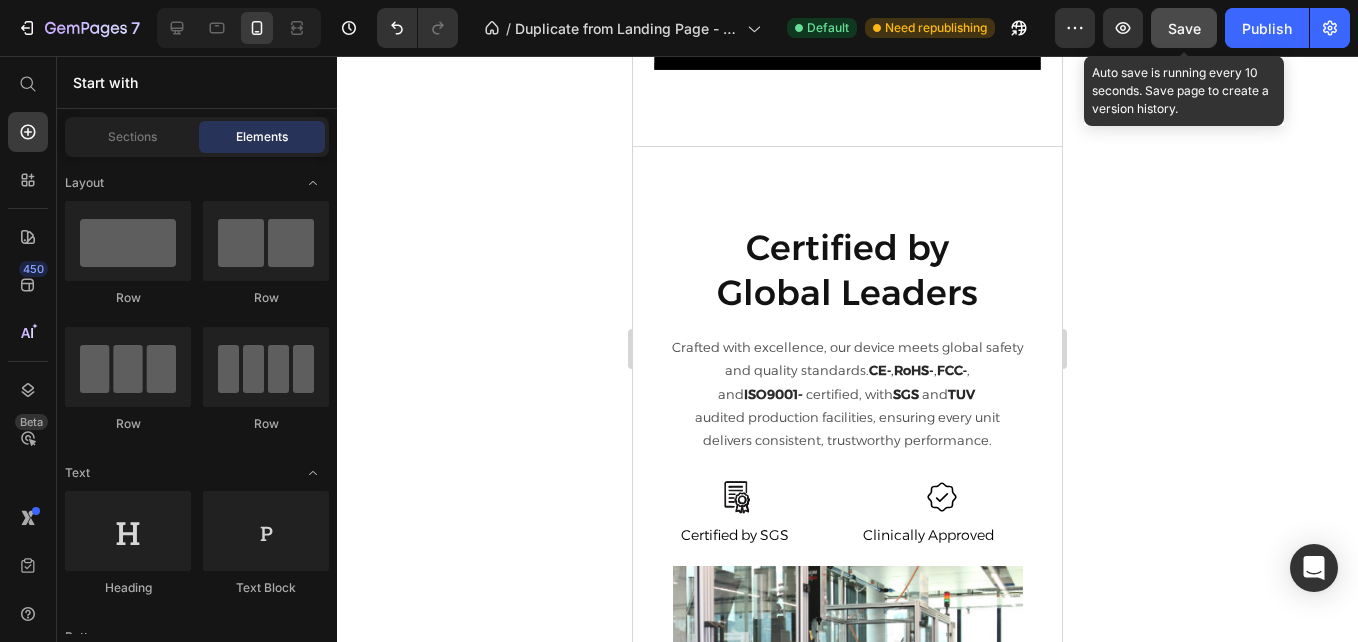 click on "Save" at bounding box center (1184, 28) 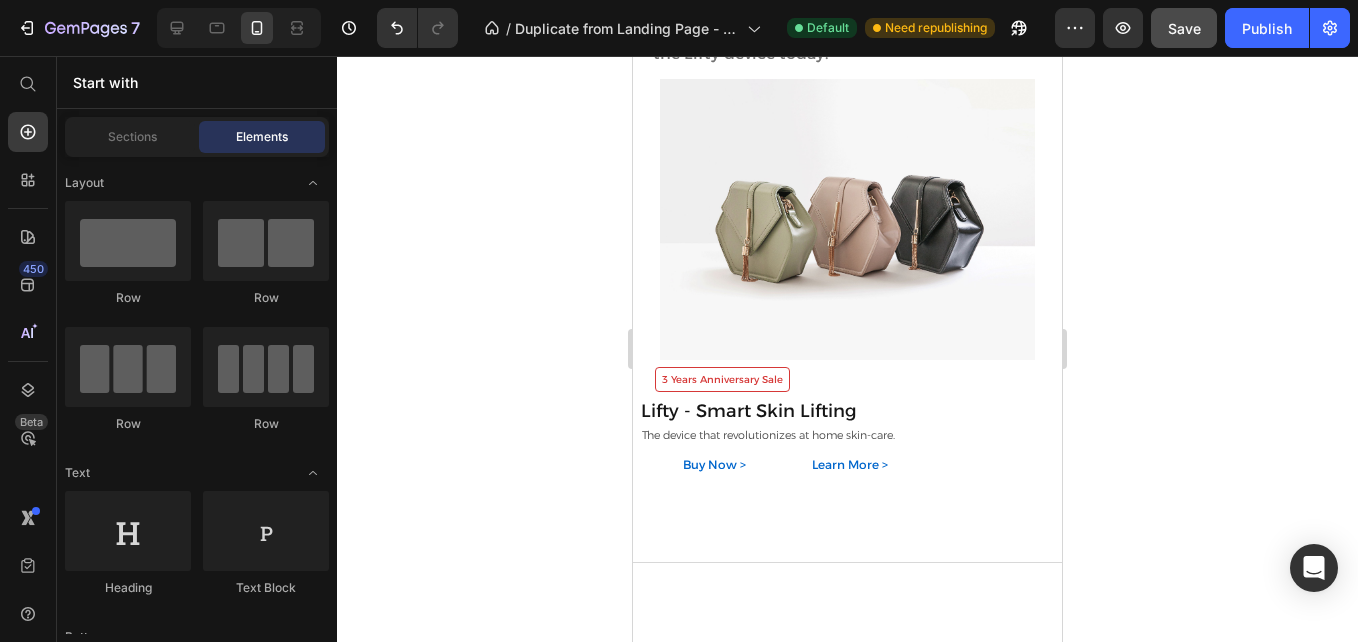scroll, scrollTop: 2025, scrollLeft: 0, axis: vertical 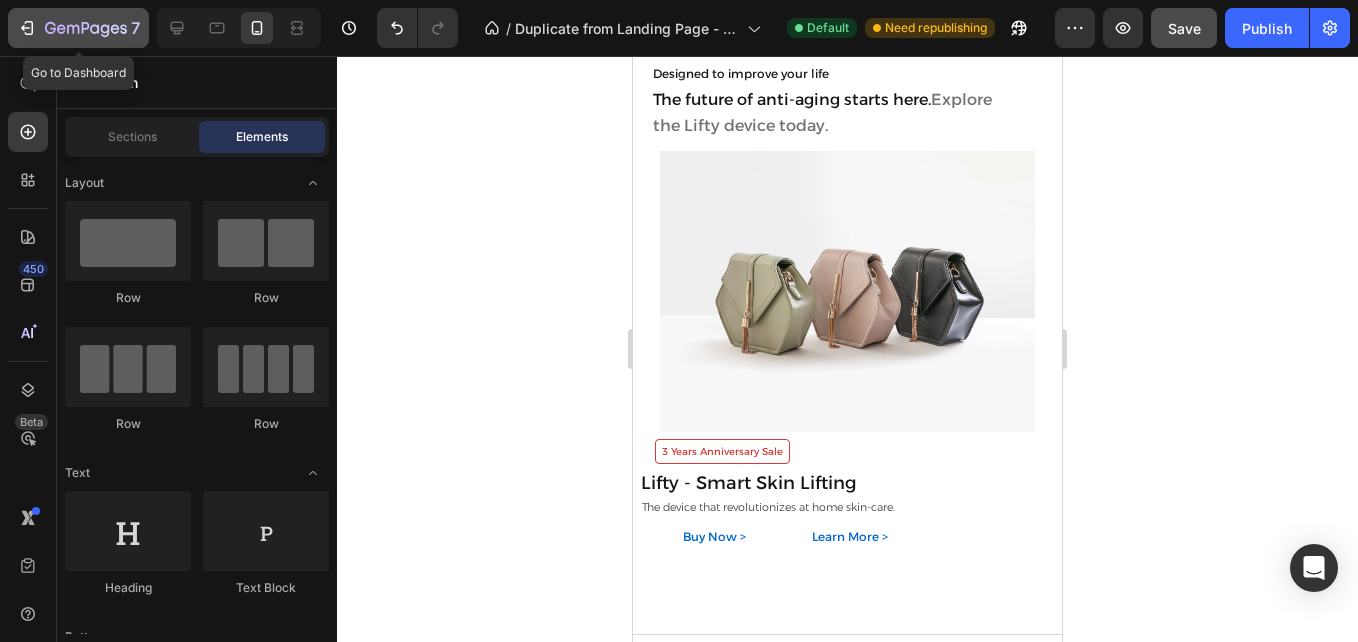 click 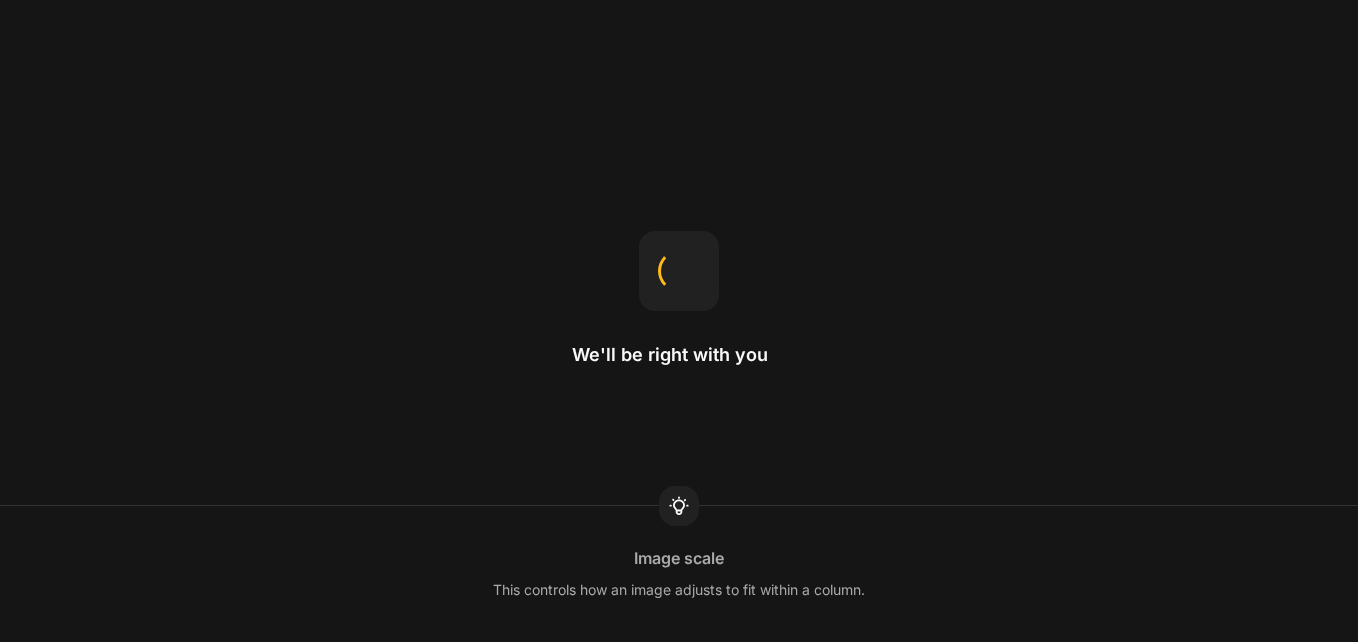 scroll, scrollTop: 0, scrollLeft: 0, axis: both 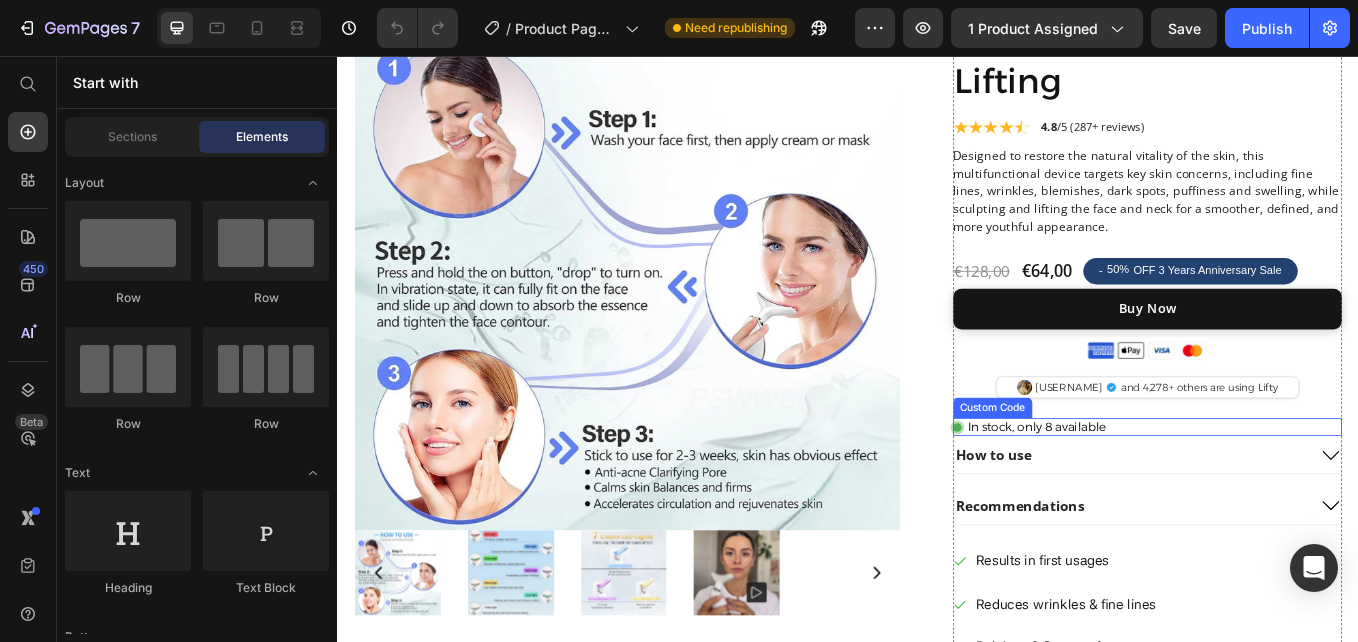 click on "In stock, only 8 available" at bounding box center [1159, 491] 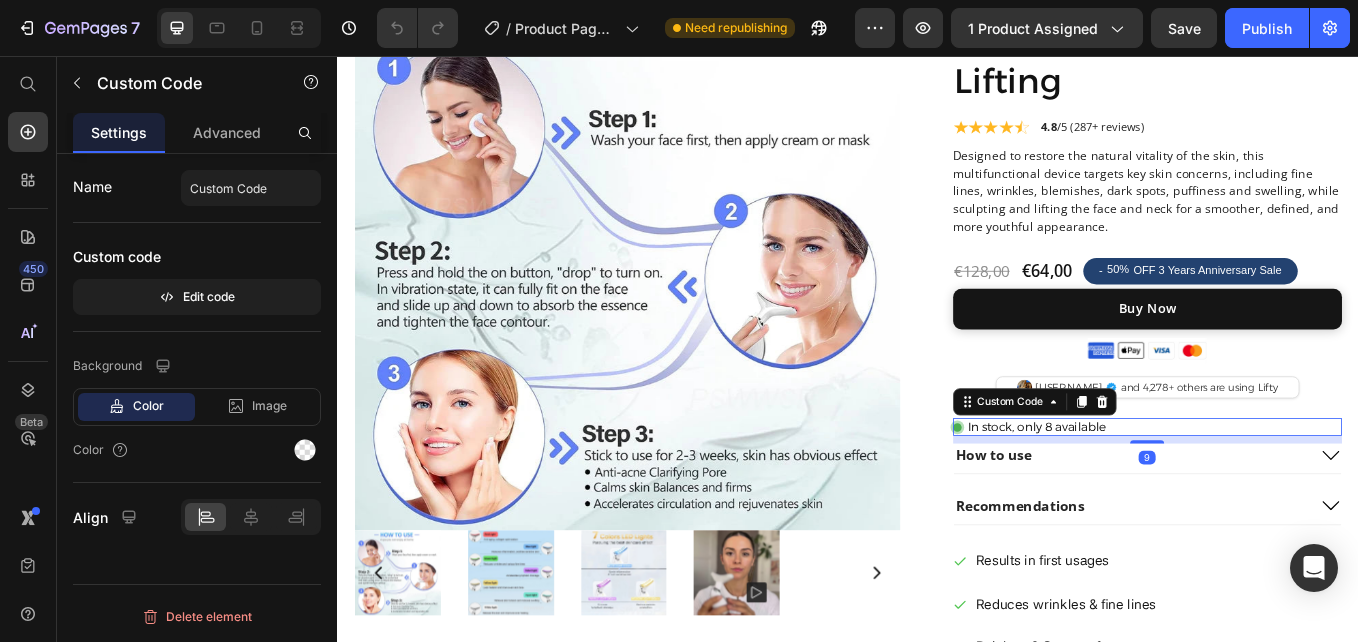 click on "In stock, only 8 available" at bounding box center [1159, 491] 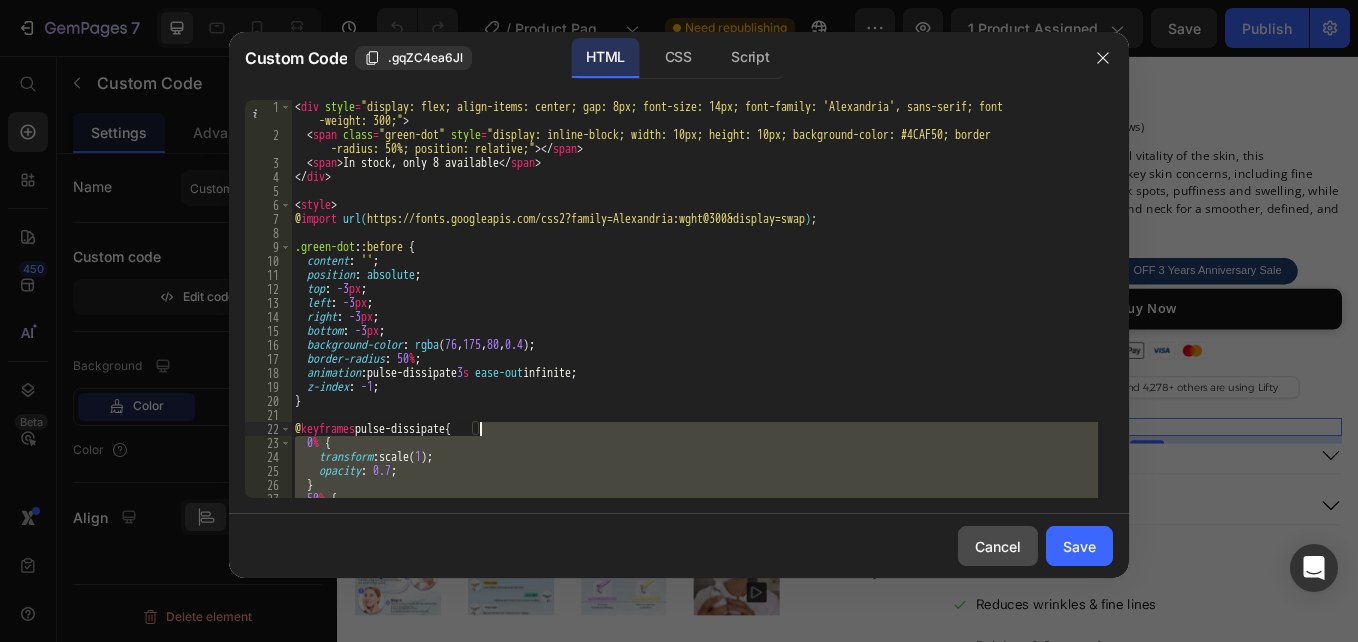 click on "Cancel" 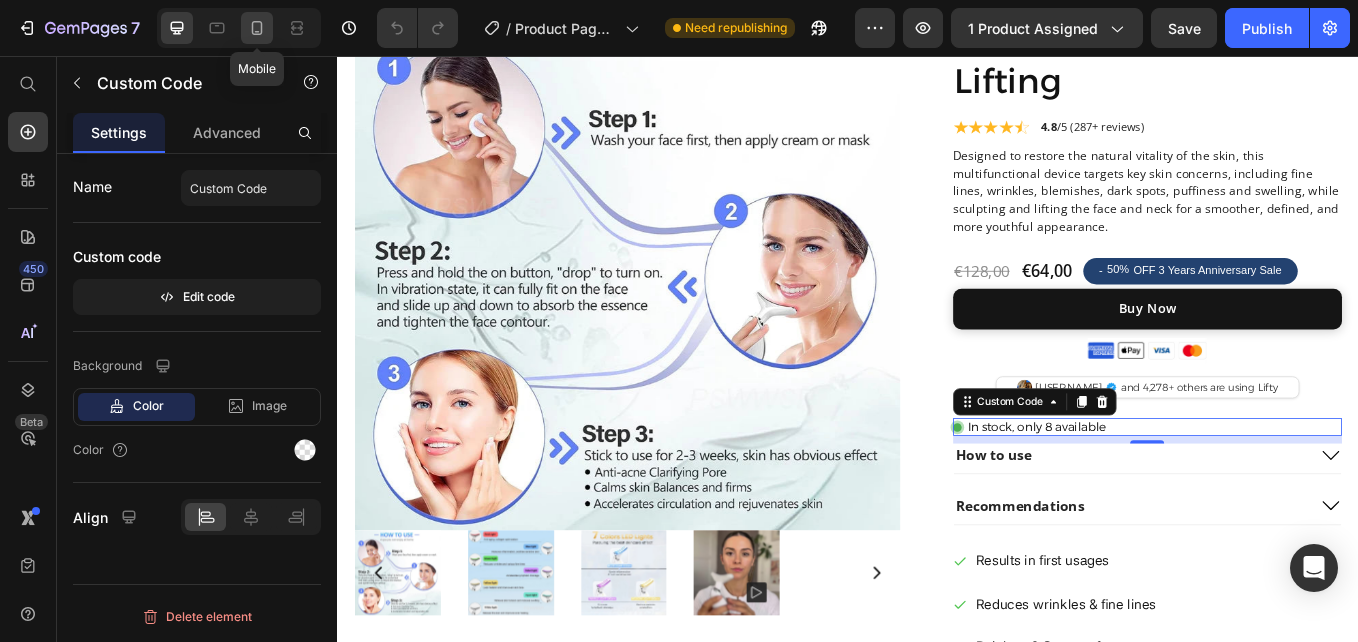 click 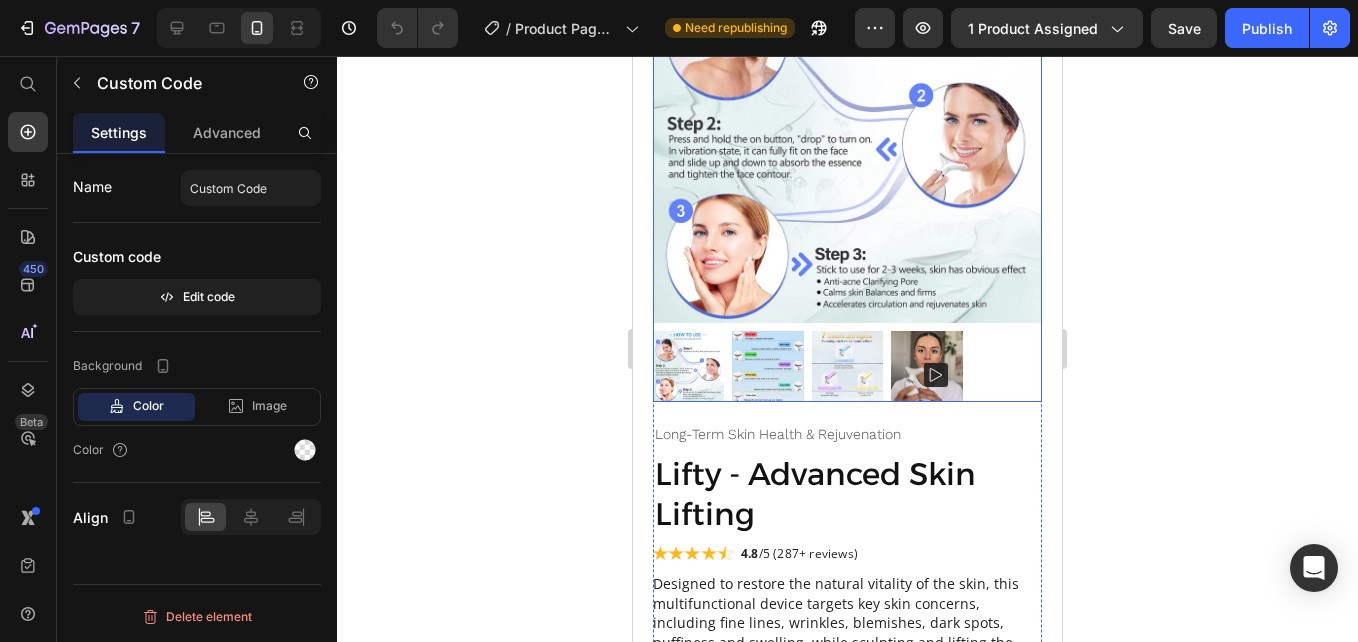 scroll, scrollTop: 967, scrollLeft: 0, axis: vertical 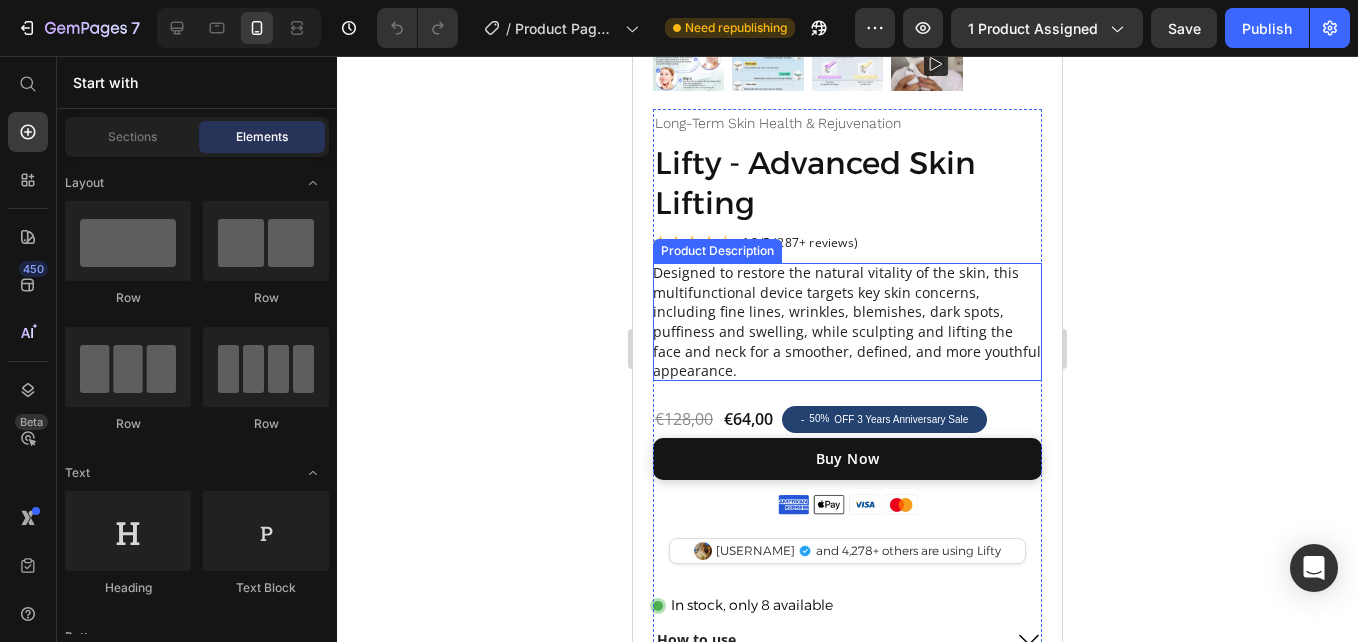 click on "Designed to restore the natural vitality of the skin, this multifunctional device targets key skin concerns, including fine lines, wrinkles, blemishes, dark spots, puffiness and swelling, while sculpting and lifting the face and neck for a smoother, defined, and more youthful appearance." at bounding box center [847, 321] 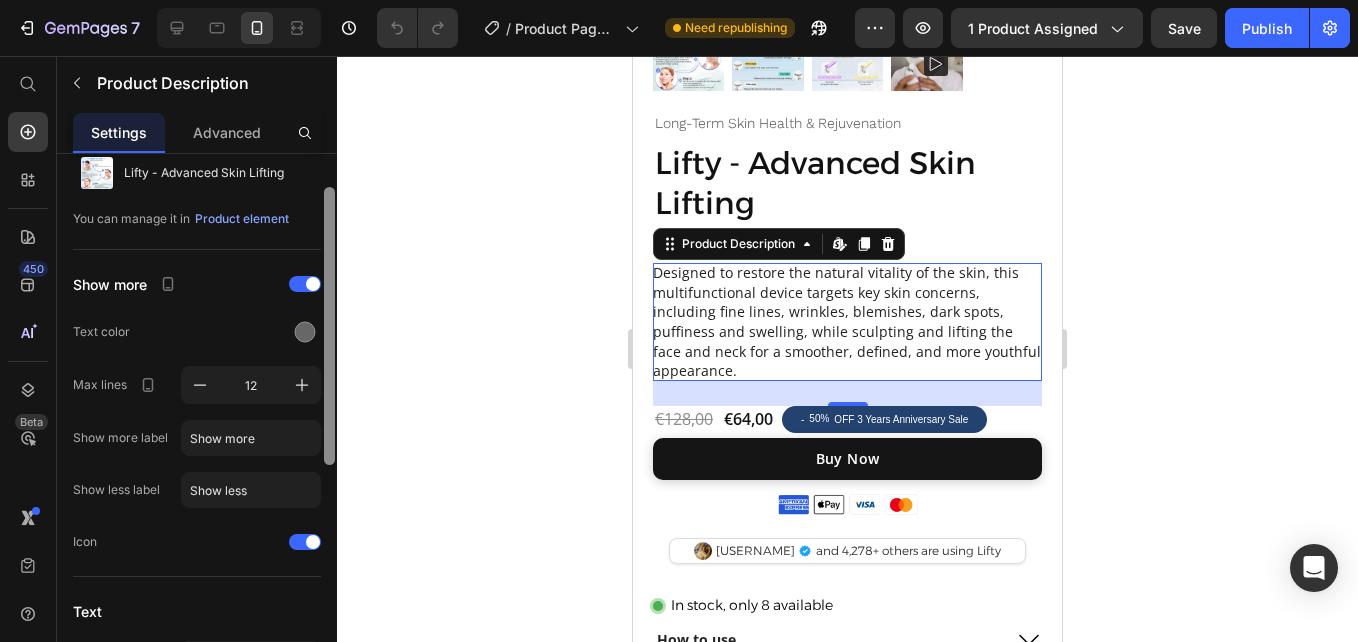 scroll, scrollTop: 66, scrollLeft: 0, axis: vertical 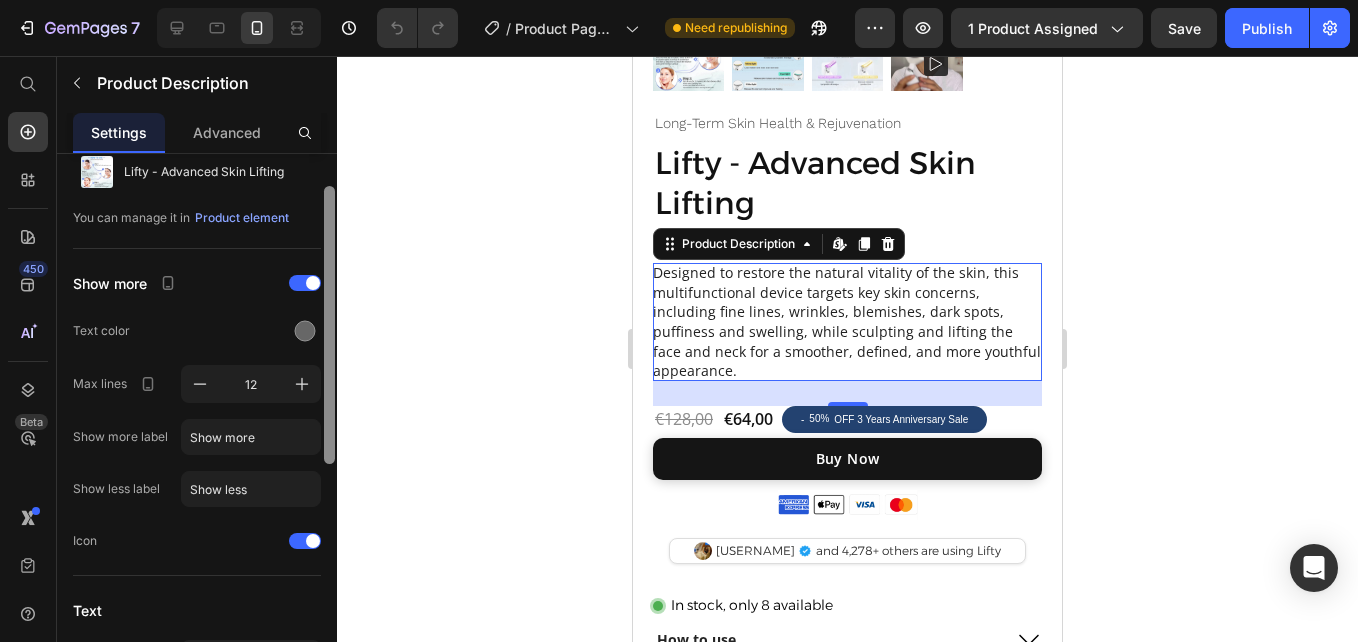 drag, startPoint x: 328, startPoint y: 407, endPoint x: 328, endPoint y: 441, distance: 34 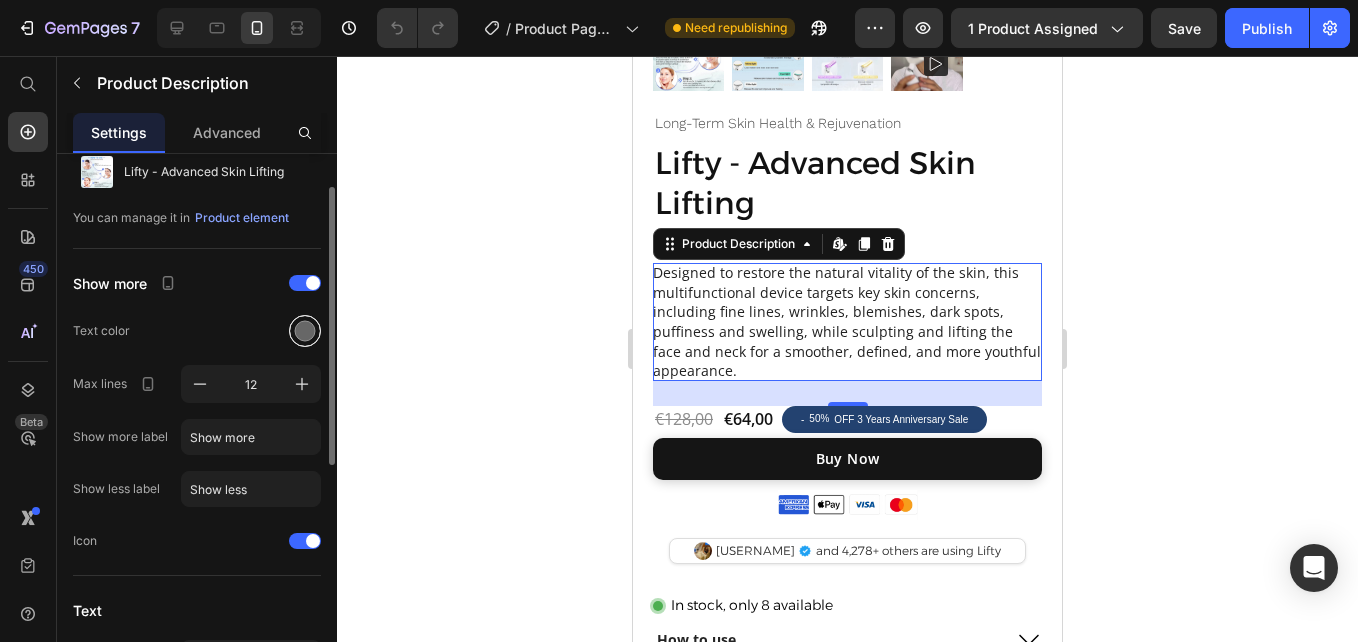 click at bounding box center (305, 331) 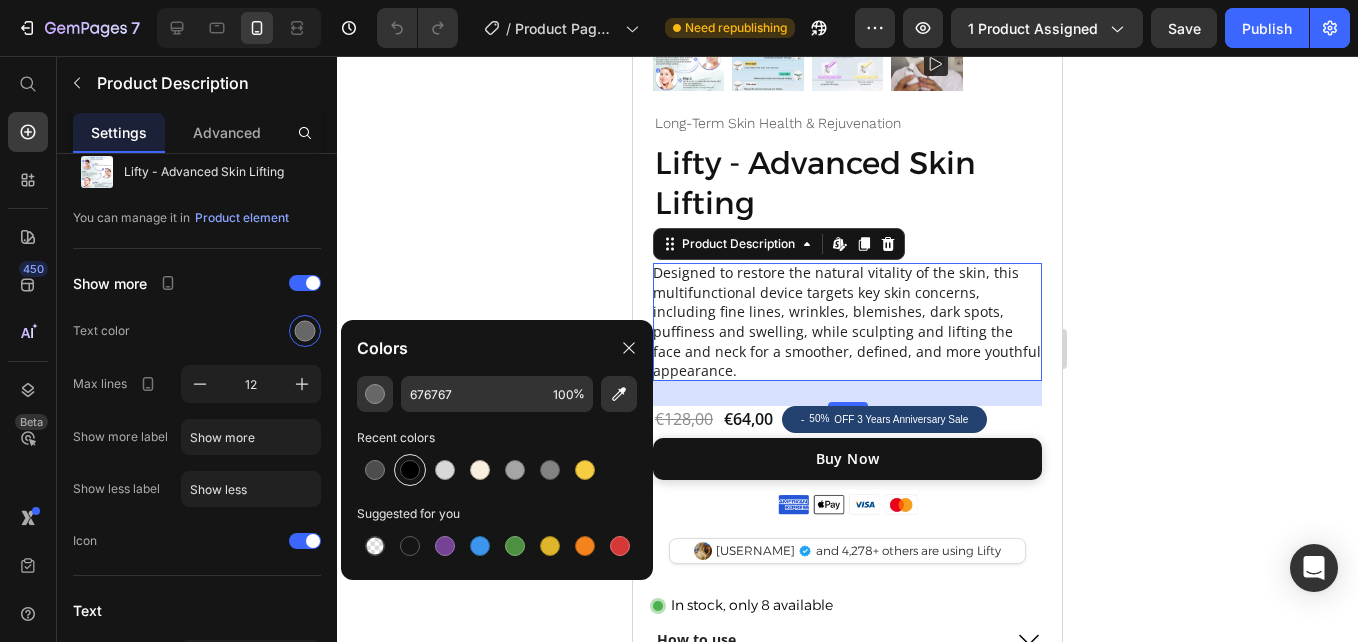 click at bounding box center (410, 470) 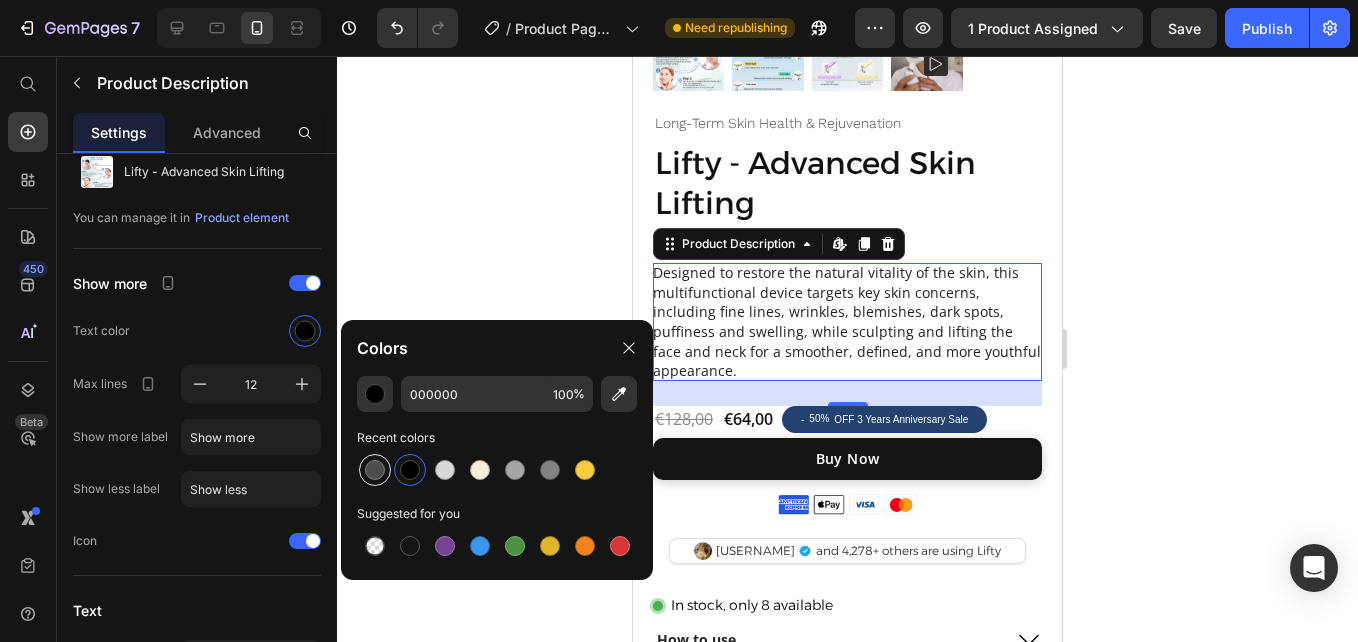 click at bounding box center [375, 470] 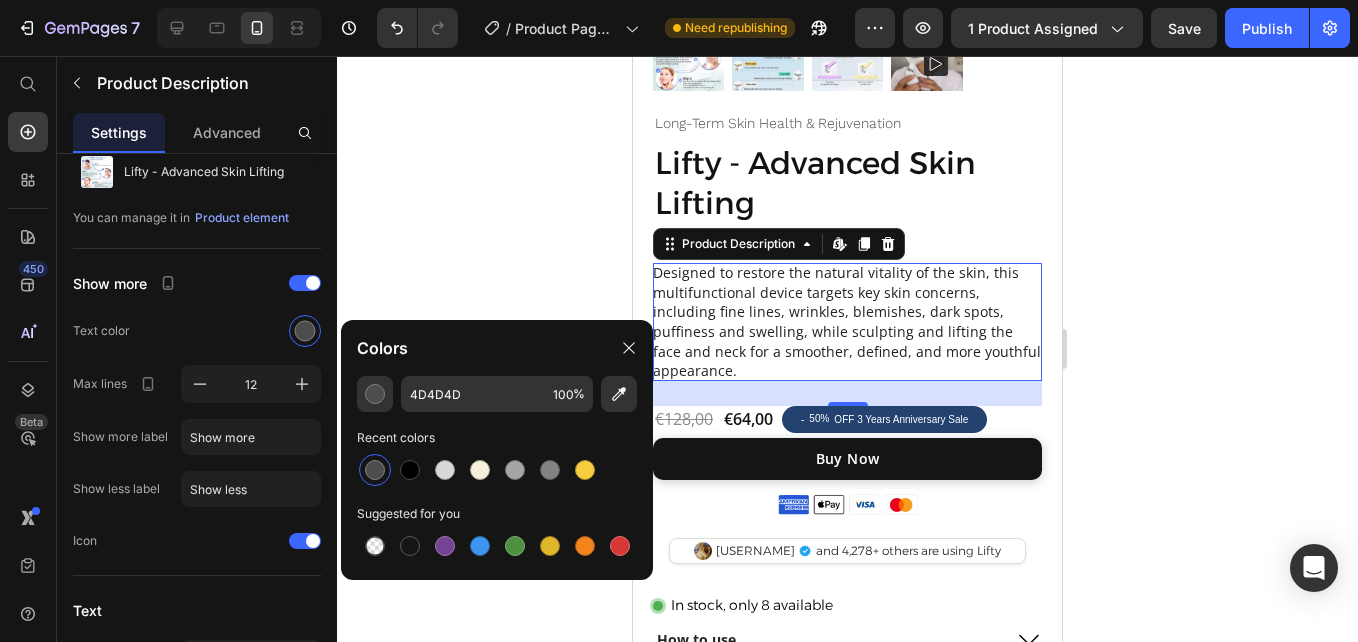 click 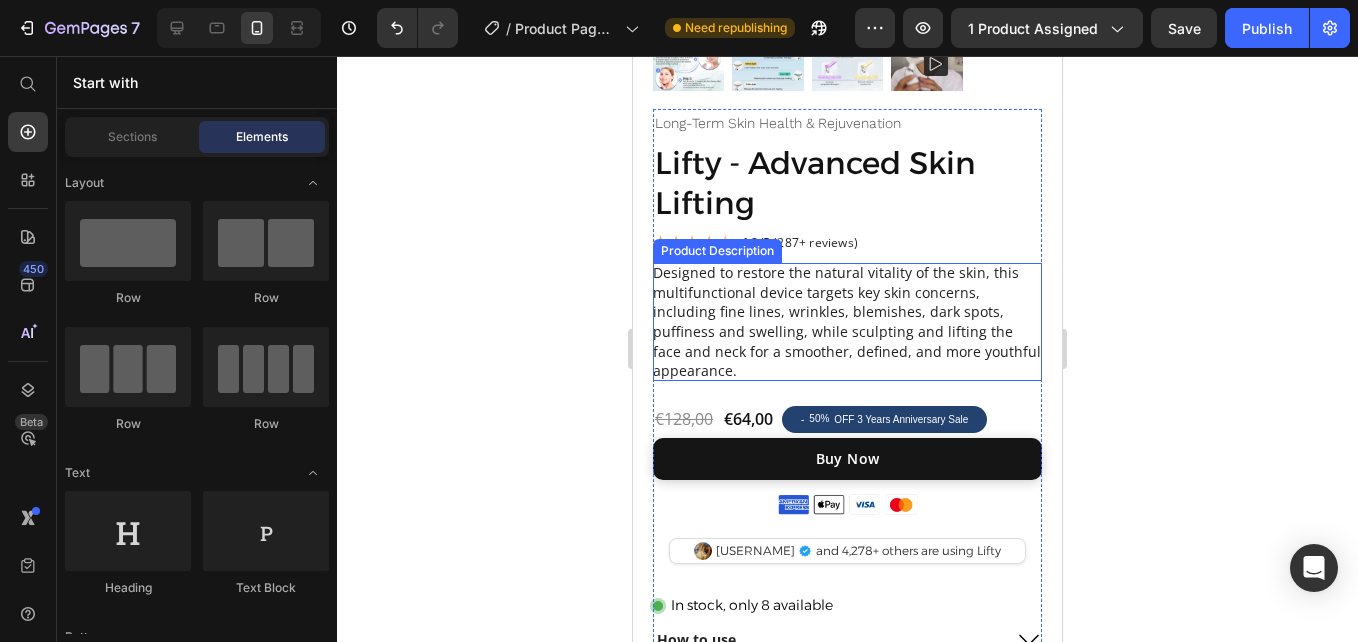 click on "Designed to restore the natural vitality of the skin, this multifunctional device targets key skin concerns, including fine lines, wrinkles, blemishes, dark spots, puffiness and swelling, while sculpting and lifting the face and neck for a smoother, defined, and more youthful appearance." at bounding box center [847, 321] 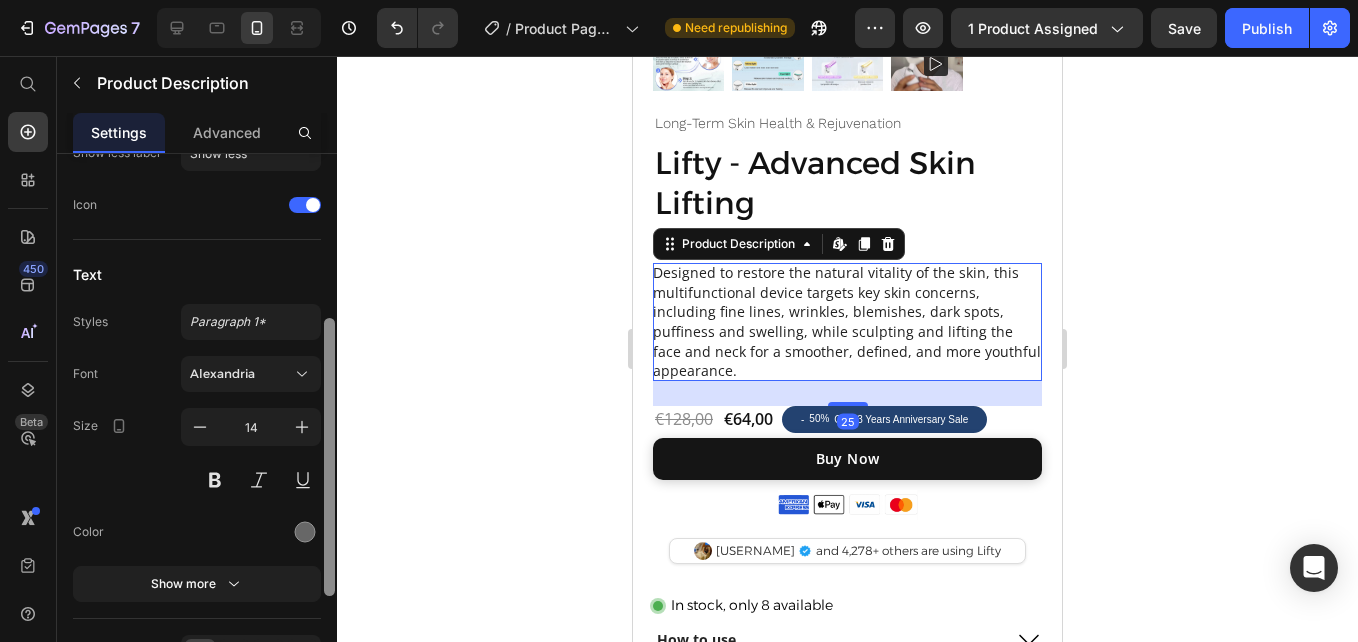 drag, startPoint x: 333, startPoint y: 320, endPoint x: 322, endPoint y: 493, distance: 173.34937 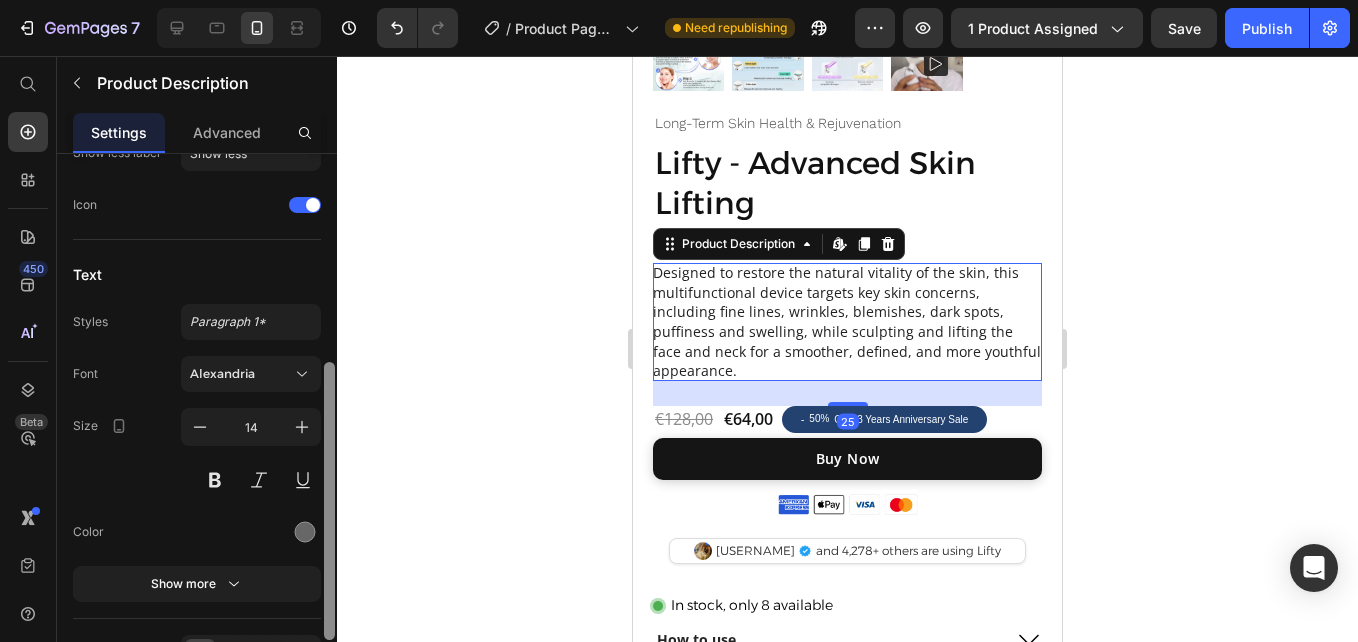 scroll, scrollTop: 404, scrollLeft: 0, axis: vertical 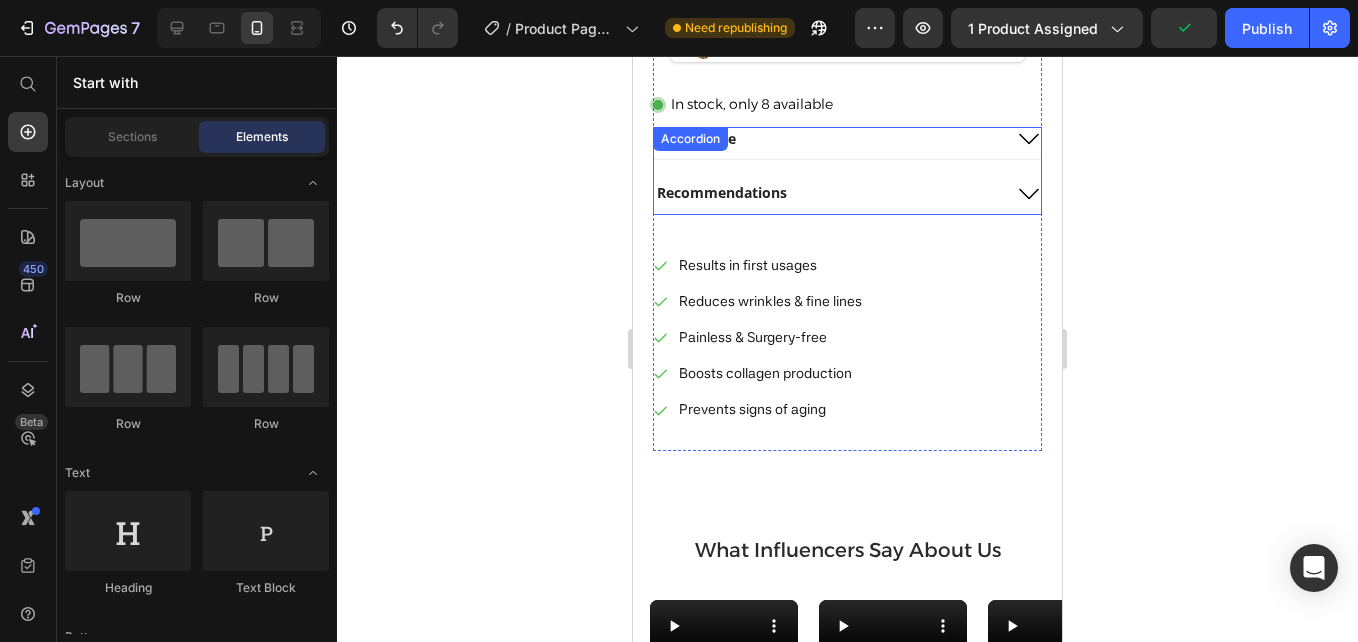 click 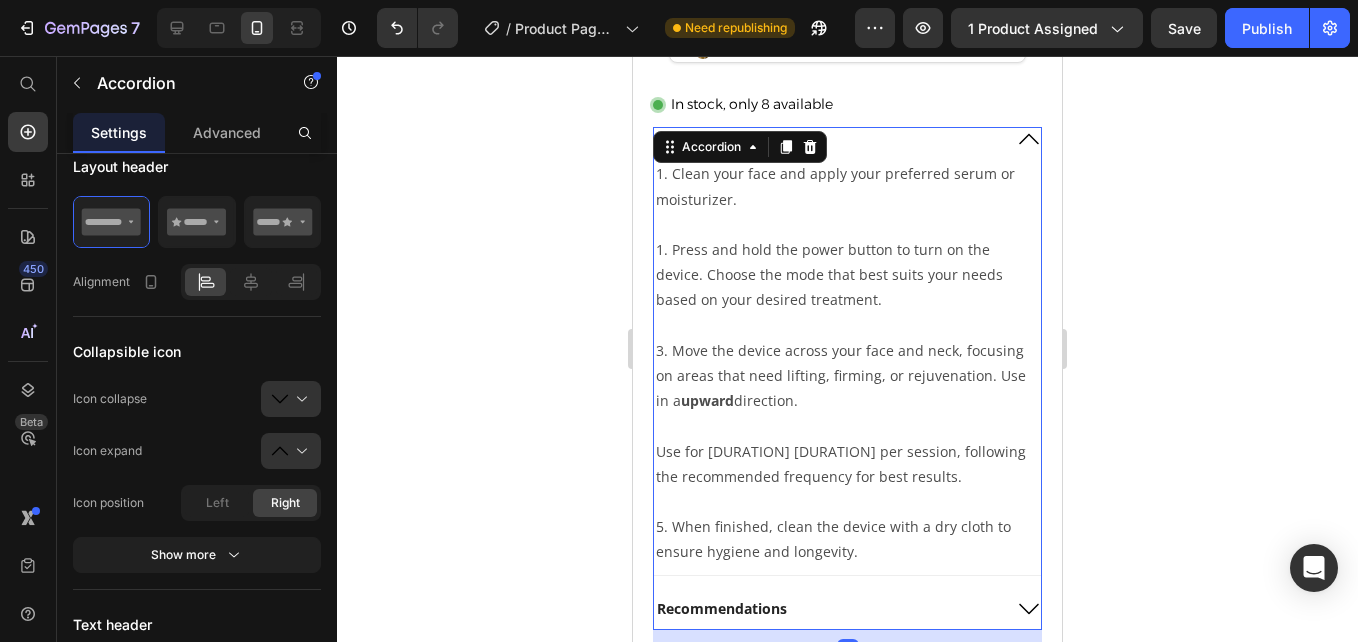 scroll, scrollTop: 0, scrollLeft: 0, axis: both 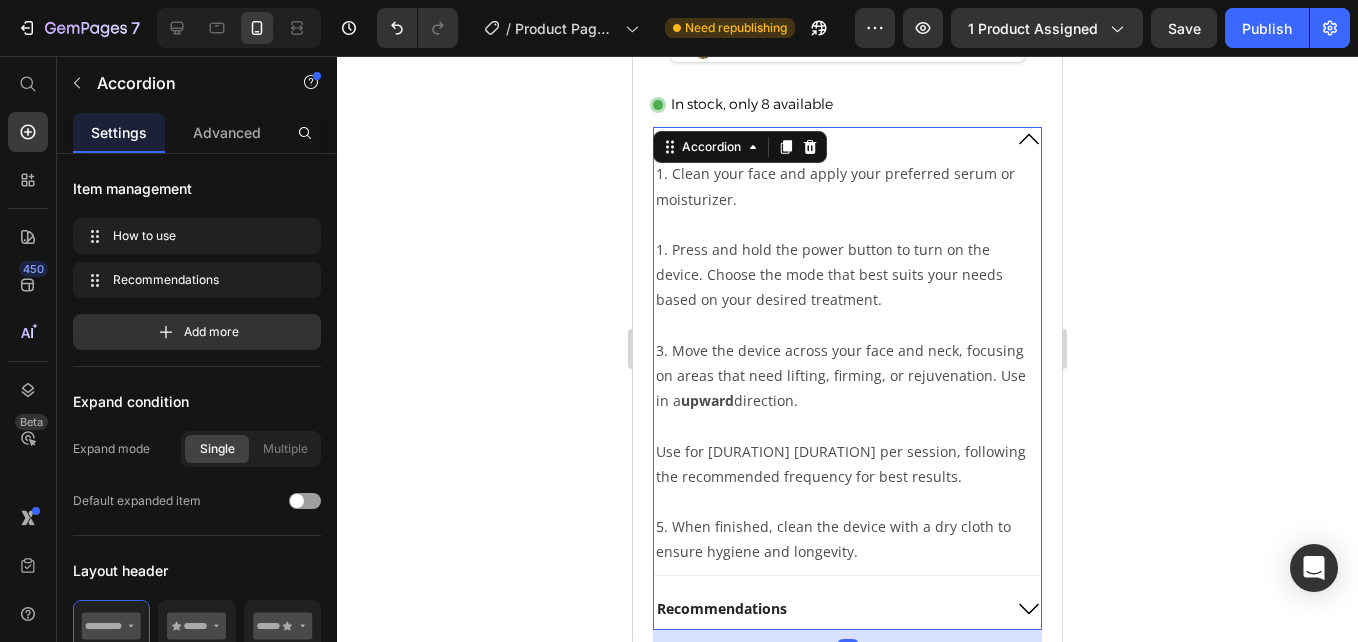 click 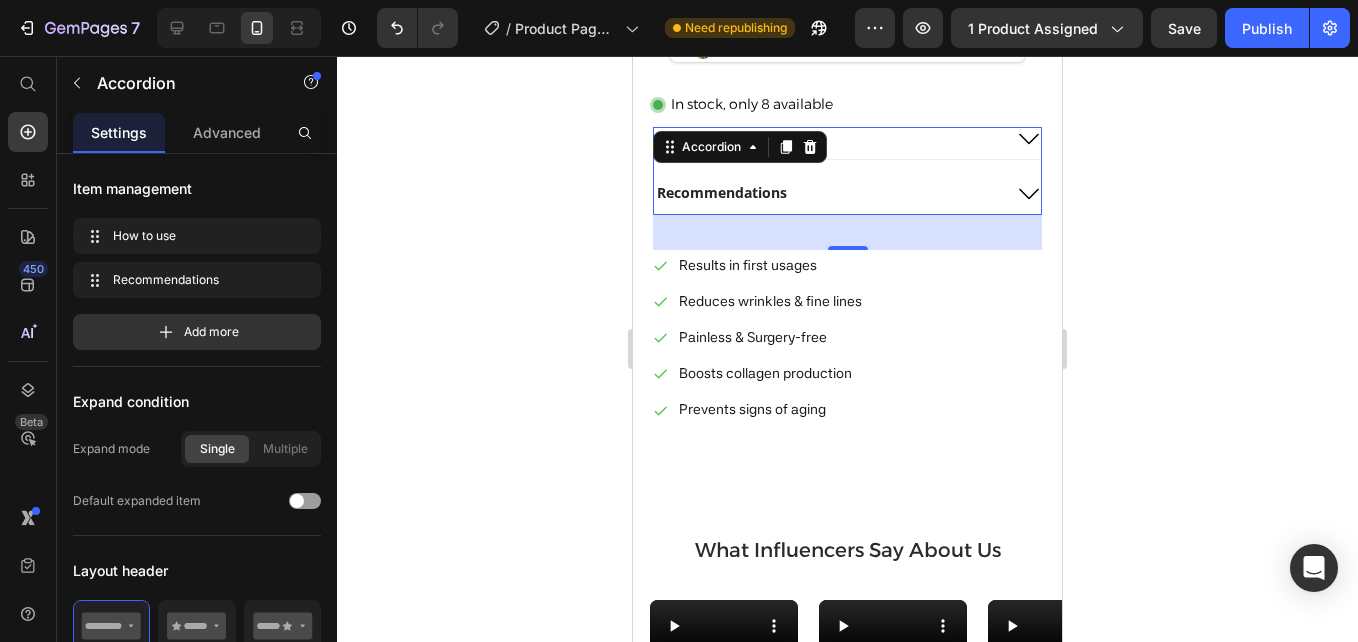 click 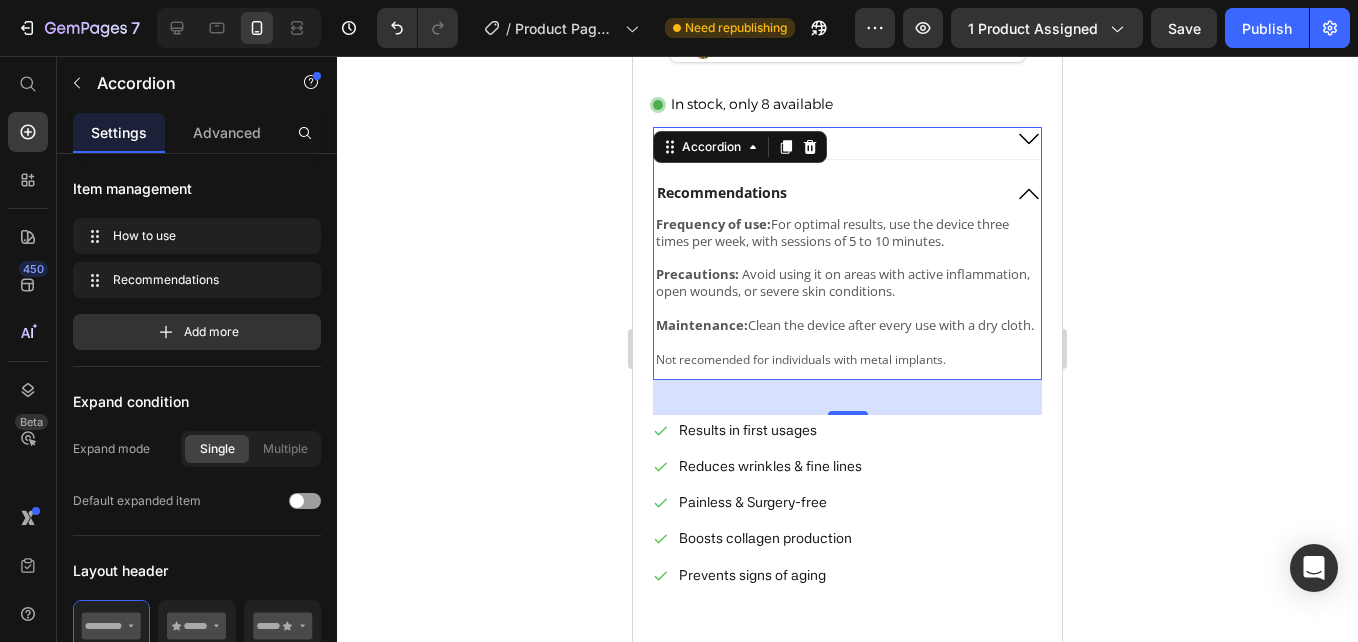 click 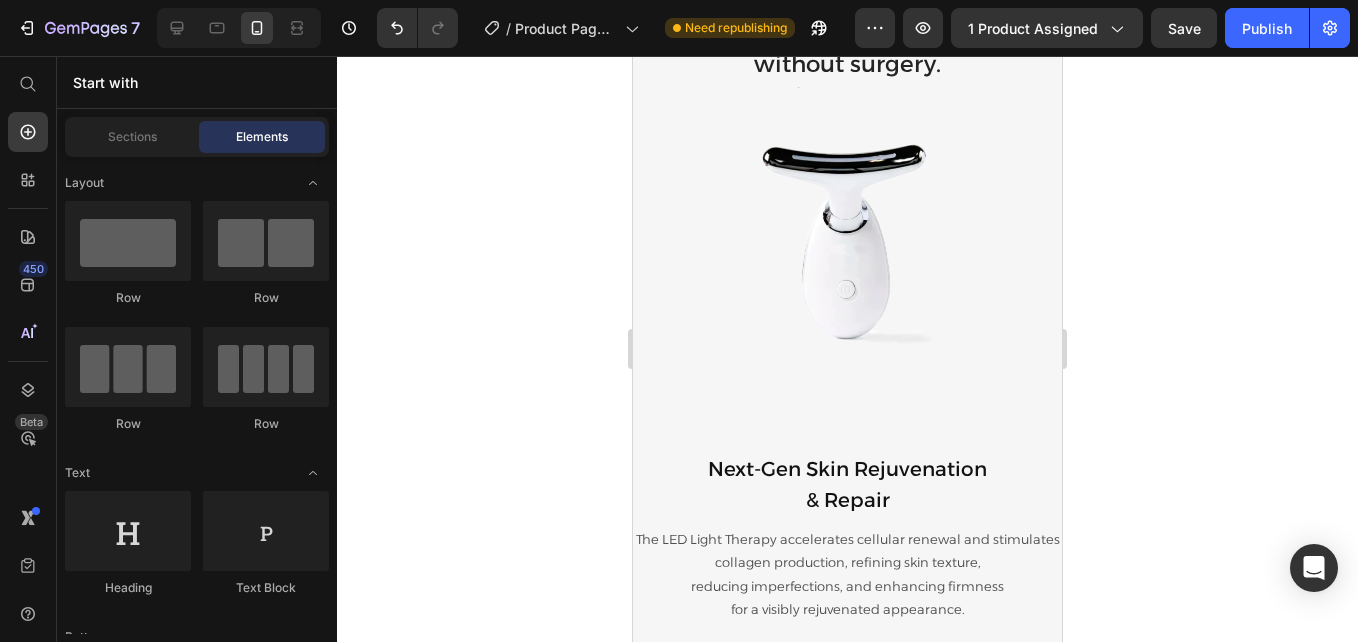 scroll, scrollTop: 2303, scrollLeft: 0, axis: vertical 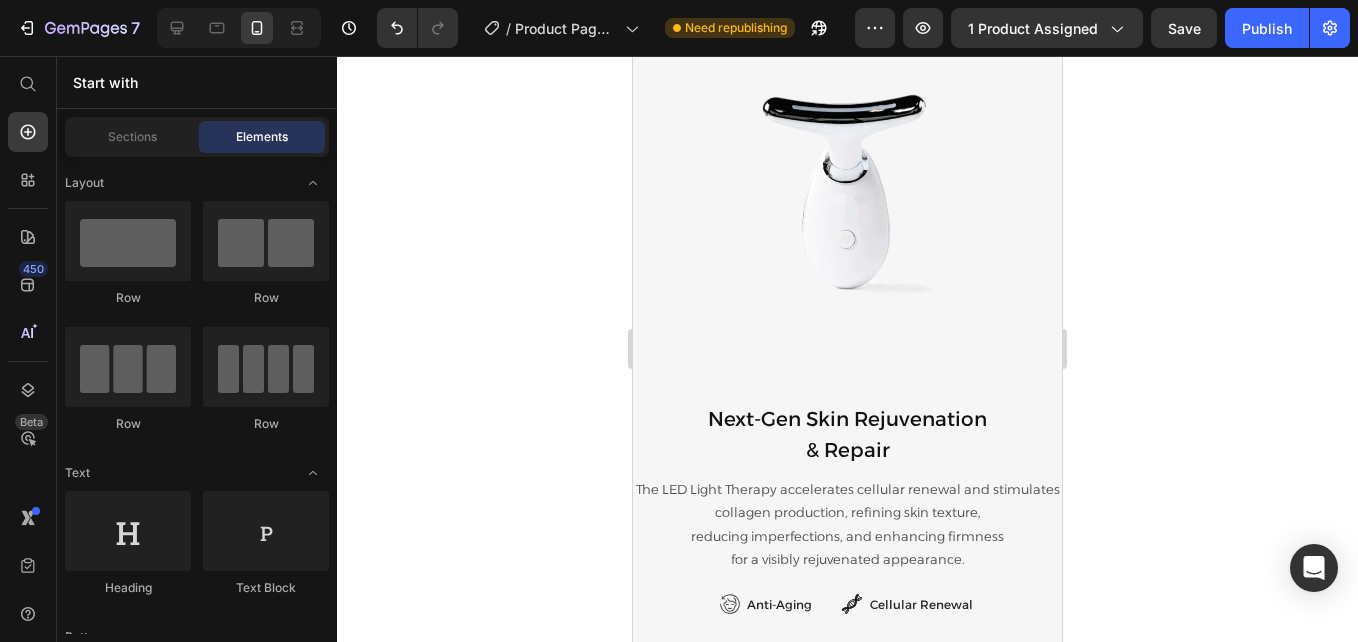 click on "without surgery." at bounding box center (847, 14) 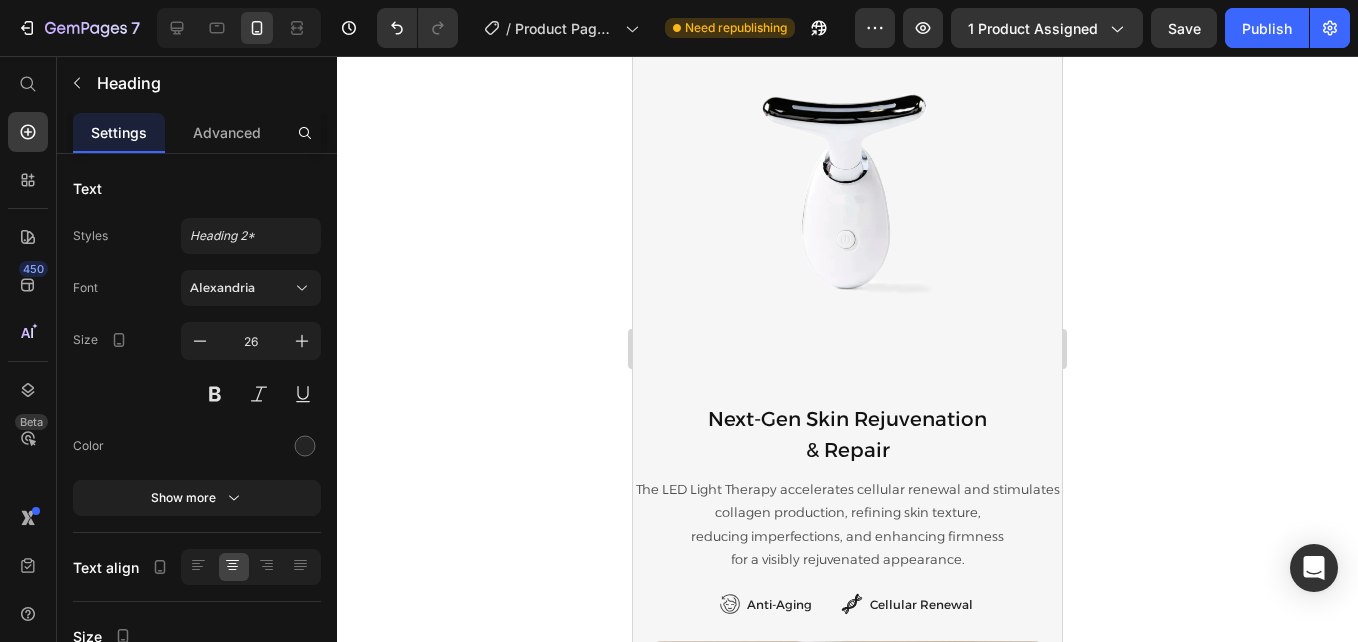 drag, startPoint x: 929, startPoint y: 193, endPoint x: 724, endPoint y: 199, distance: 205.08778 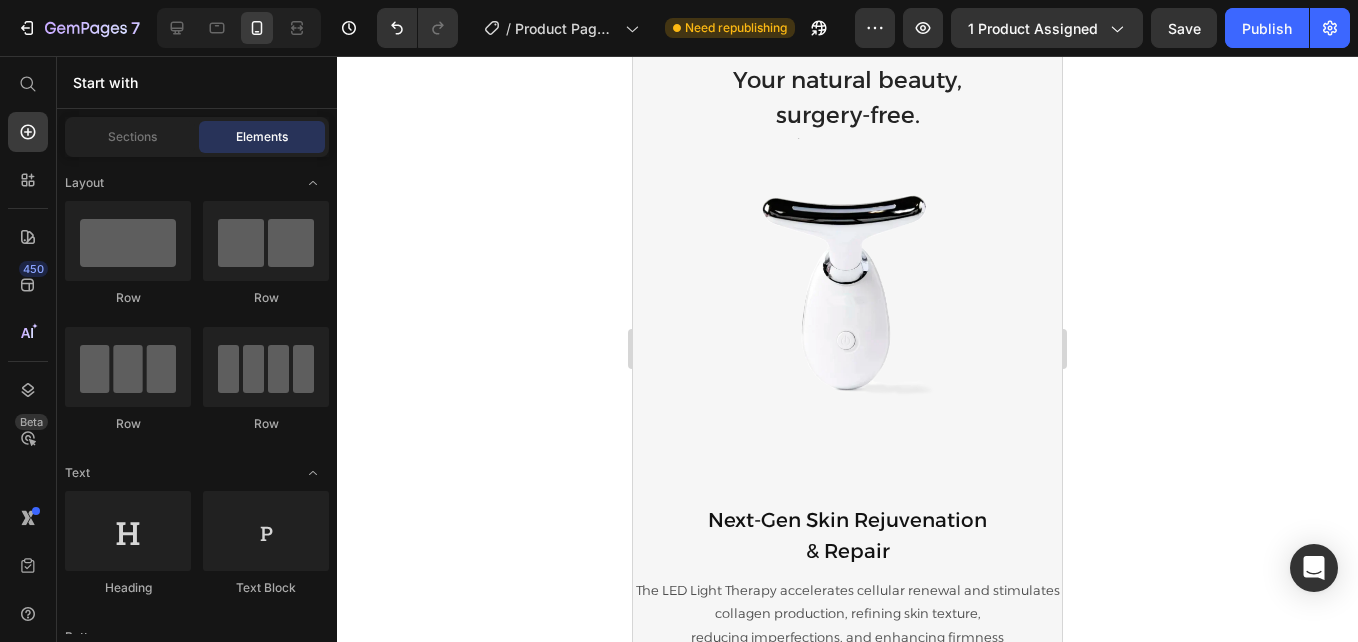 scroll, scrollTop: 2189, scrollLeft: 0, axis: vertical 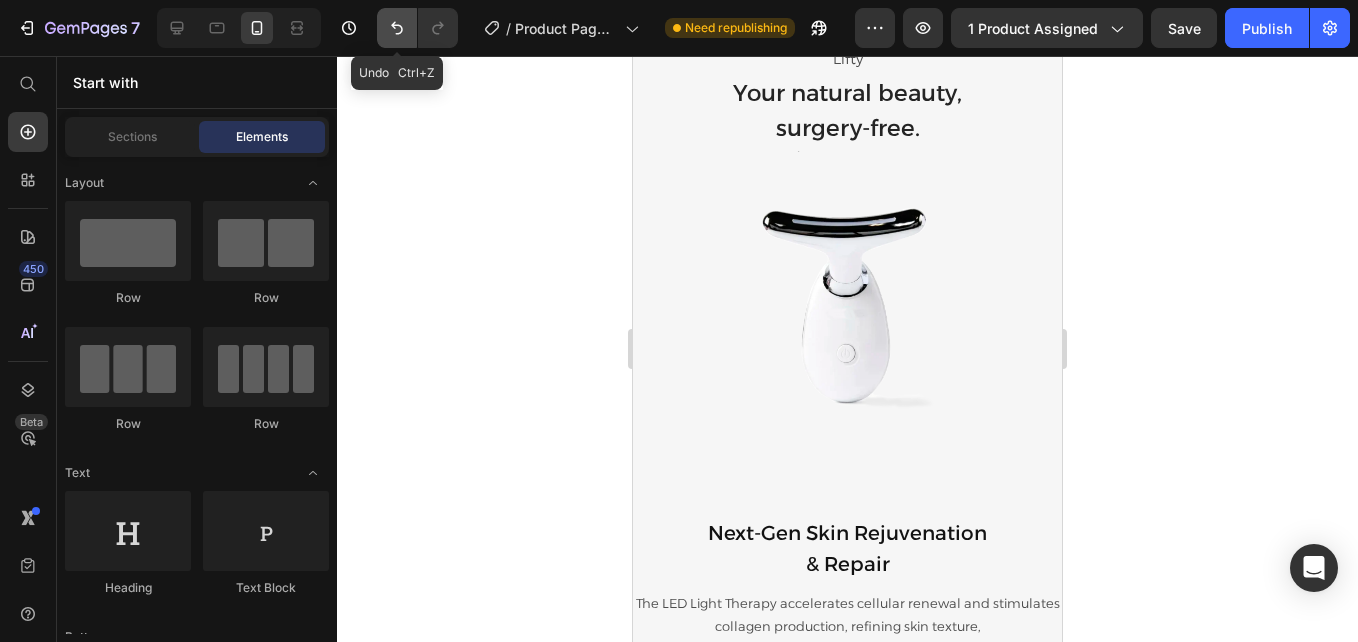 click 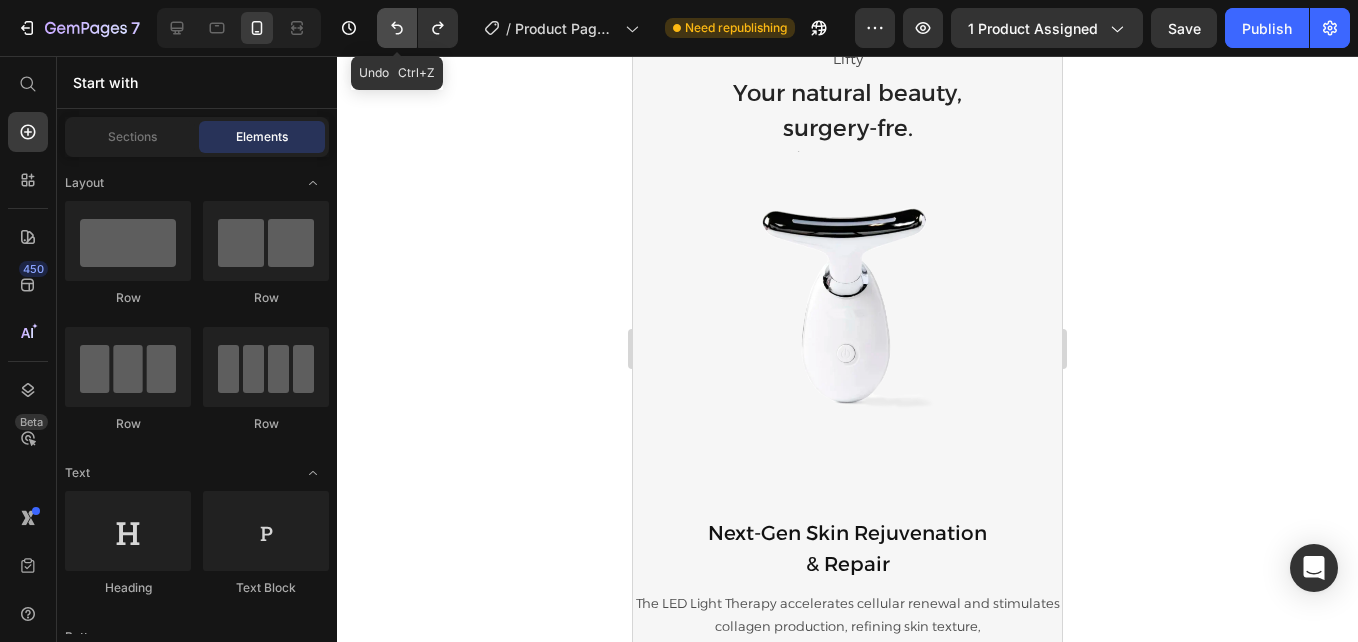 click 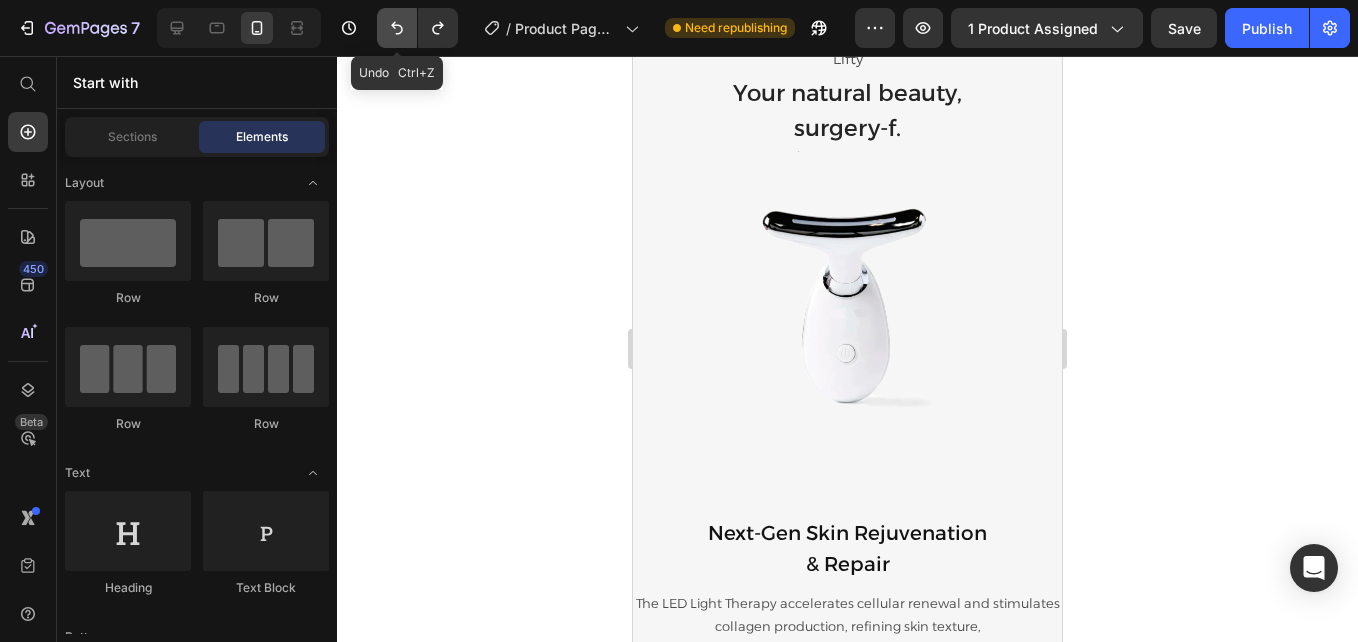 click 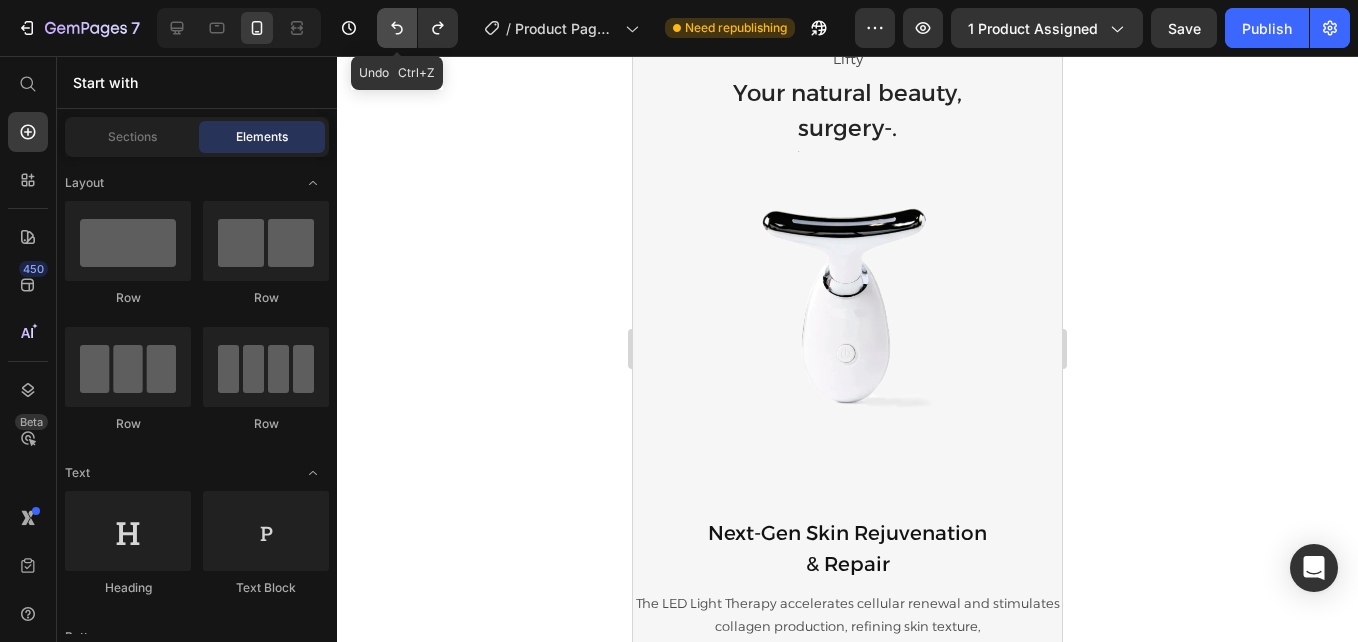 click 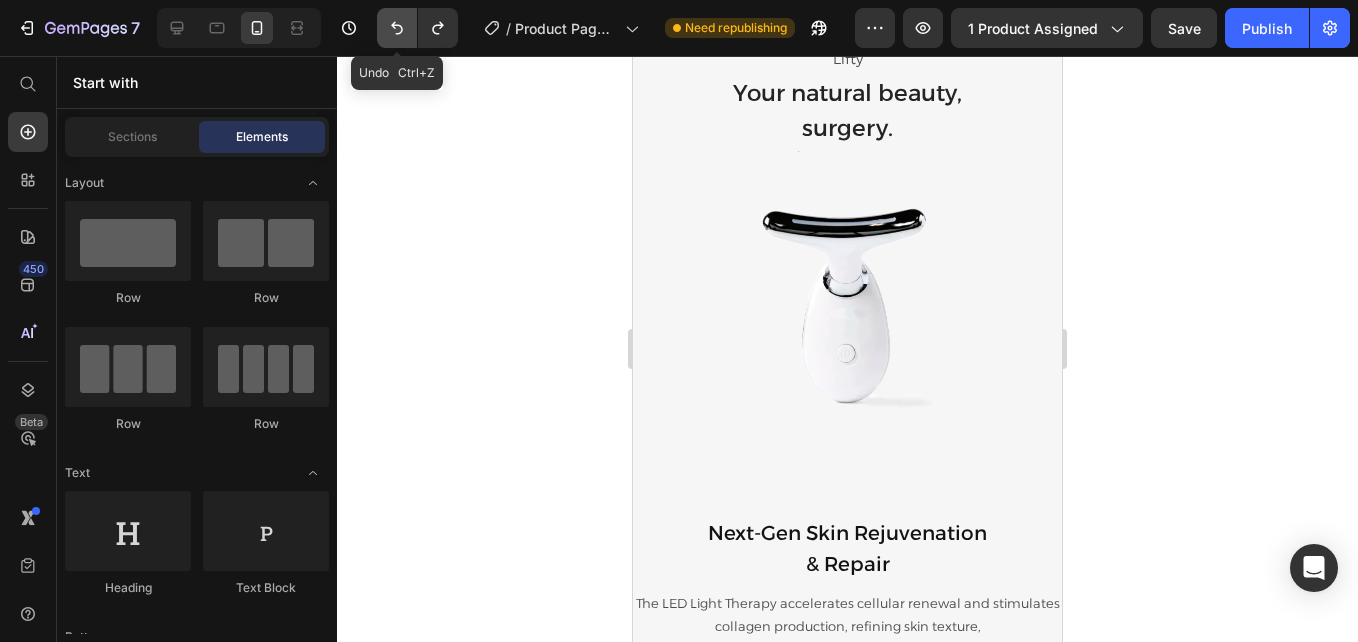 click 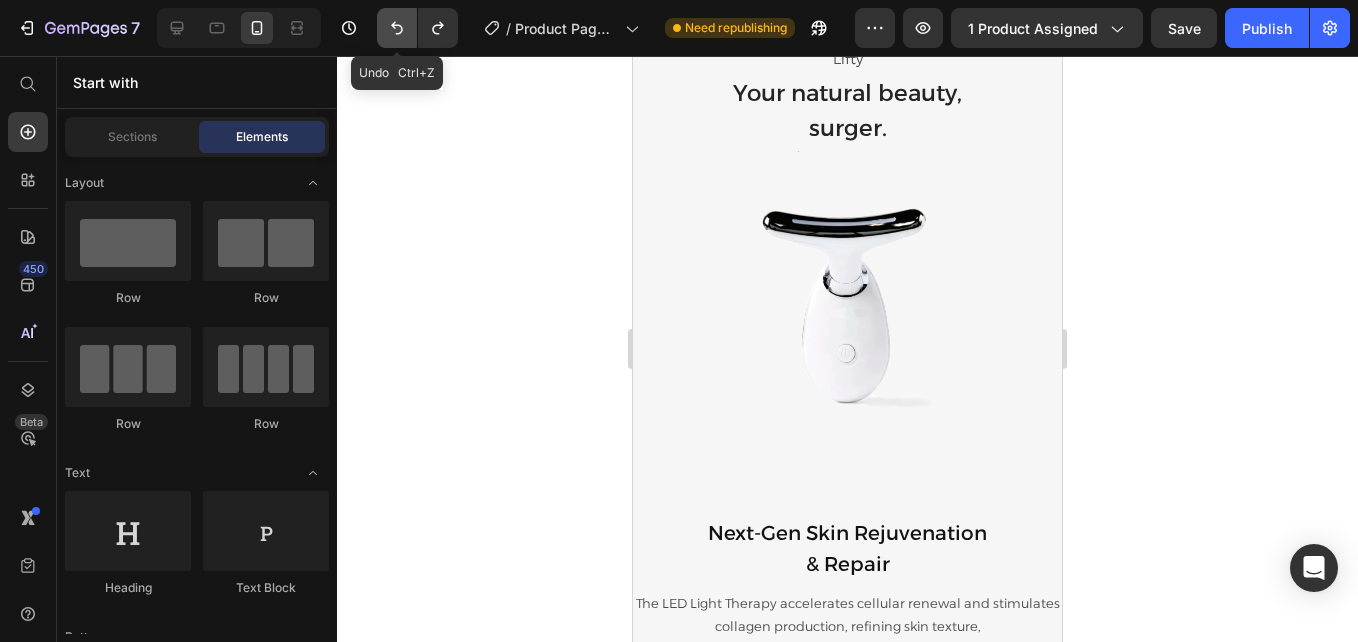 click 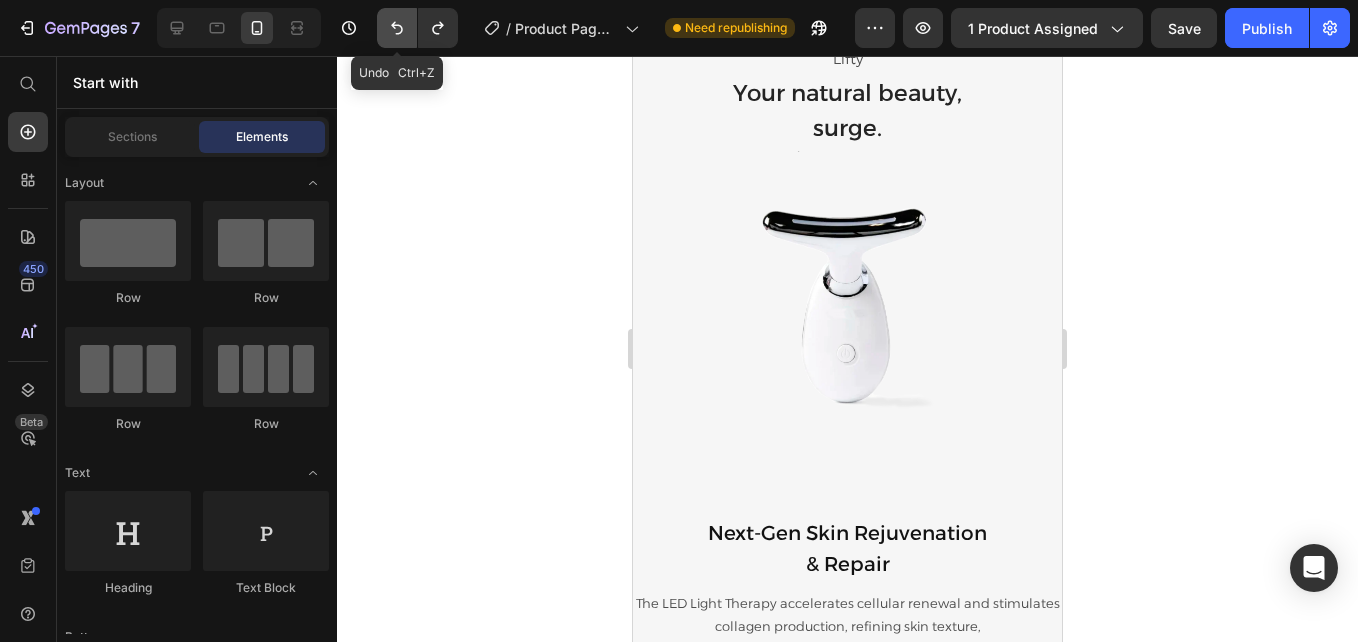 click 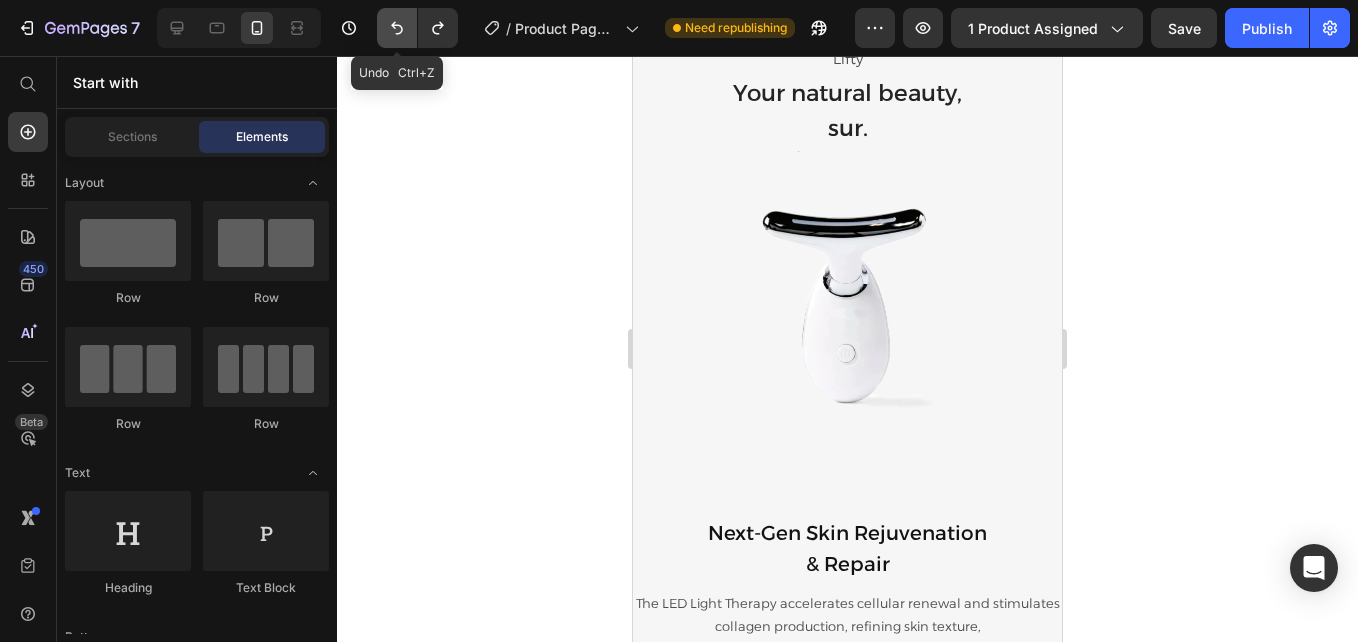 click 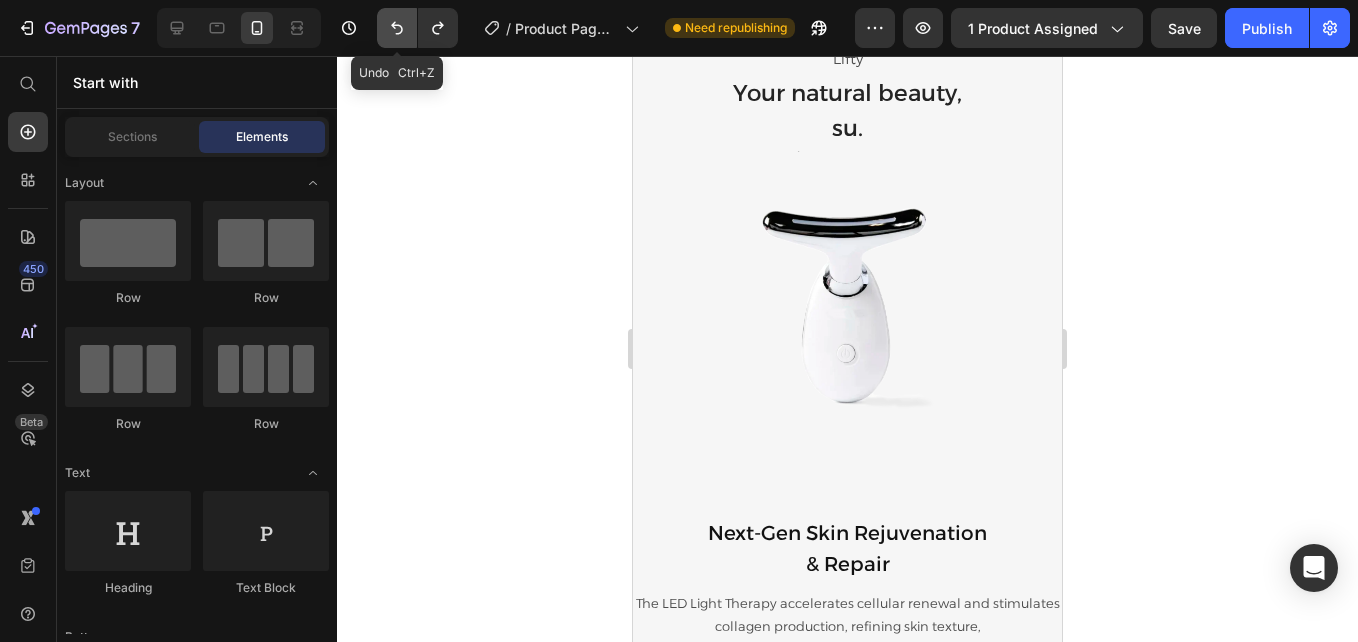 click 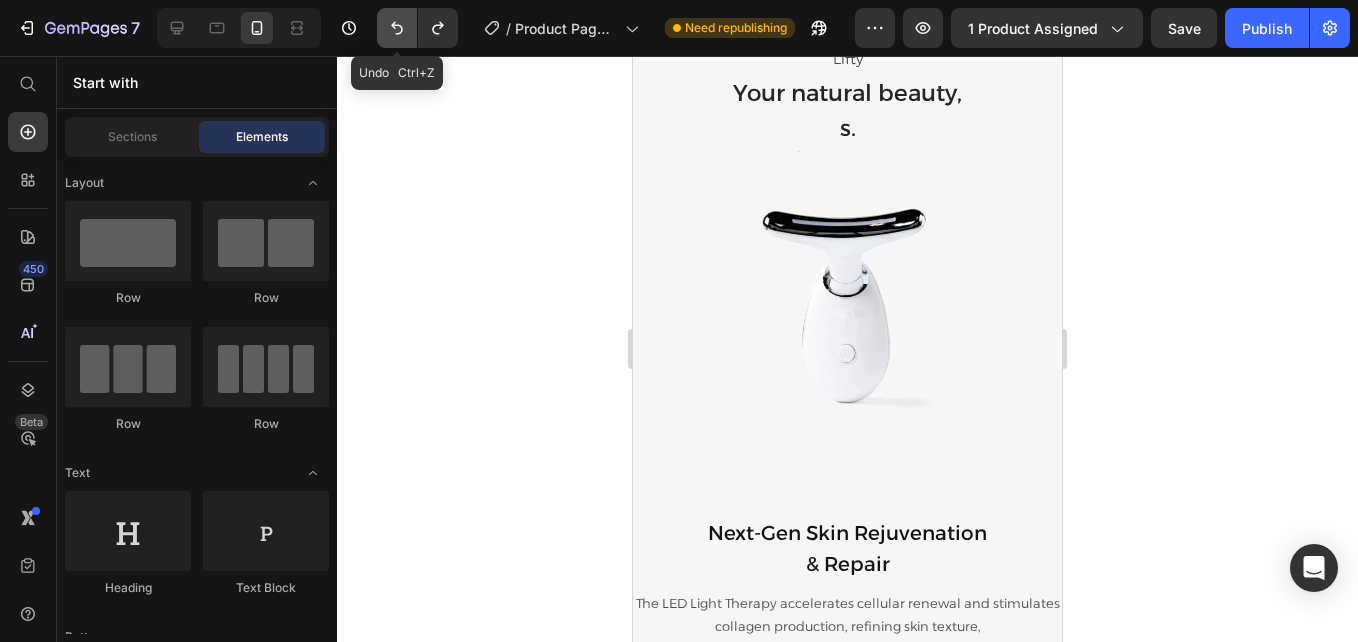 click 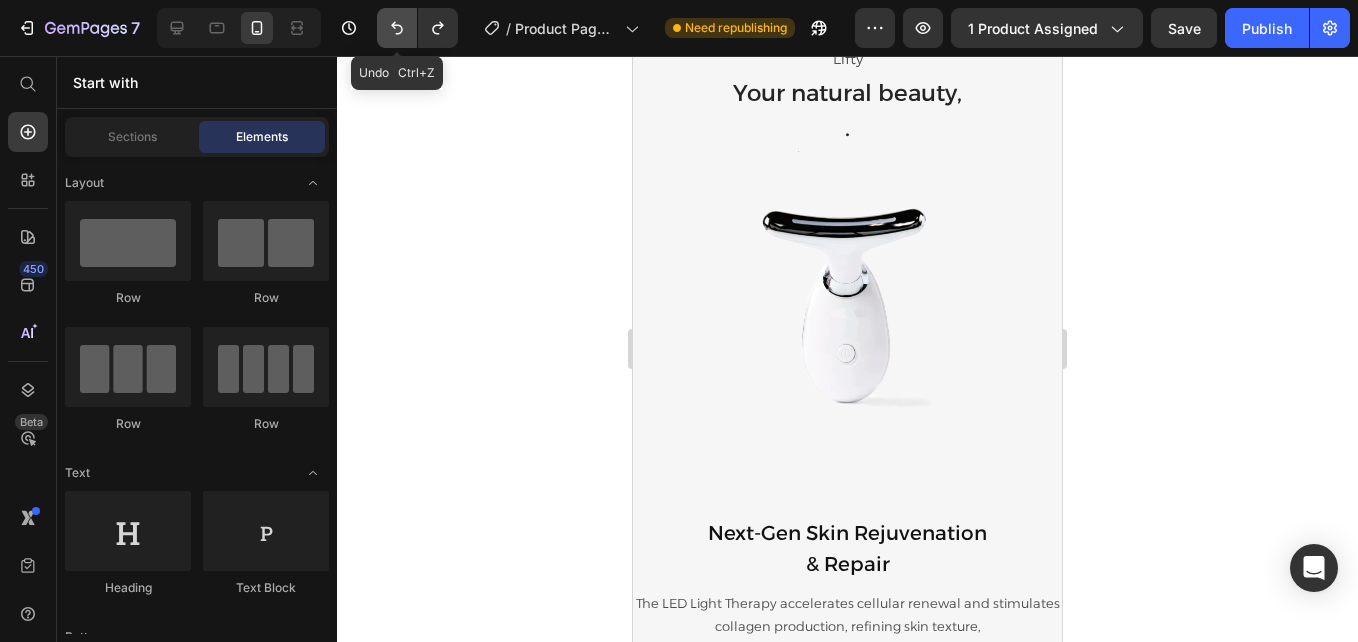 click 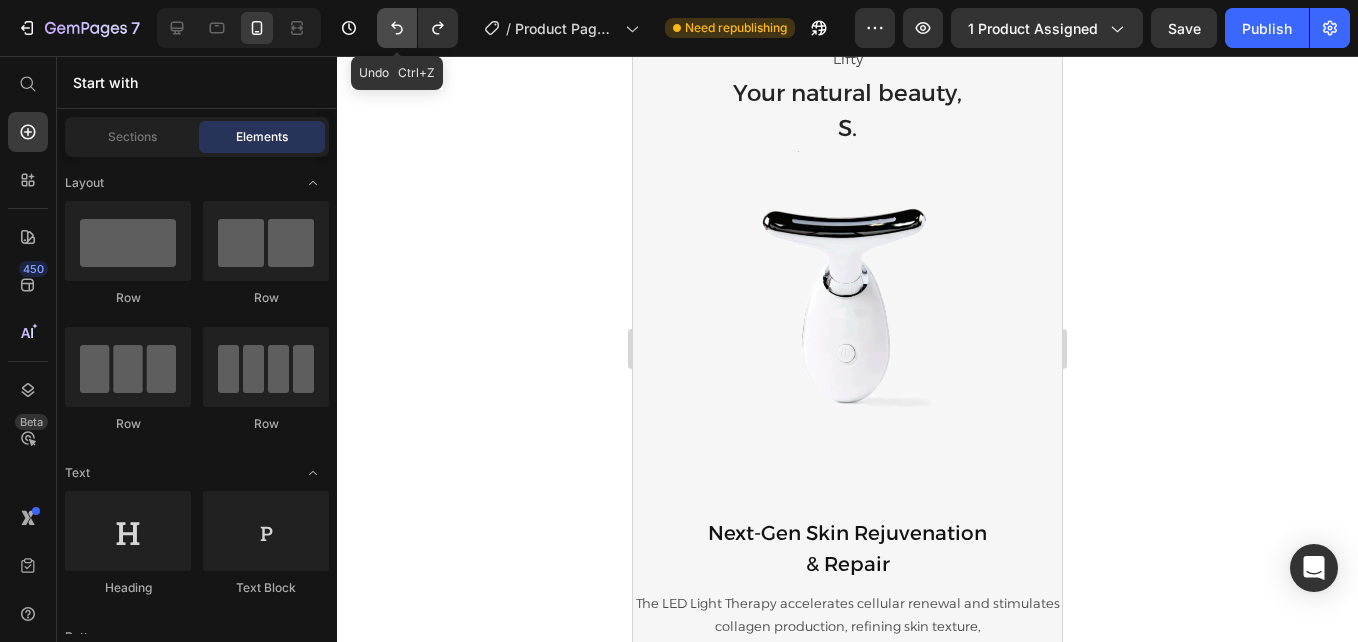 click 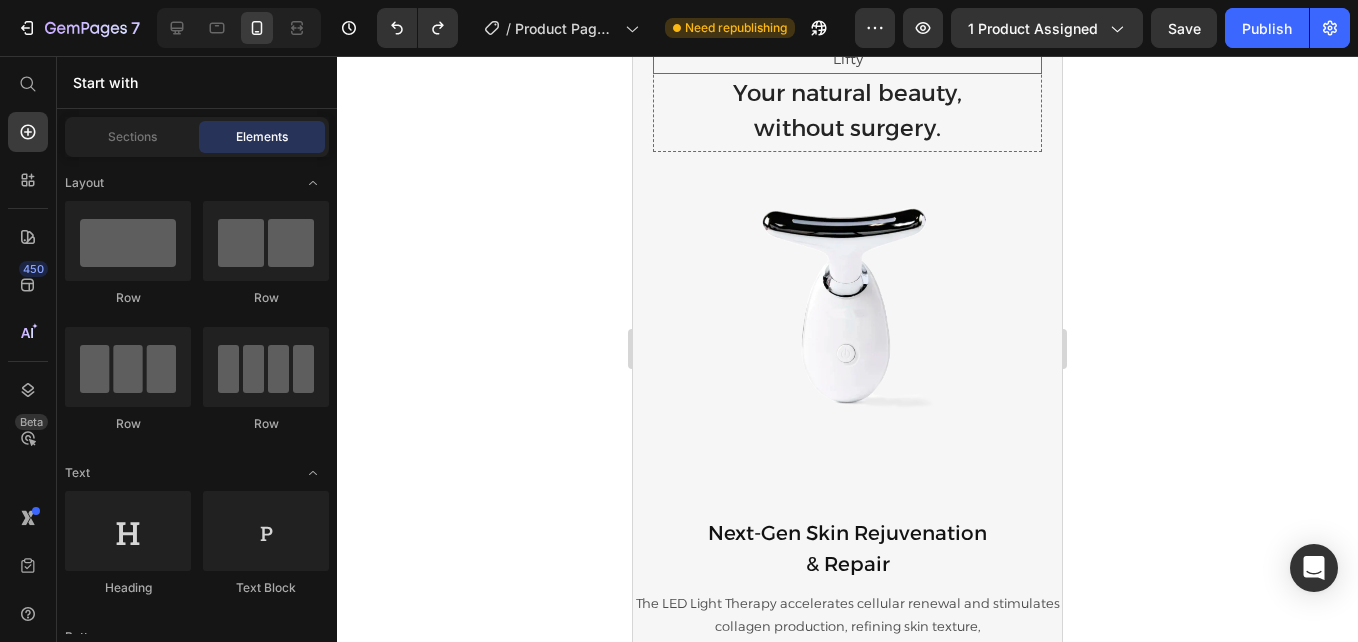 click on "Lifty" at bounding box center [847, 59] 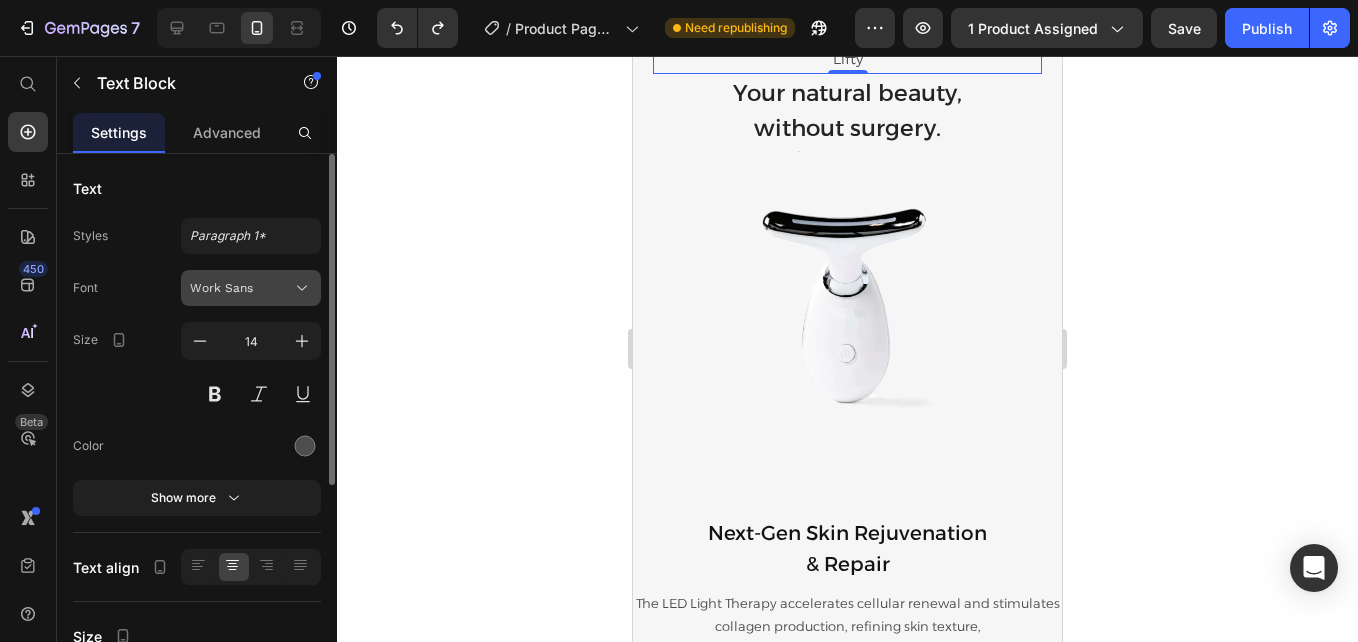 click on "Work Sans" at bounding box center [241, 288] 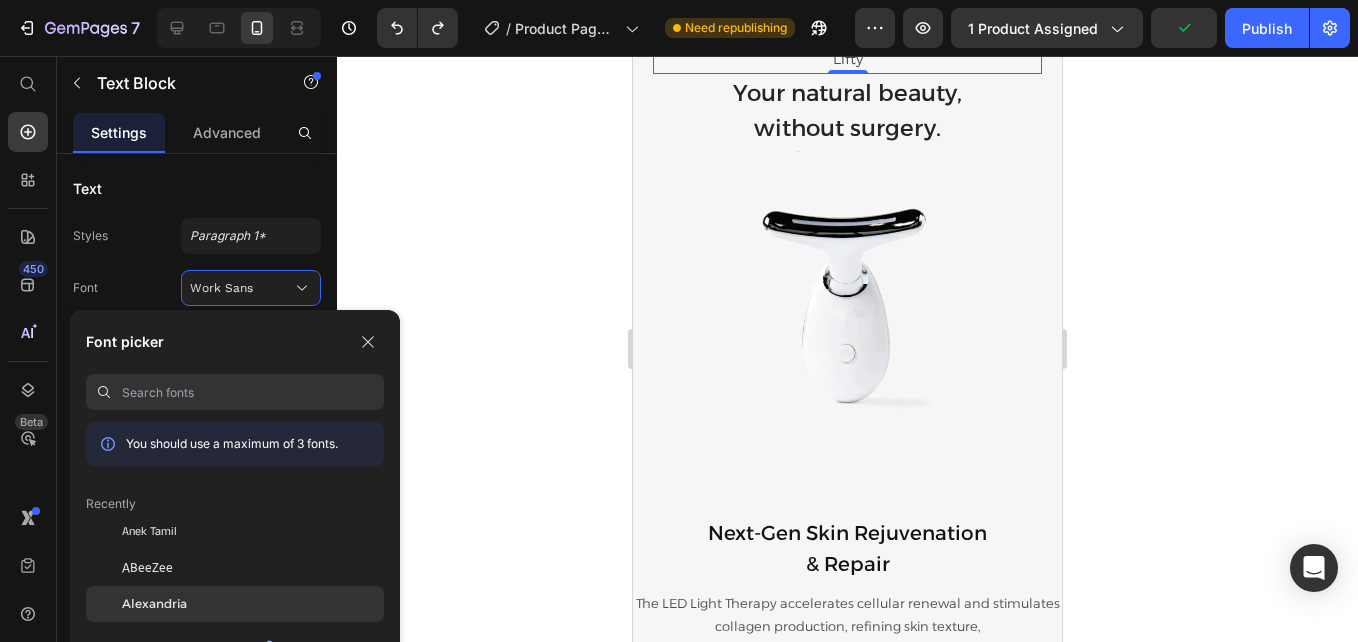 click on "Alexandria" 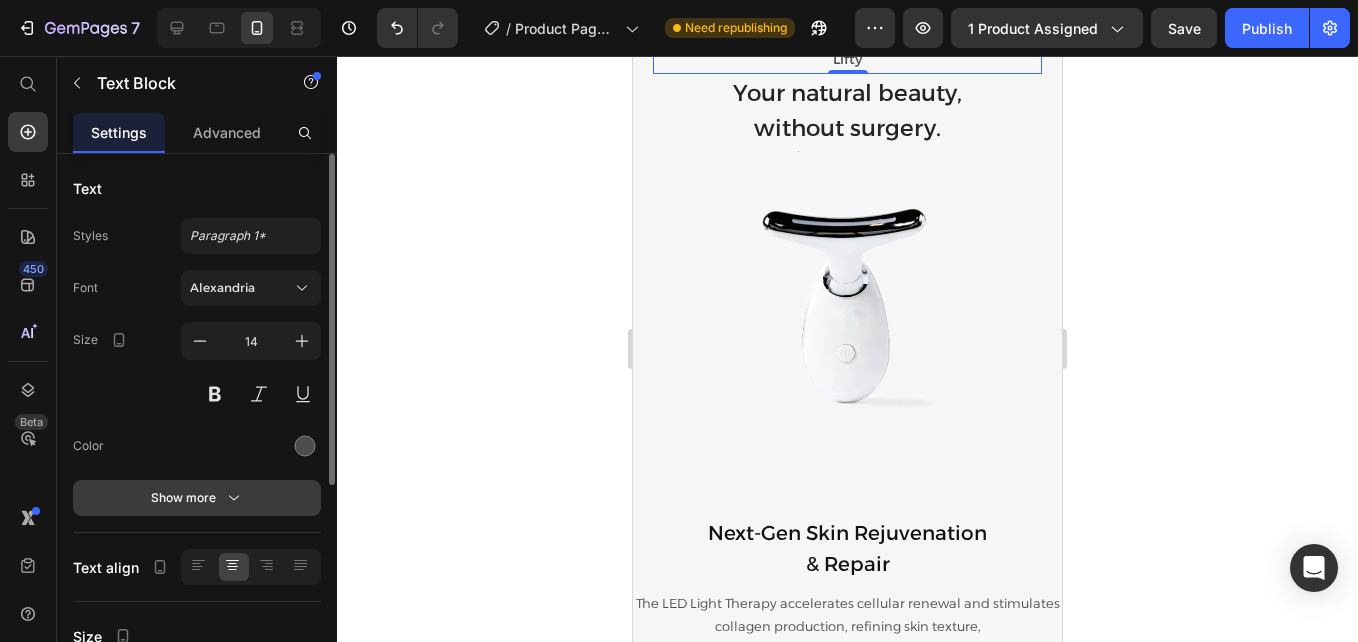 click 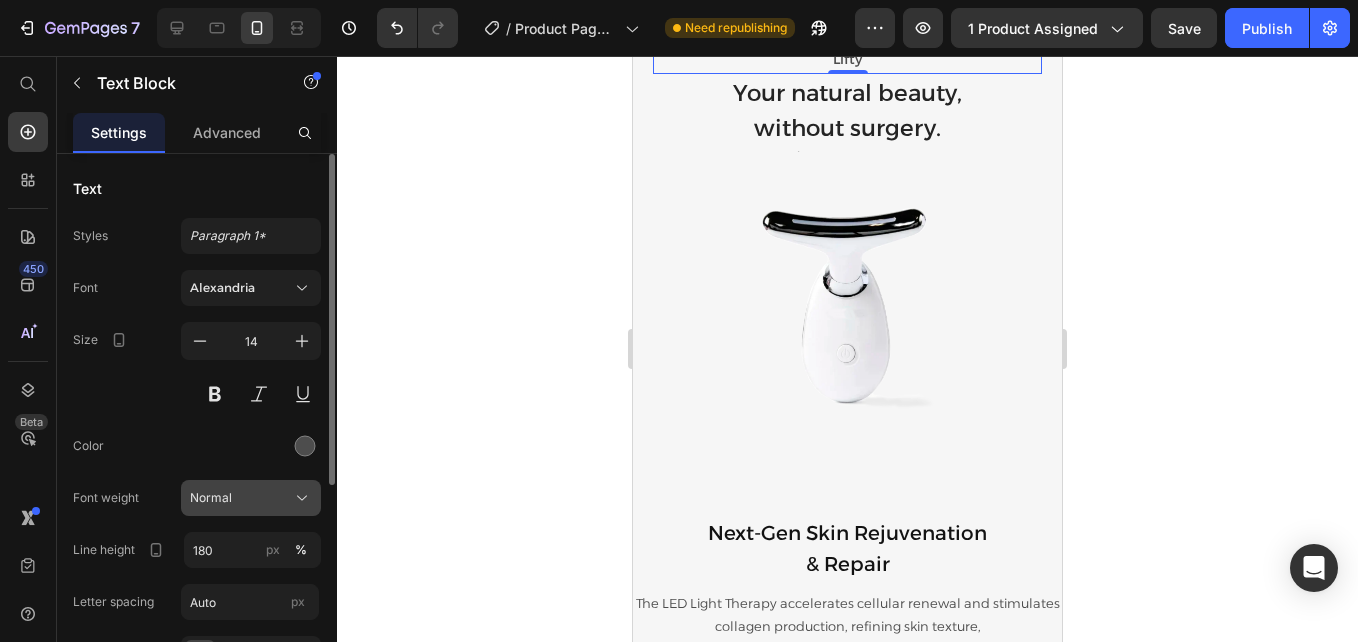 click on "Normal" at bounding box center [251, 498] 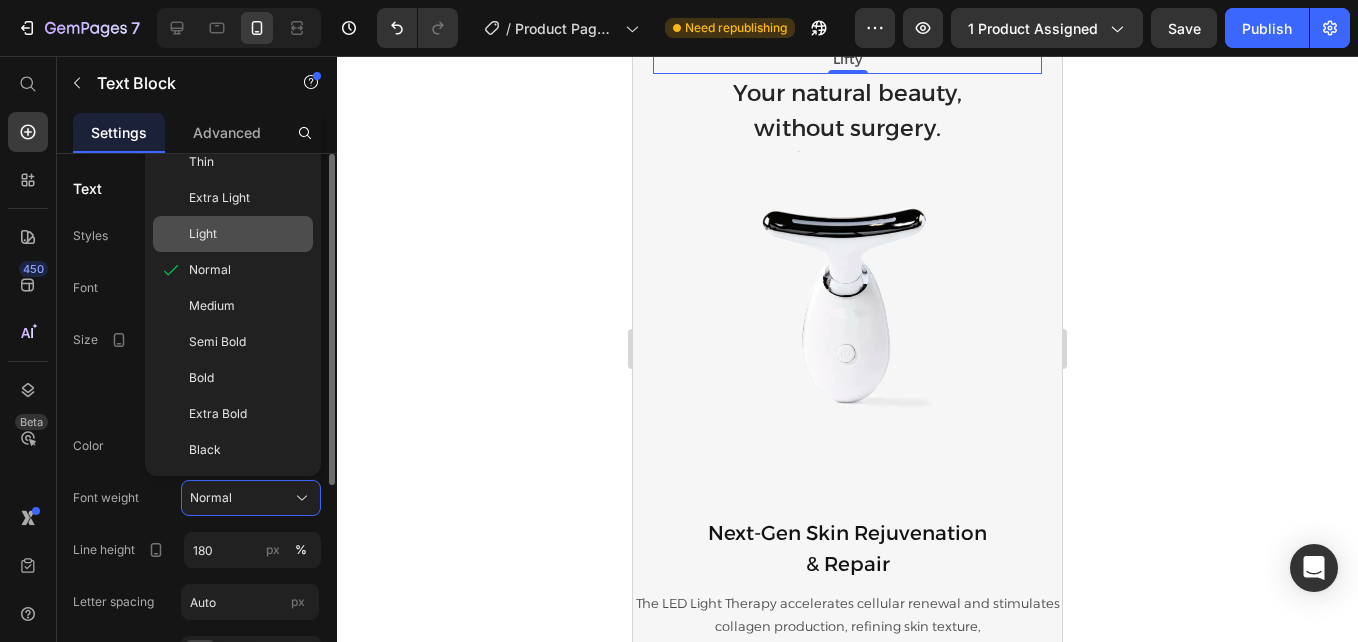 click on "Light" at bounding box center [247, 234] 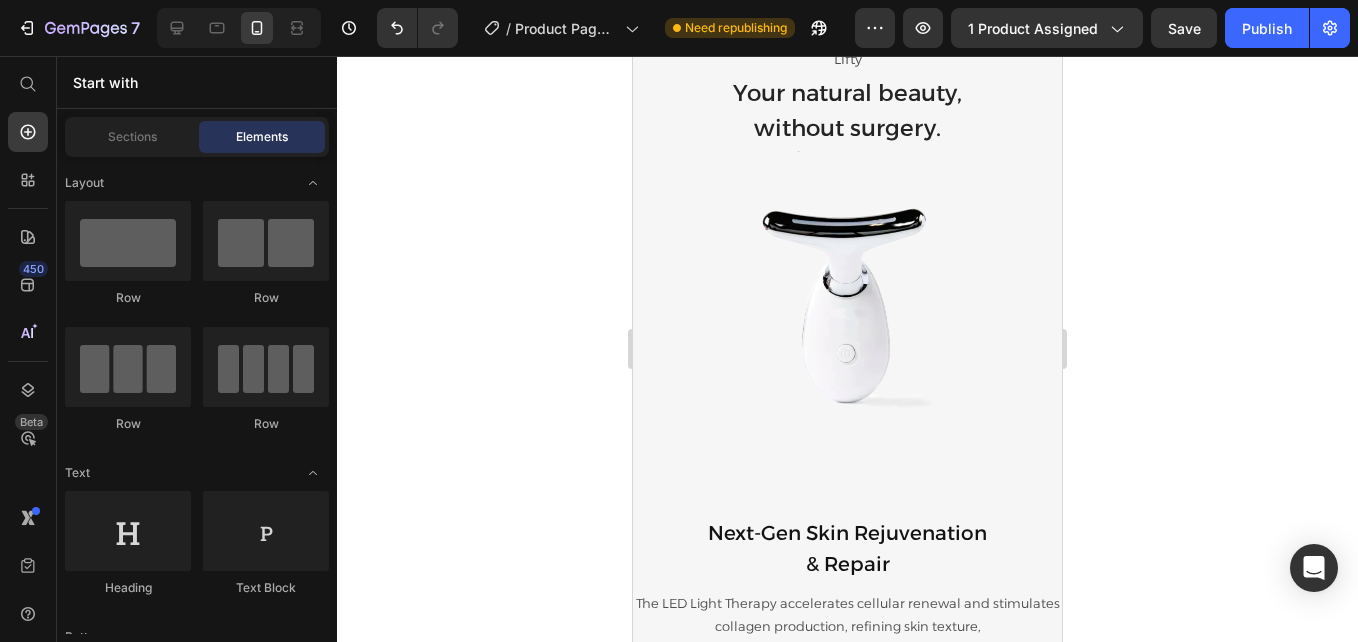 scroll, scrollTop: 2138, scrollLeft: 0, axis: vertical 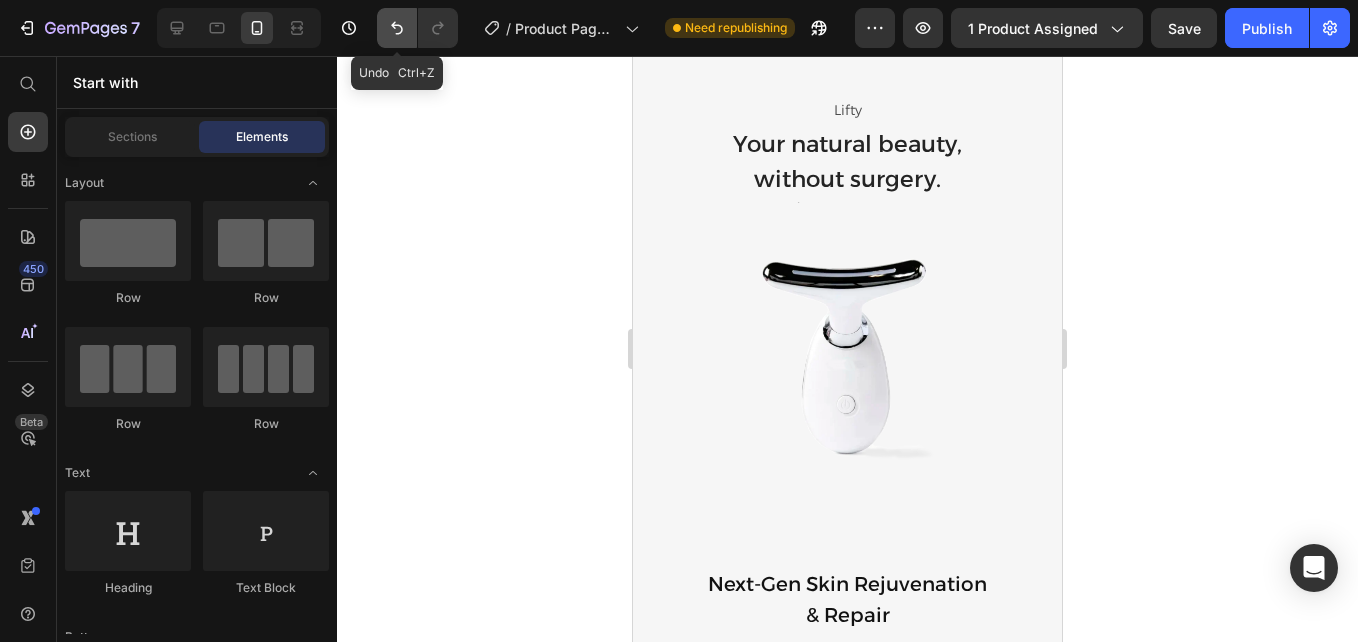 click 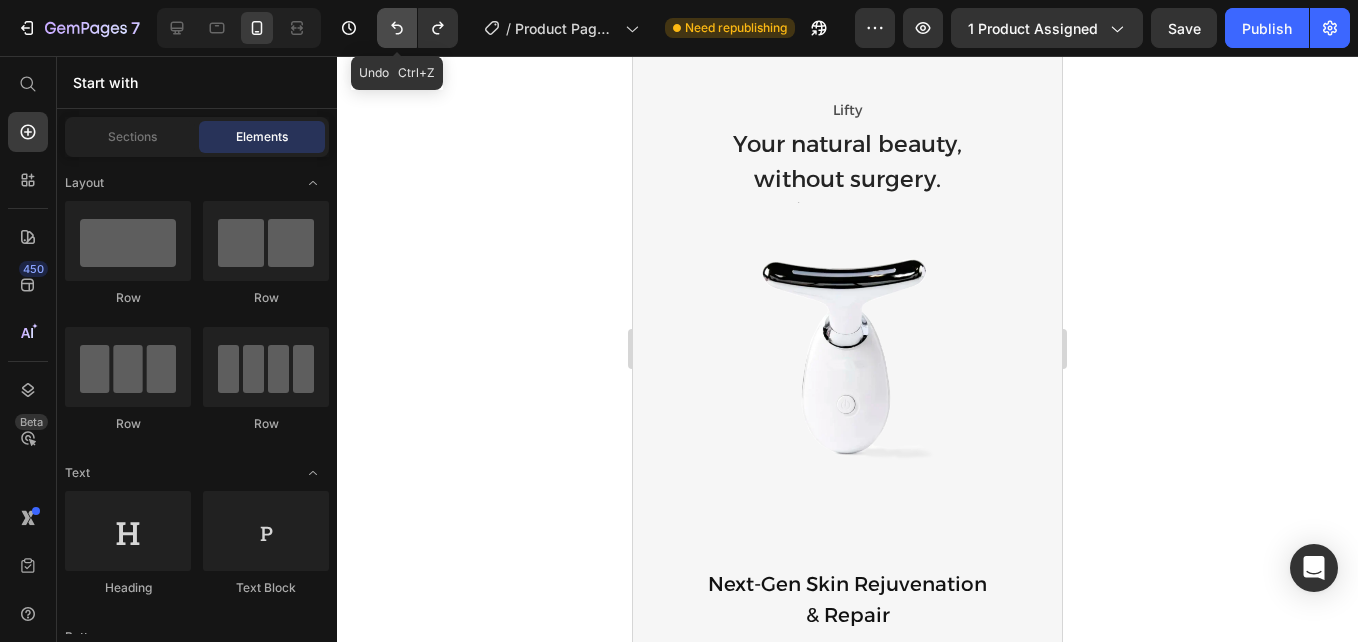 click 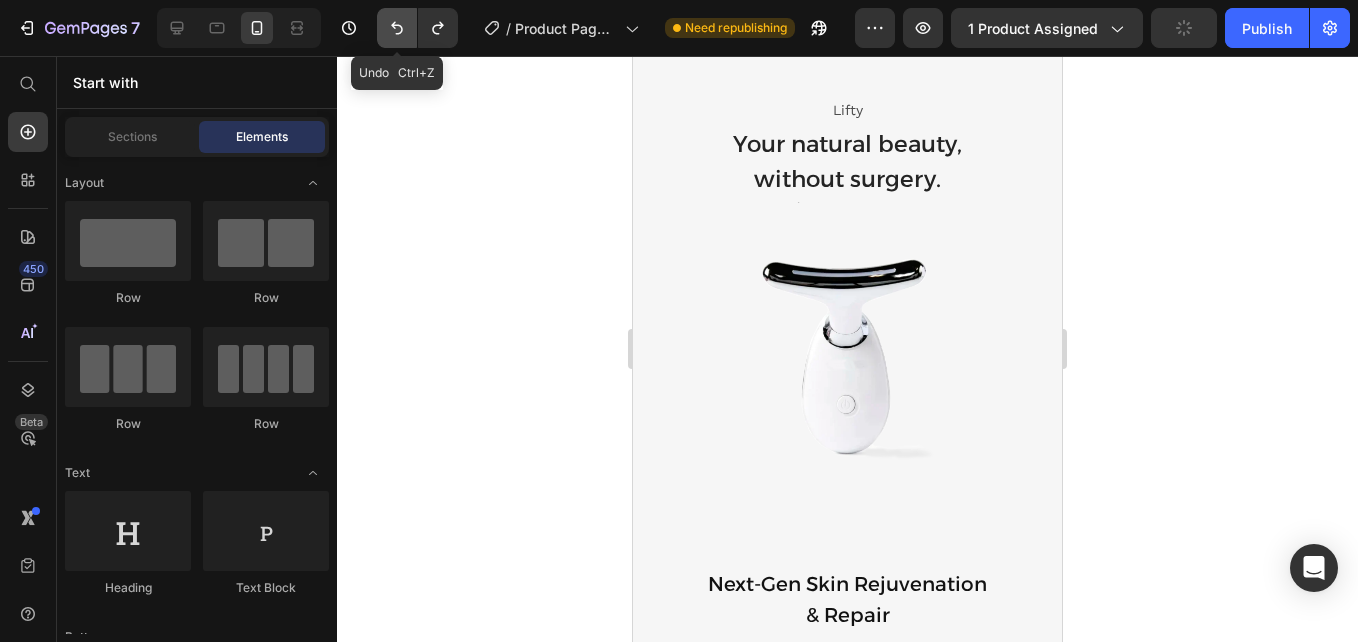 click 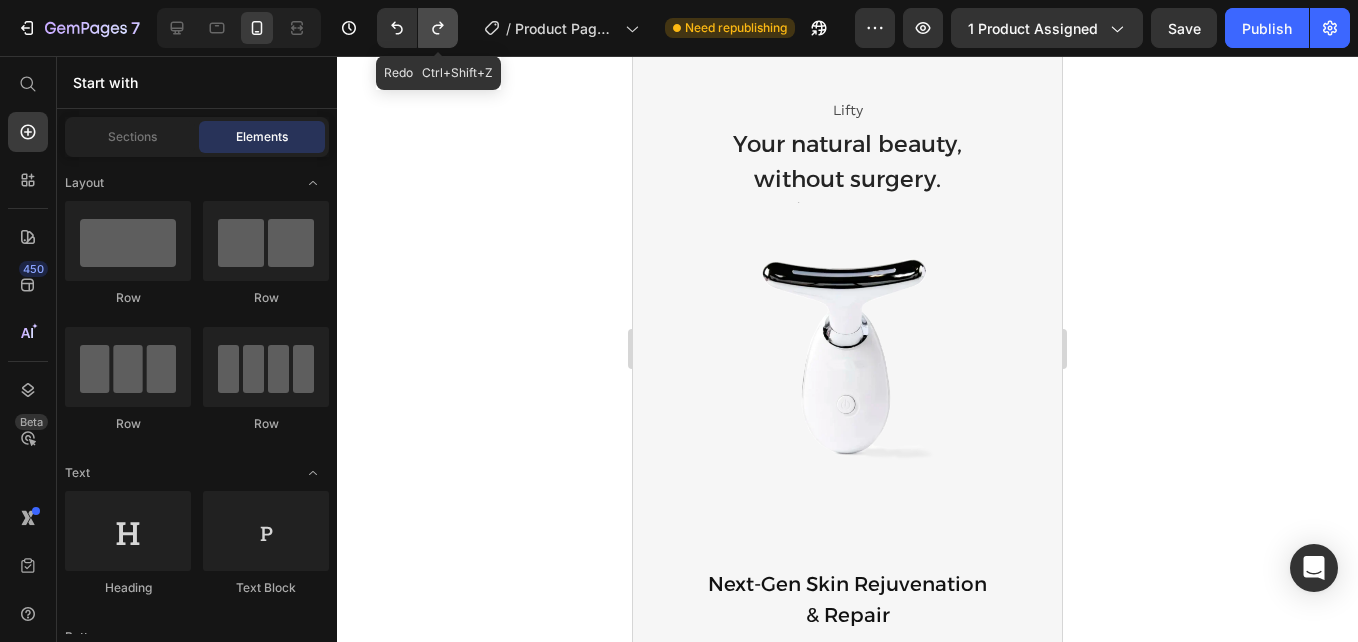 click 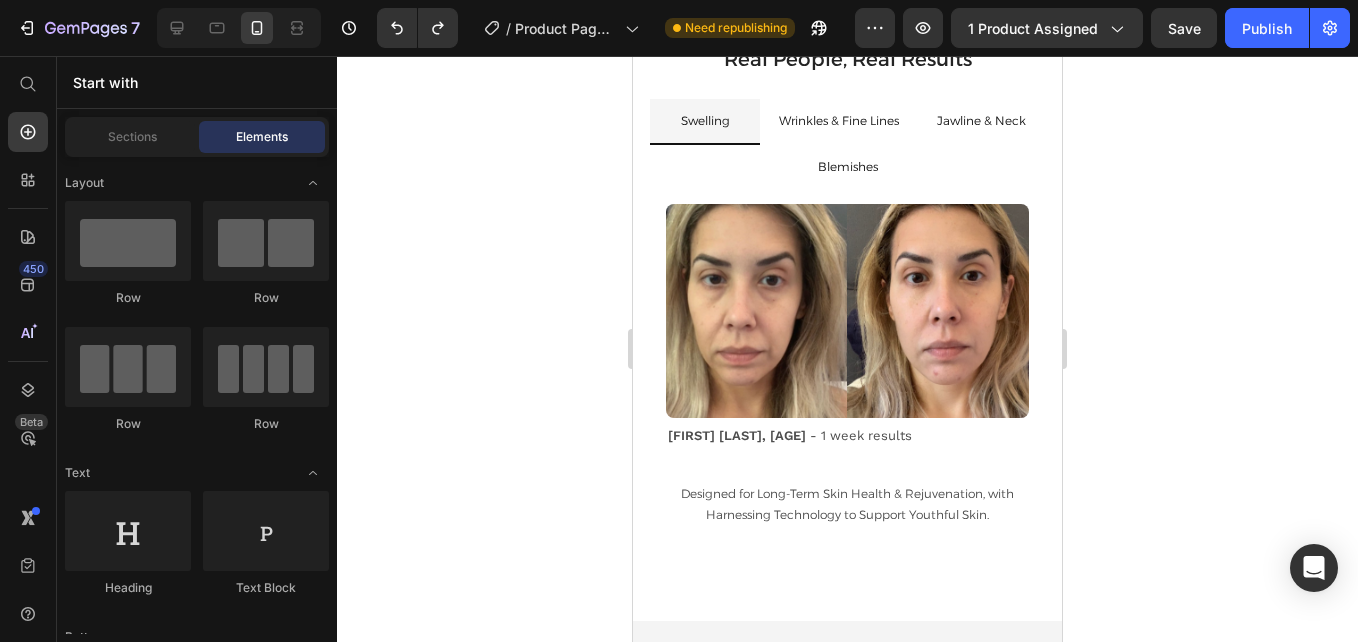 scroll, scrollTop: 4337, scrollLeft: 0, axis: vertical 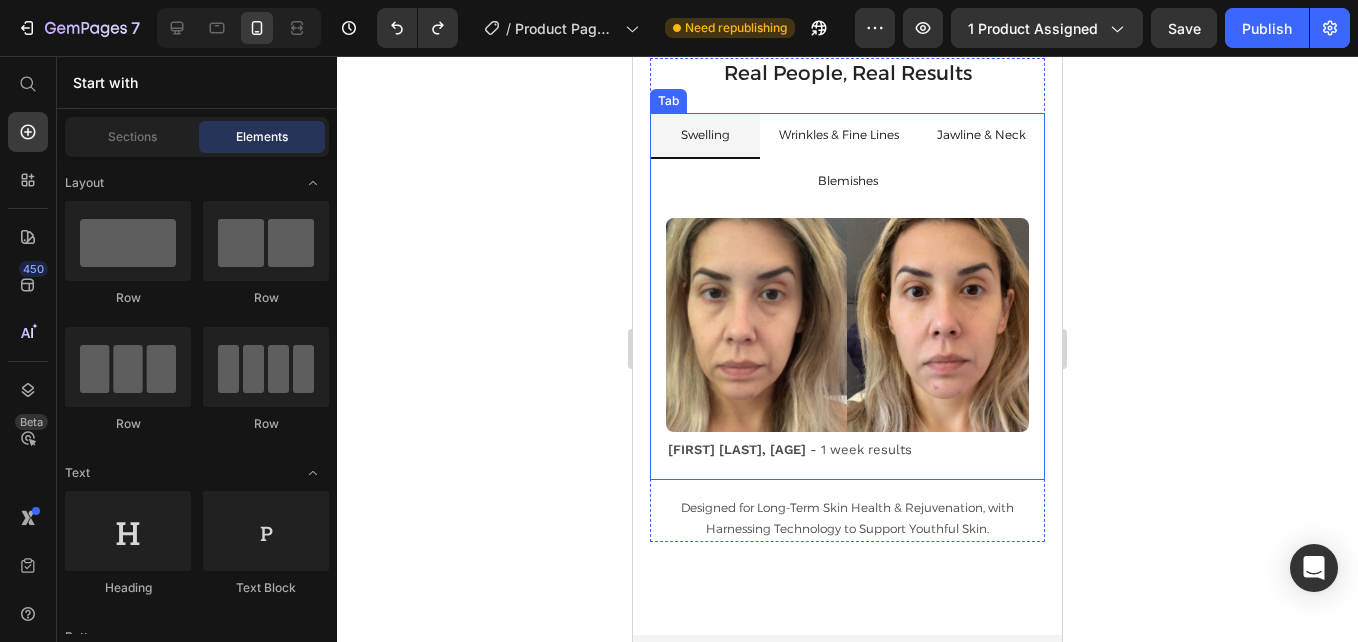 click on "Wrinkles & Fine Lines" at bounding box center (839, 136) 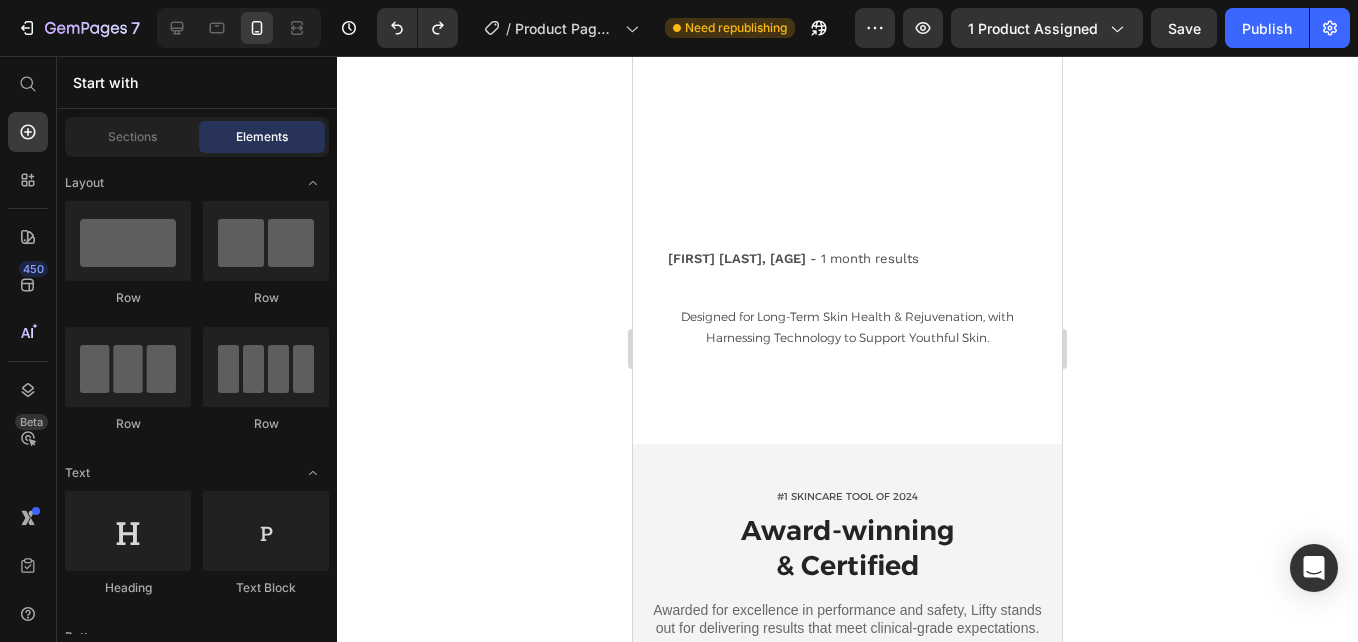 scroll, scrollTop: 4568, scrollLeft: 0, axis: vertical 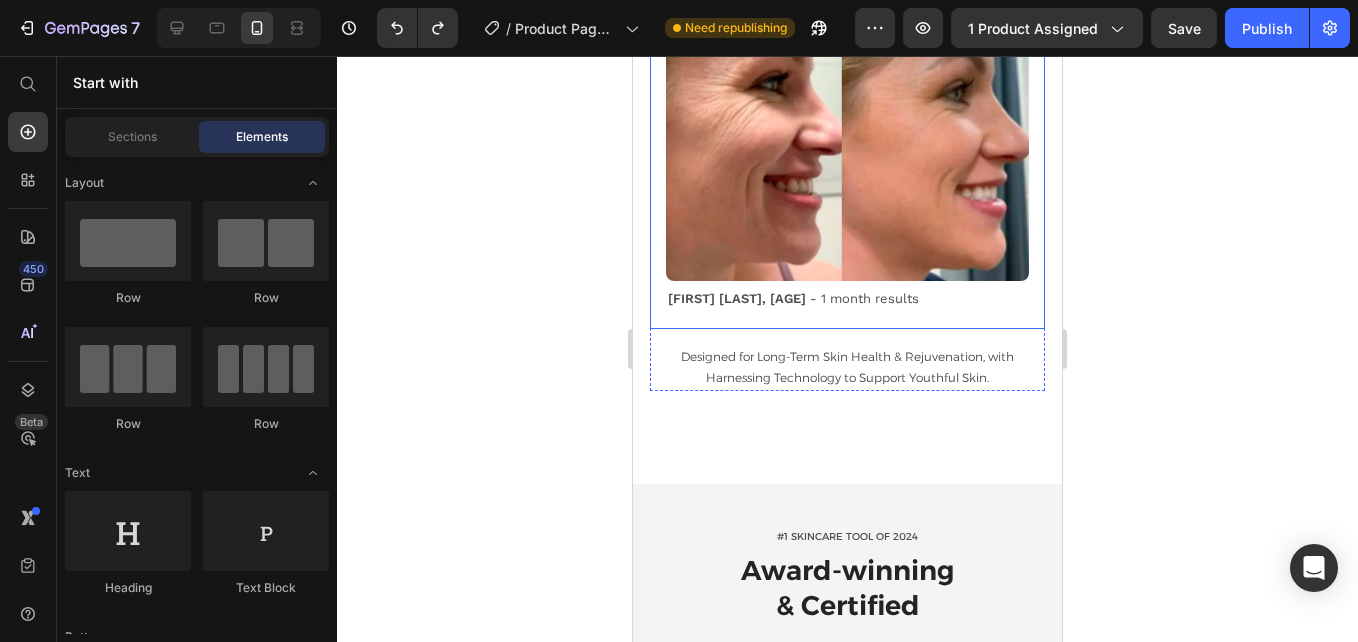 click on "Blemishes" at bounding box center (847, -50) 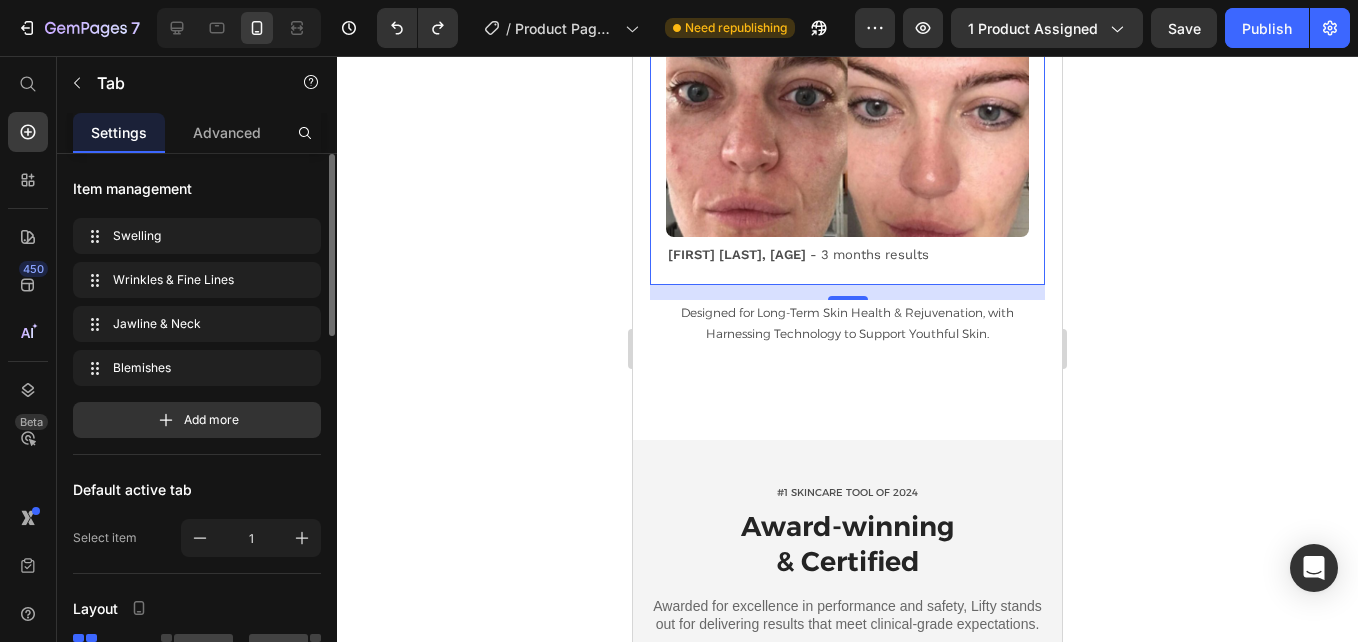 click on "Jawline & Neck" at bounding box center [981, -96] 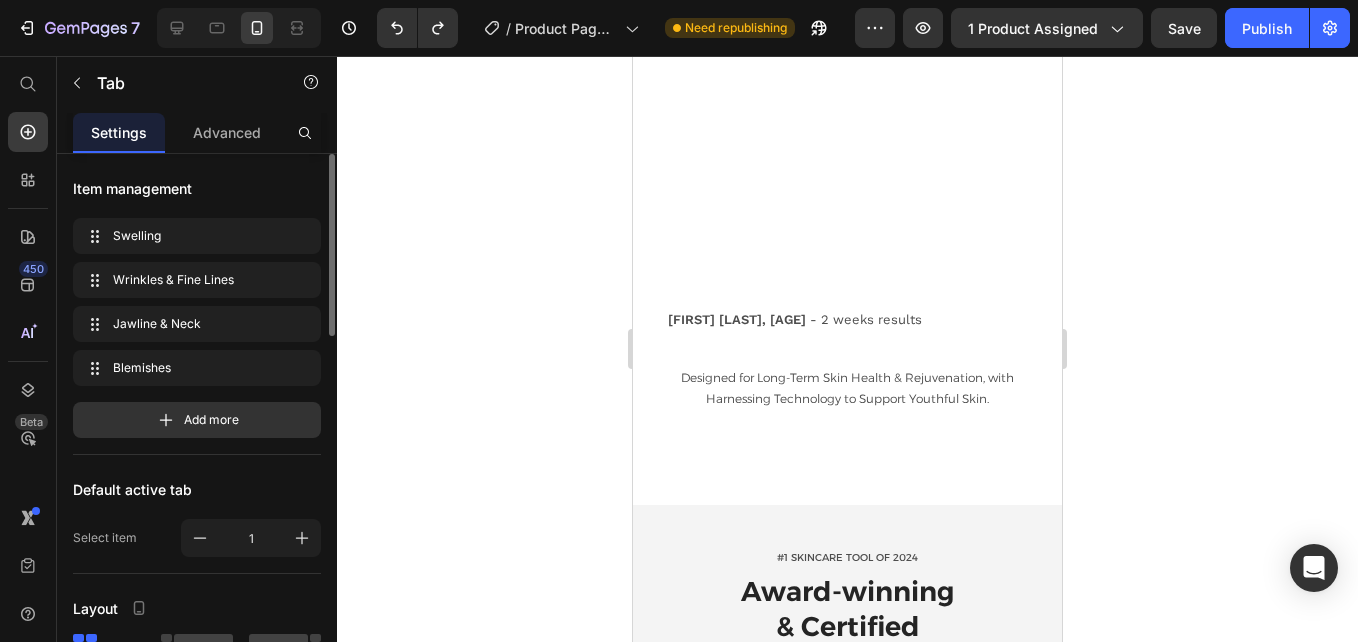 click on "Wrinkles & Fine Lines" at bounding box center [839, -95] 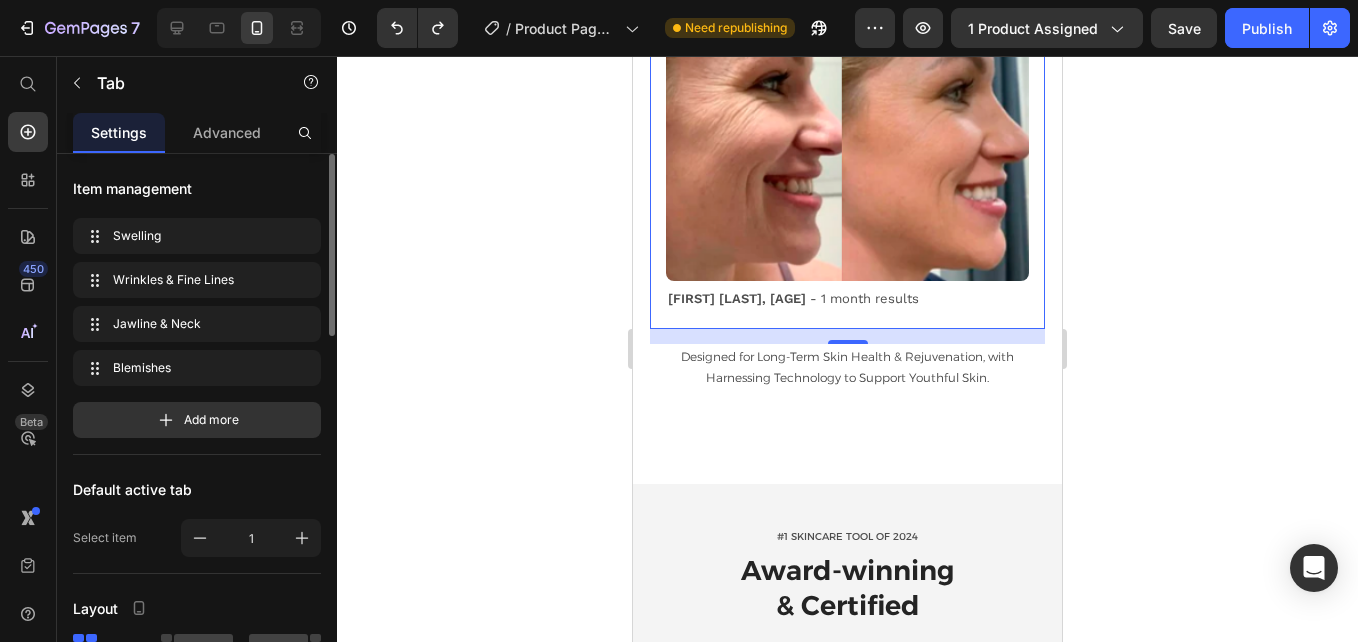 click on "Swelling" at bounding box center [705, -95] 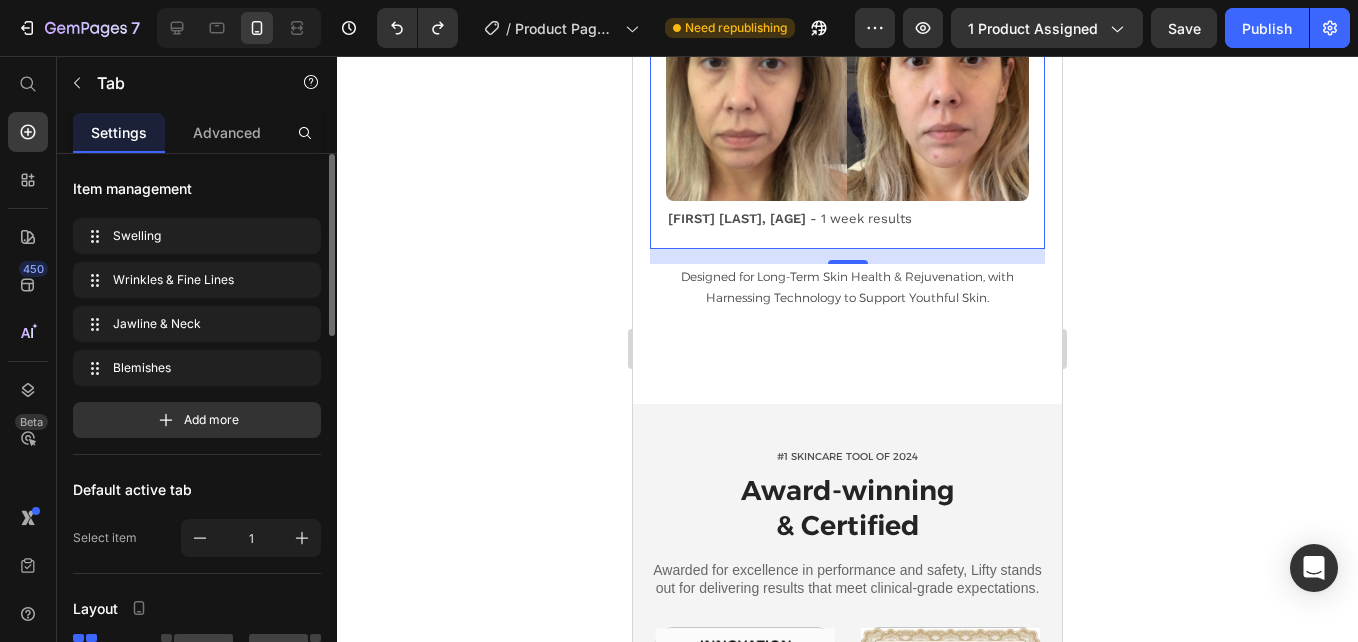 click on "Blemishes" at bounding box center (848, -50) 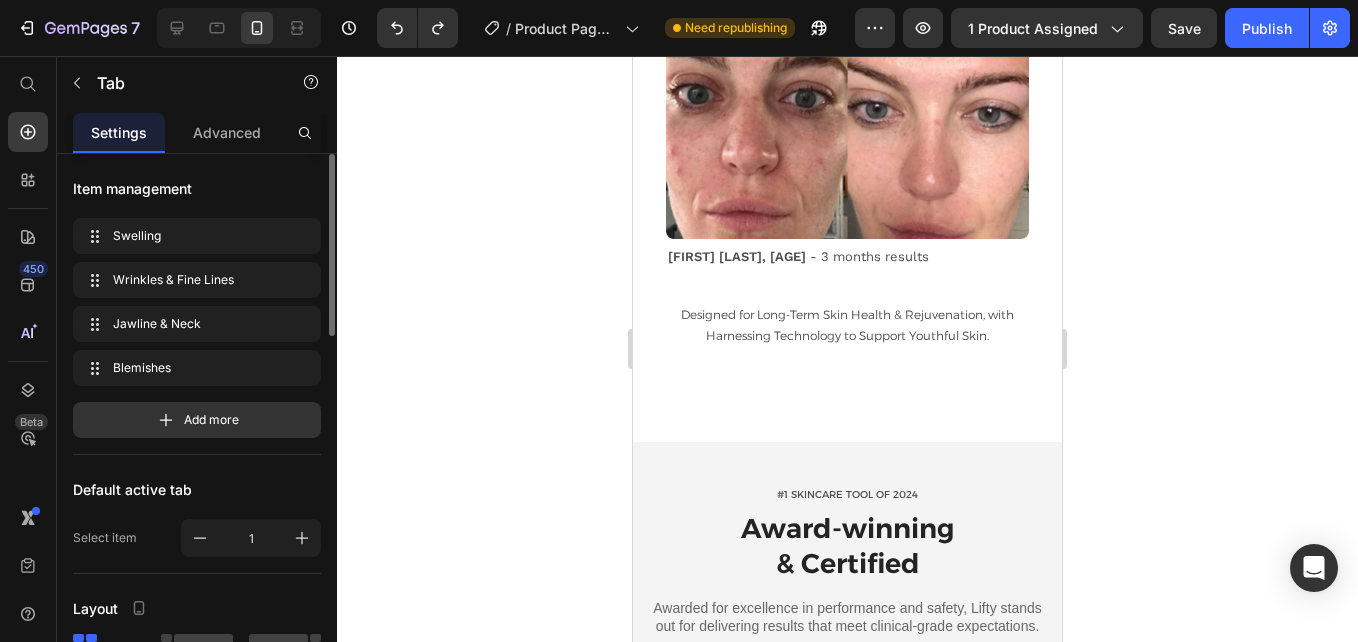 click on "Jawline & Neck" at bounding box center [981, -94] 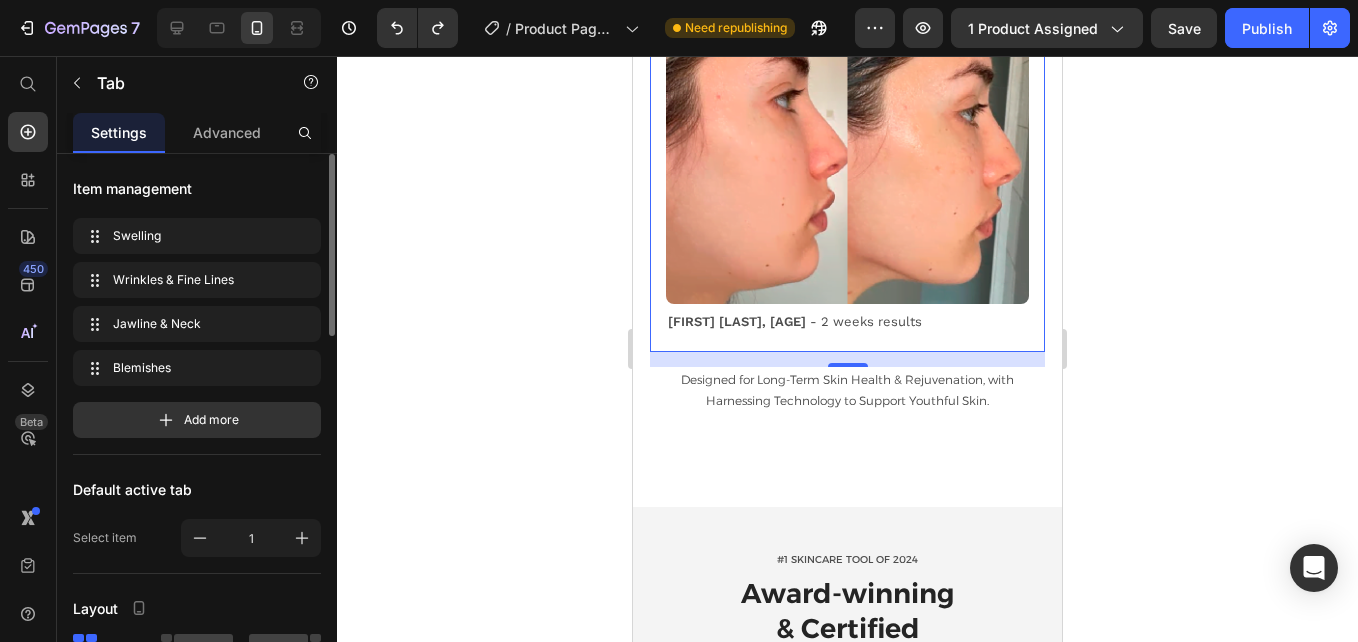 click on "Blemishes" at bounding box center (847, -48) 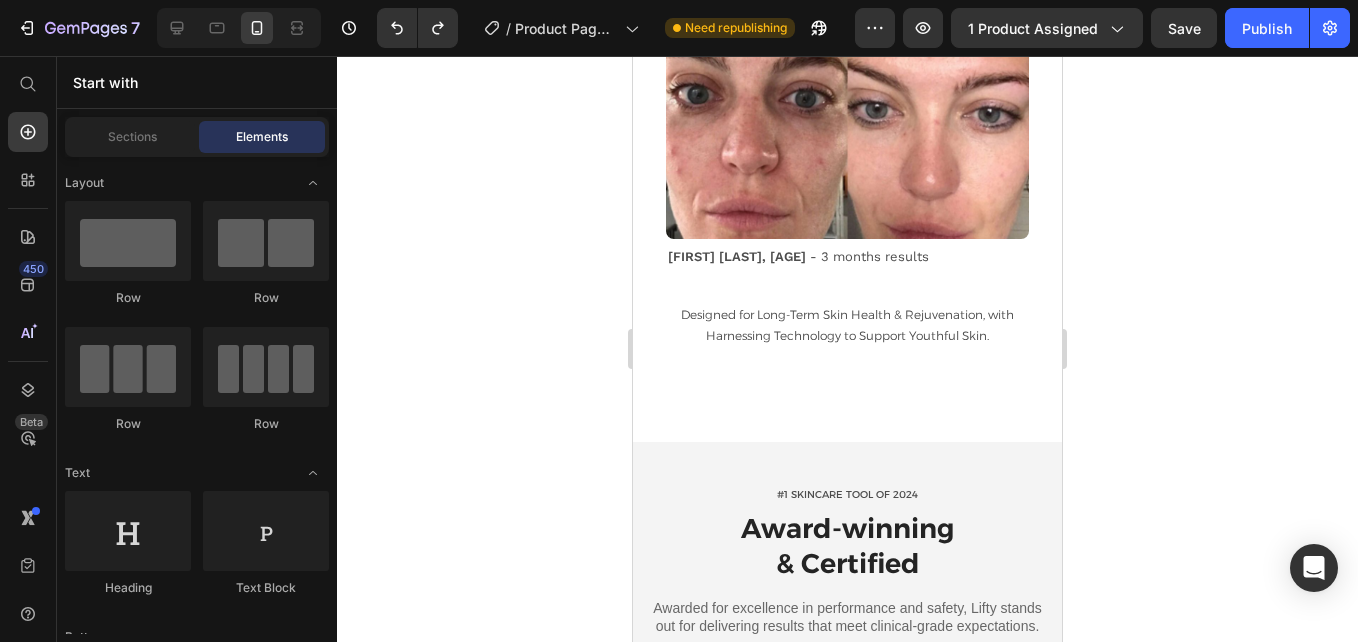 scroll, scrollTop: 4673, scrollLeft: 0, axis: vertical 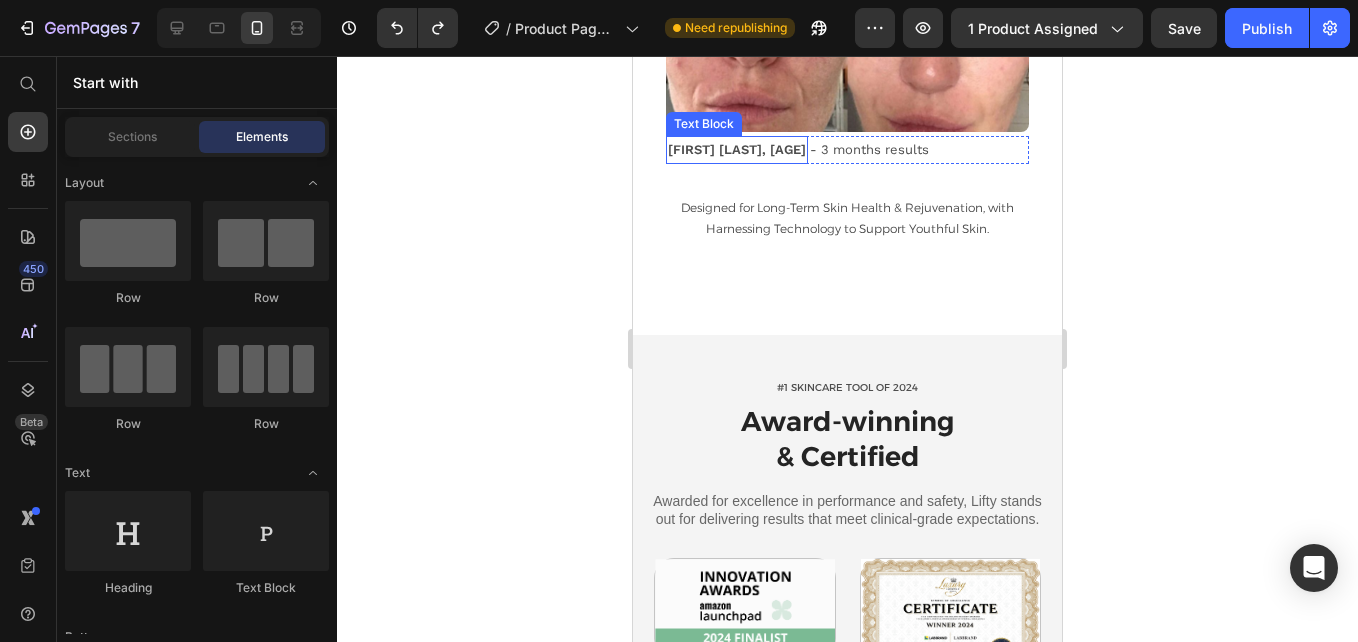 click on "Megan Rose, 38" at bounding box center [737, 149] 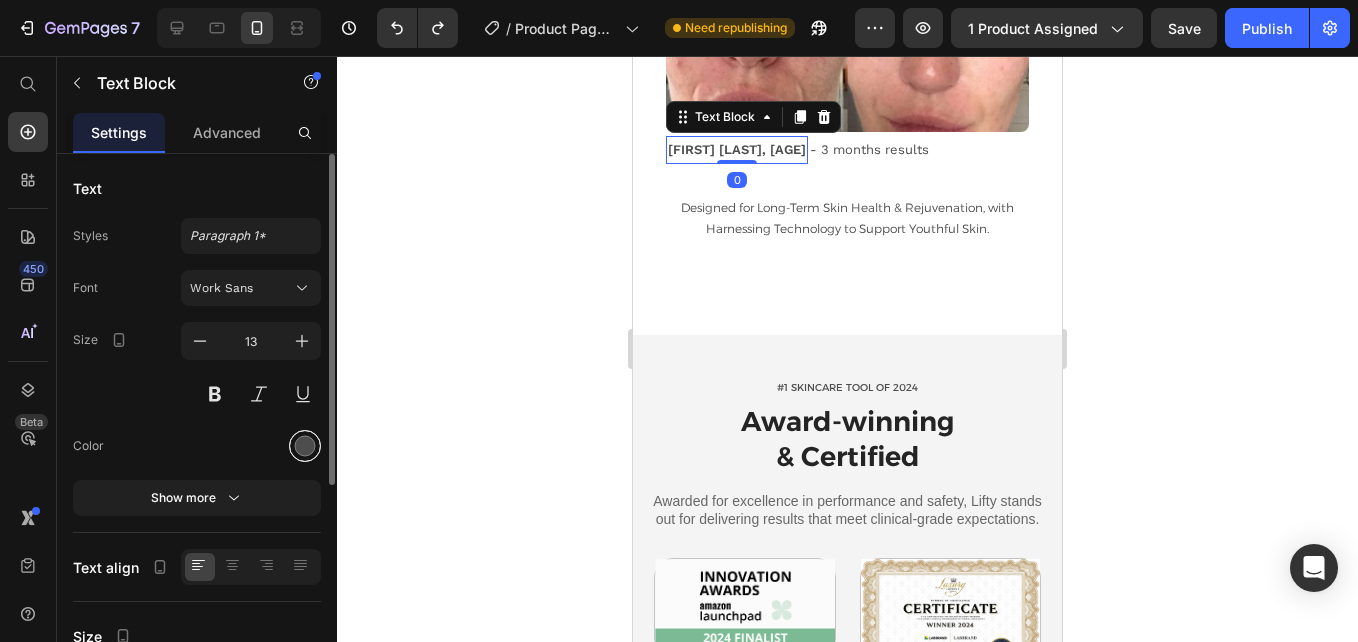 click at bounding box center [305, 446] 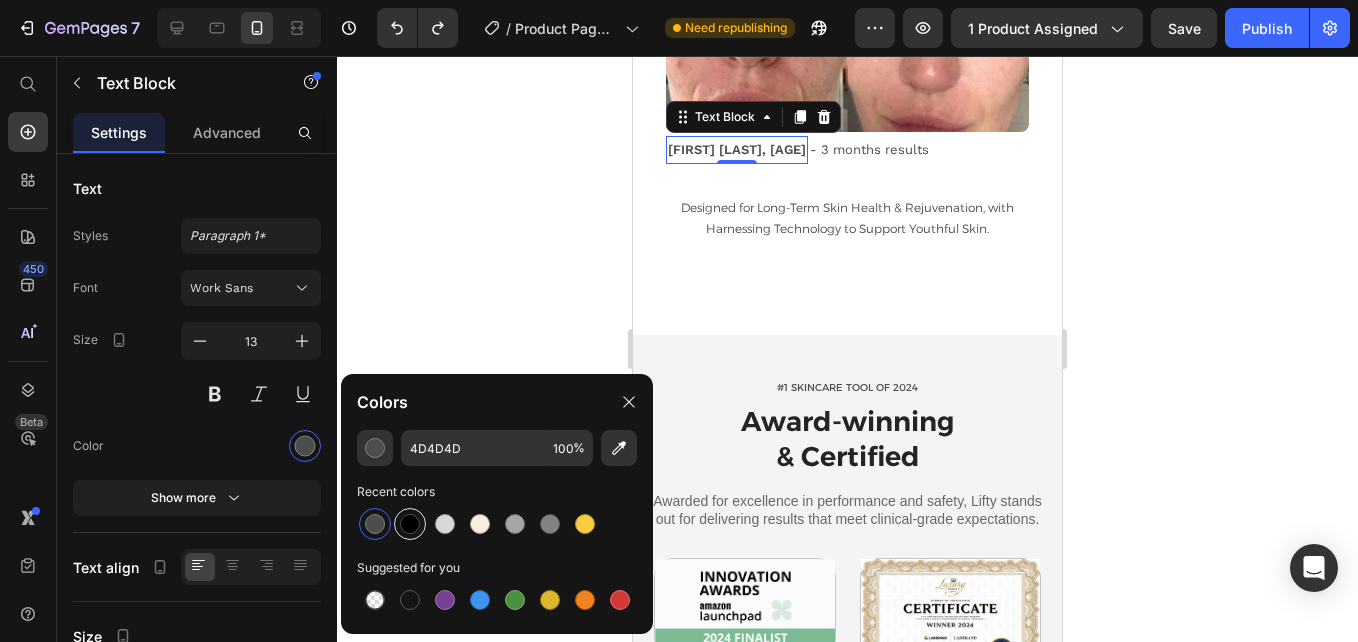 click at bounding box center [410, 524] 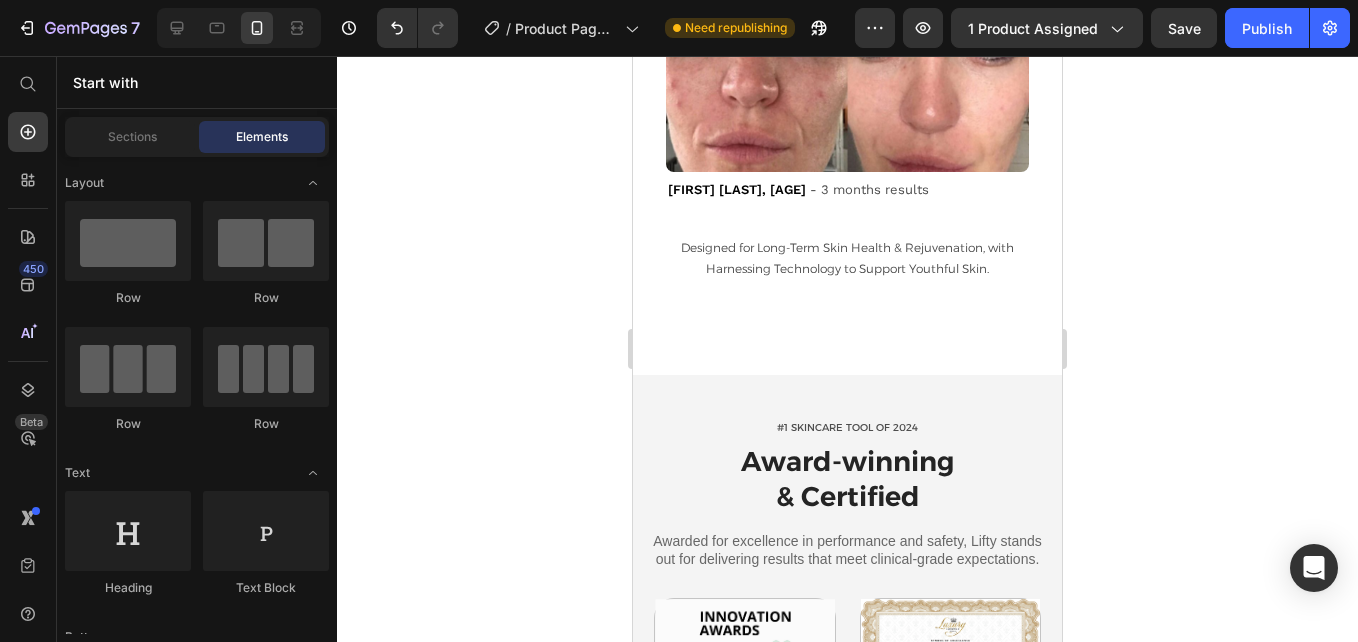 scroll, scrollTop: 4619, scrollLeft: 0, axis: vertical 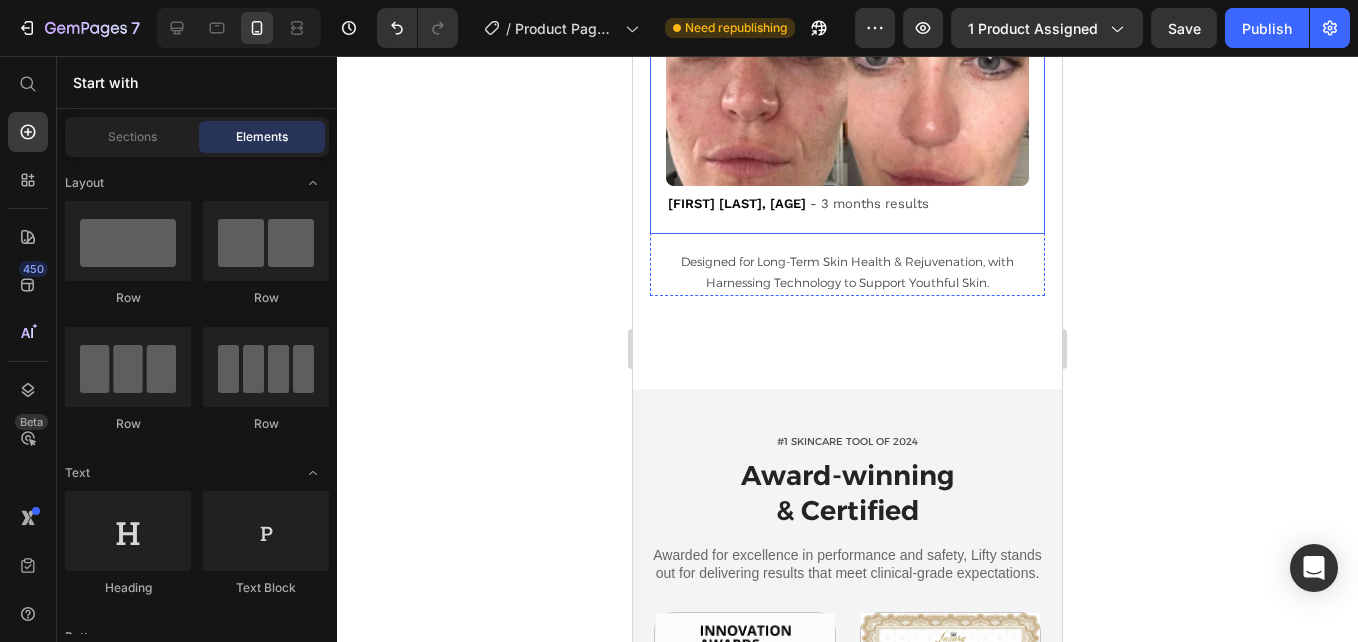 click on "Jawline & Neck" at bounding box center [981, -147] 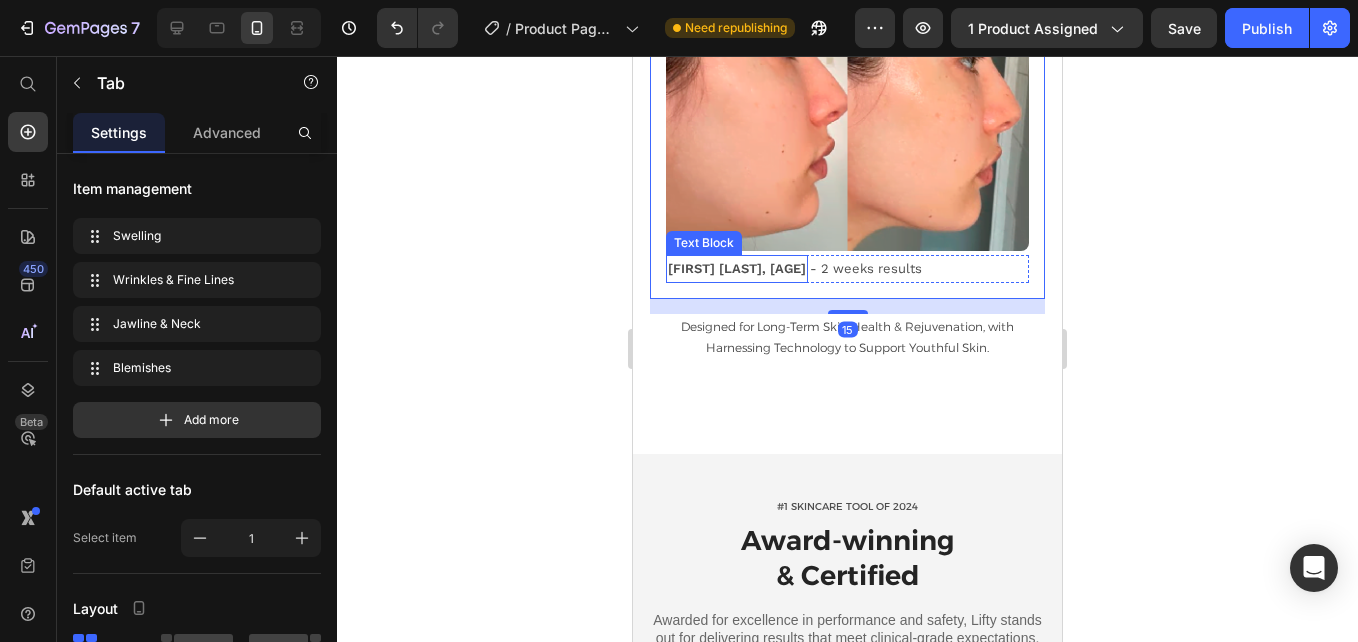 click on "Chloe Miller, 27" at bounding box center (737, 268) 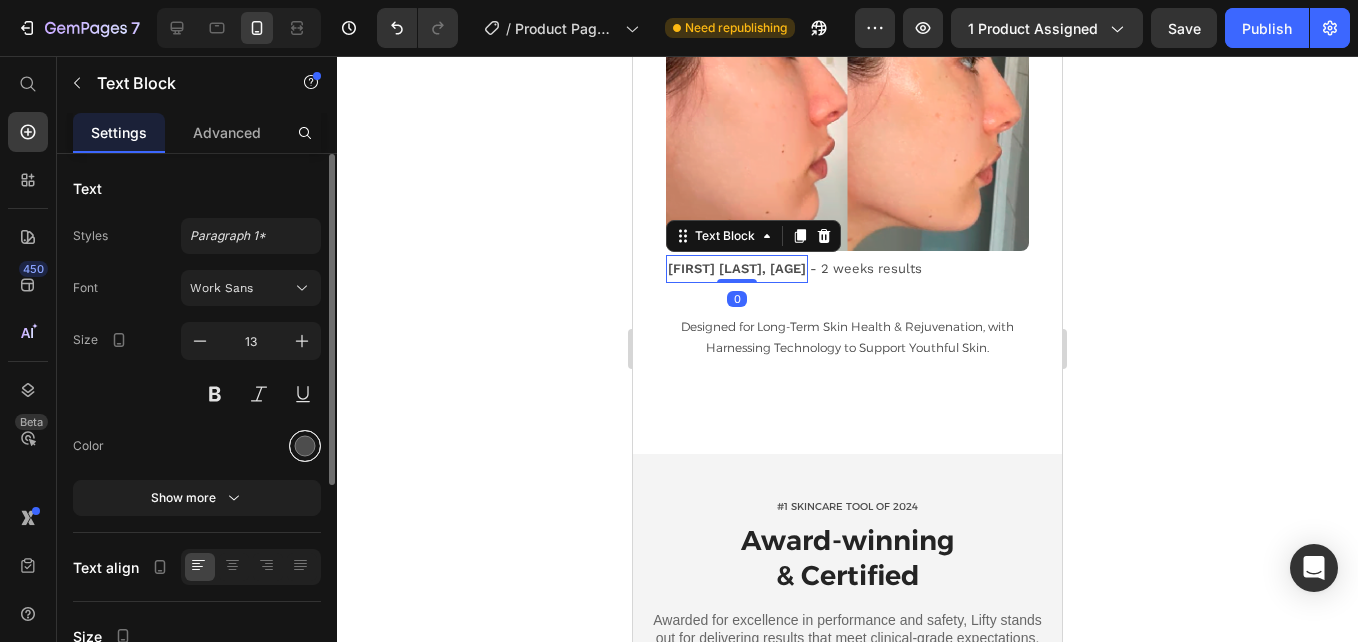 click at bounding box center (305, 446) 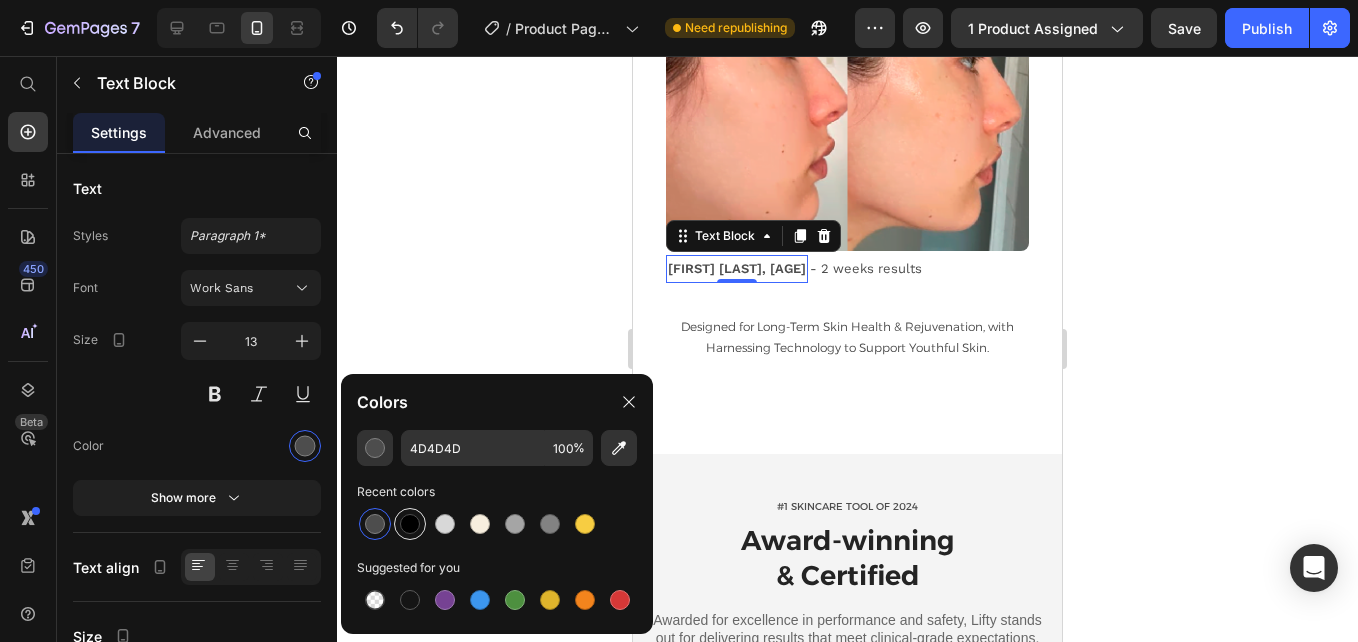 click at bounding box center (410, 524) 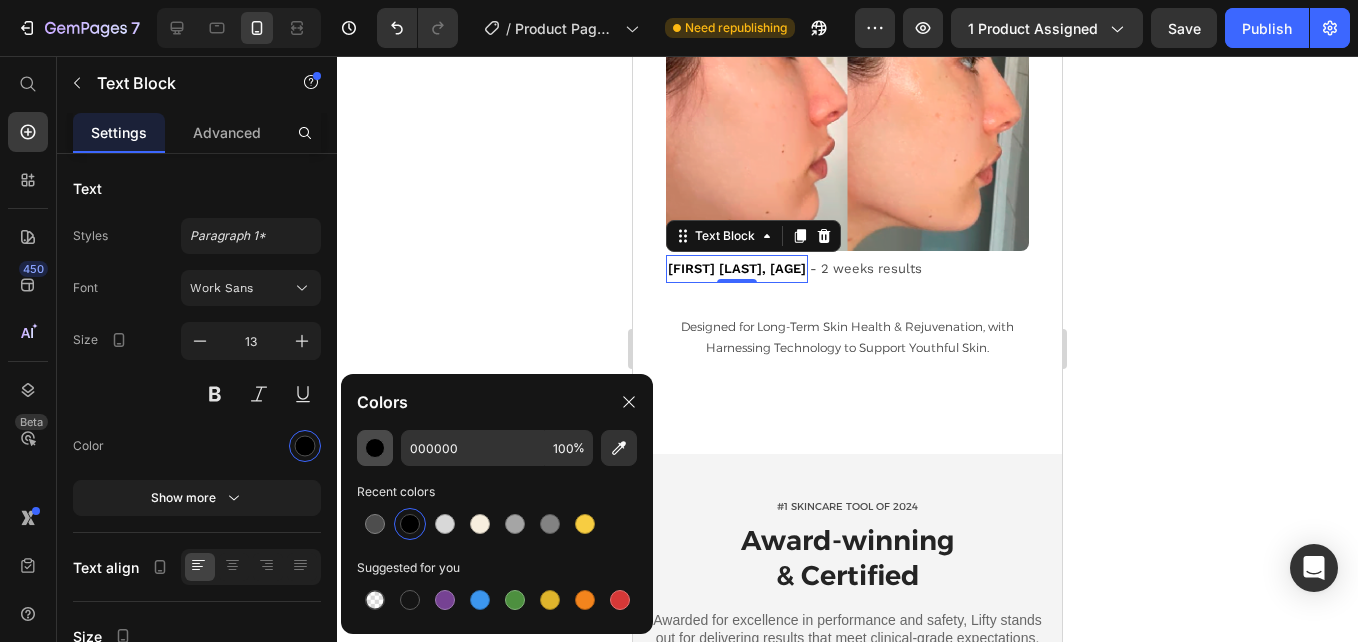 click at bounding box center [375, 448] 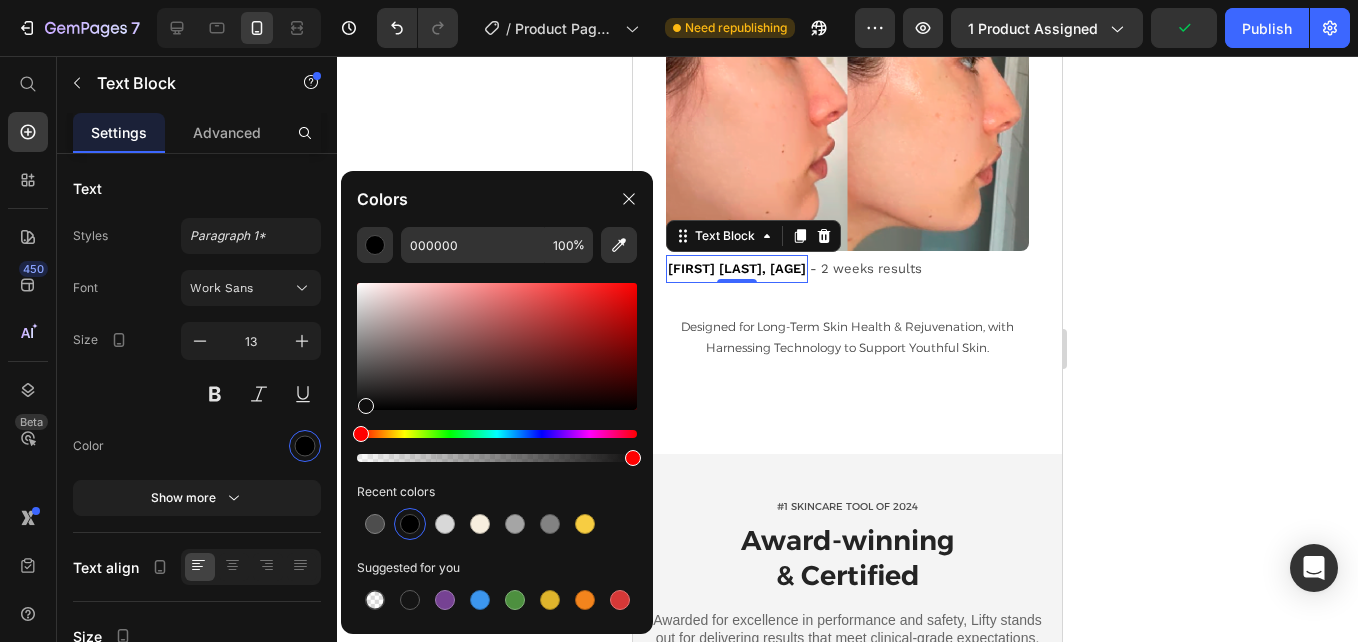 click at bounding box center (366, 406) 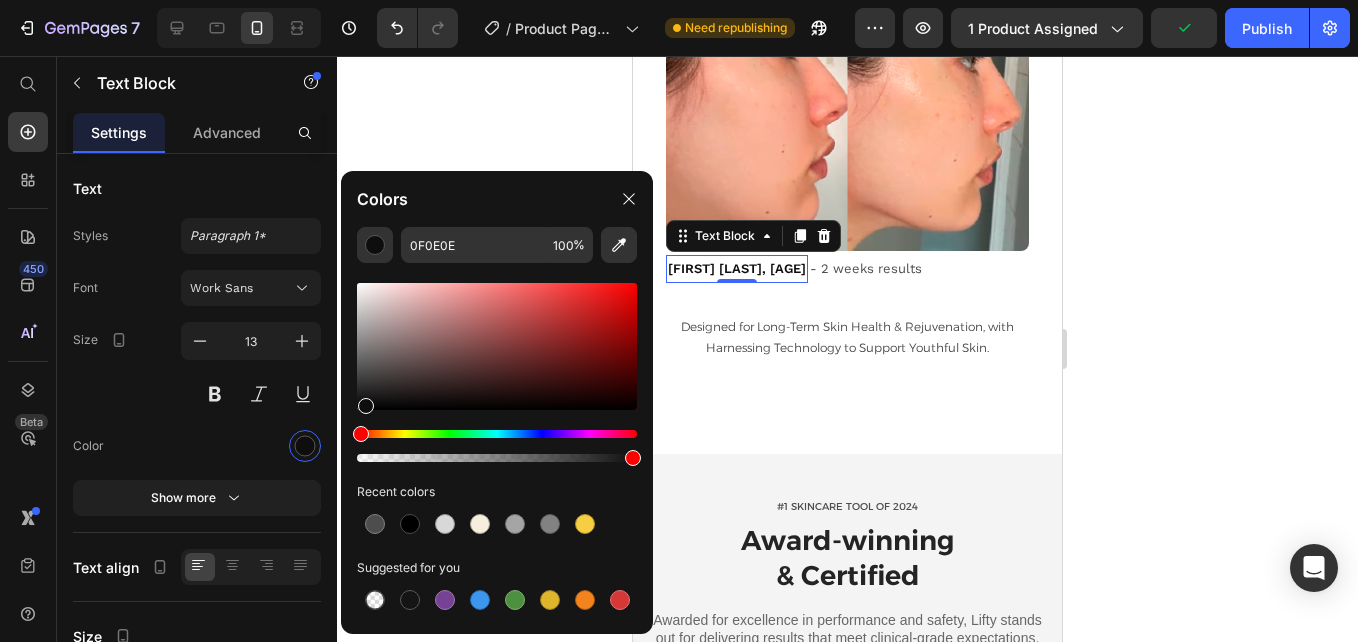 click on "0F0E0E 100 % Recent colors Suggested for you" 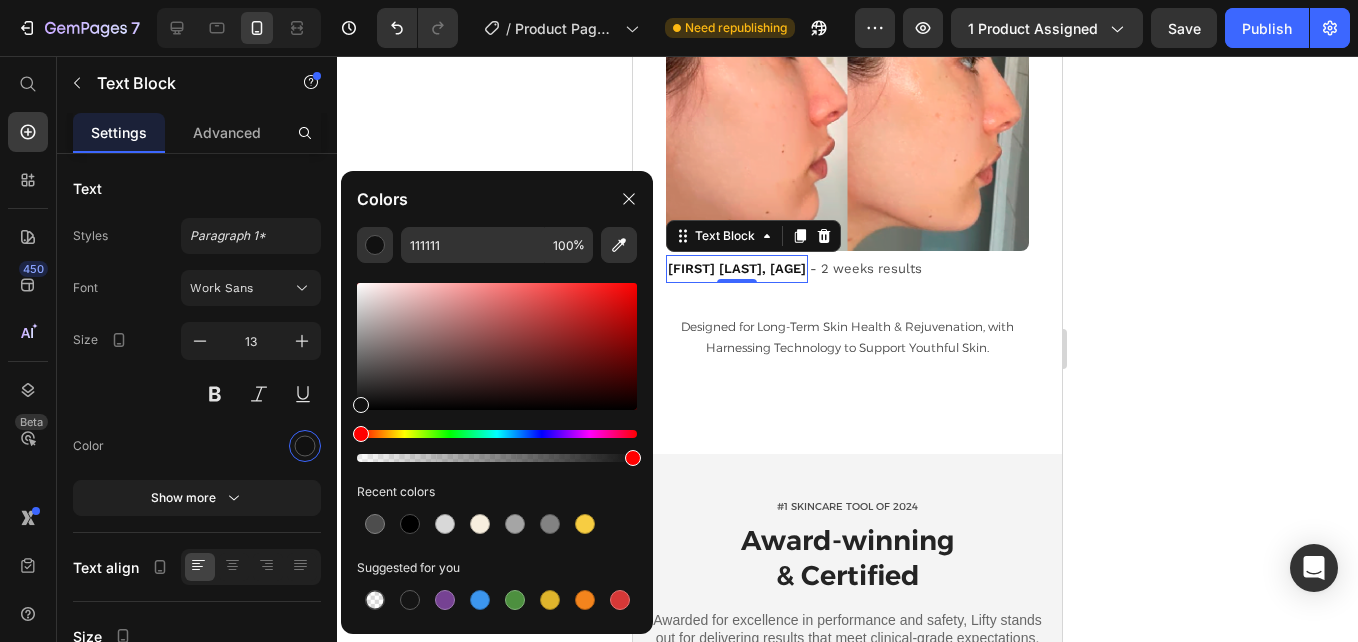 click at bounding box center (497, 346) 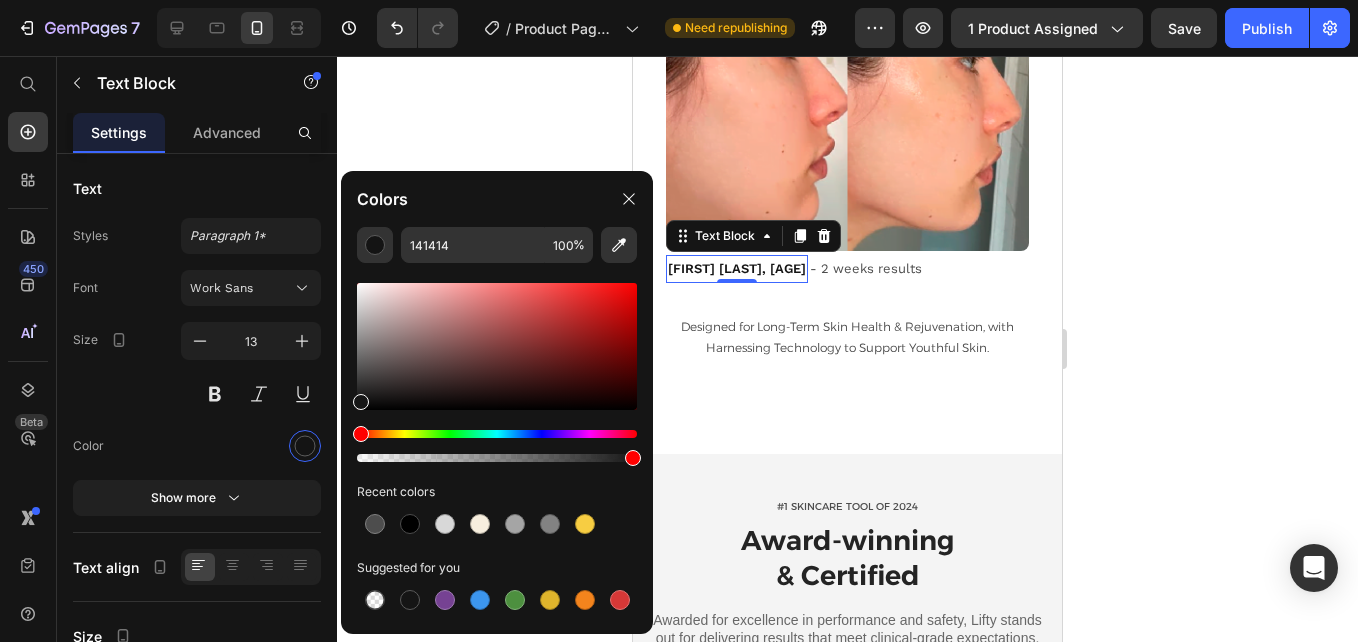 click at bounding box center (361, 402) 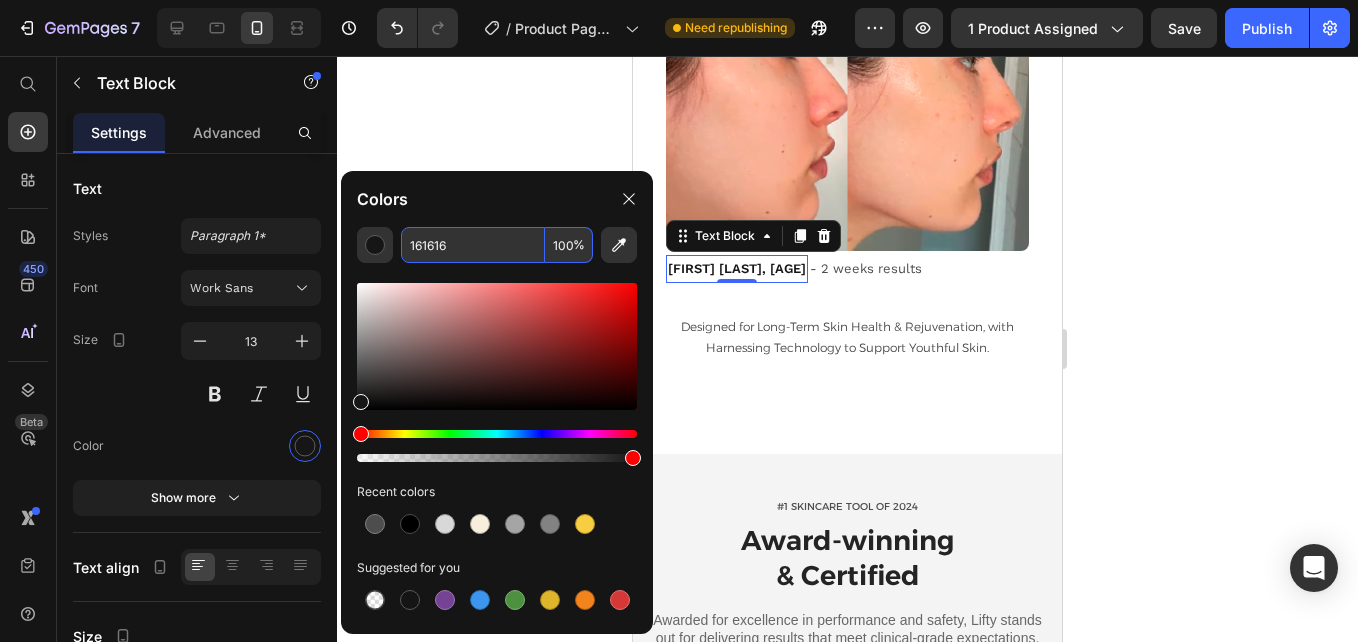 click on "161616" at bounding box center [473, 245] 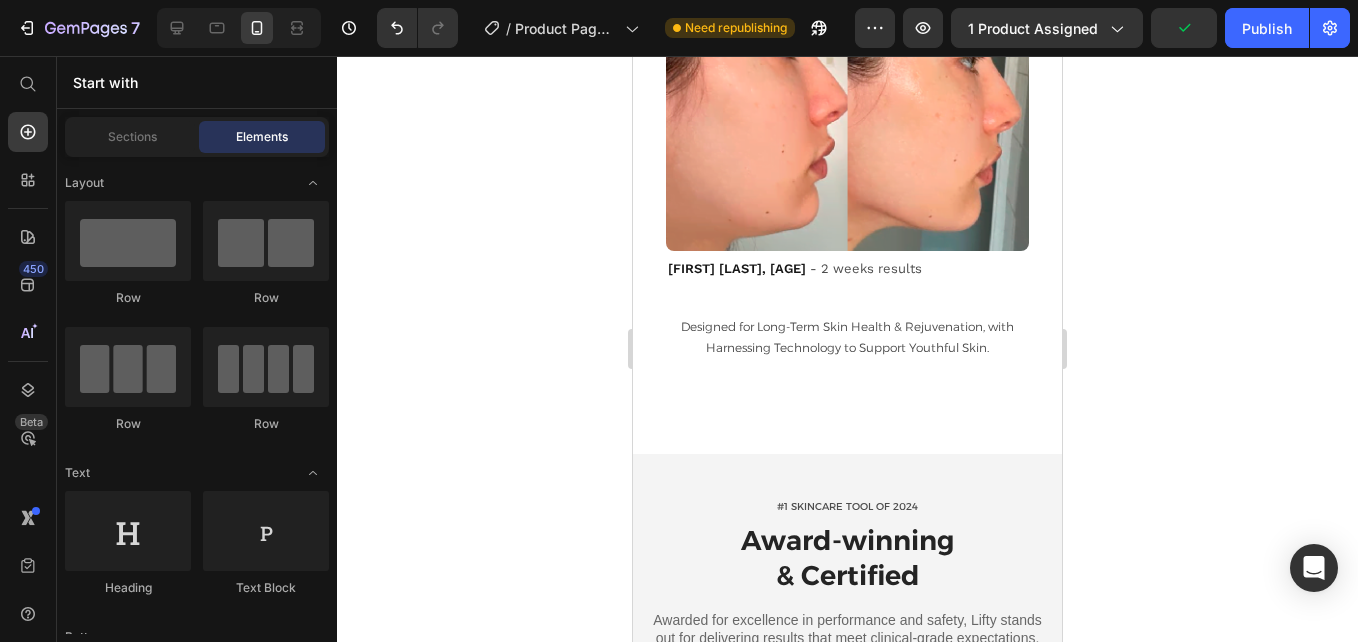 scroll, scrollTop: 4660, scrollLeft: 0, axis: vertical 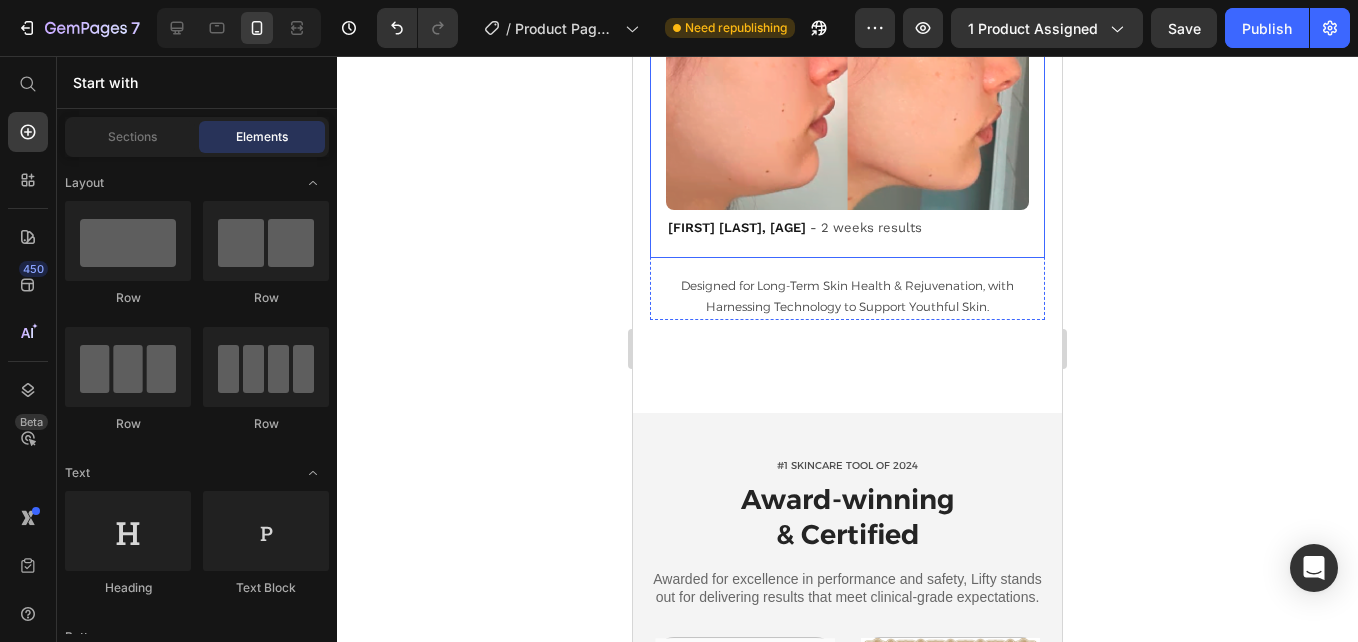 click on "Wrinkles & Fine Lines" at bounding box center (839, -188) 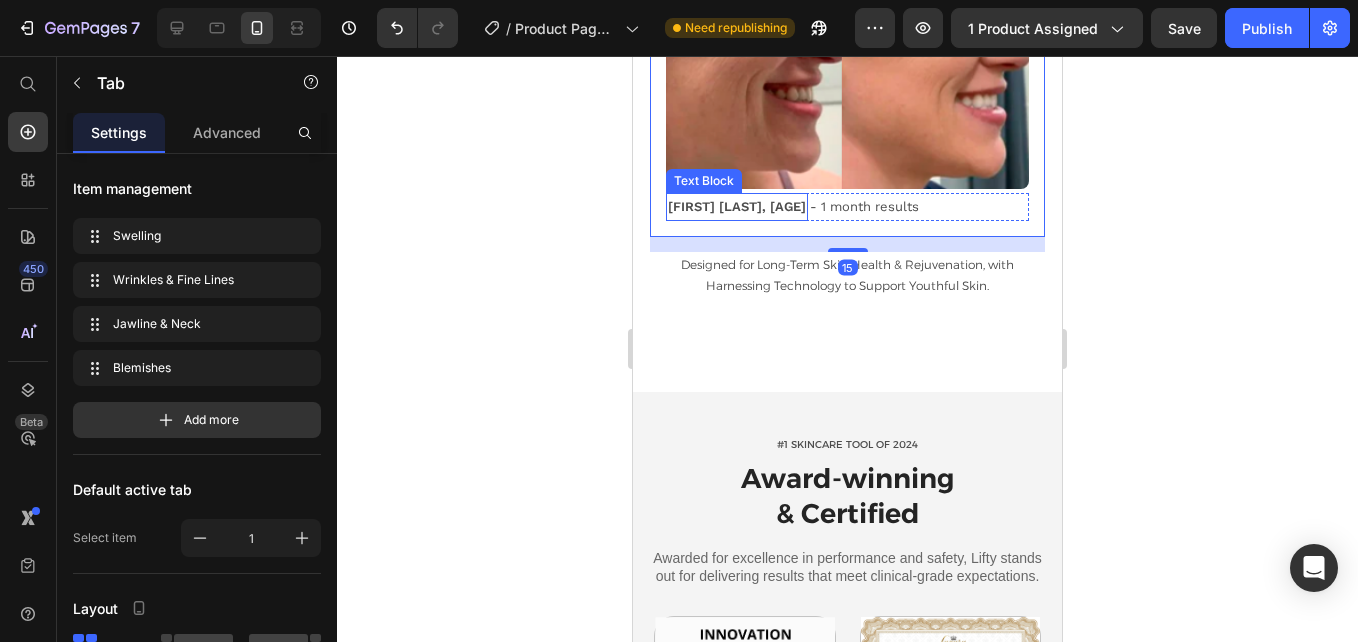 click on "Sarah Frank, 45" at bounding box center [737, 206] 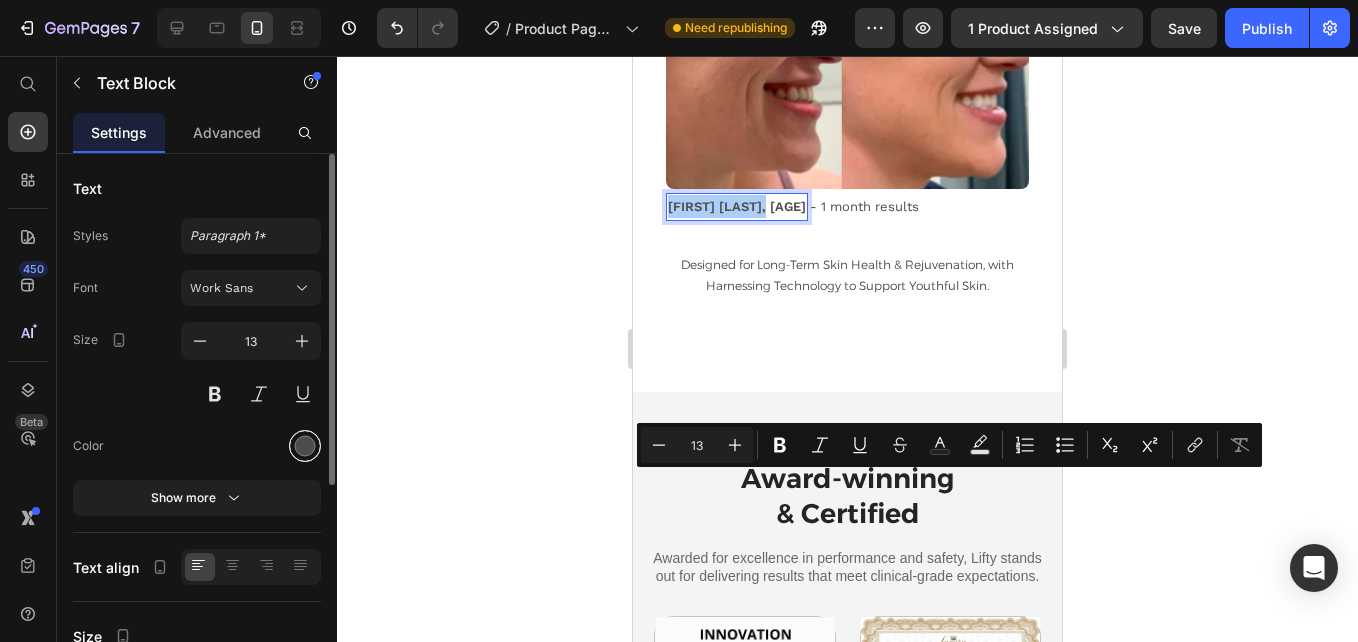 click at bounding box center [305, 446] 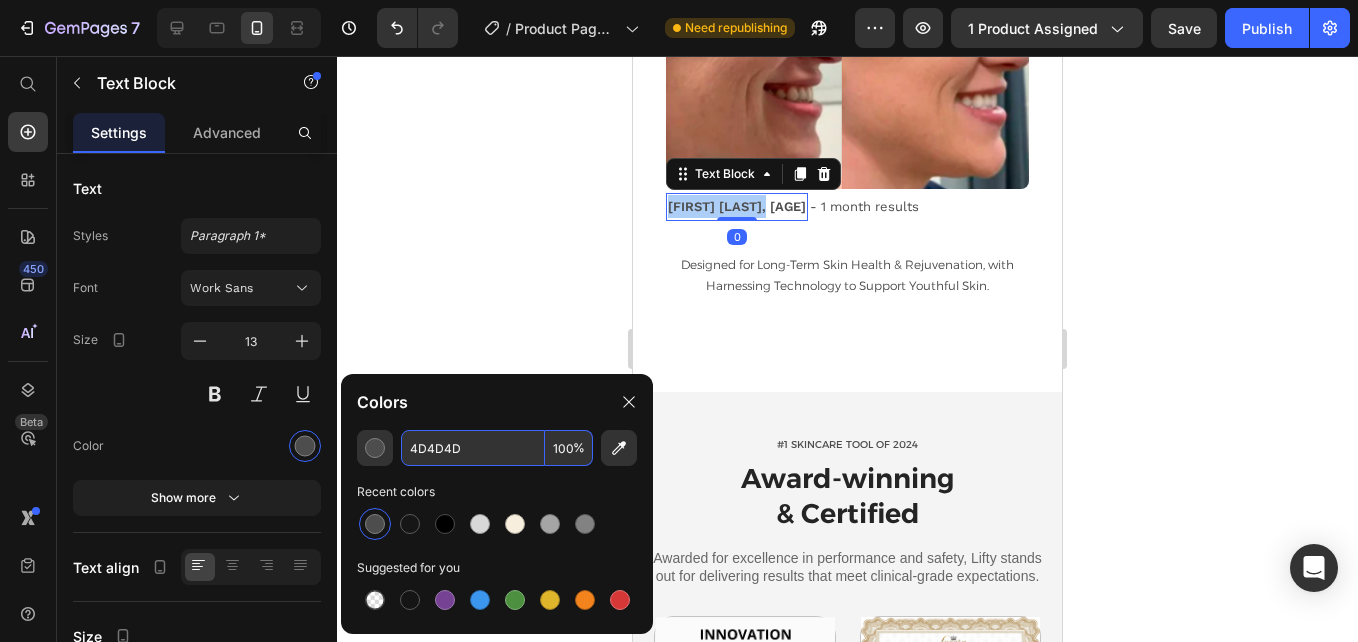 click on "4D4D4D" at bounding box center [473, 448] 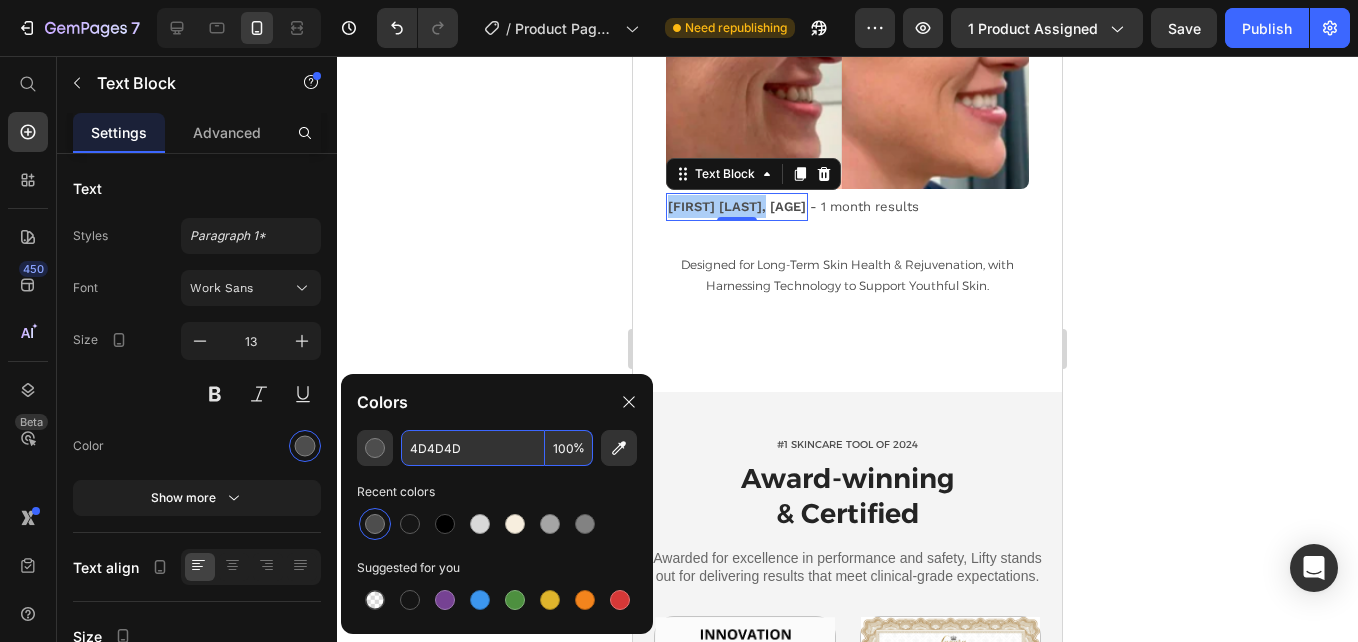 paste on "161616" 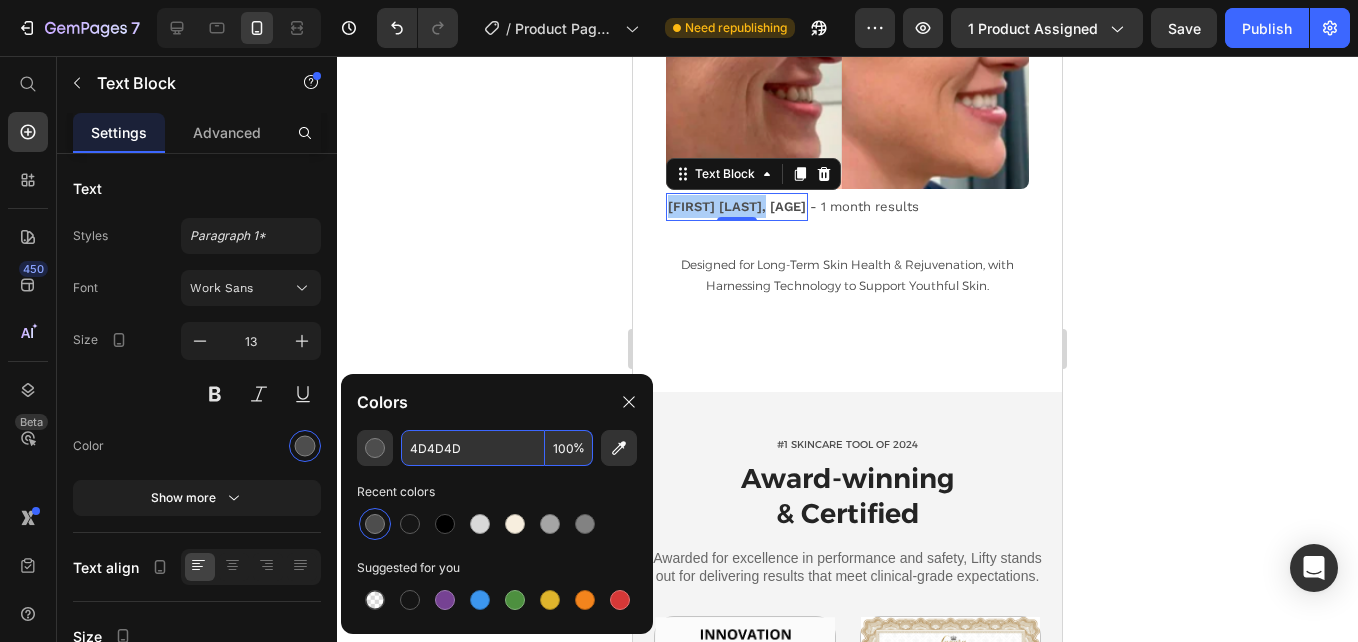 type on "161616" 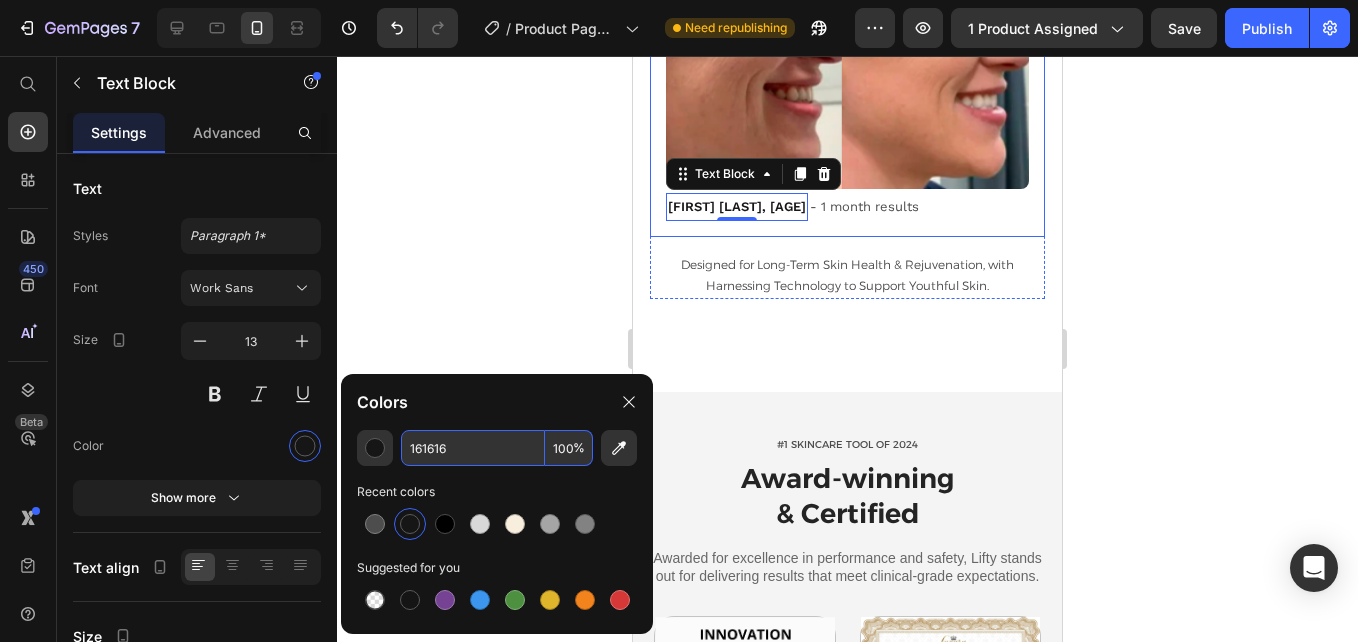 click on "Blemishes" at bounding box center [847, -142] 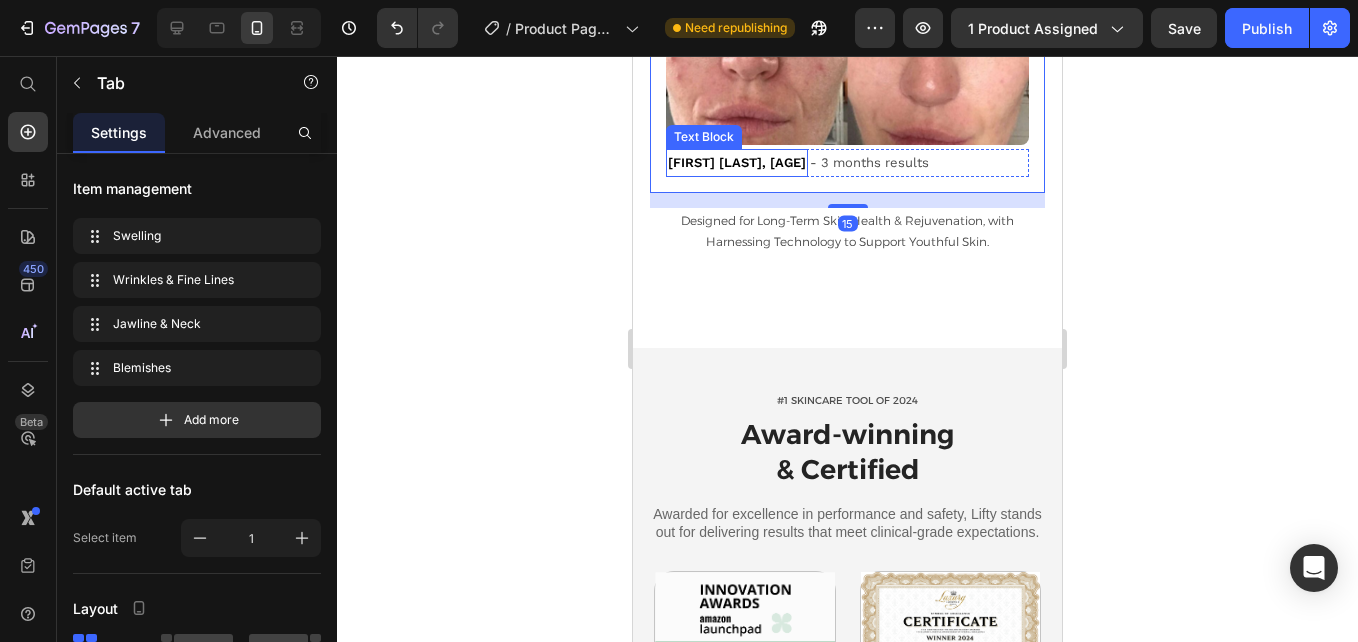 click on "Megan Rose, 38" at bounding box center (737, 162) 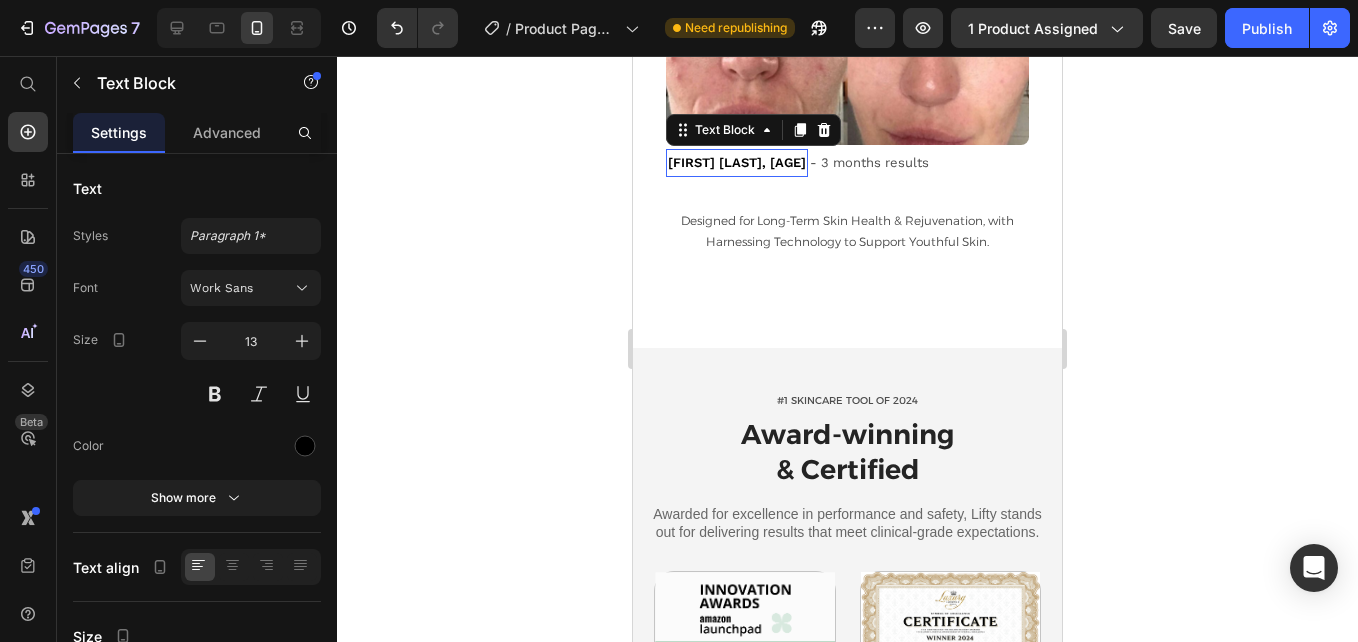 click on "Megan Rose, 38" at bounding box center [737, 162] 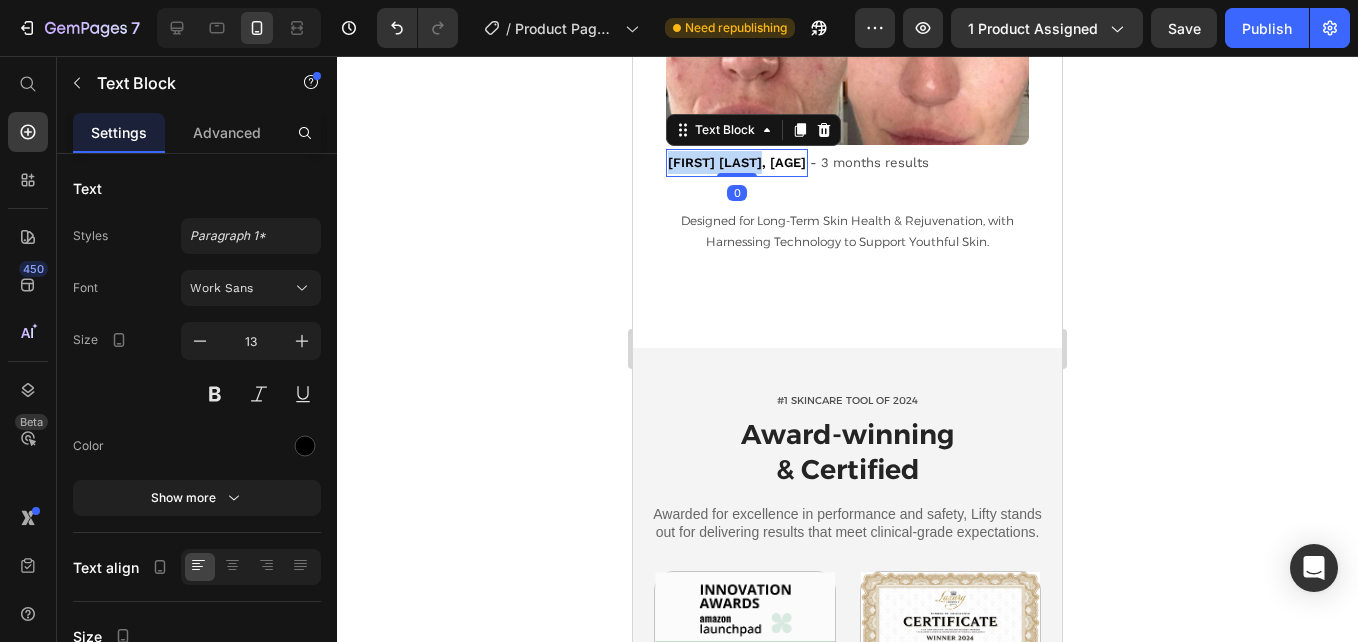 click on "Megan Rose, 38" at bounding box center [737, 162] 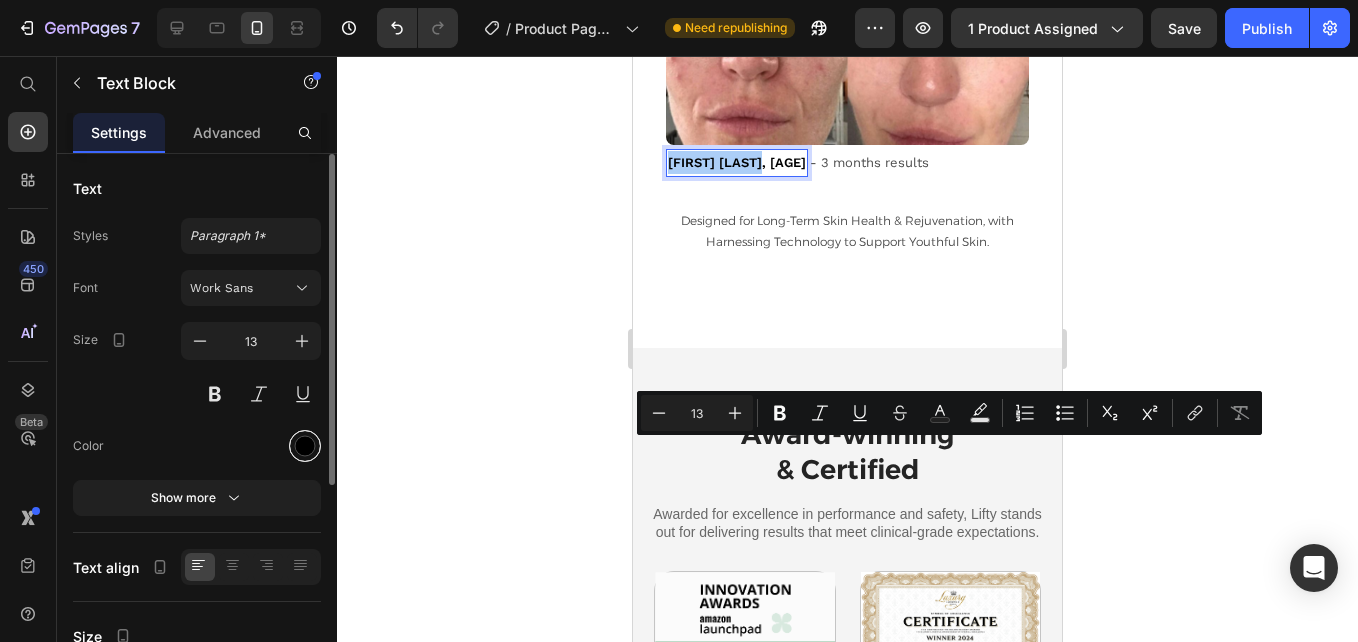 click at bounding box center [305, 446] 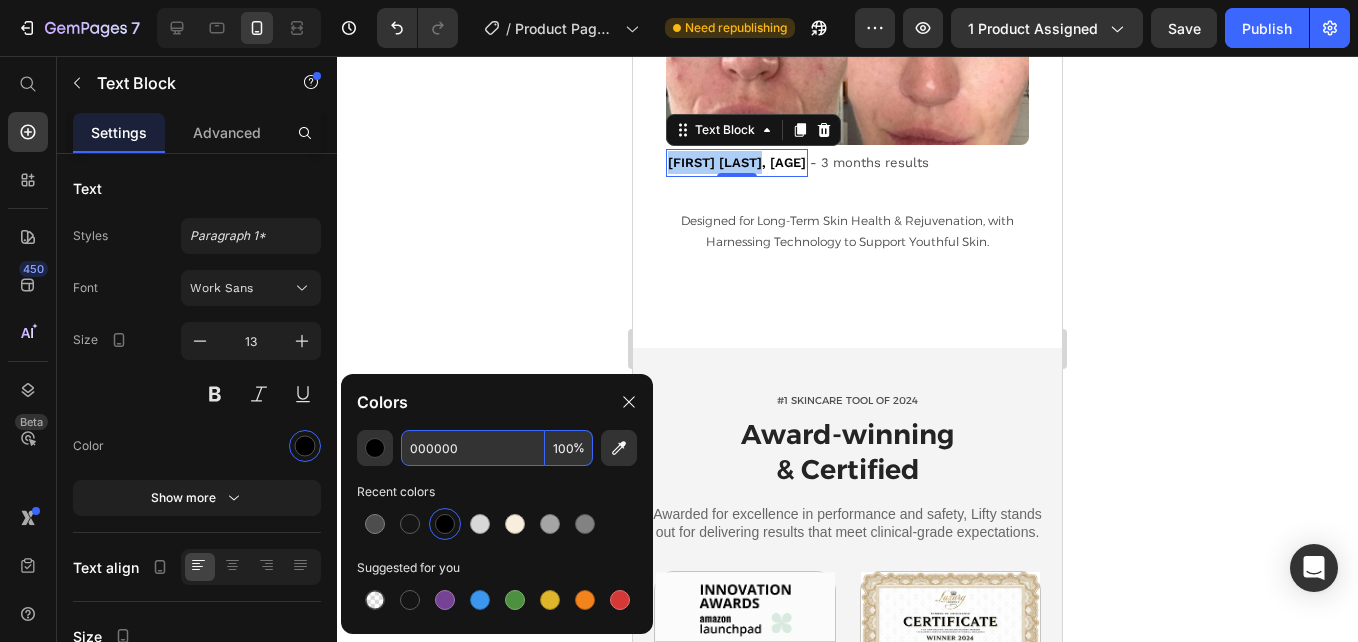 click on "000000" at bounding box center [473, 448] 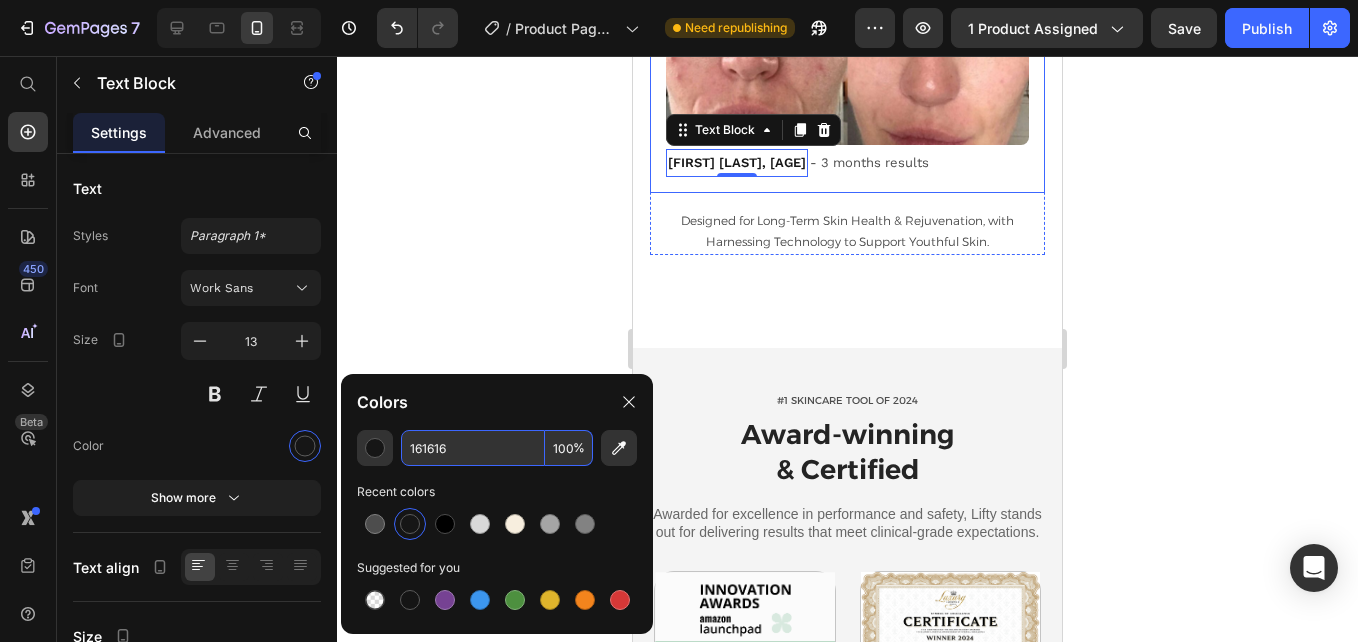 click on "Swelling" at bounding box center (705, -188) 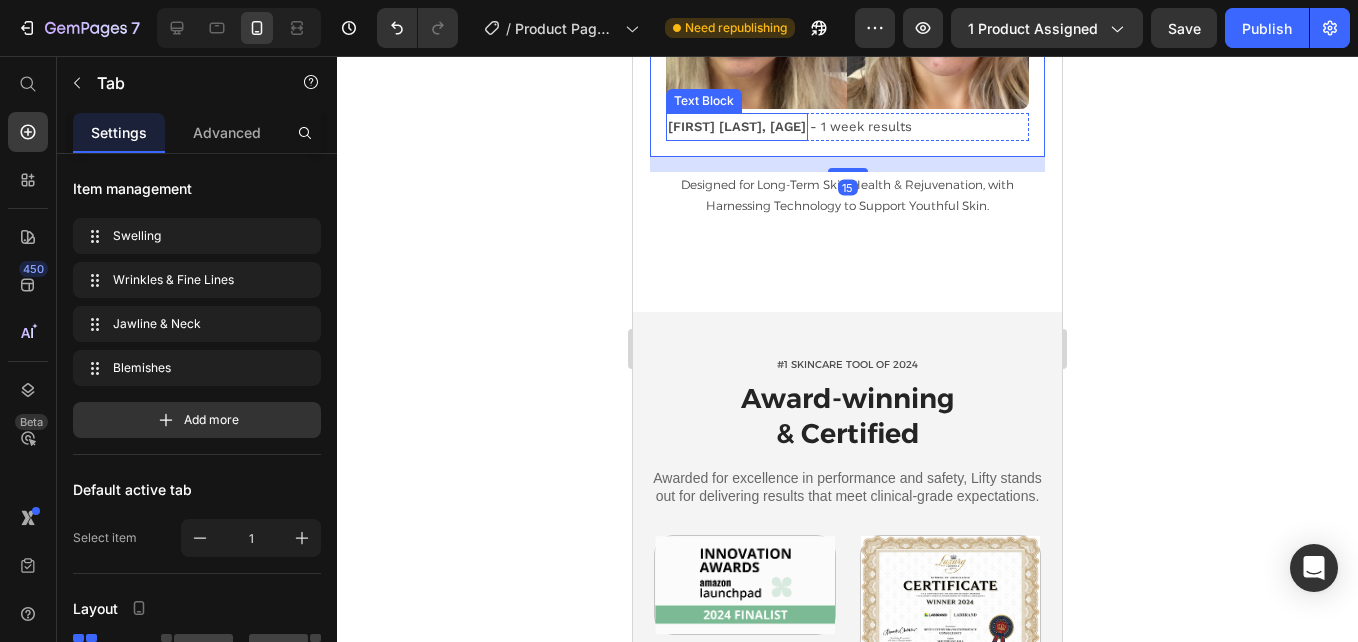 click on "Emily Willis, 34" at bounding box center [737, 126] 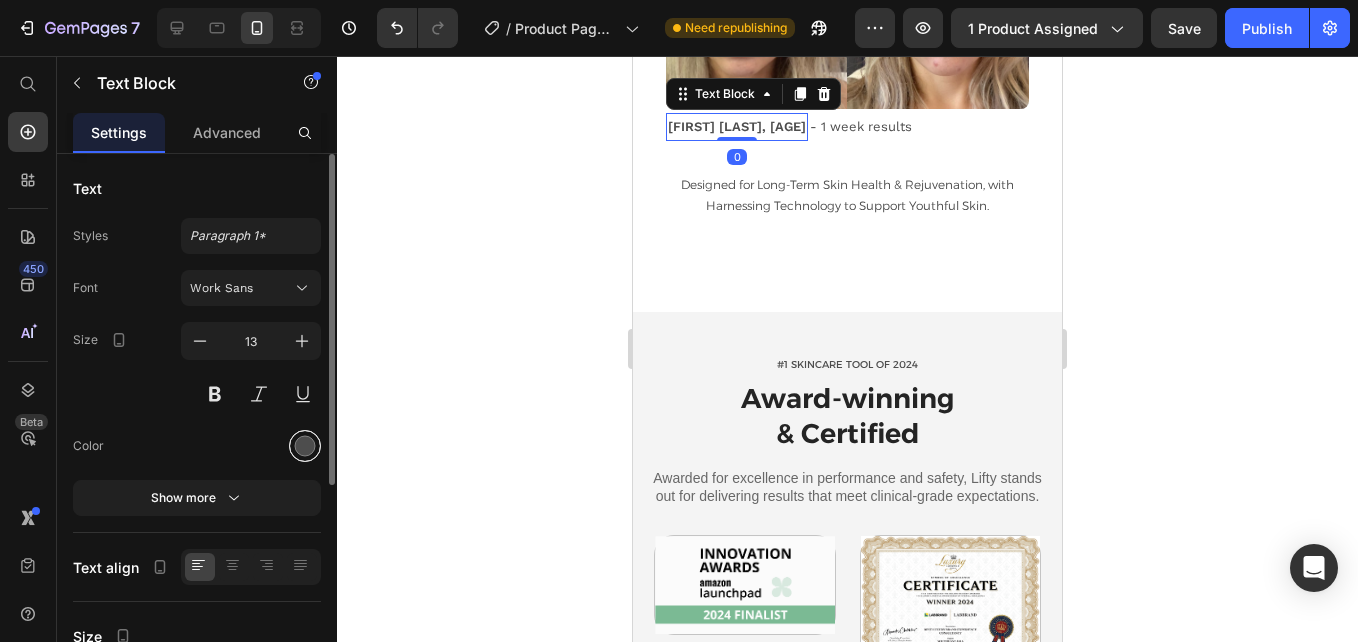 click at bounding box center (305, 446) 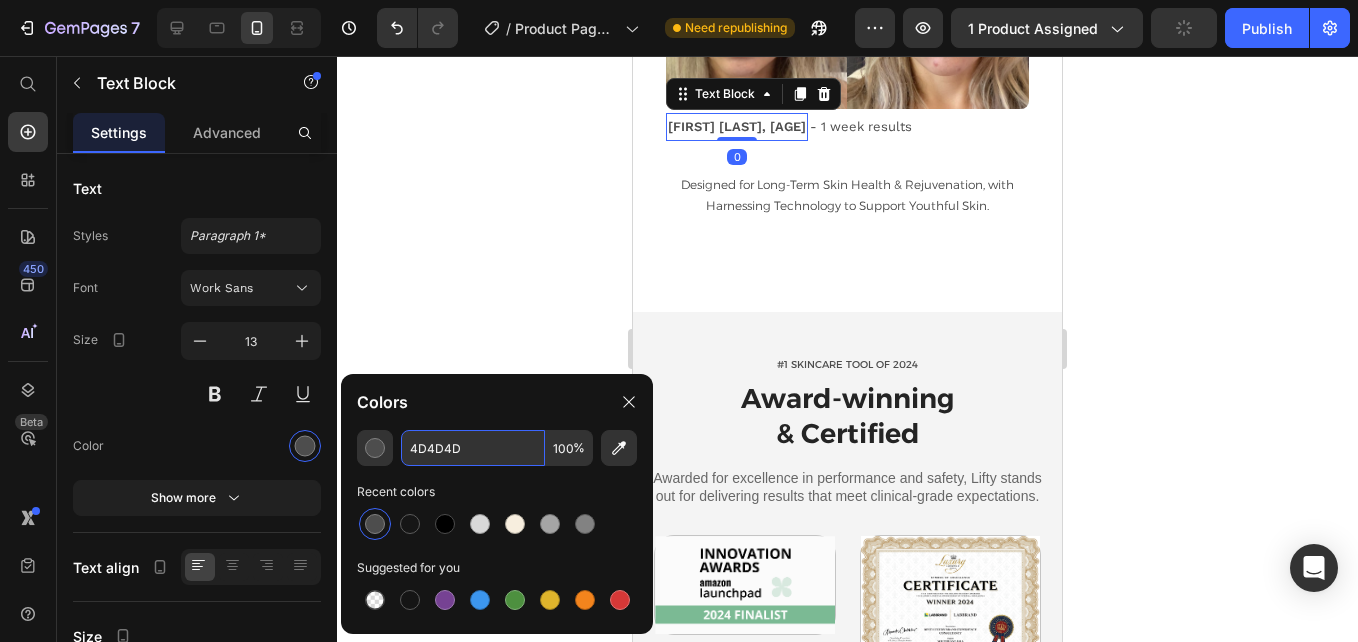 click on "4D4D4D" at bounding box center [473, 448] 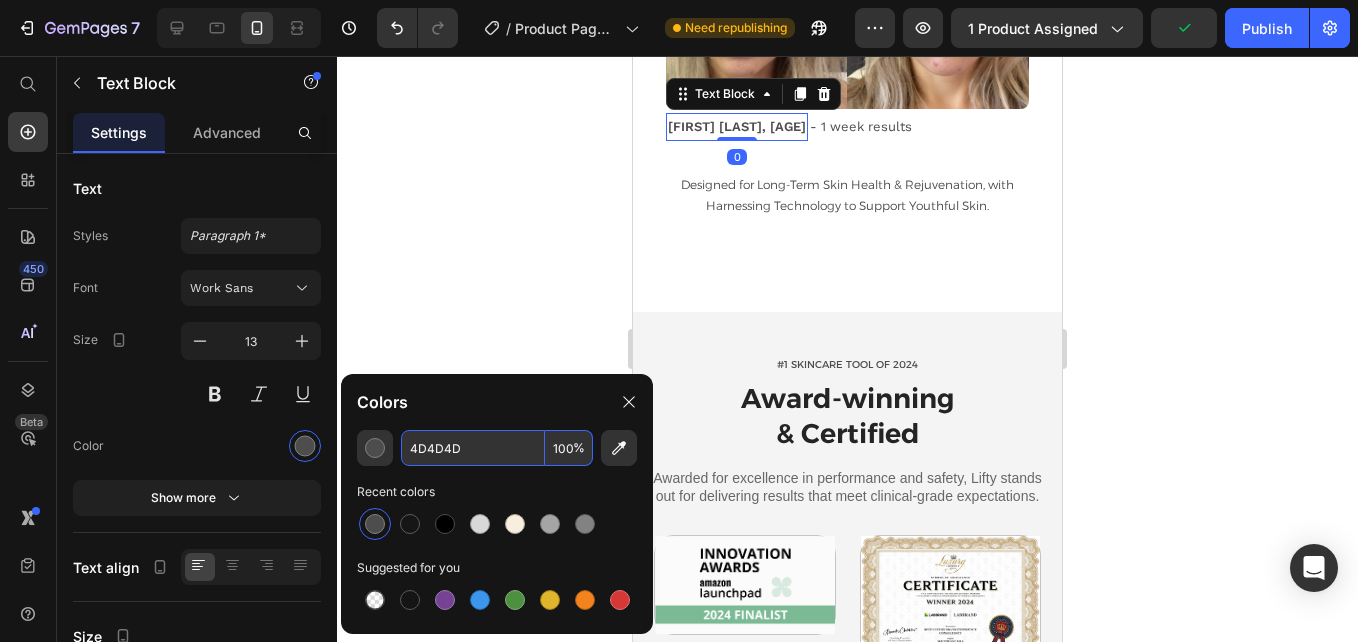 paste on "161616" 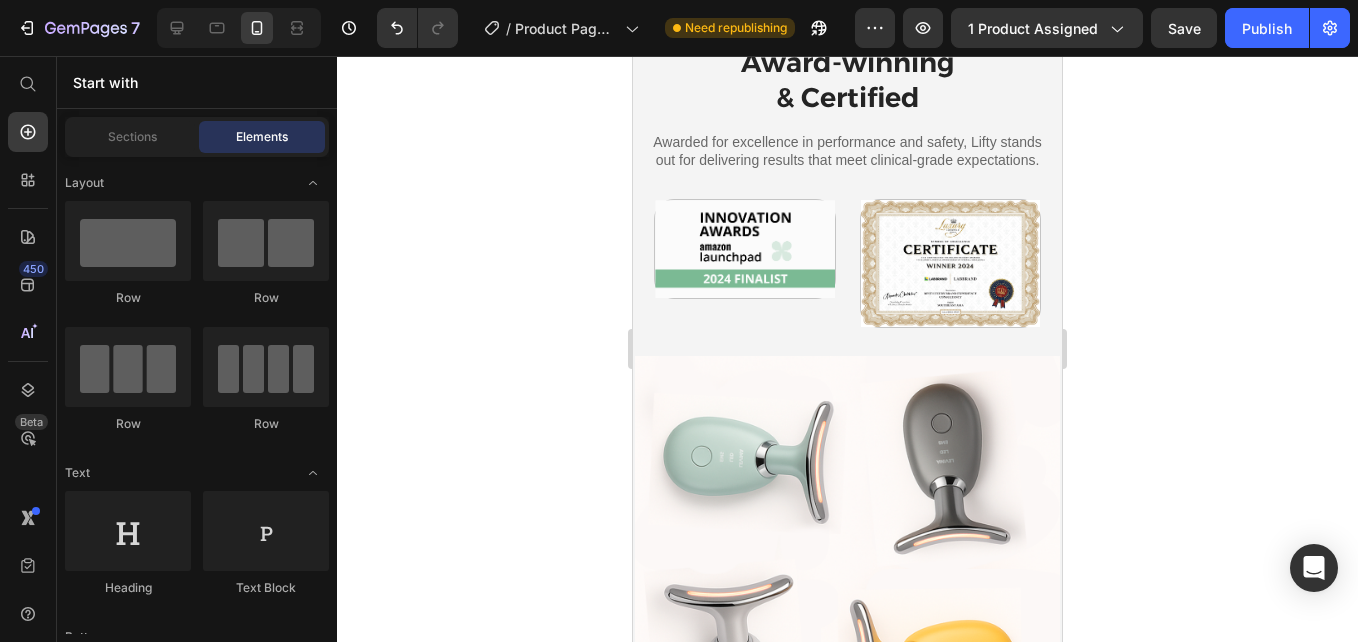 scroll, scrollTop: 5063, scrollLeft: 0, axis: vertical 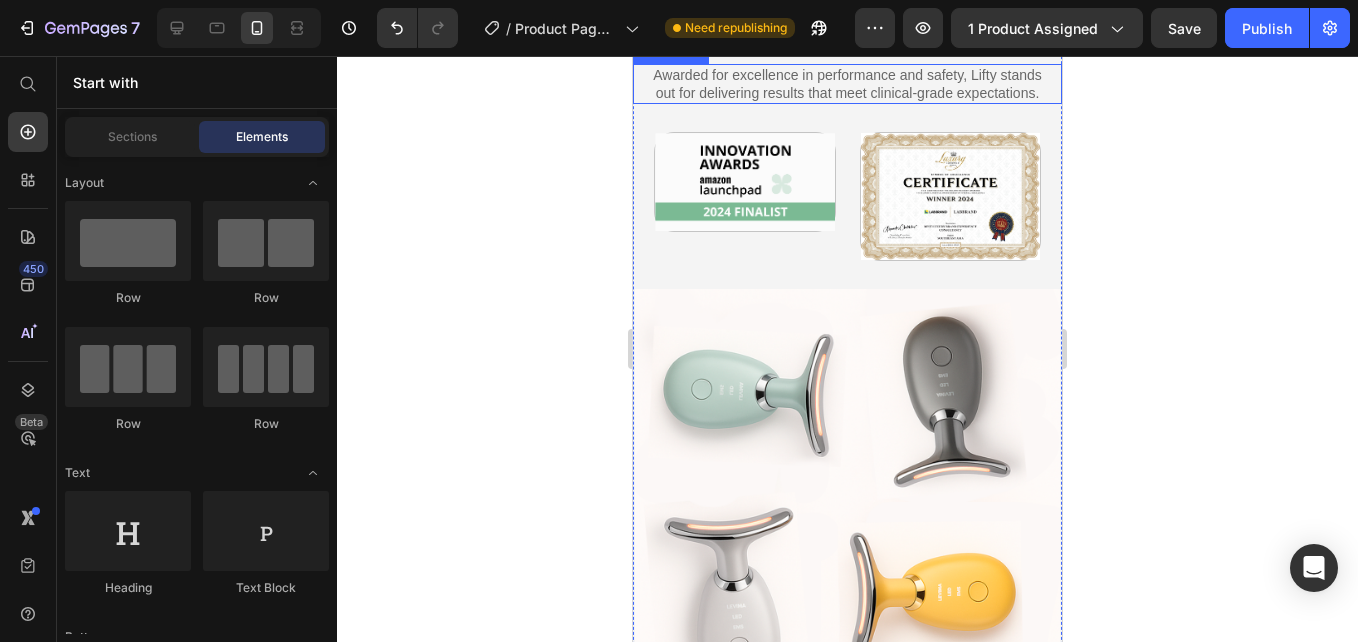 click on "Awarded for excellence in performance and safety, Lifty stands out for delivering results that meet clinical-grade expectations." at bounding box center (847, 84) 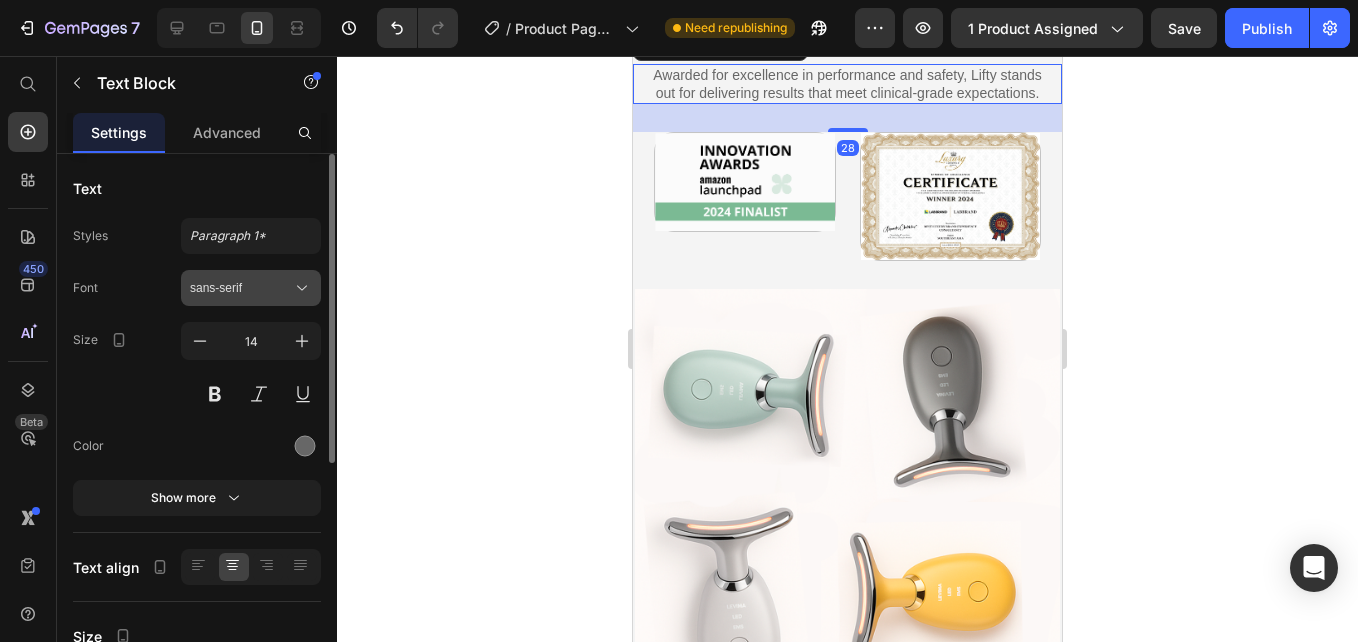 click on "sans-serif" at bounding box center (251, 288) 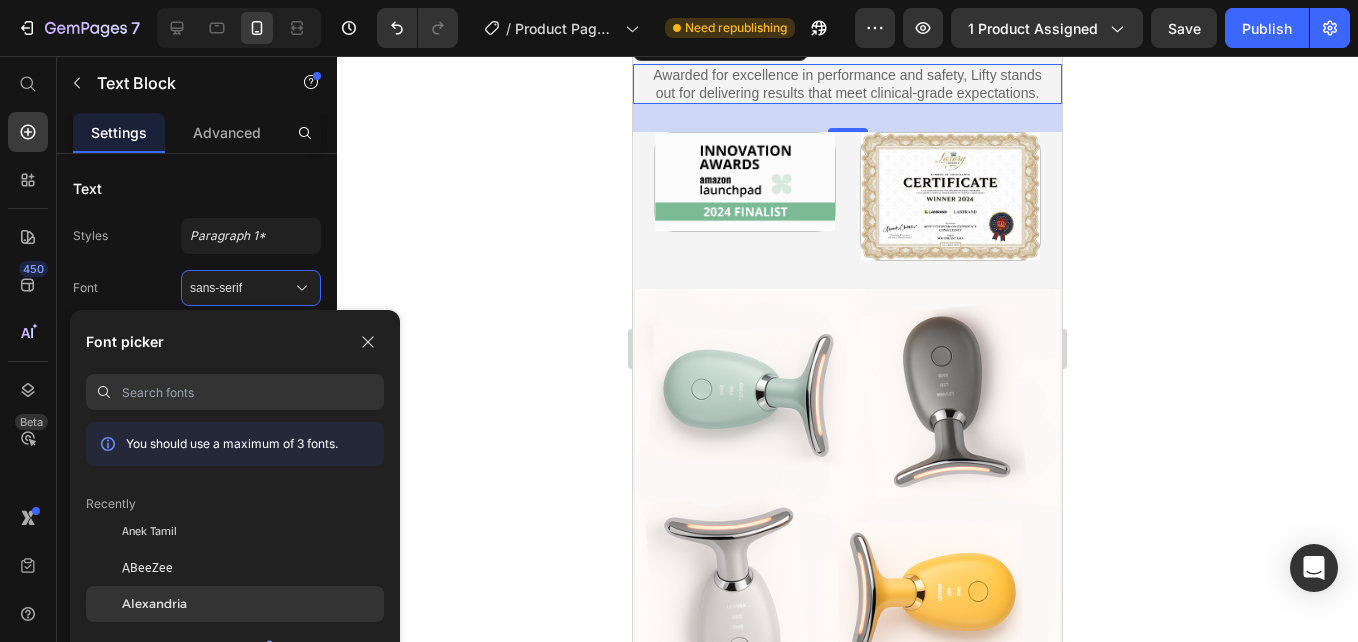 click on "Alexandria" at bounding box center [154, 604] 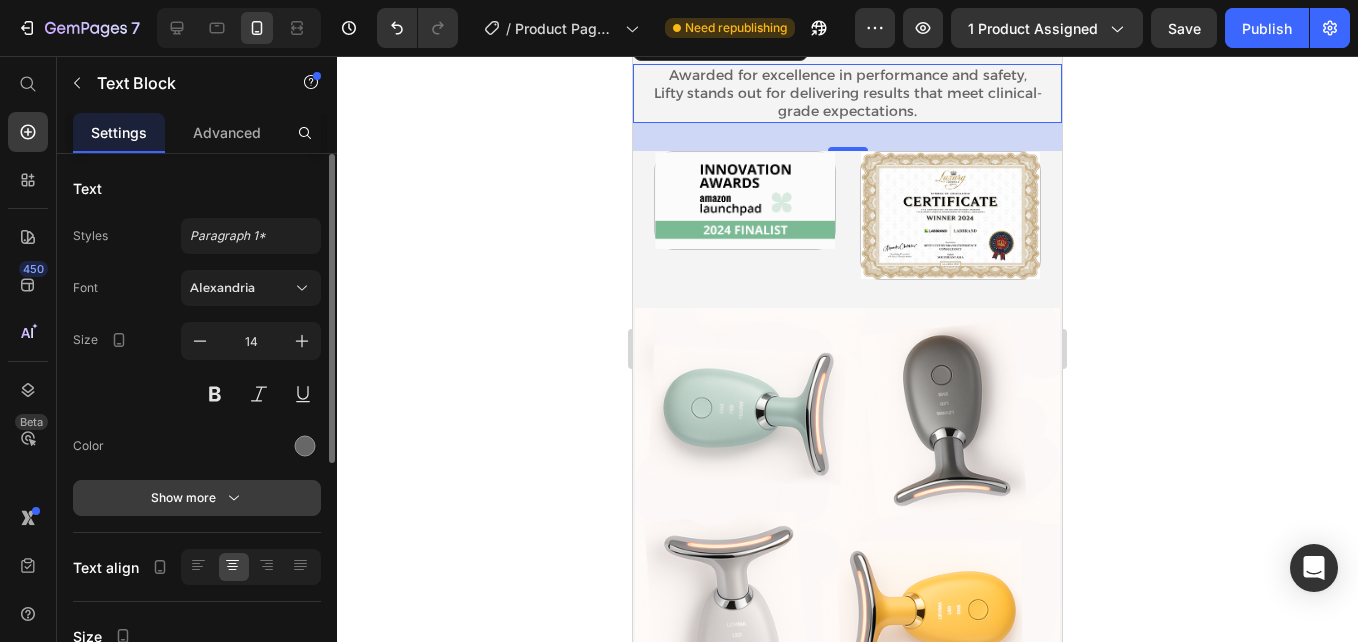 click on "Show more" at bounding box center [197, 498] 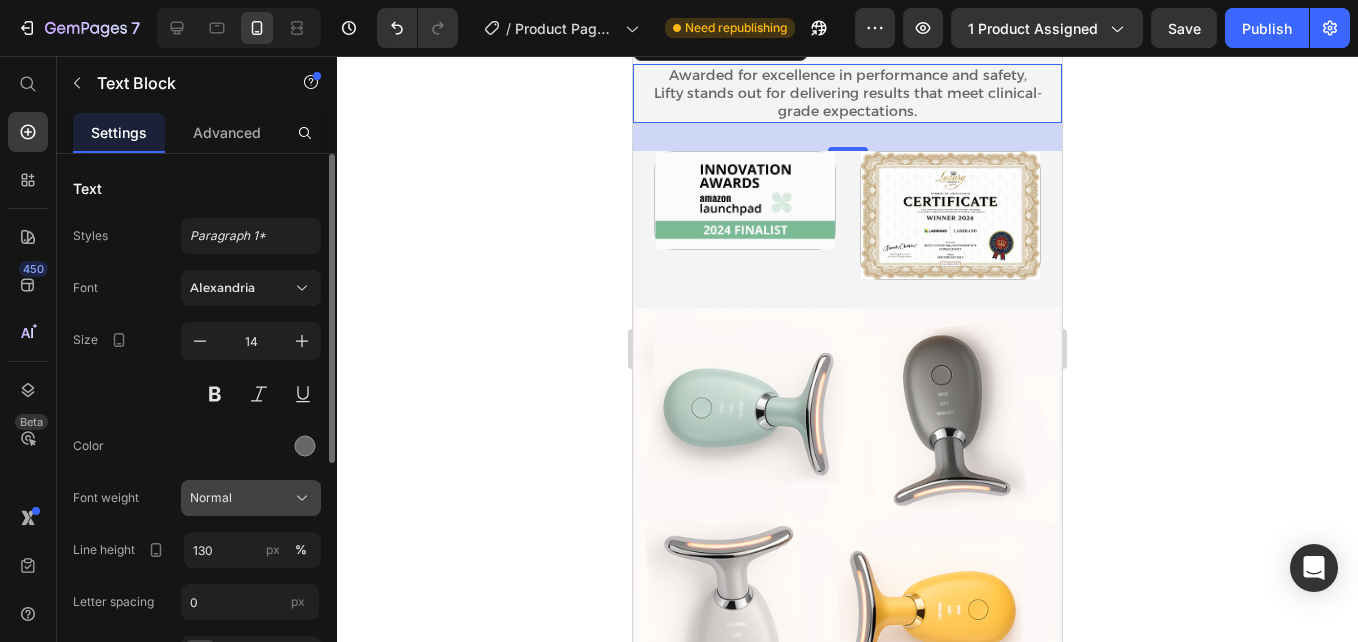click on "Normal" 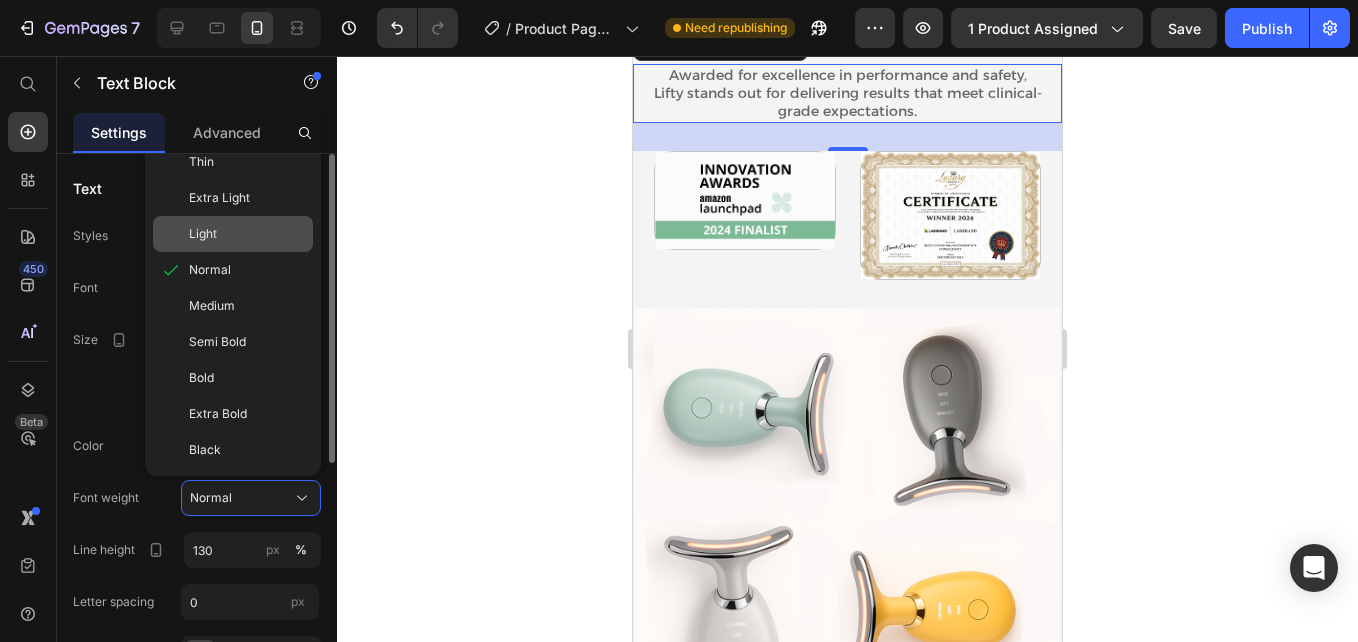 click on "Light" at bounding box center [203, 234] 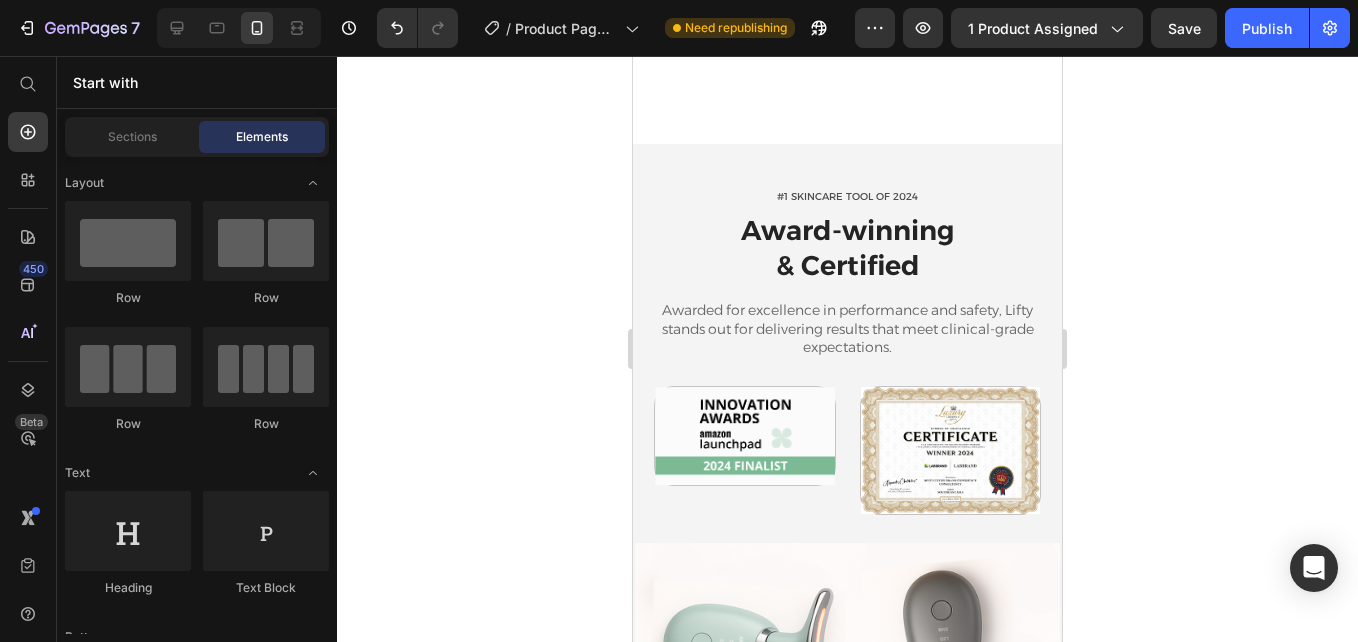 scroll, scrollTop: 5130, scrollLeft: 0, axis: vertical 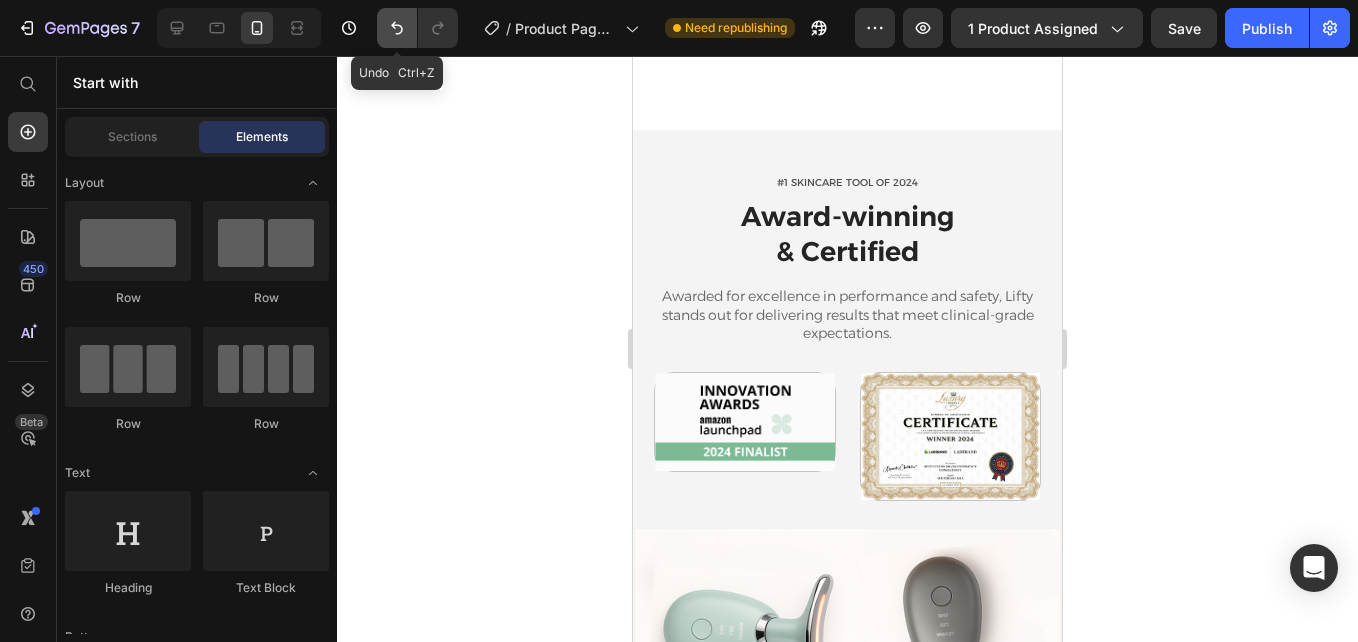 click 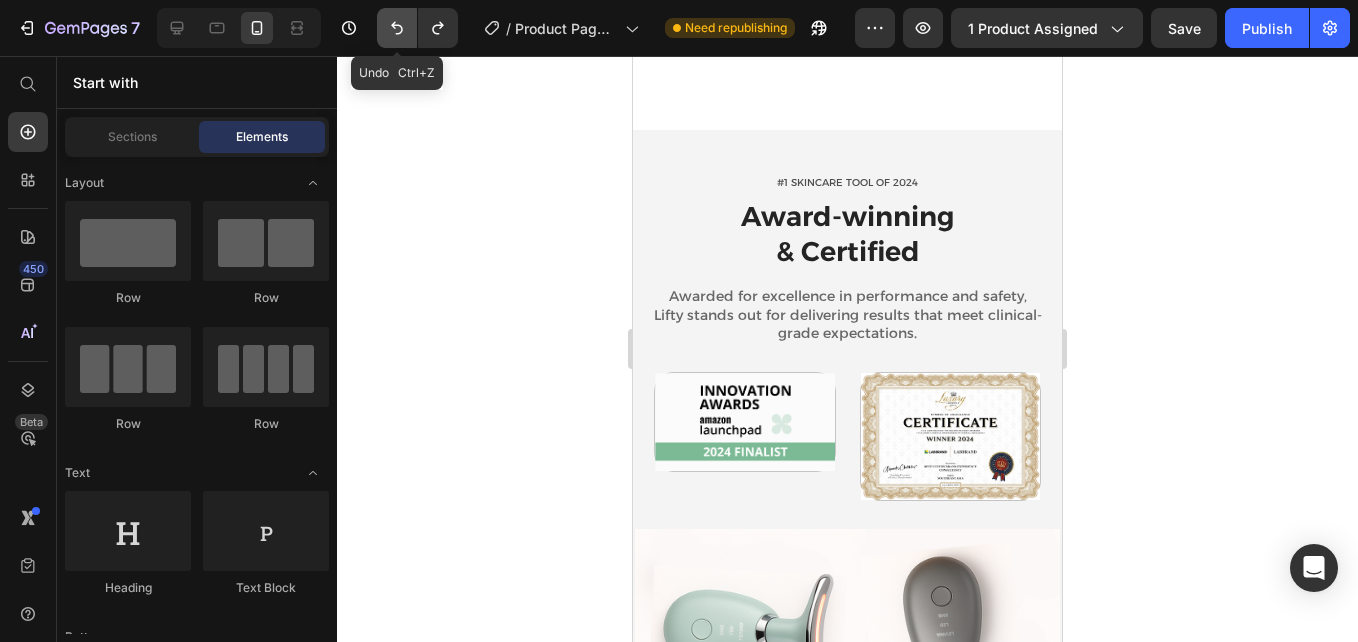 click 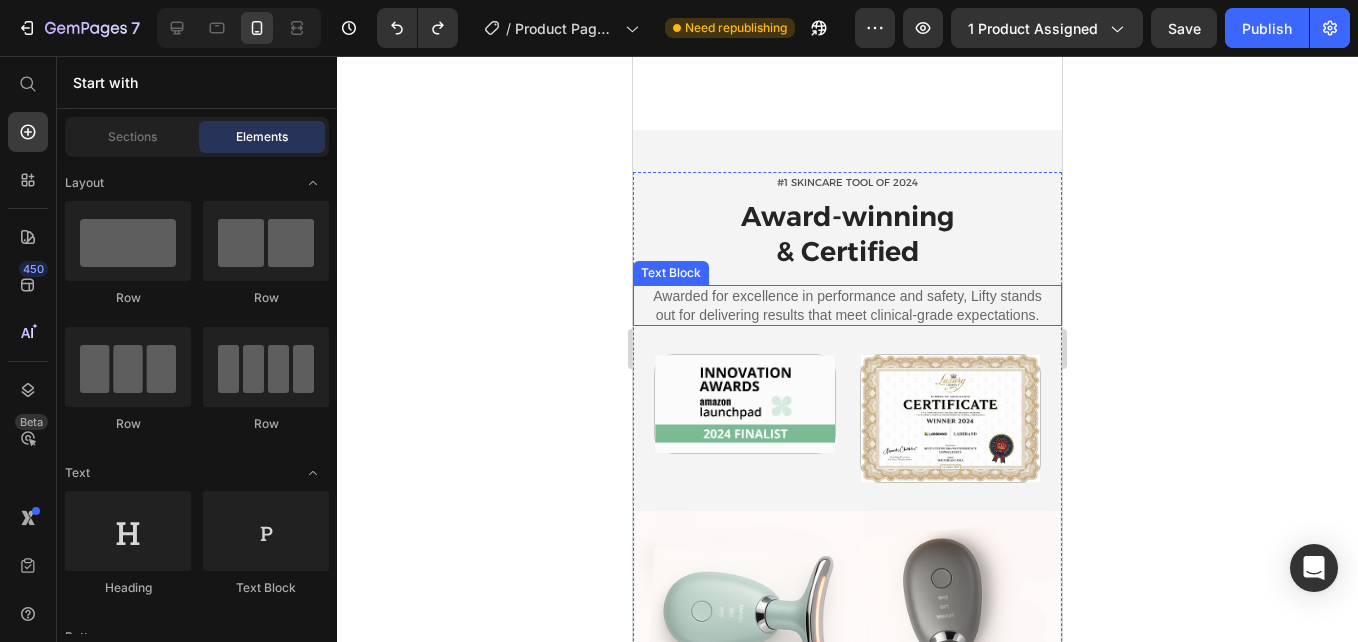 click on "Awarded for excellence in performance and safety, Lifty stands out for delivering results that meet clinical-grade expectations." at bounding box center [847, 305] 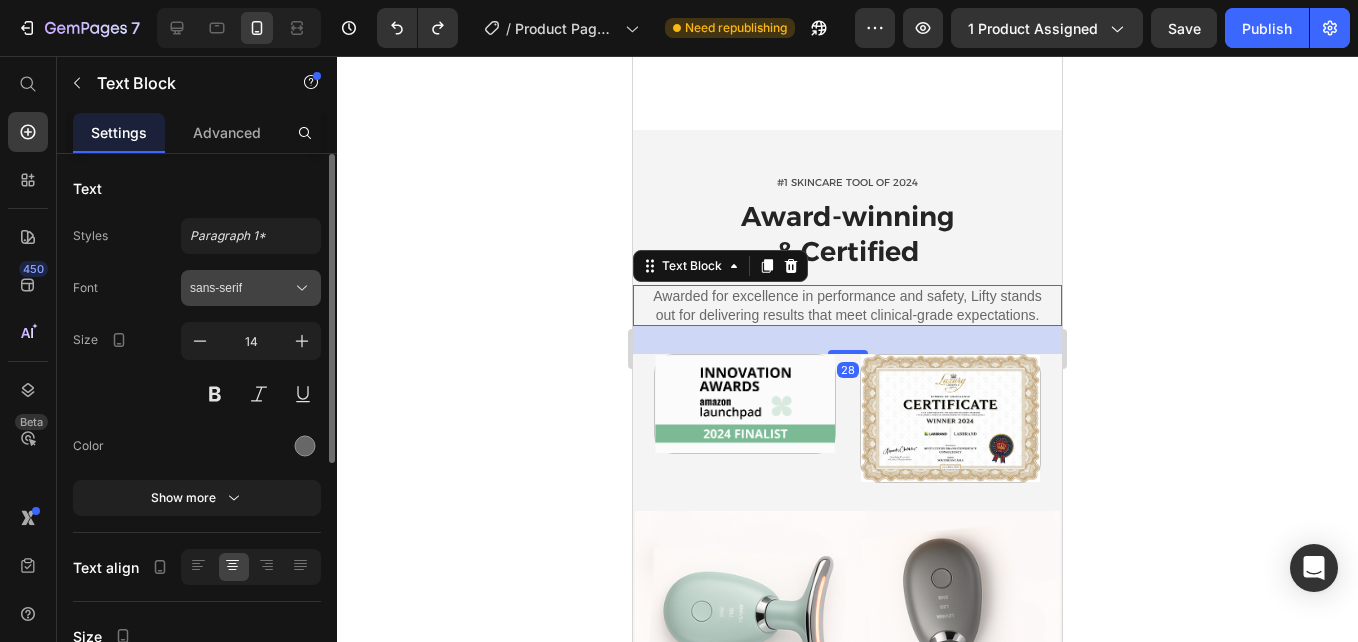 click on "sans-serif" at bounding box center (241, 288) 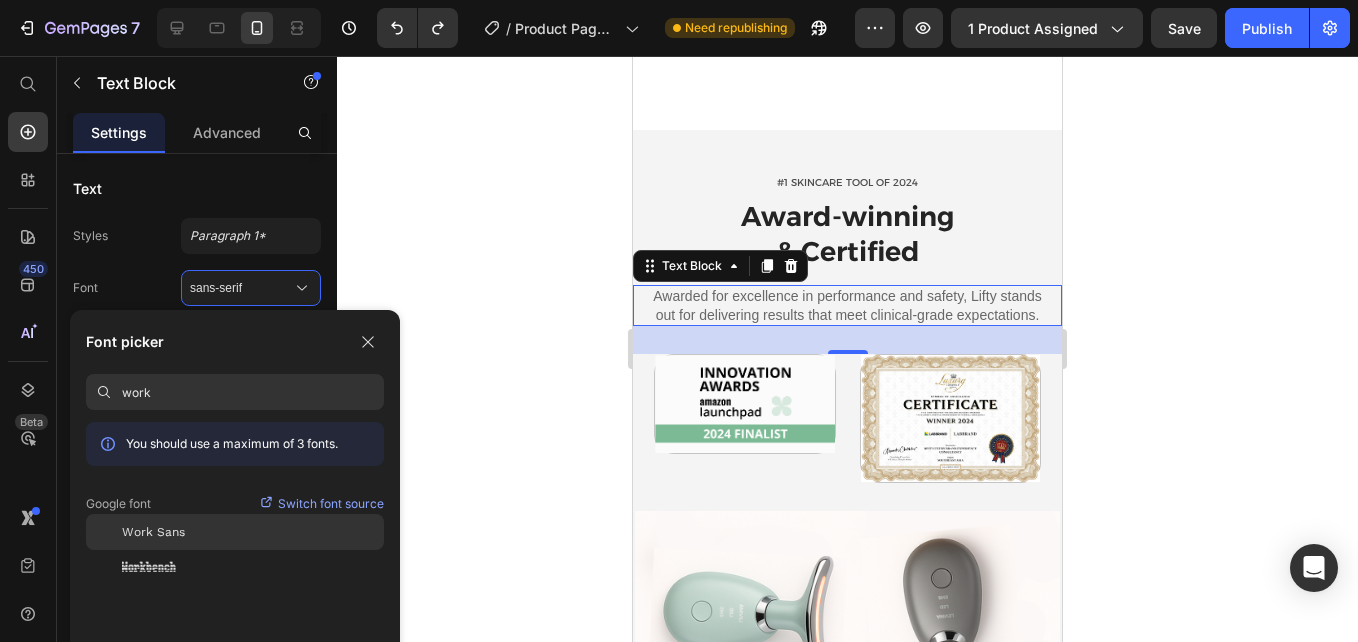 click on "Work Sans" at bounding box center [153, 532] 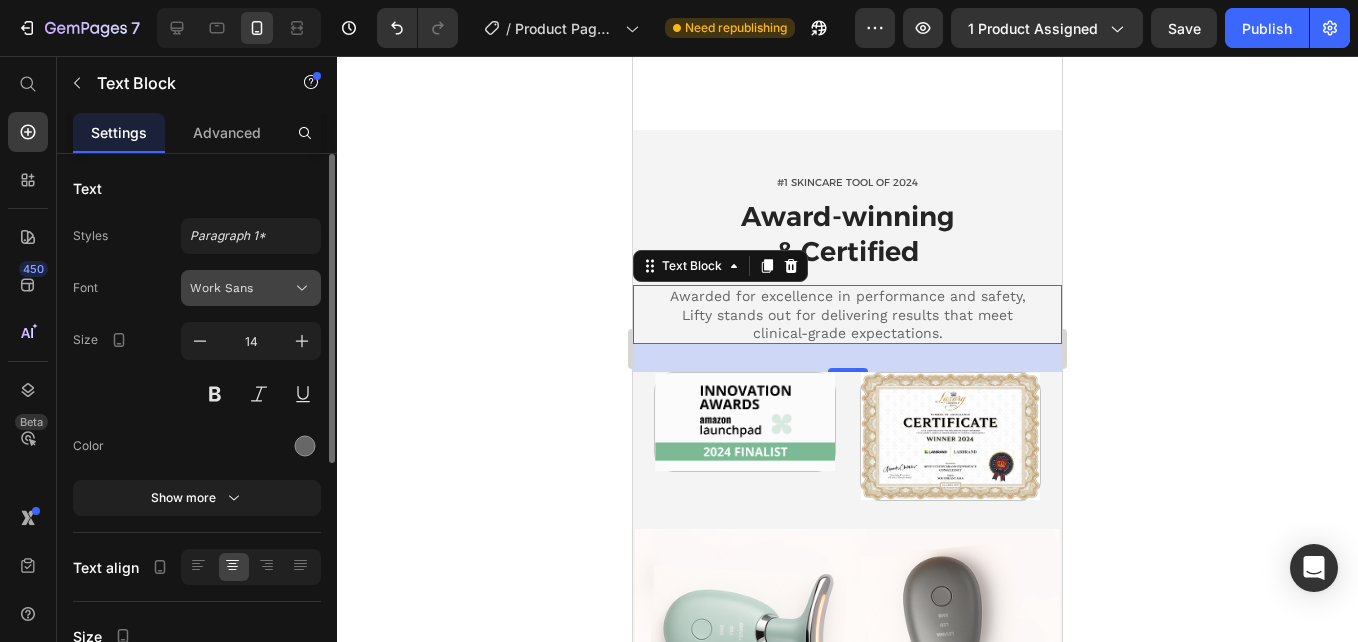 click on "Work Sans" at bounding box center (251, 288) 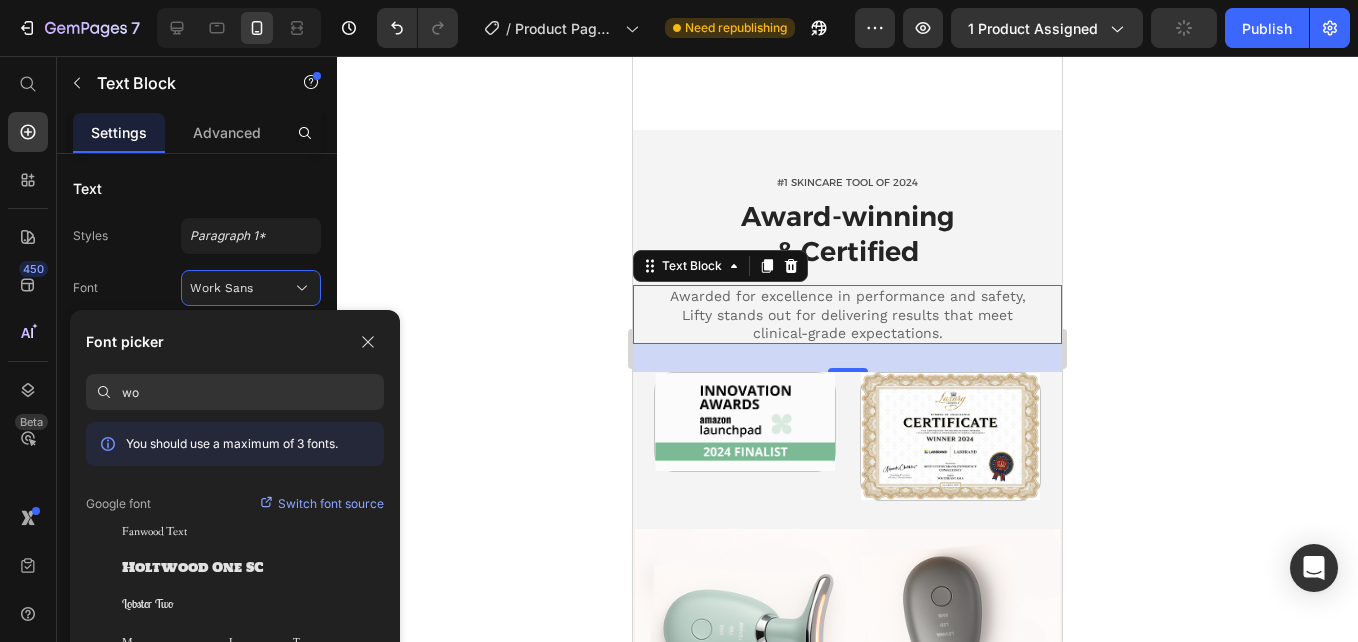 type on "w" 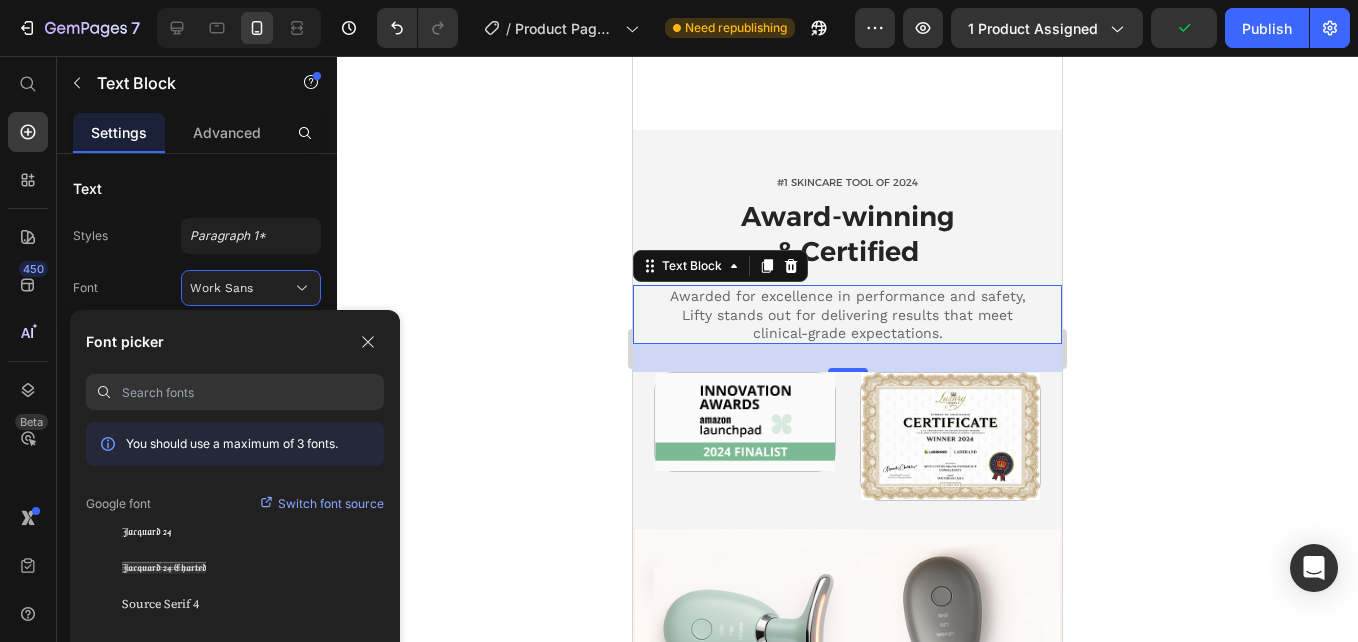 type on "4" 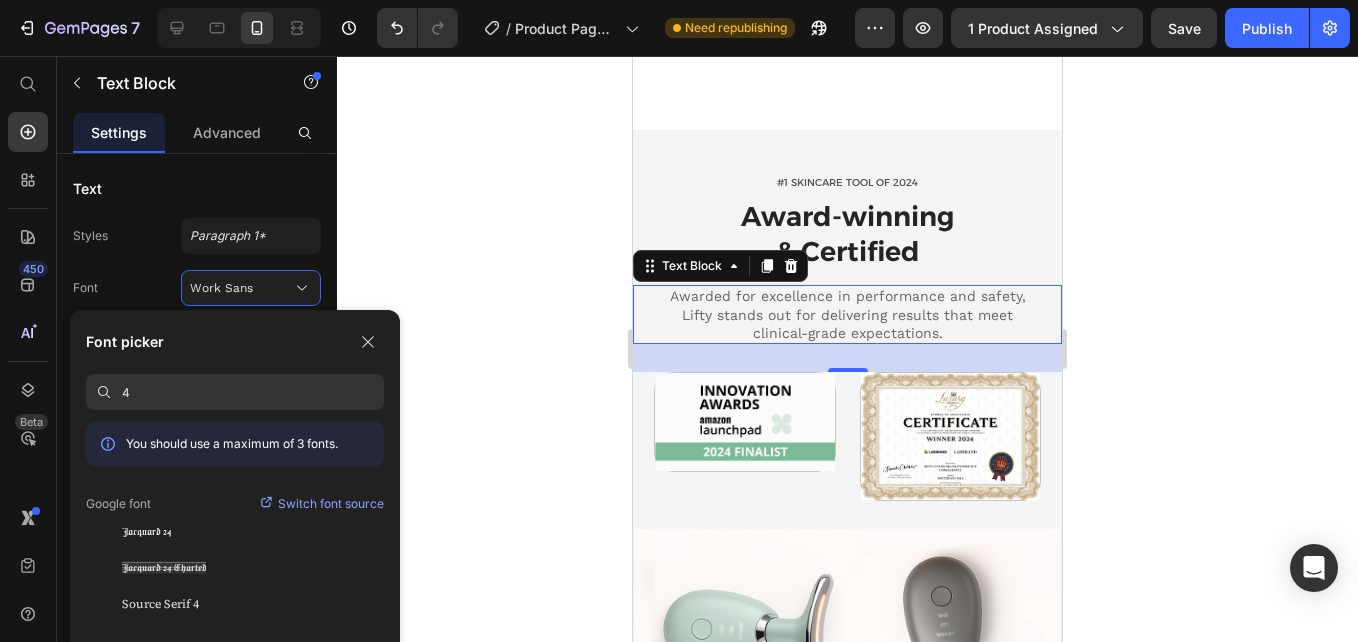 type on "4" 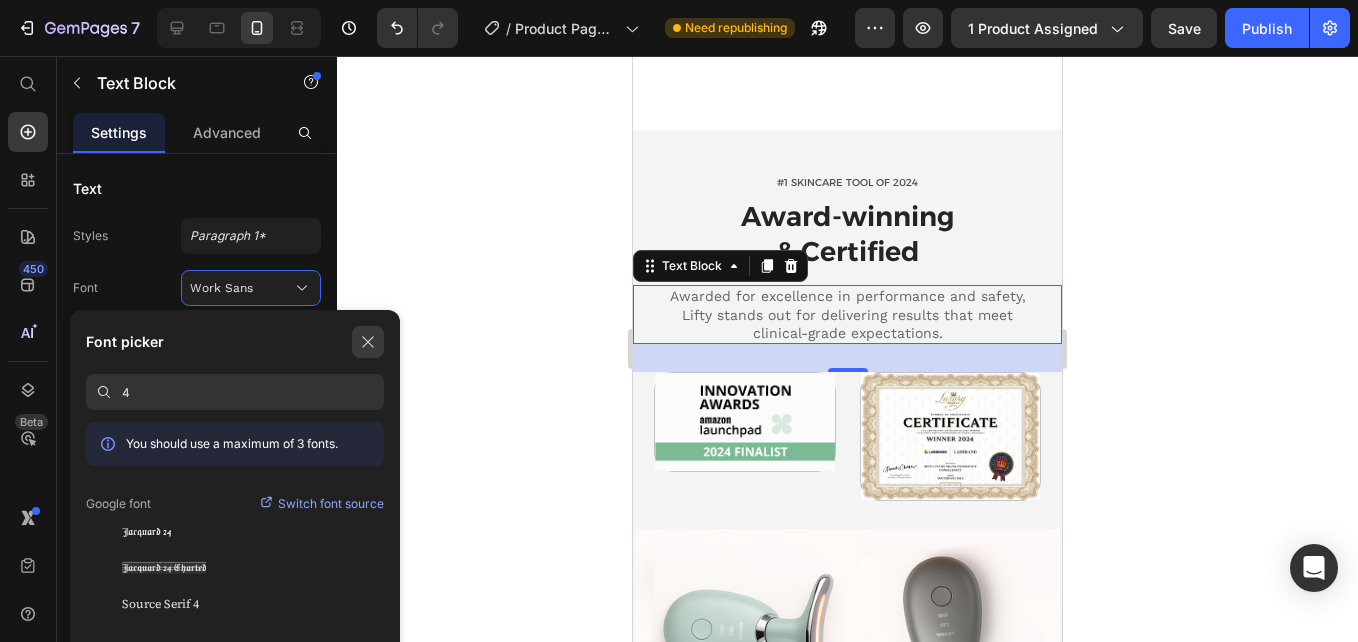 click at bounding box center [368, 342] 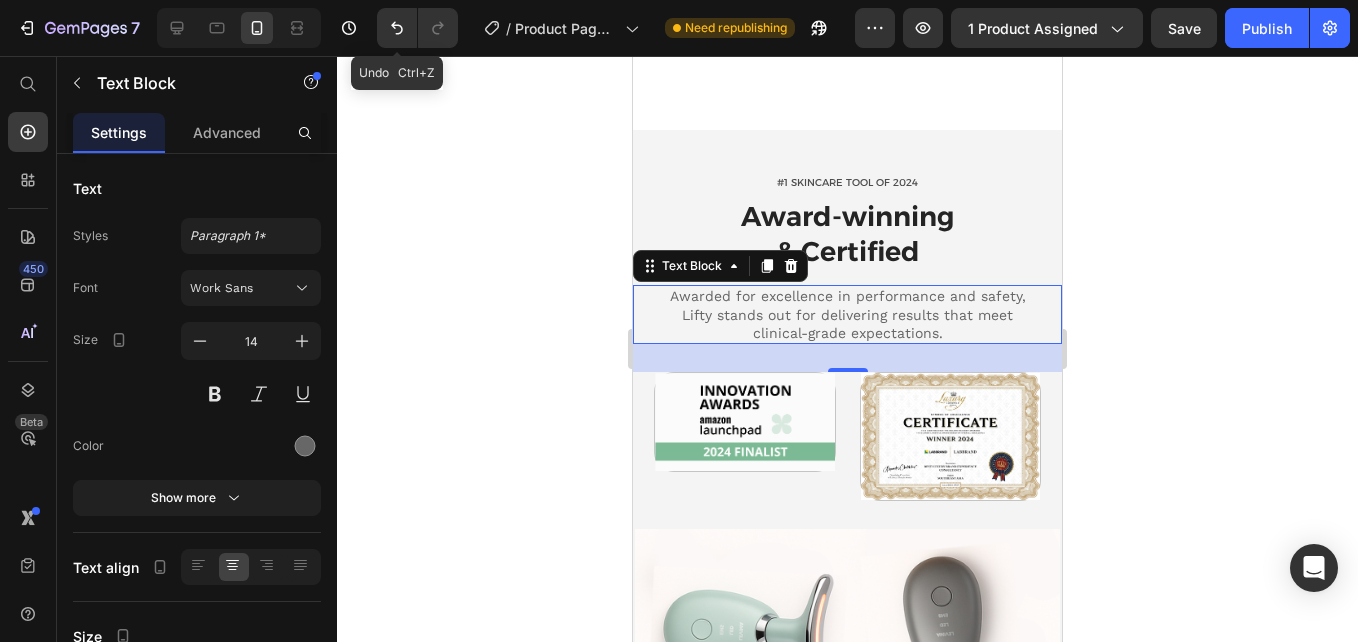 click on "Undo   Ctrl+Z" at bounding box center (413, 28) 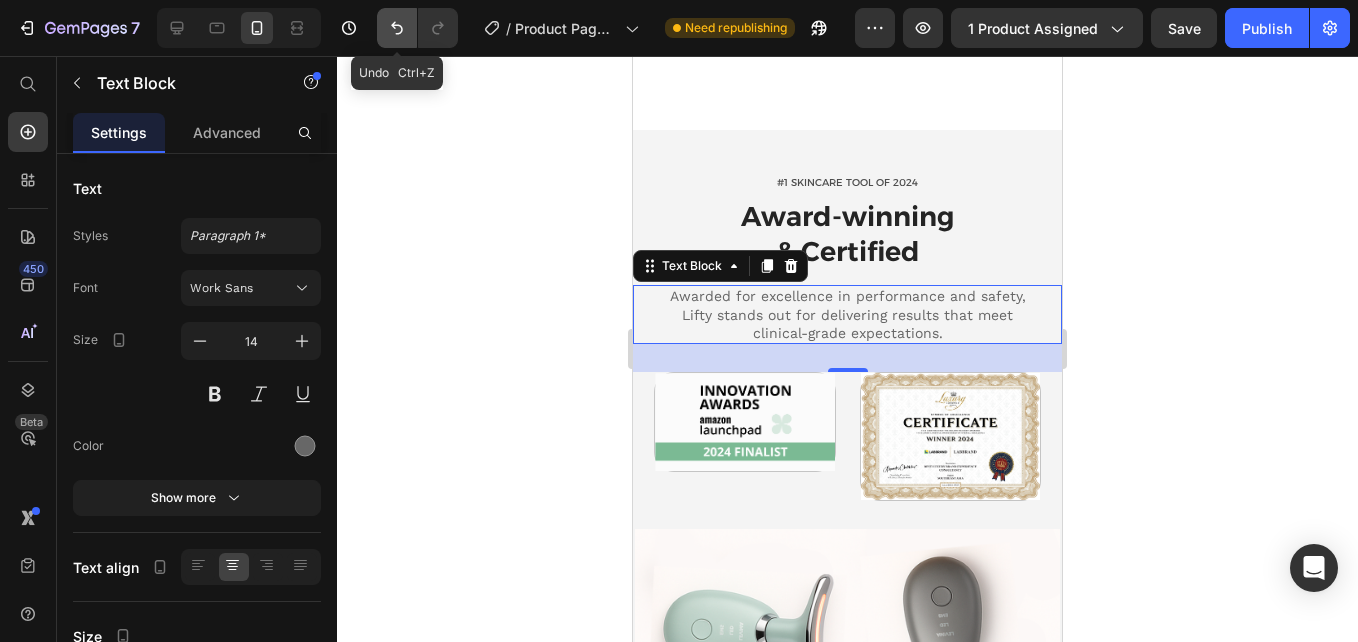 click 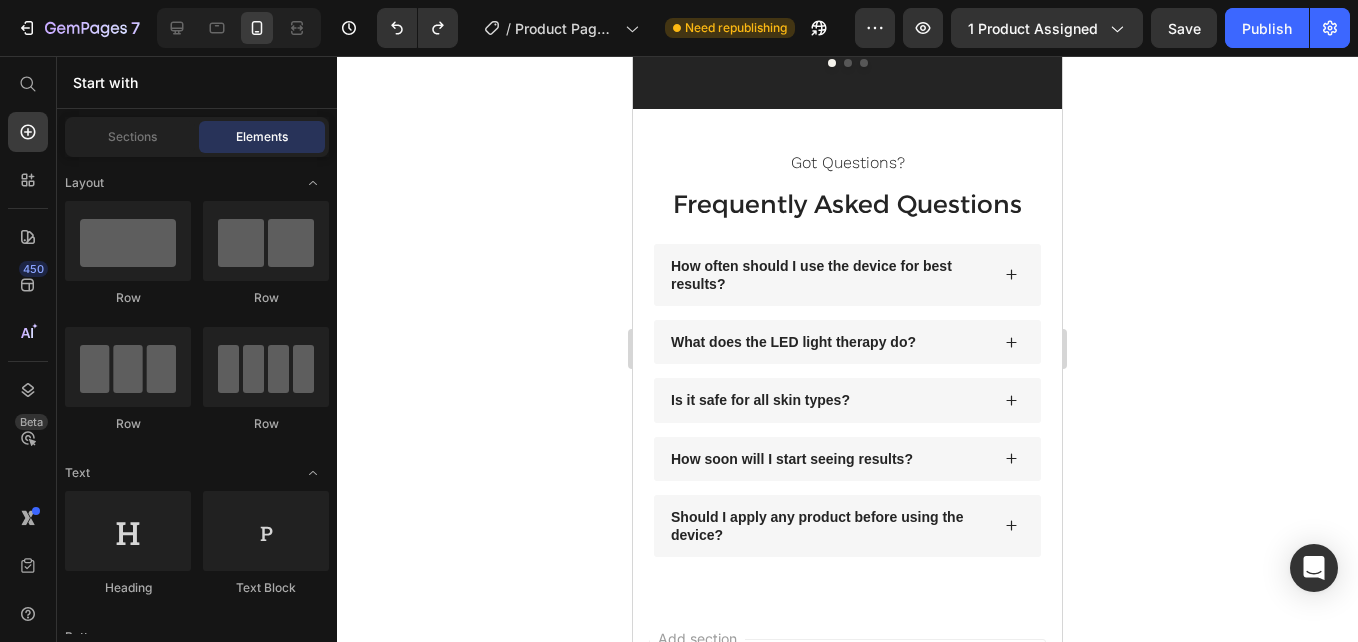 scroll, scrollTop: 6359, scrollLeft: 0, axis: vertical 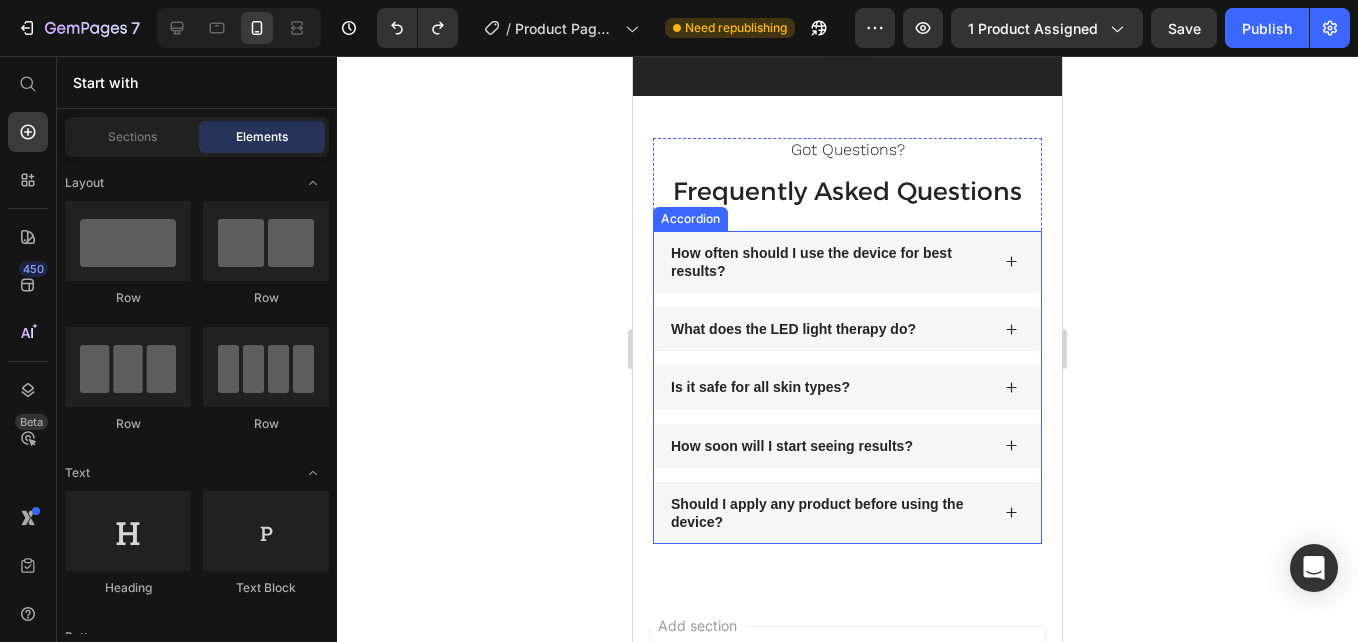 click on "How soon will I start seeing results?" at bounding box center (847, 446) 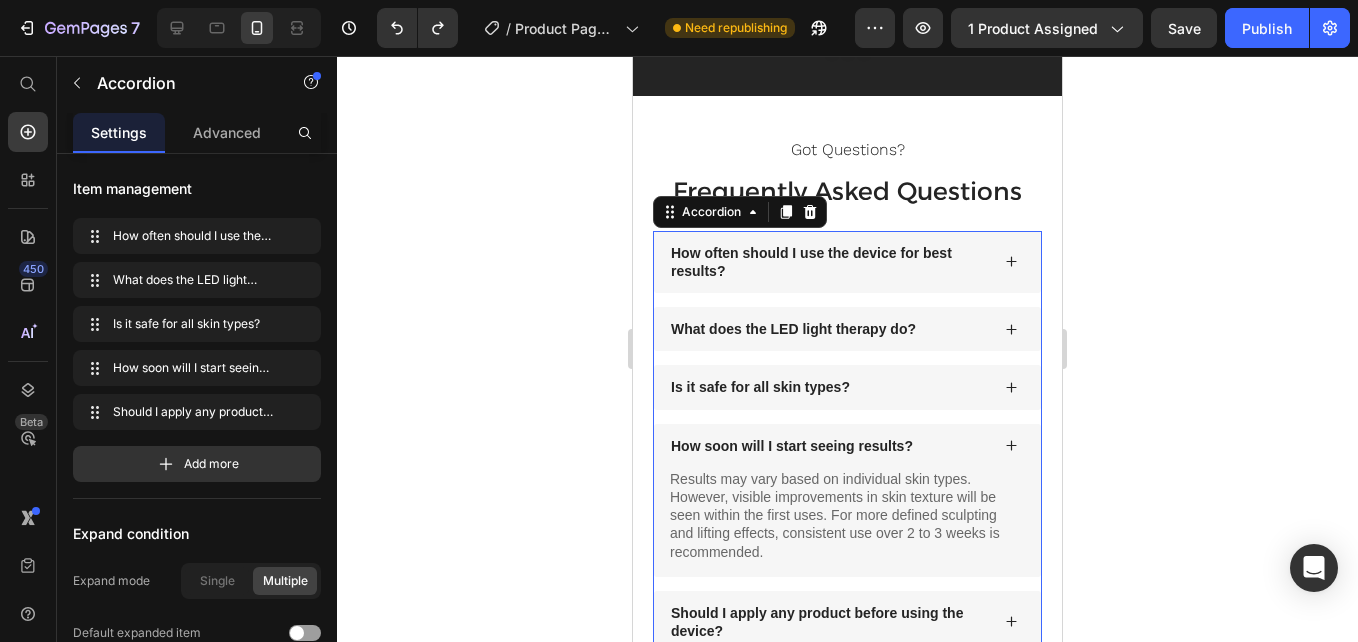 click on "How soon will I start seeing results?" at bounding box center (847, 446) 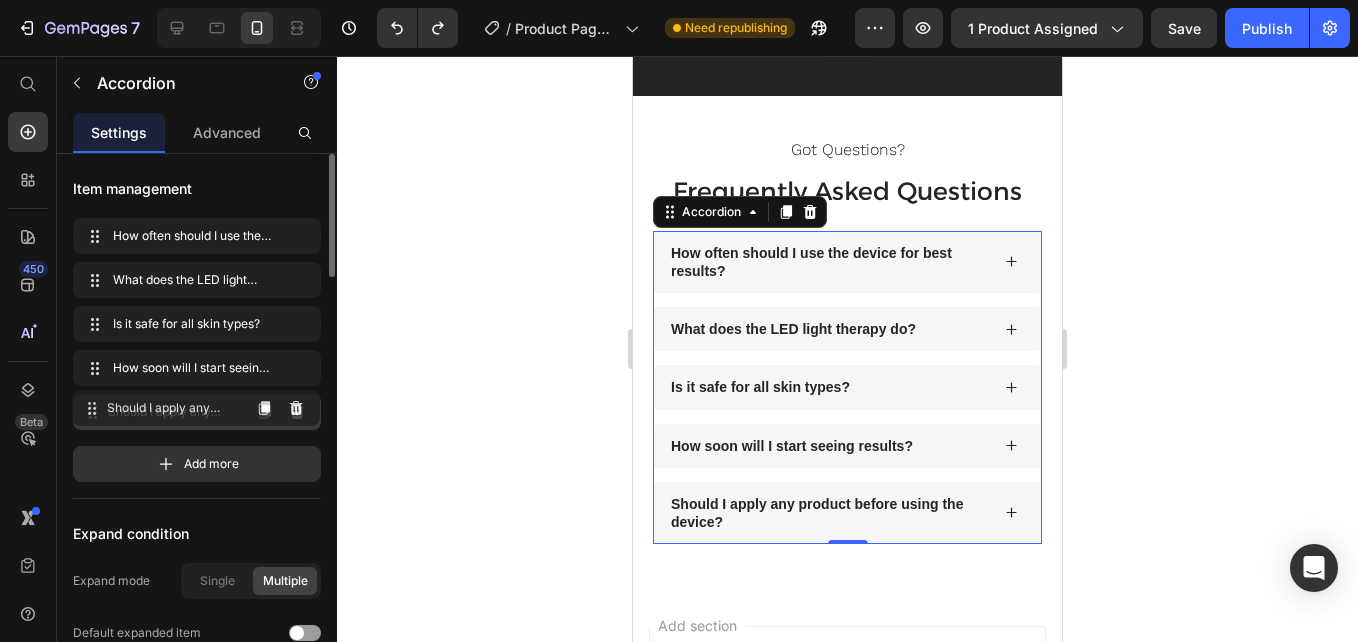 type 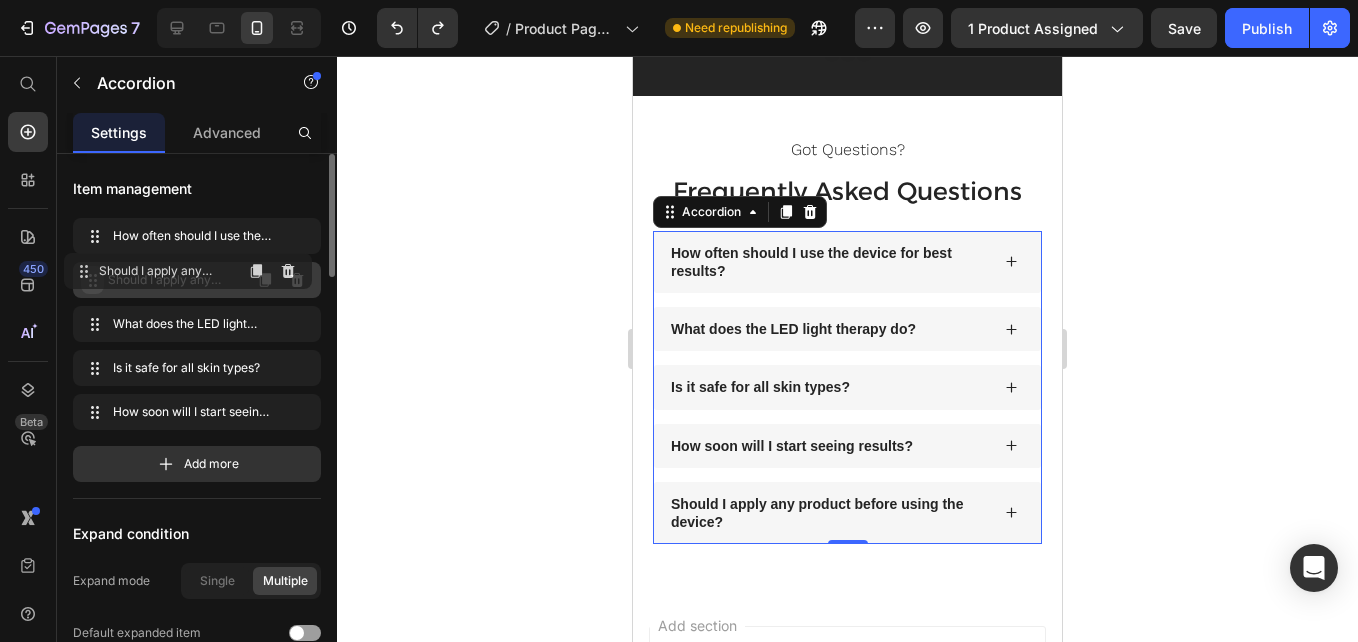 drag, startPoint x: 98, startPoint y: 412, endPoint x: 133, endPoint y: 249, distance: 166.71533 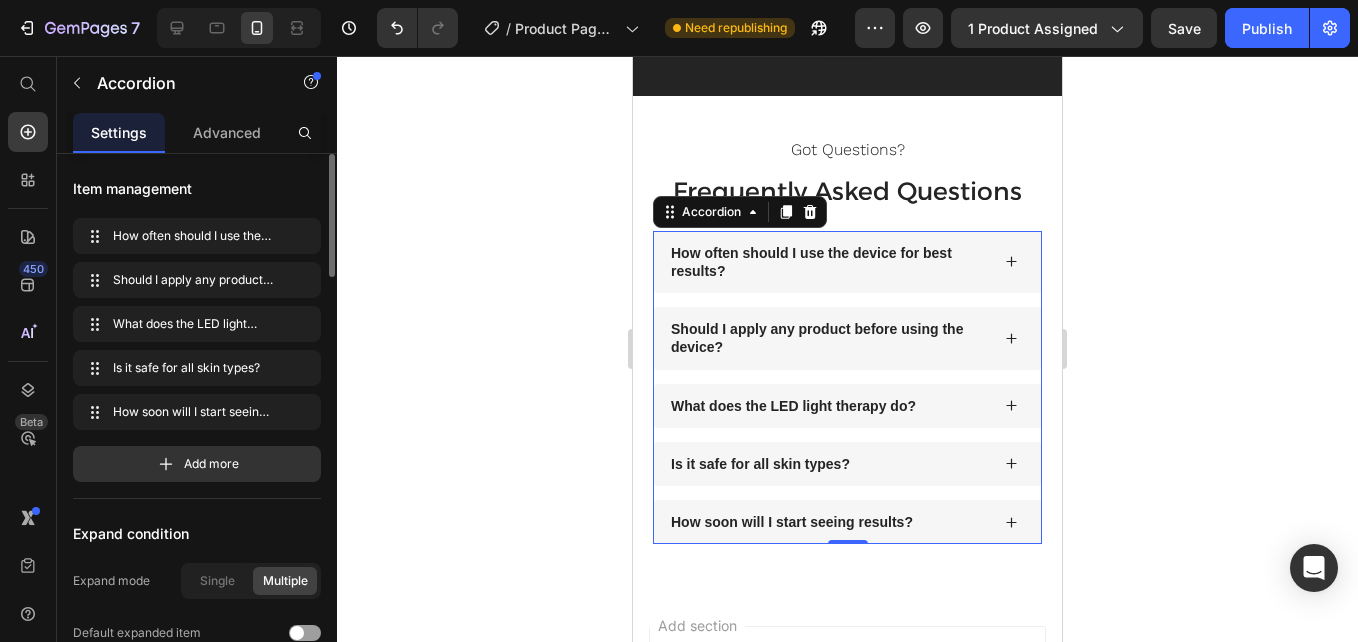 click on "Should I apply any product before using the device?" at bounding box center [847, 338] 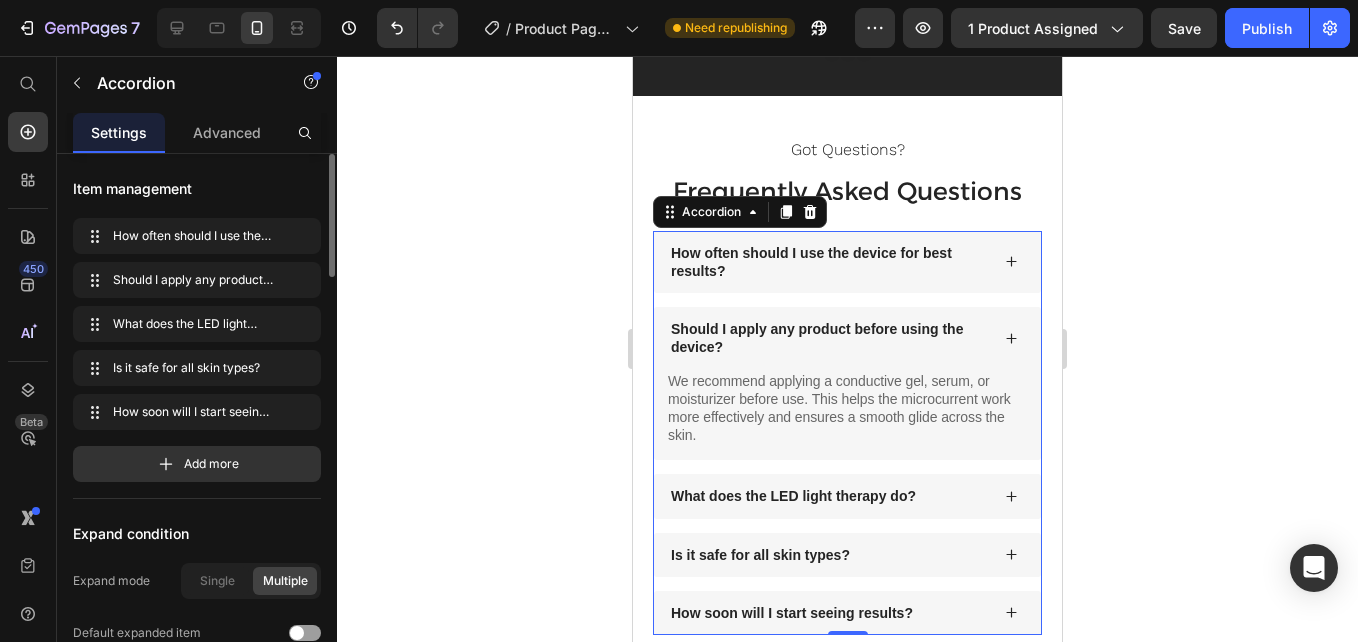 click on "Should I apply any product before using the device?" at bounding box center (847, 338) 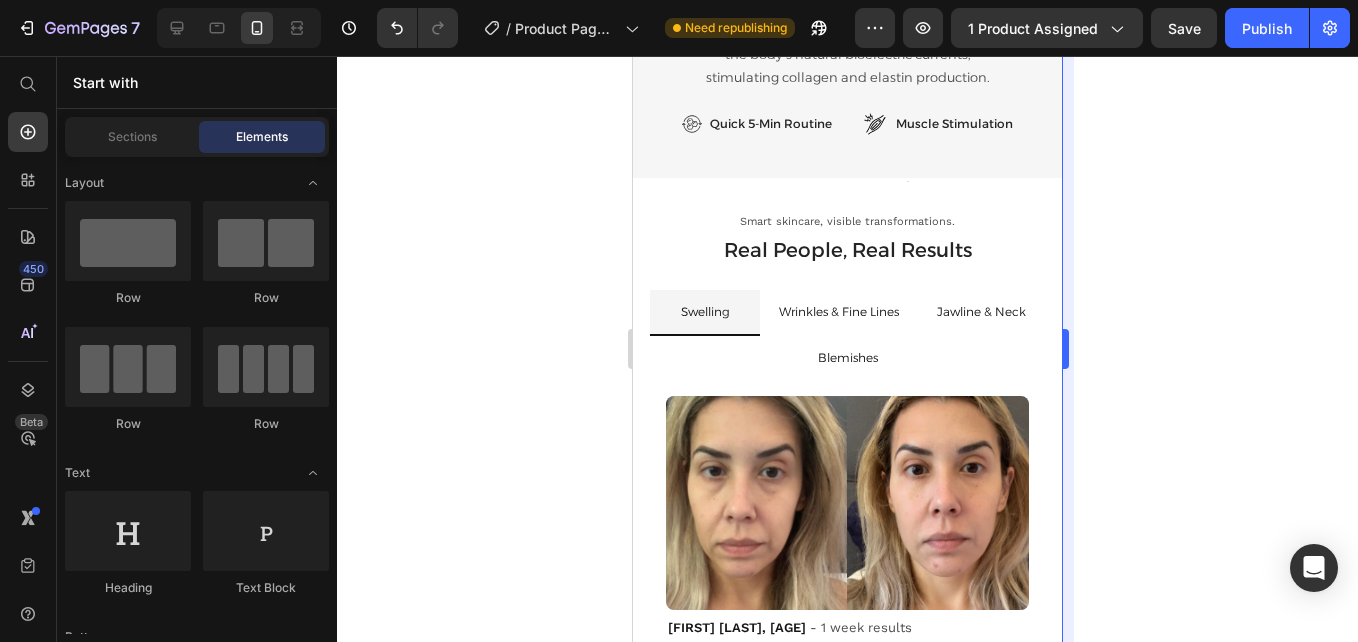 scroll, scrollTop: 4409, scrollLeft: 0, axis: vertical 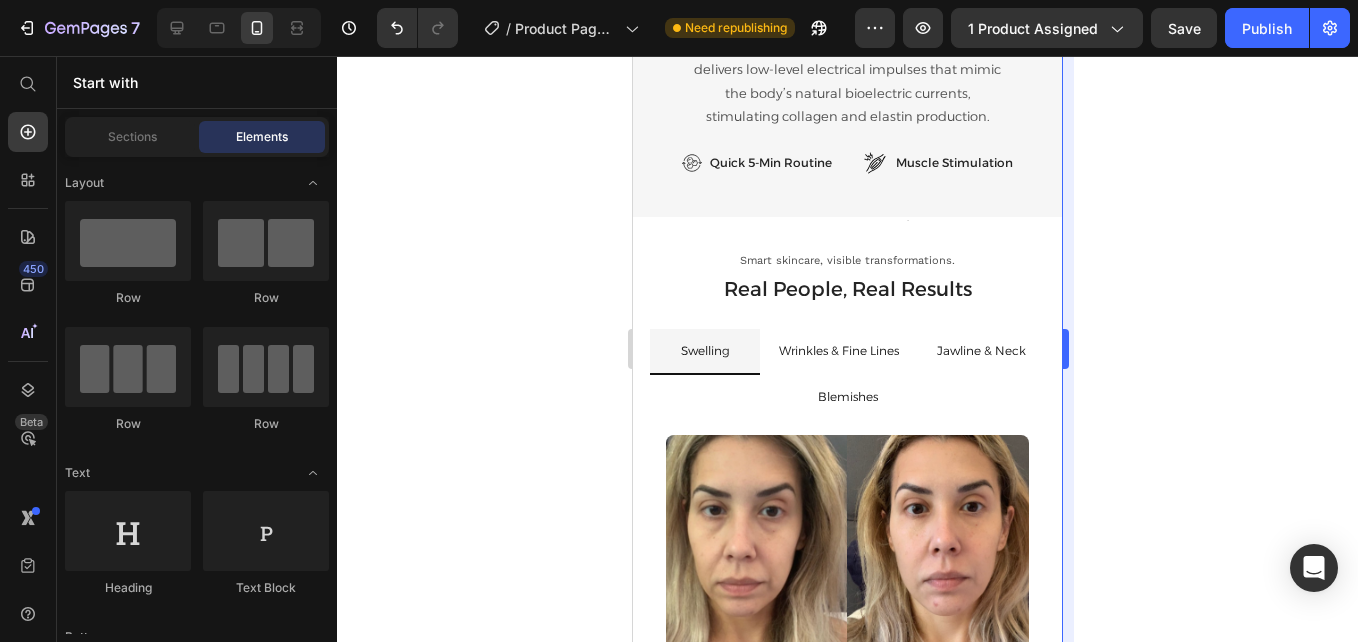 drag, startPoint x: 1054, startPoint y: 571, endPoint x: 1699, endPoint y: 621, distance: 646.93506 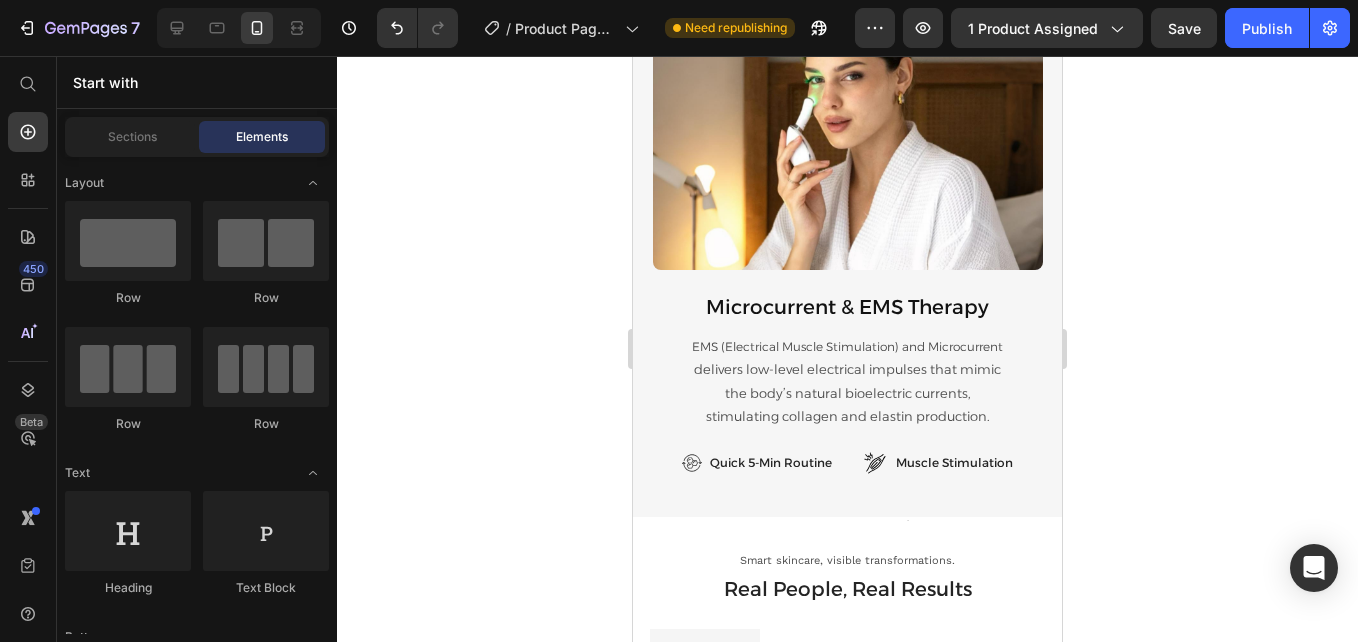 scroll, scrollTop: 4095, scrollLeft: 0, axis: vertical 